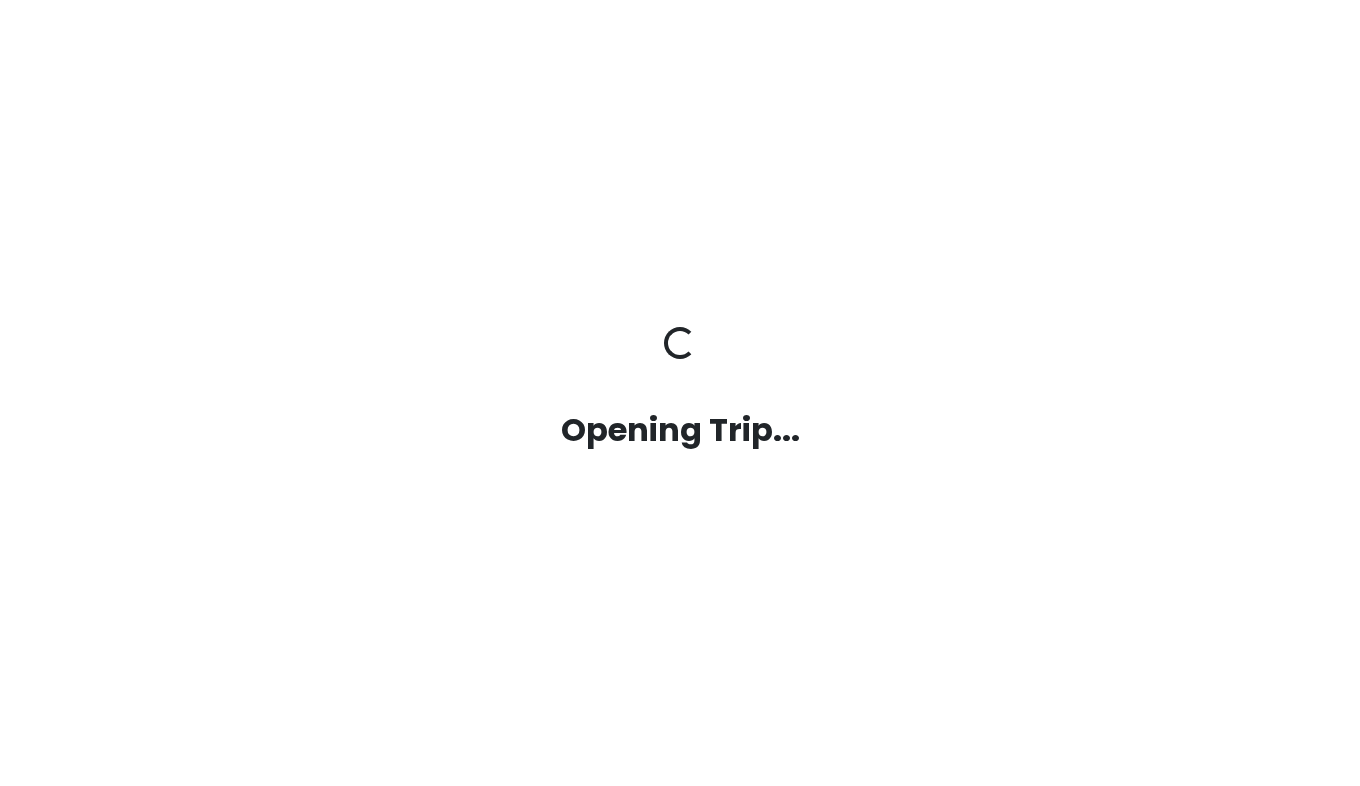 scroll, scrollTop: 0, scrollLeft: 0, axis: both 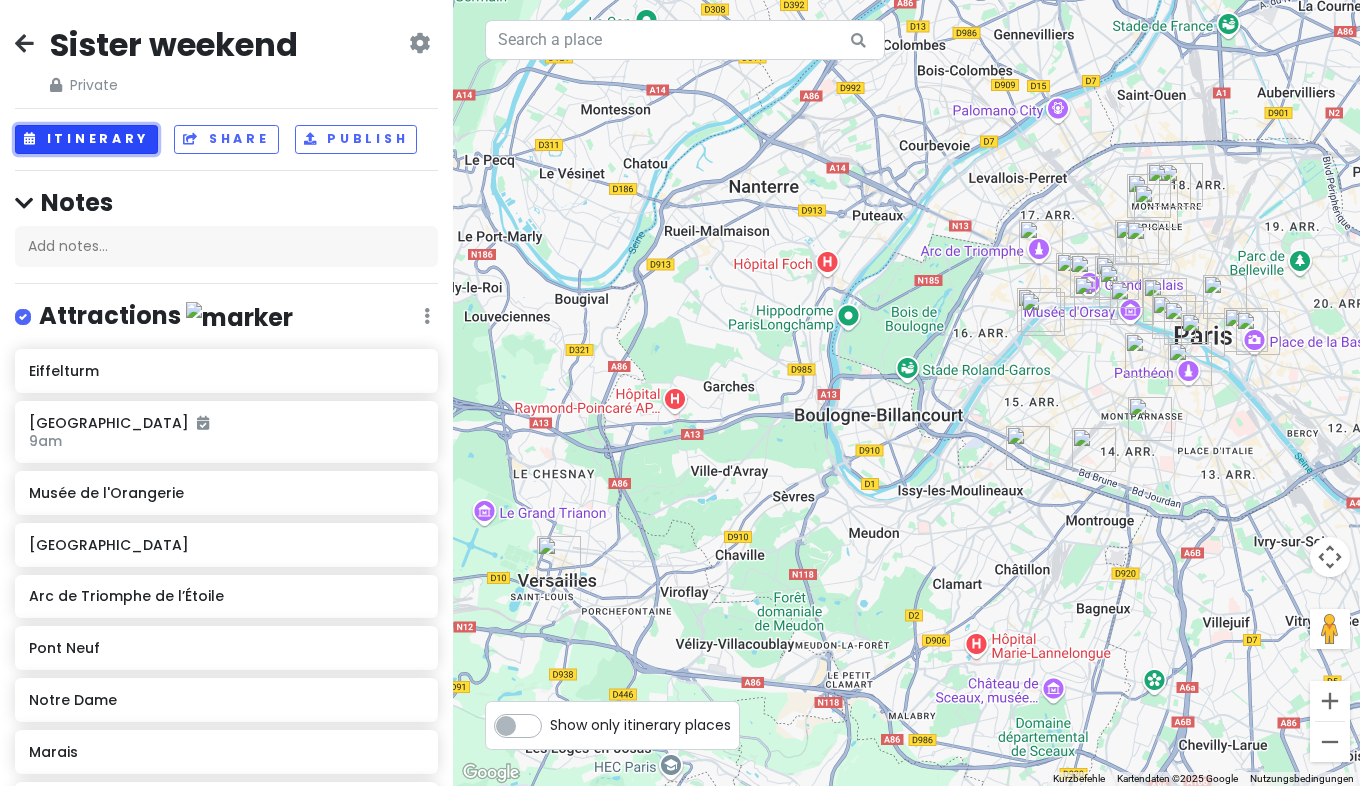 click on "Itinerary" at bounding box center (86, 139) 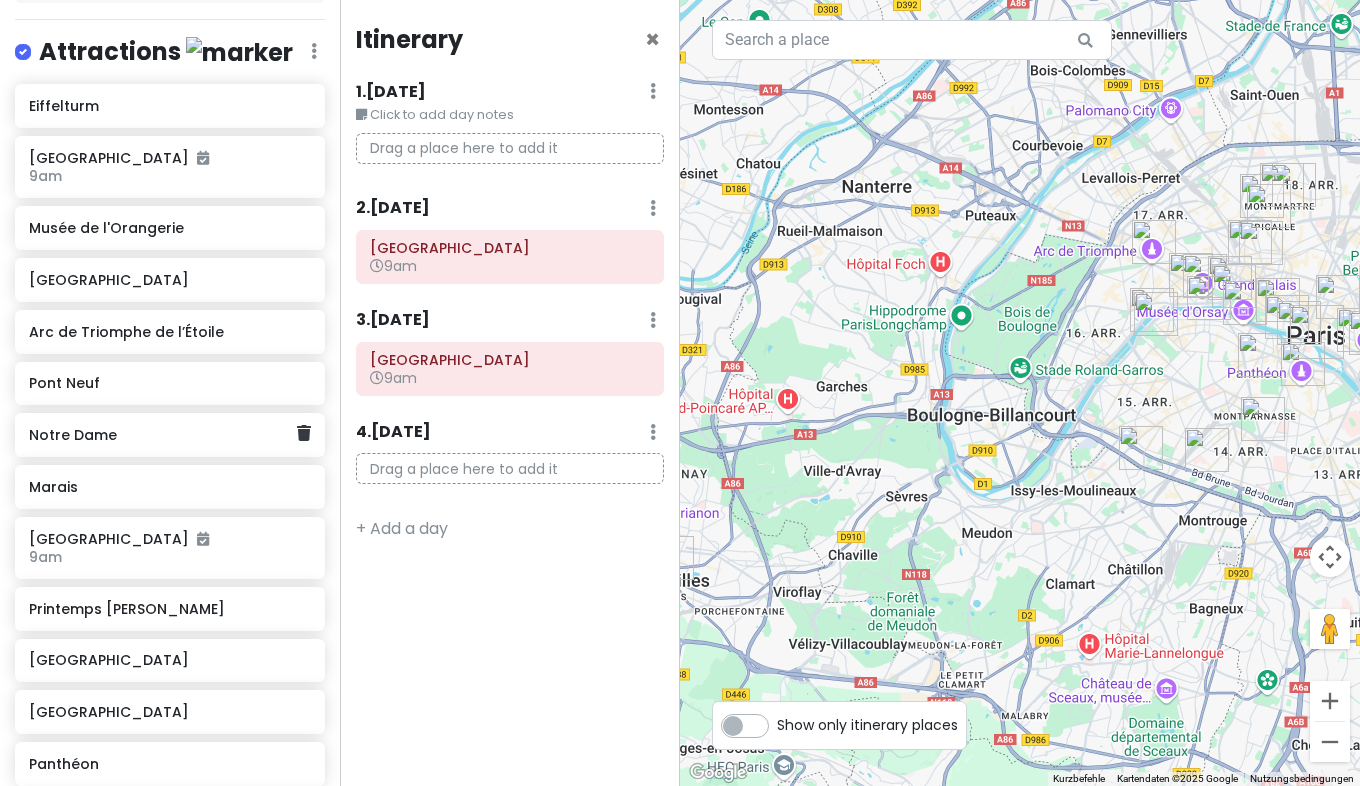 scroll, scrollTop: 326, scrollLeft: 0, axis: vertical 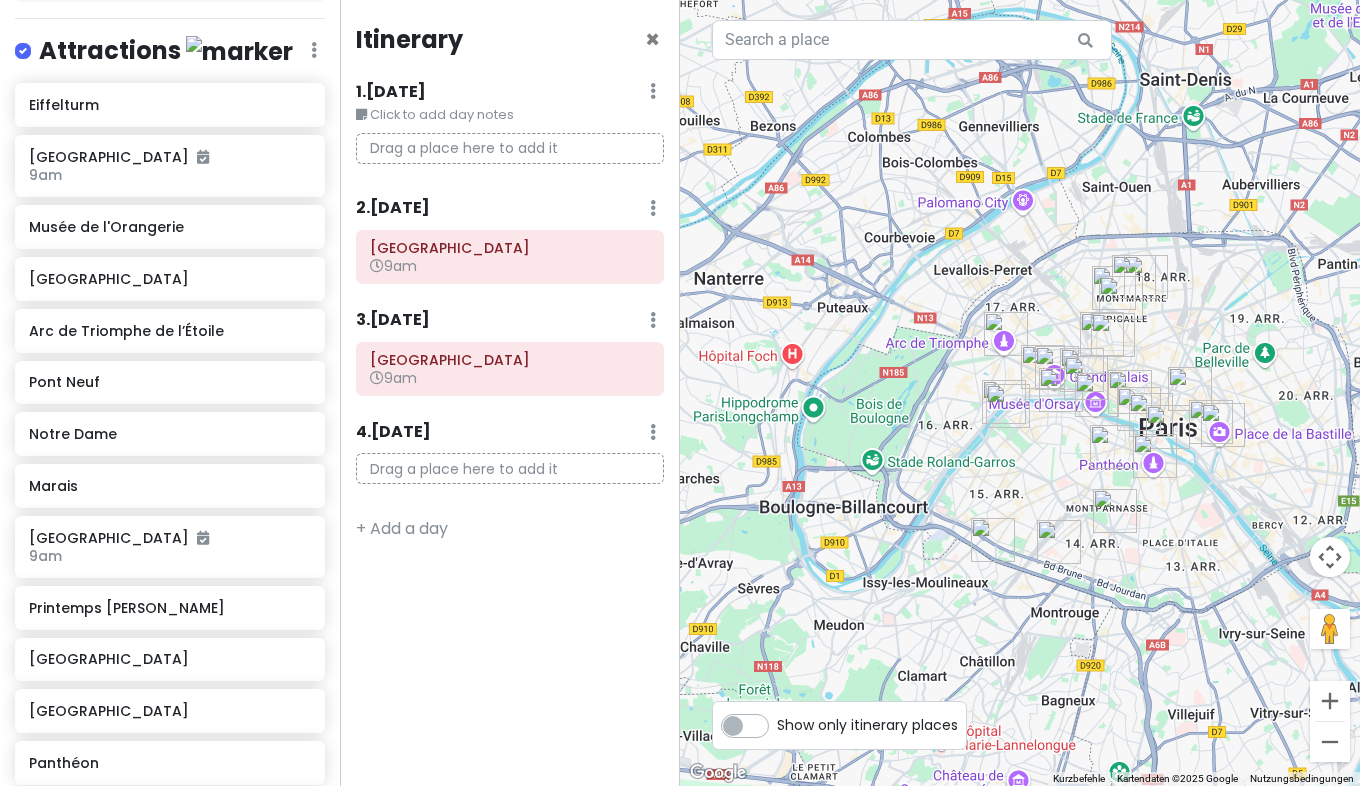 drag, startPoint x: 1113, startPoint y: 453, endPoint x: 913, endPoint y: 531, distance: 214.67184 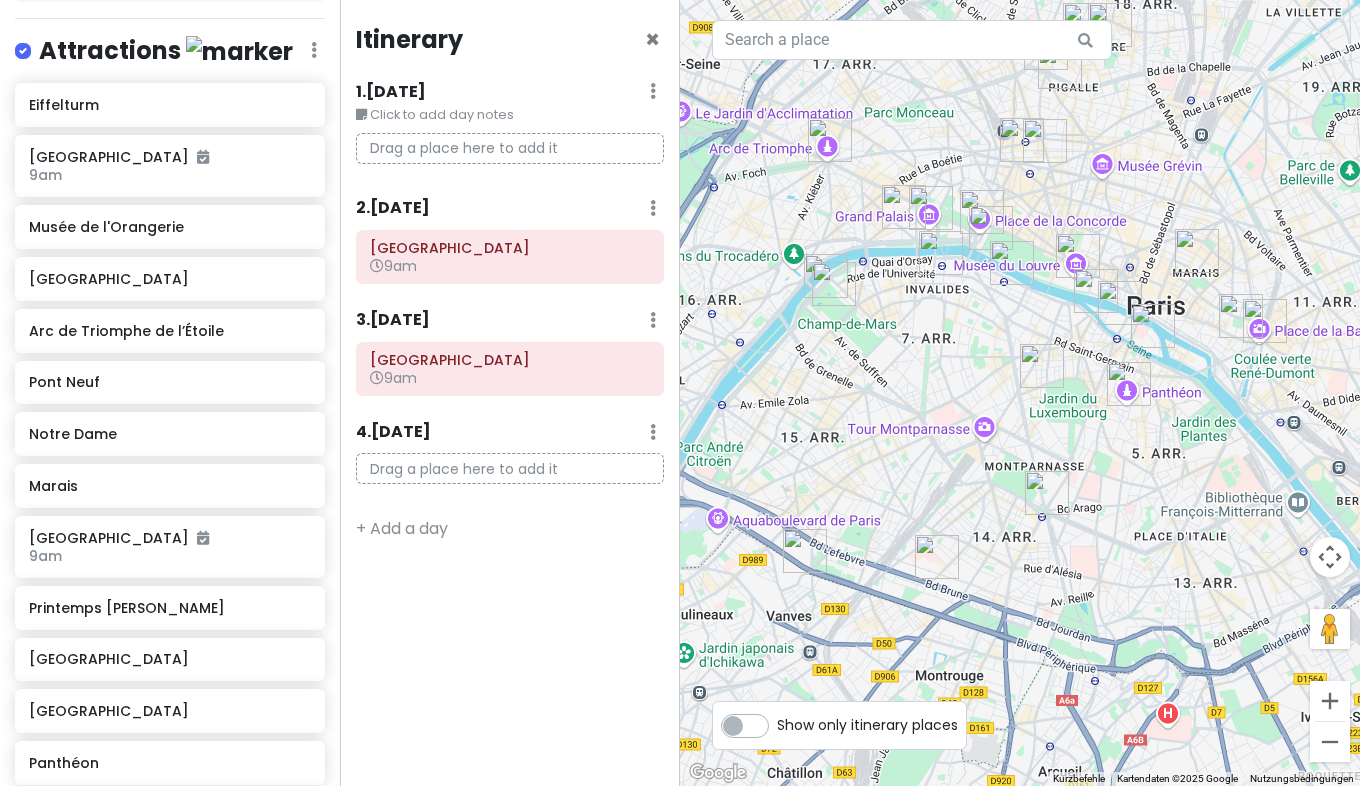 drag, startPoint x: 996, startPoint y: 672, endPoint x: 1053, endPoint y: 571, distance: 115.97414 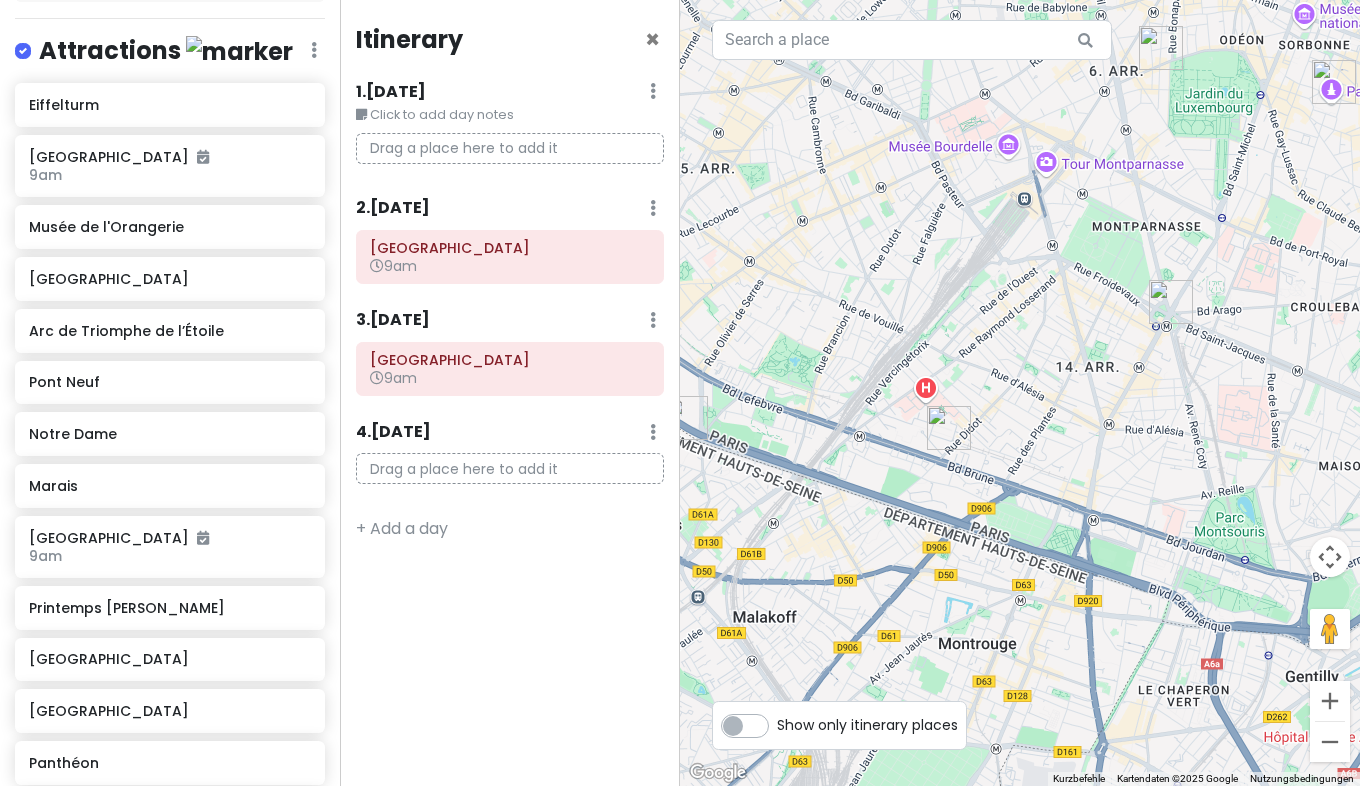 drag, startPoint x: 1012, startPoint y: 592, endPoint x: 1147, endPoint y: 452, distance: 194.4865 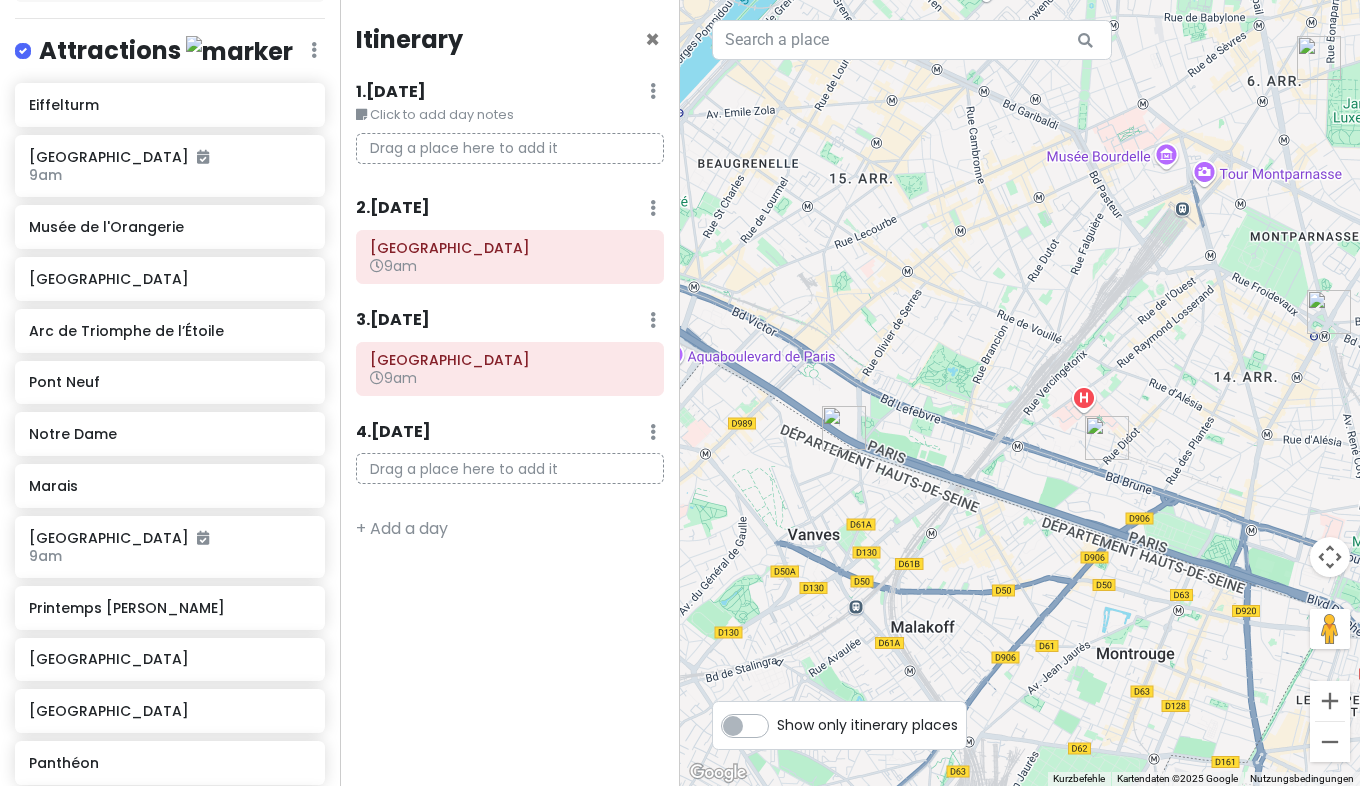 drag, startPoint x: 868, startPoint y: 291, endPoint x: 1029, endPoint y: 301, distance: 161.31026 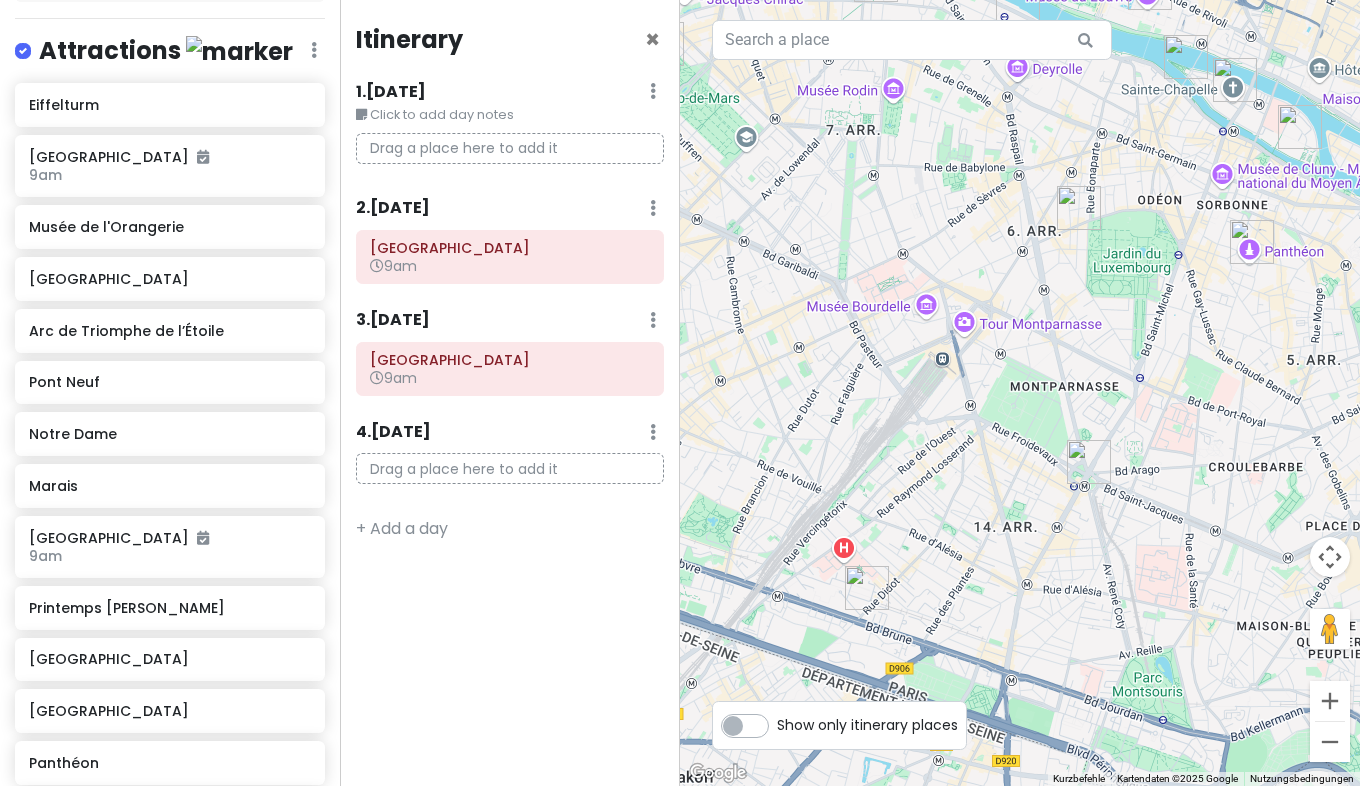 drag, startPoint x: 1029, startPoint y: 301, endPoint x: 787, endPoint y: 455, distance: 286.8449 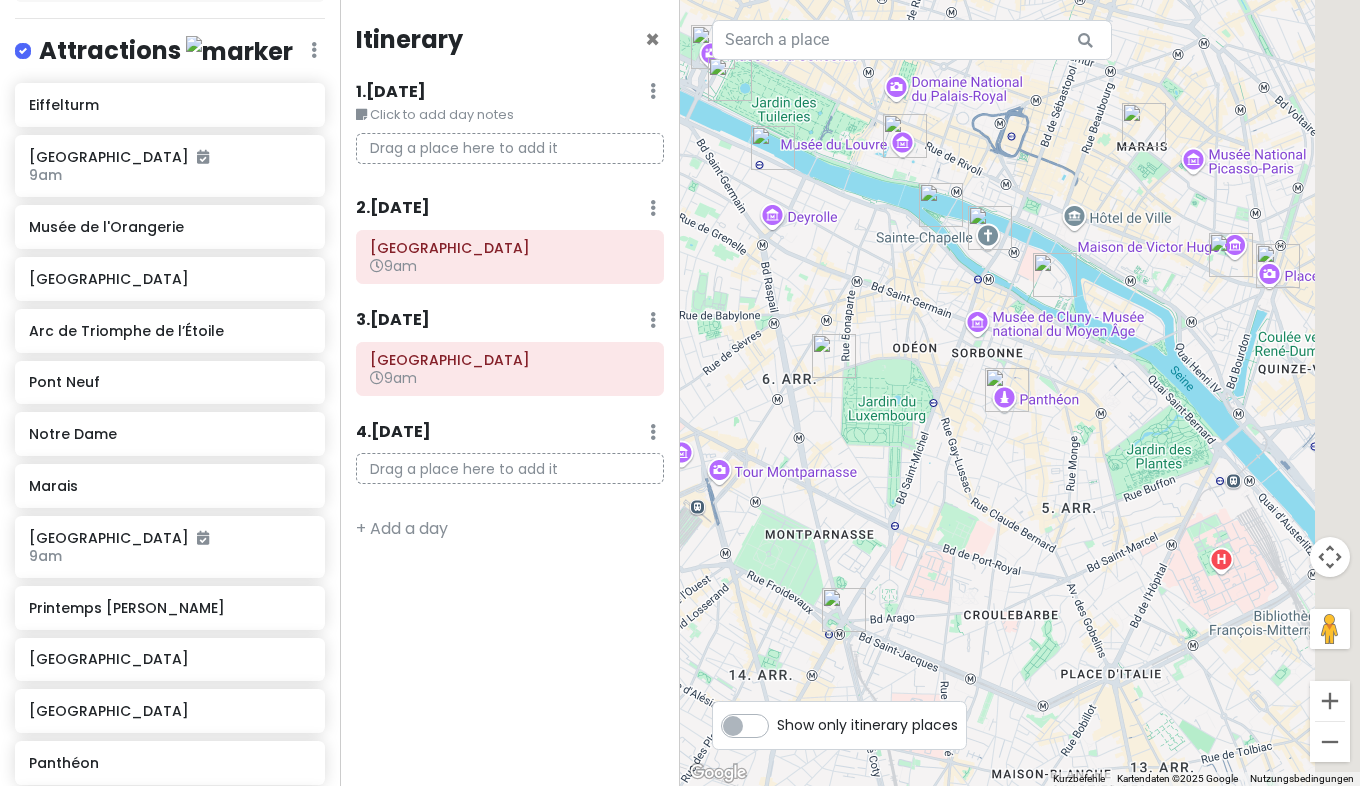 drag, startPoint x: 1114, startPoint y: 296, endPoint x: 817, endPoint y: 431, distance: 326.24225 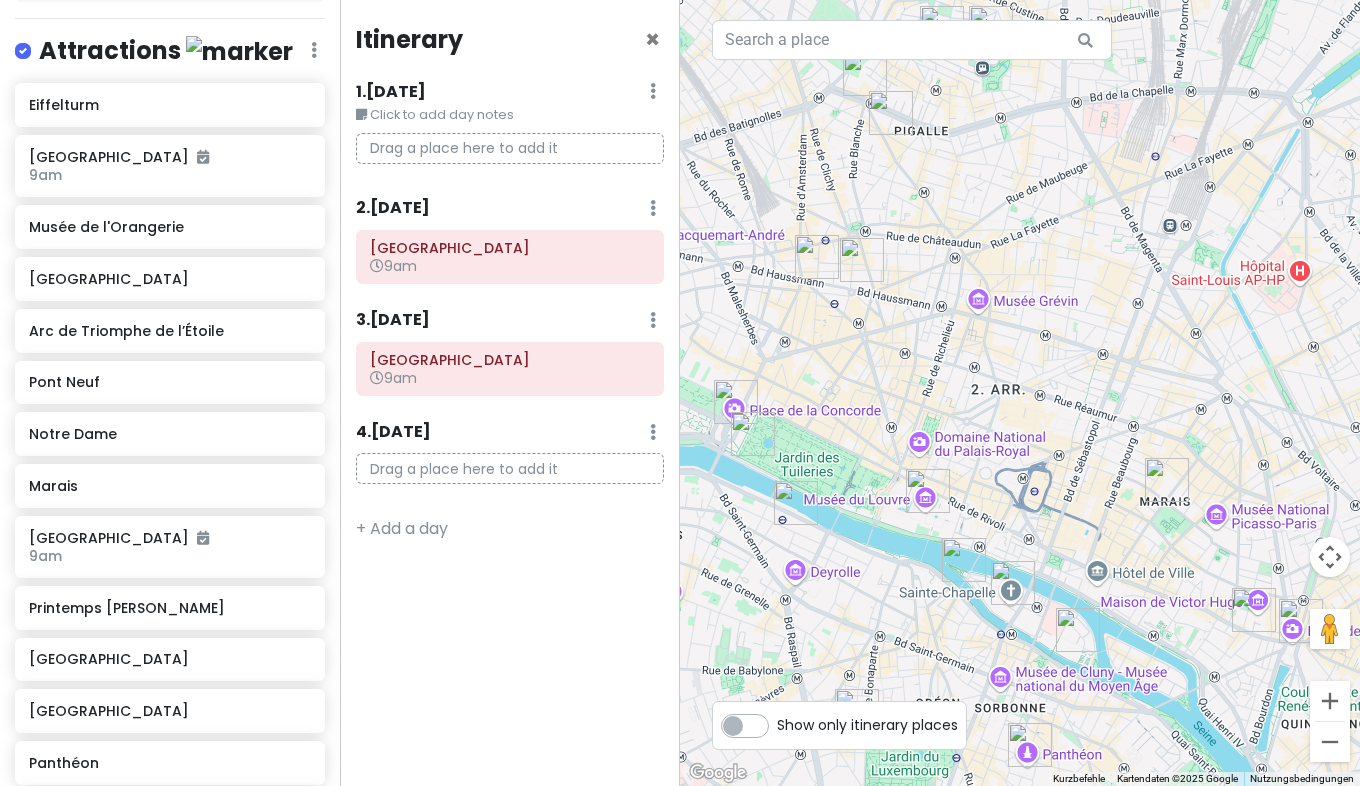 drag, startPoint x: 1044, startPoint y: 382, endPoint x: 1121, endPoint y: 756, distance: 381.8442 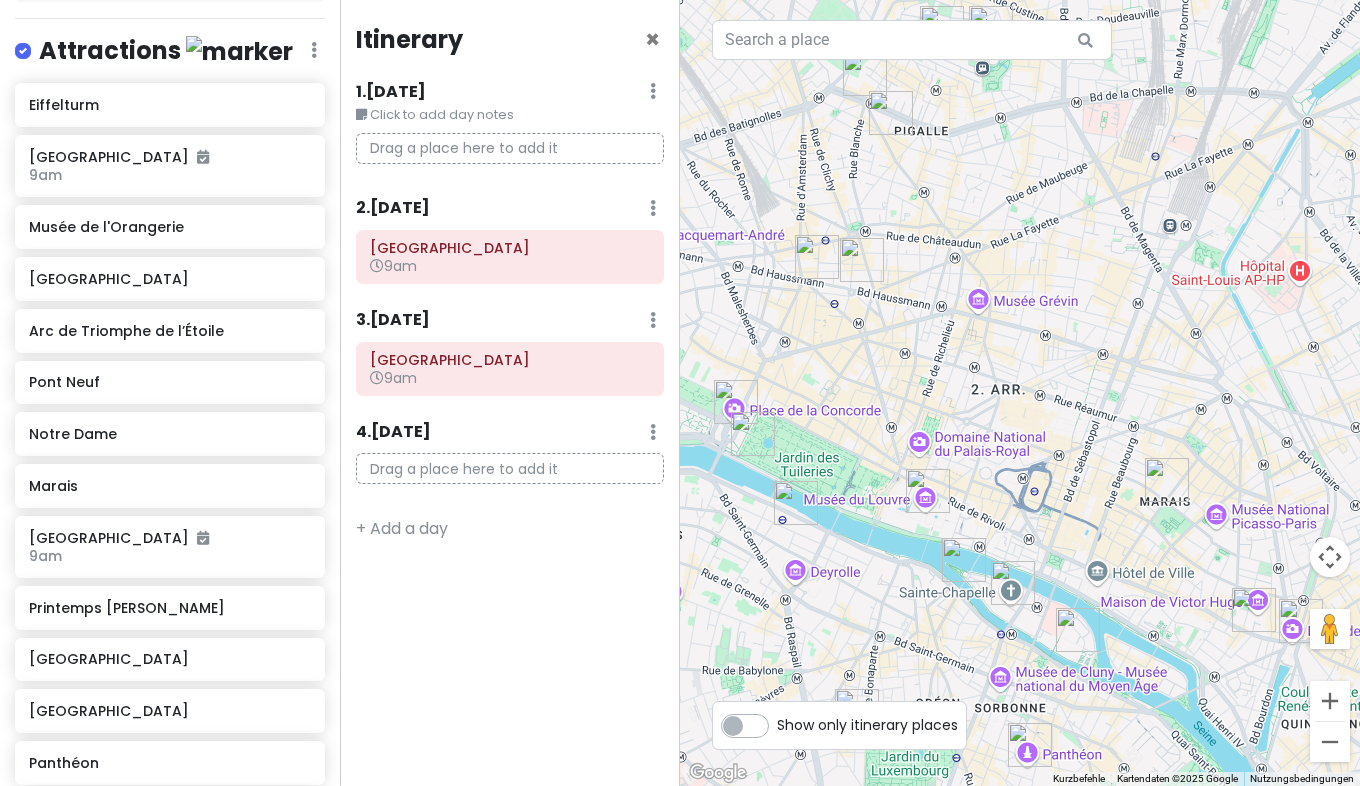 click on "Um von einem Element zum anderen zu gelangen, drückst du die Pfeiltasten entsprechend." at bounding box center [1020, 393] 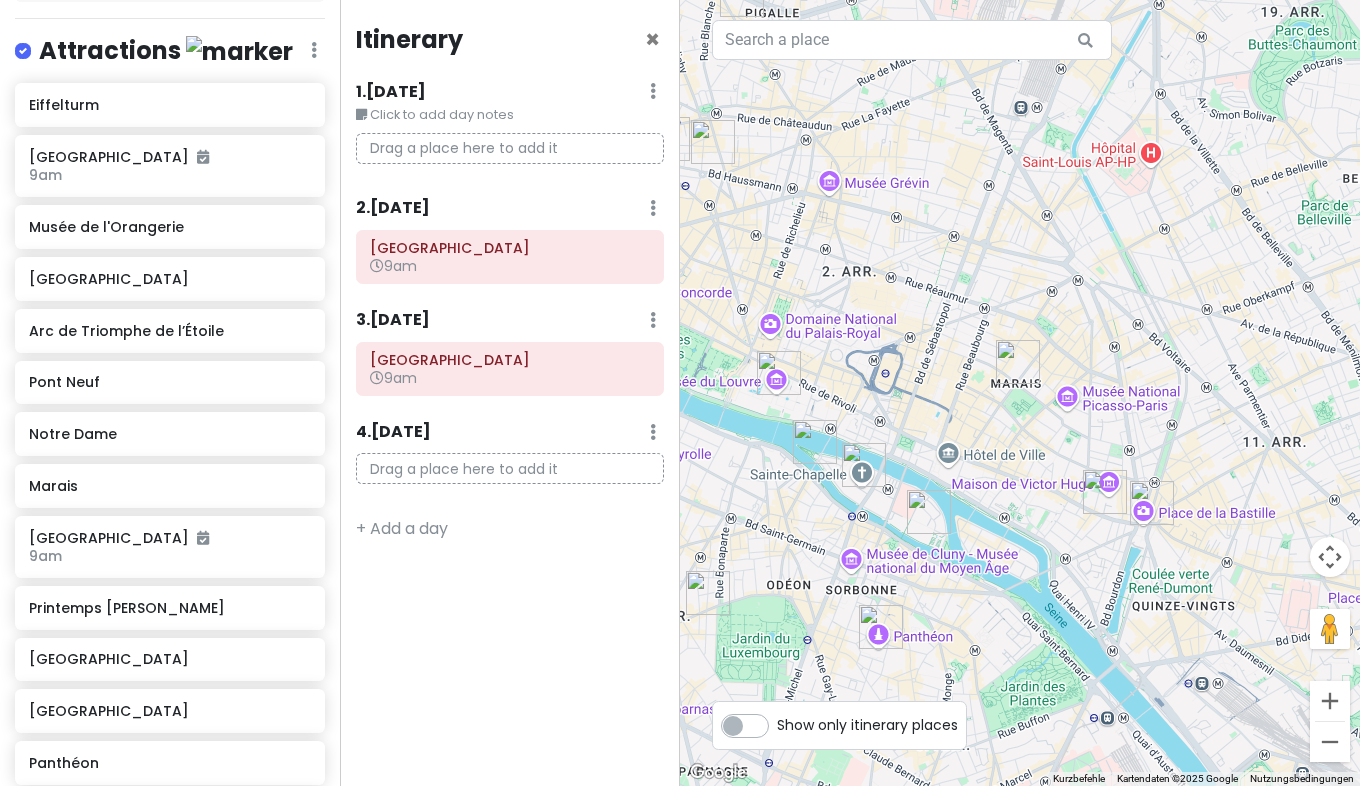 drag, startPoint x: 1086, startPoint y: 384, endPoint x: 928, endPoint y: 261, distance: 200.23236 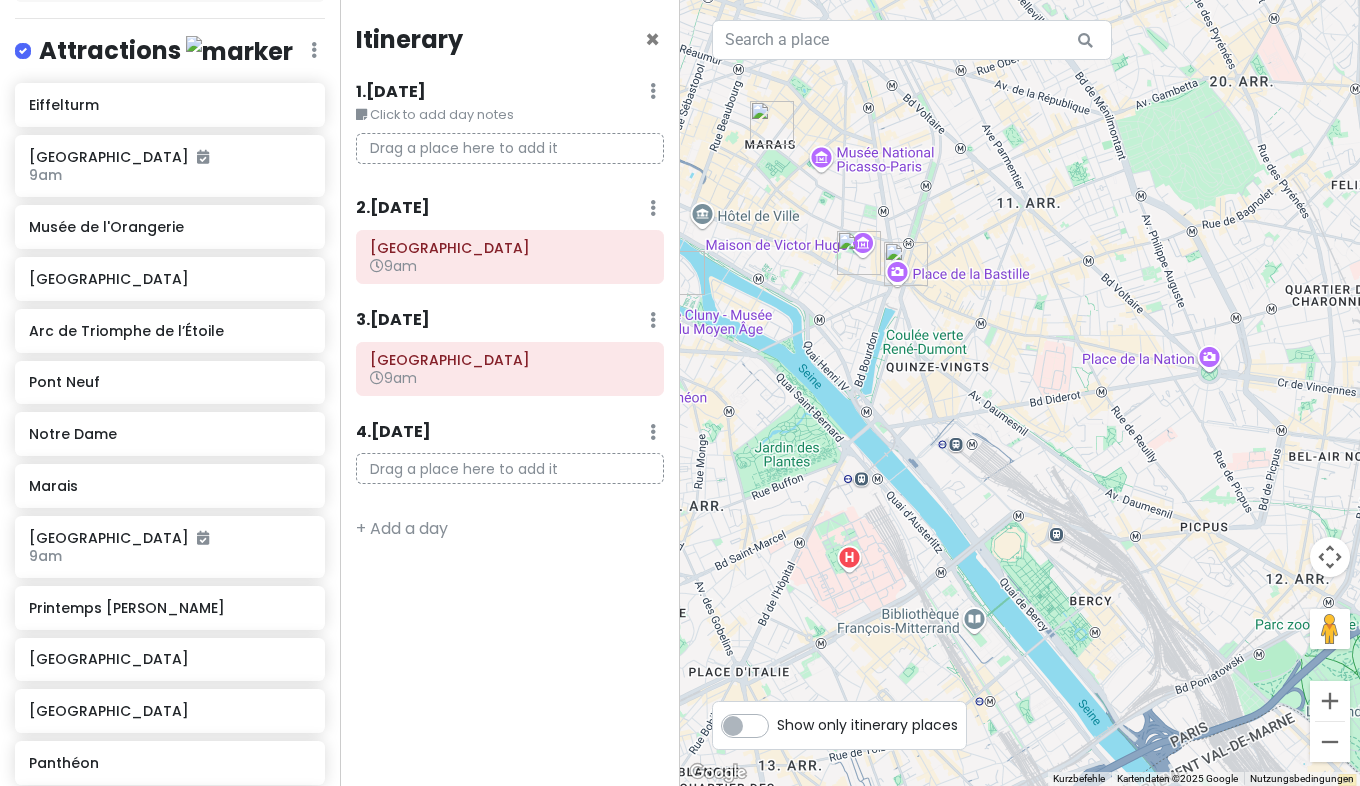 drag, startPoint x: 1194, startPoint y: 312, endPoint x: 944, endPoint y: 72, distance: 346.55447 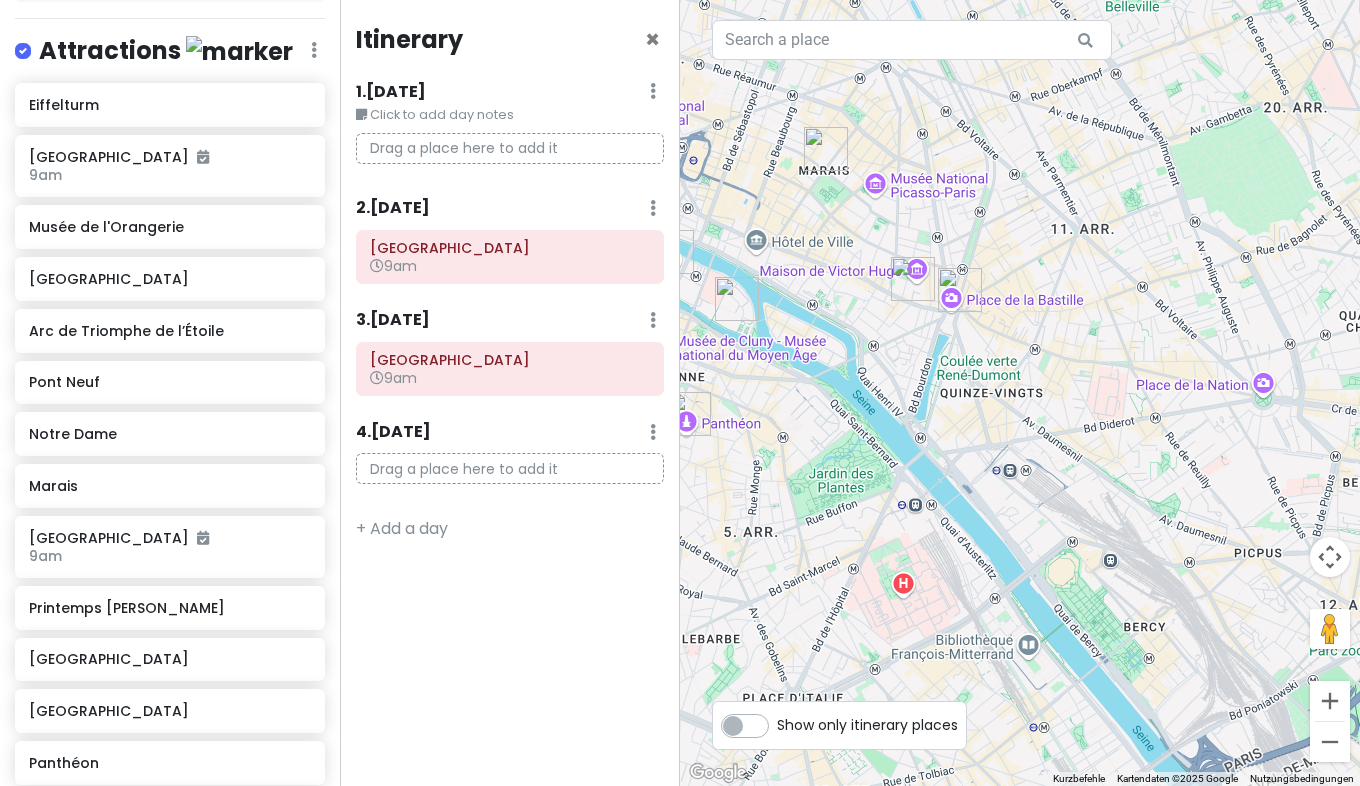 drag, startPoint x: 998, startPoint y: 392, endPoint x: 1072, endPoint y: 430, distance: 83.18654 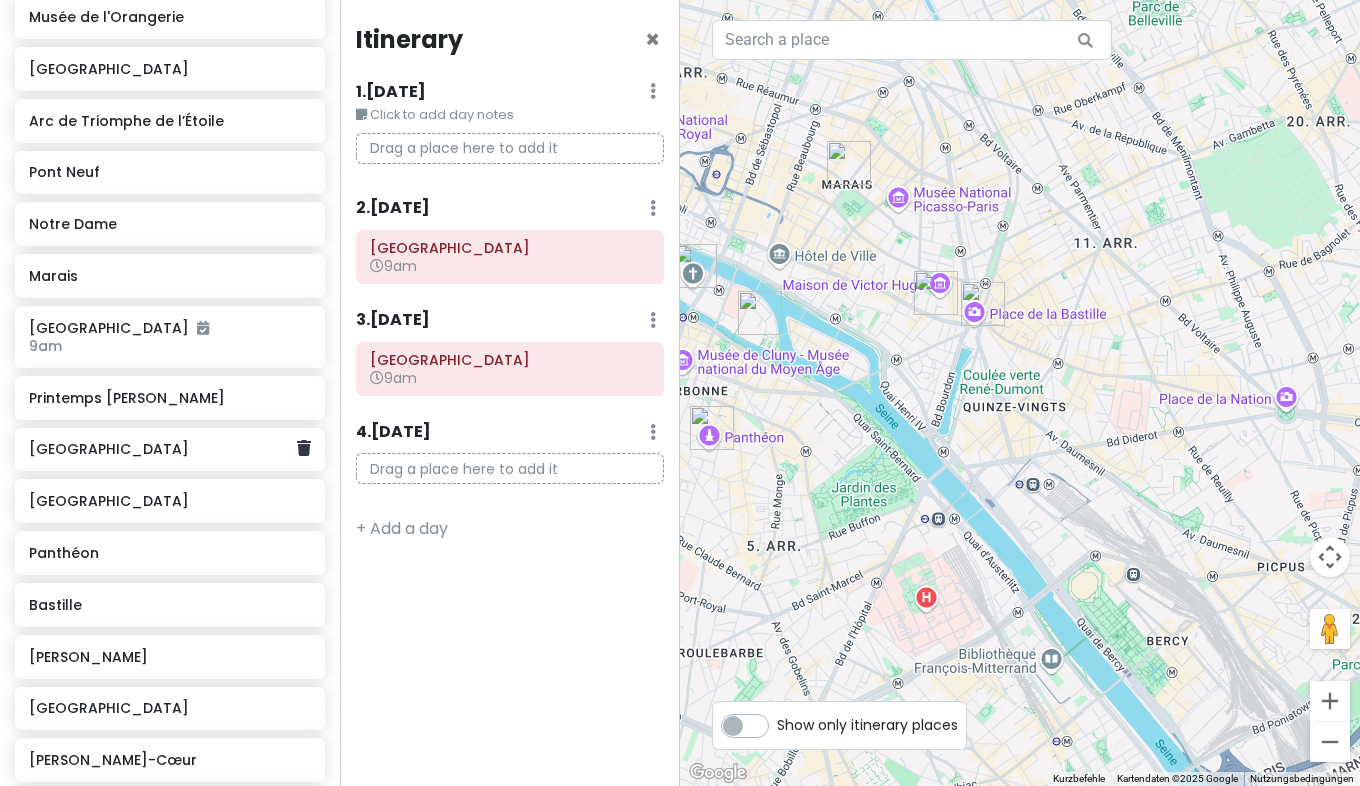 scroll, scrollTop: 544, scrollLeft: 1, axis: both 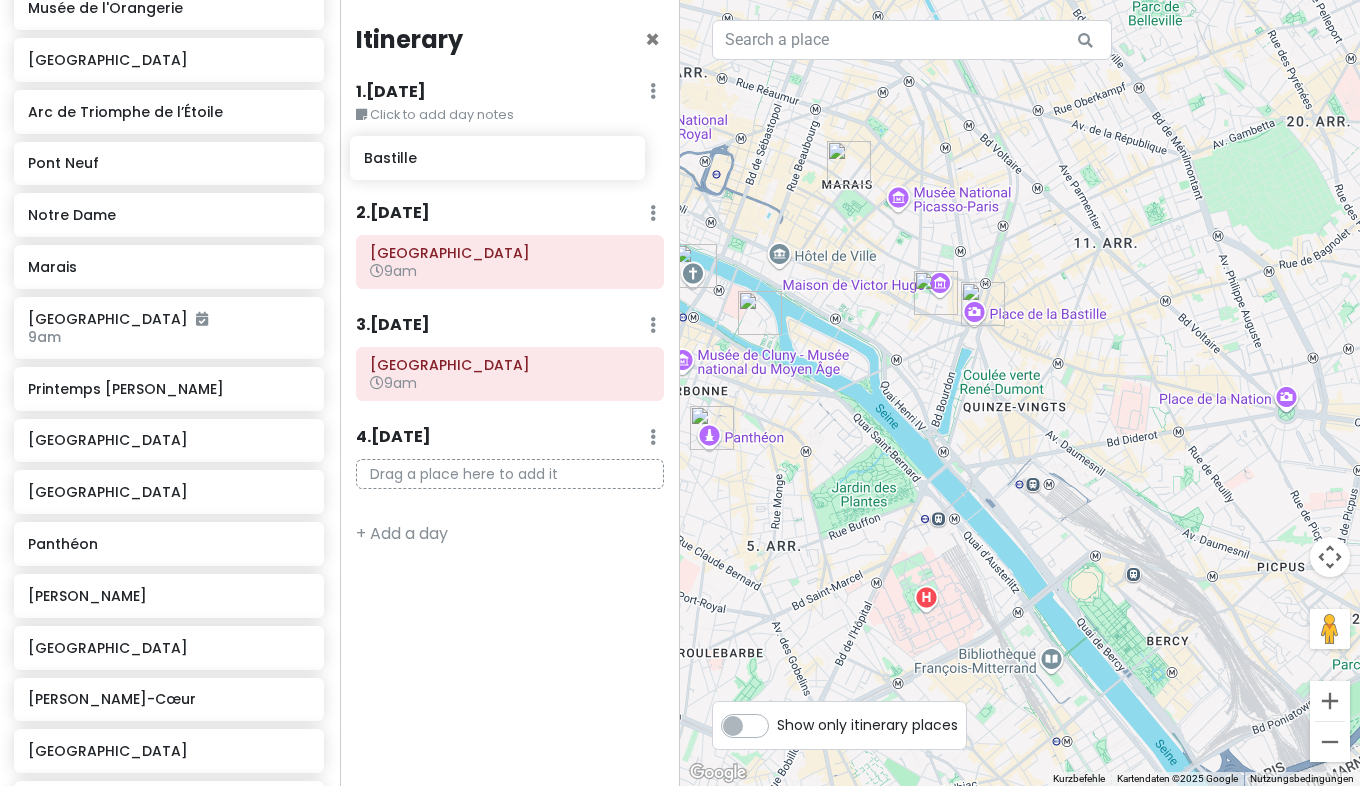 drag, startPoint x: 109, startPoint y: 593, endPoint x: 445, endPoint y: 156, distance: 551.2395 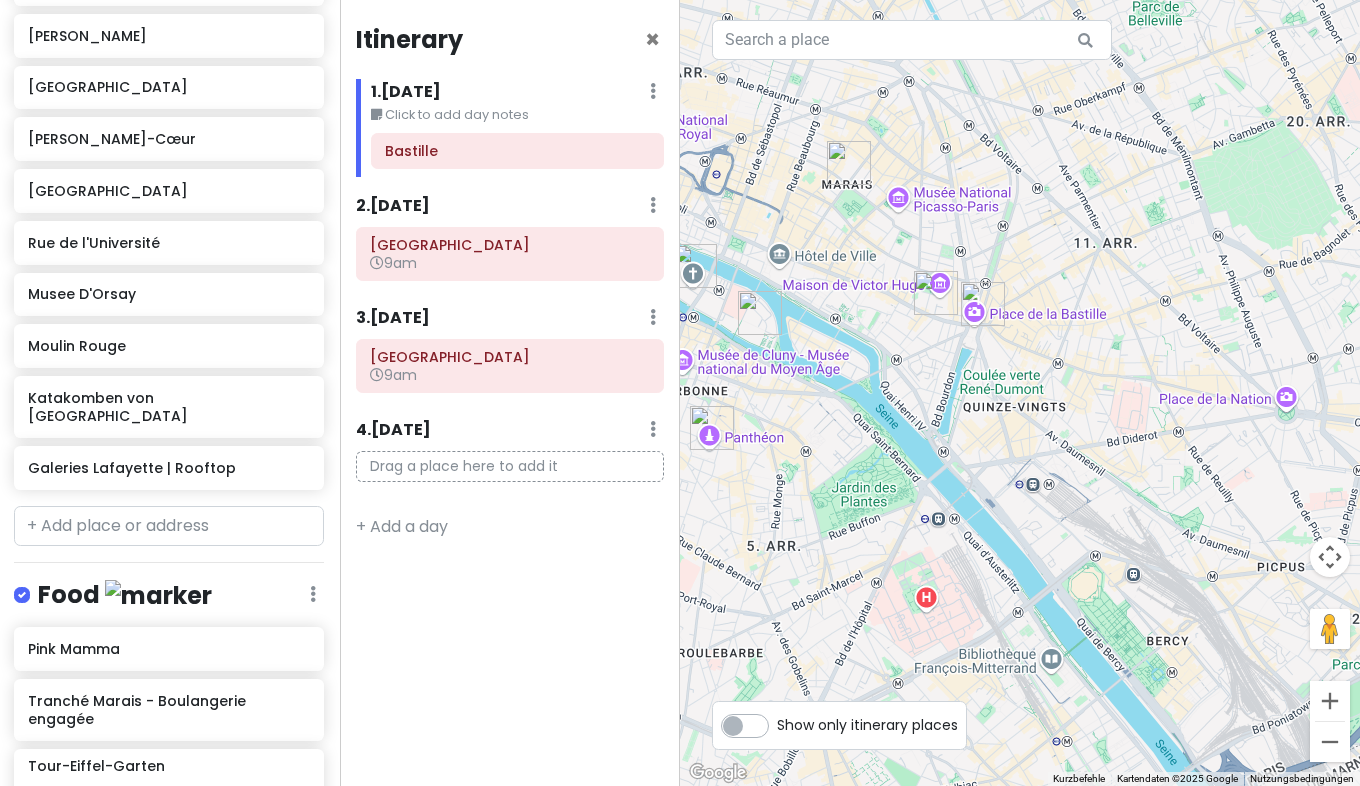 scroll, scrollTop: 1302, scrollLeft: 1, axis: both 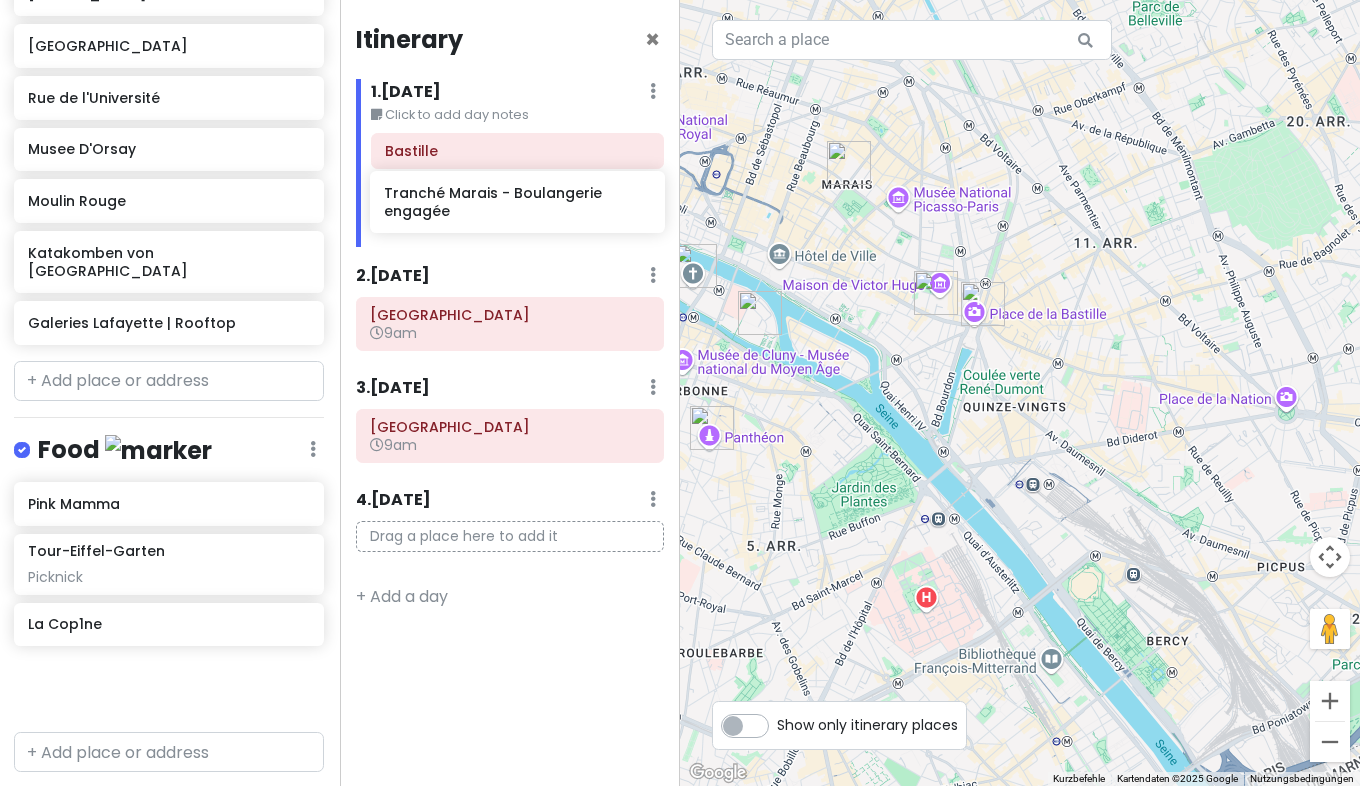 drag, startPoint x: 135, startPoint y: 547, endPoint x: 491, endPoint y: 207, distance: 492.27634 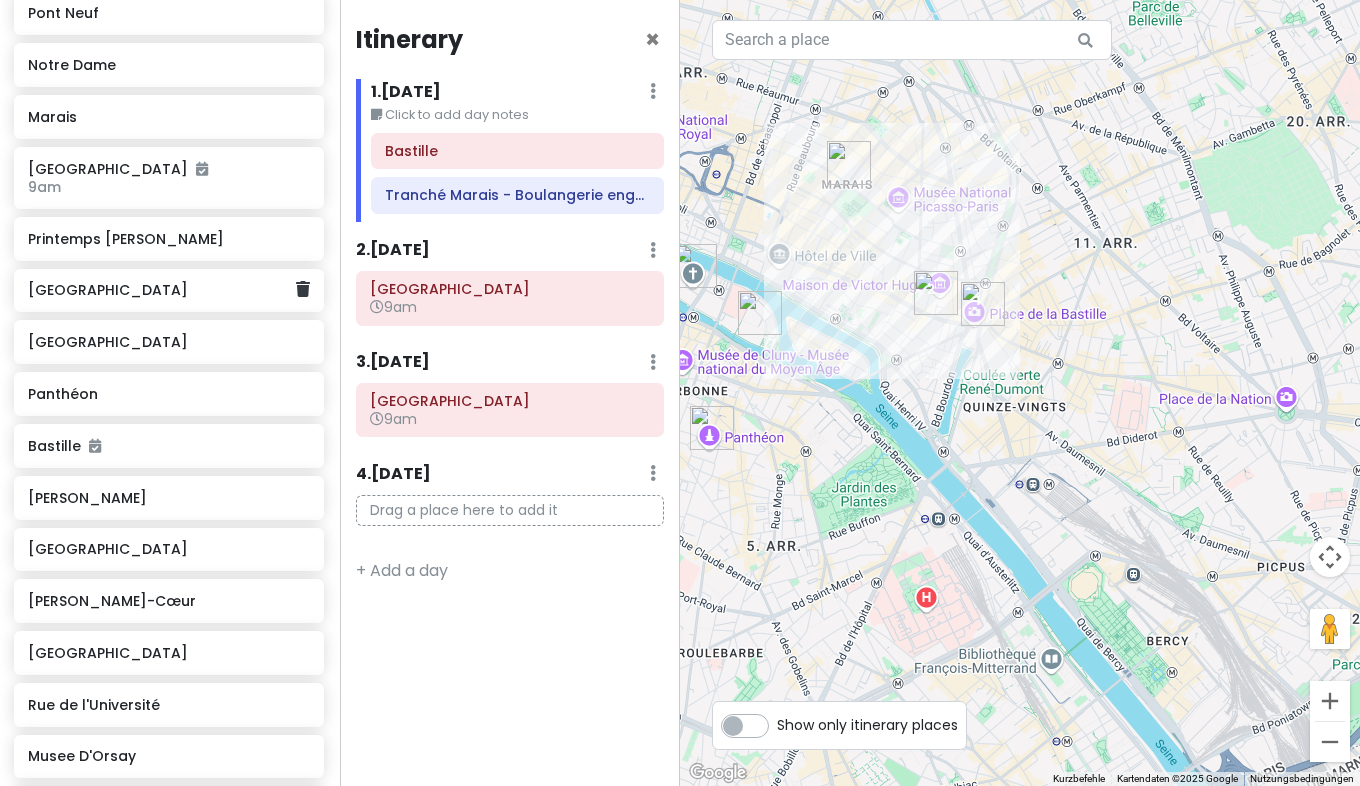 scroll, scrollTop: 683, scrollLeft: 1, axis: both 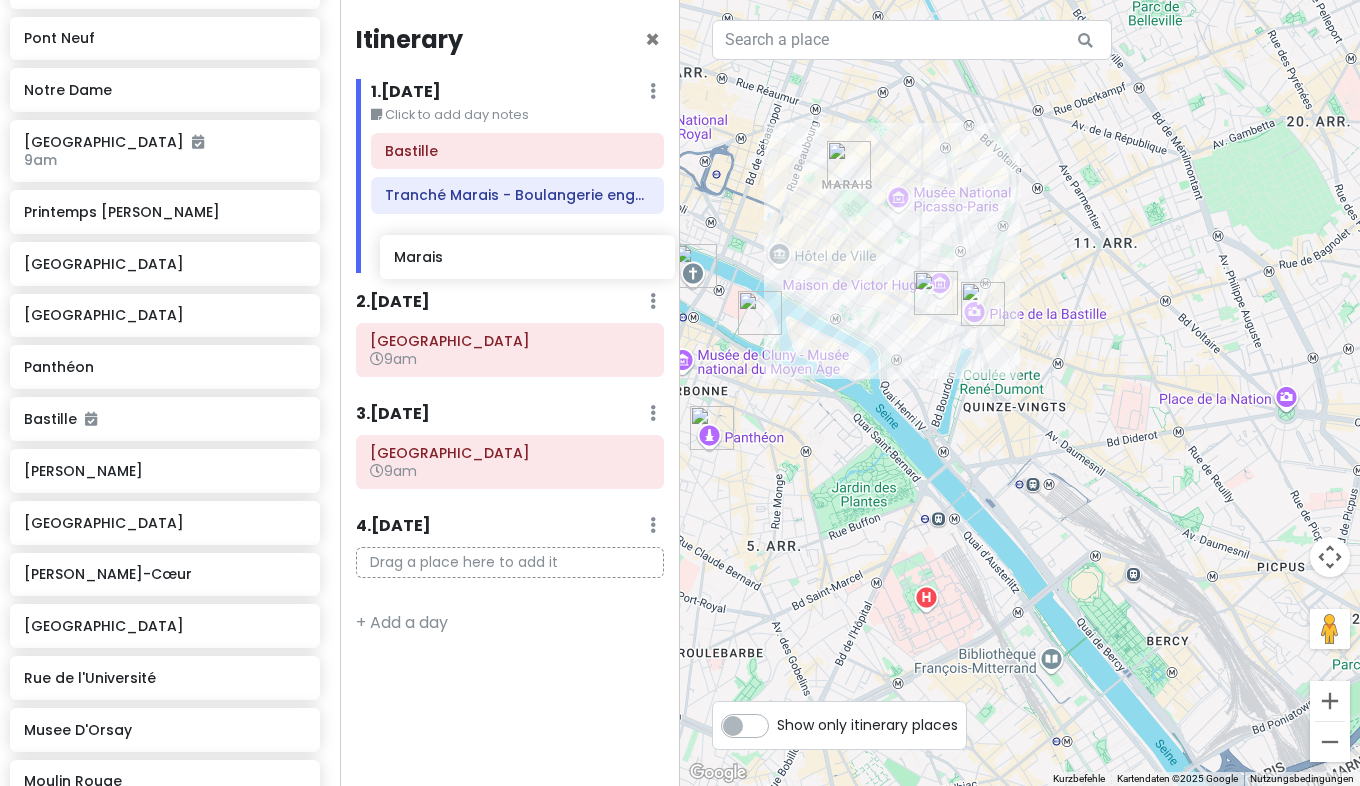 drag, startPoint x: 140, startPoint y: 137, endPoint x: 503, endPoint y: 262, distance: 383.91925 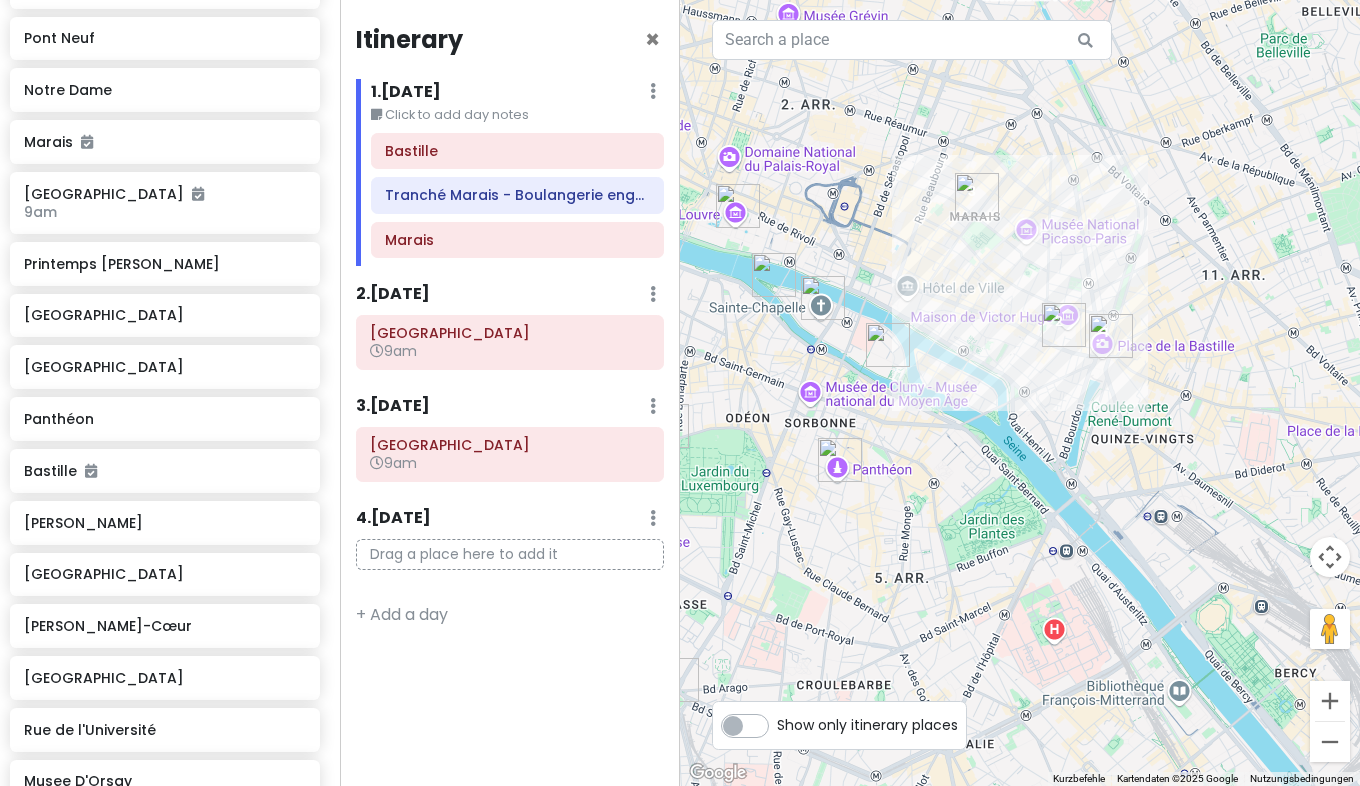 drag, startPoint x: 871, startPoint y: 367, endPoint x: 1001, endPoint y: 399, distance: 133.88054 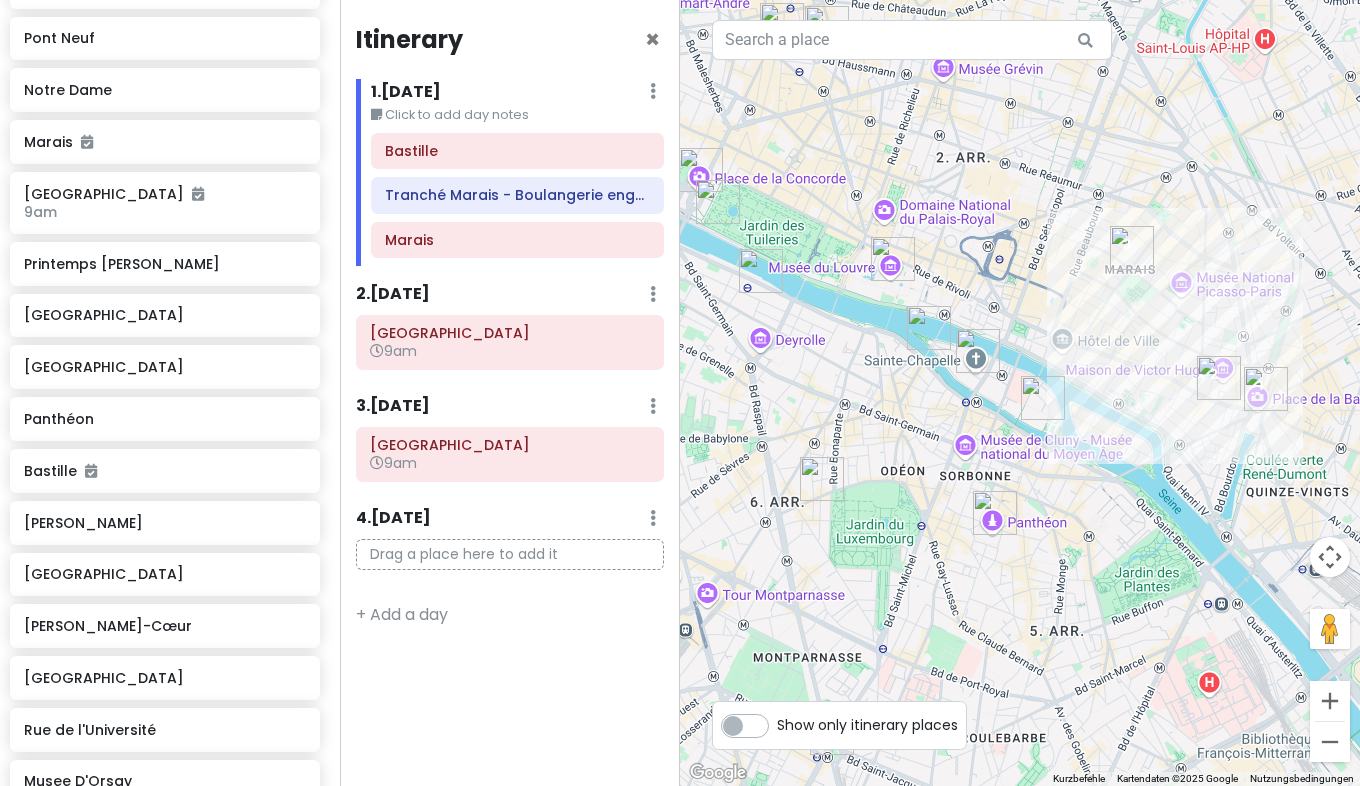 drag, startPoint x: 960, startPoint y: 472, endPoint x: 1121, endPoint y: 524, distance: 169.18924 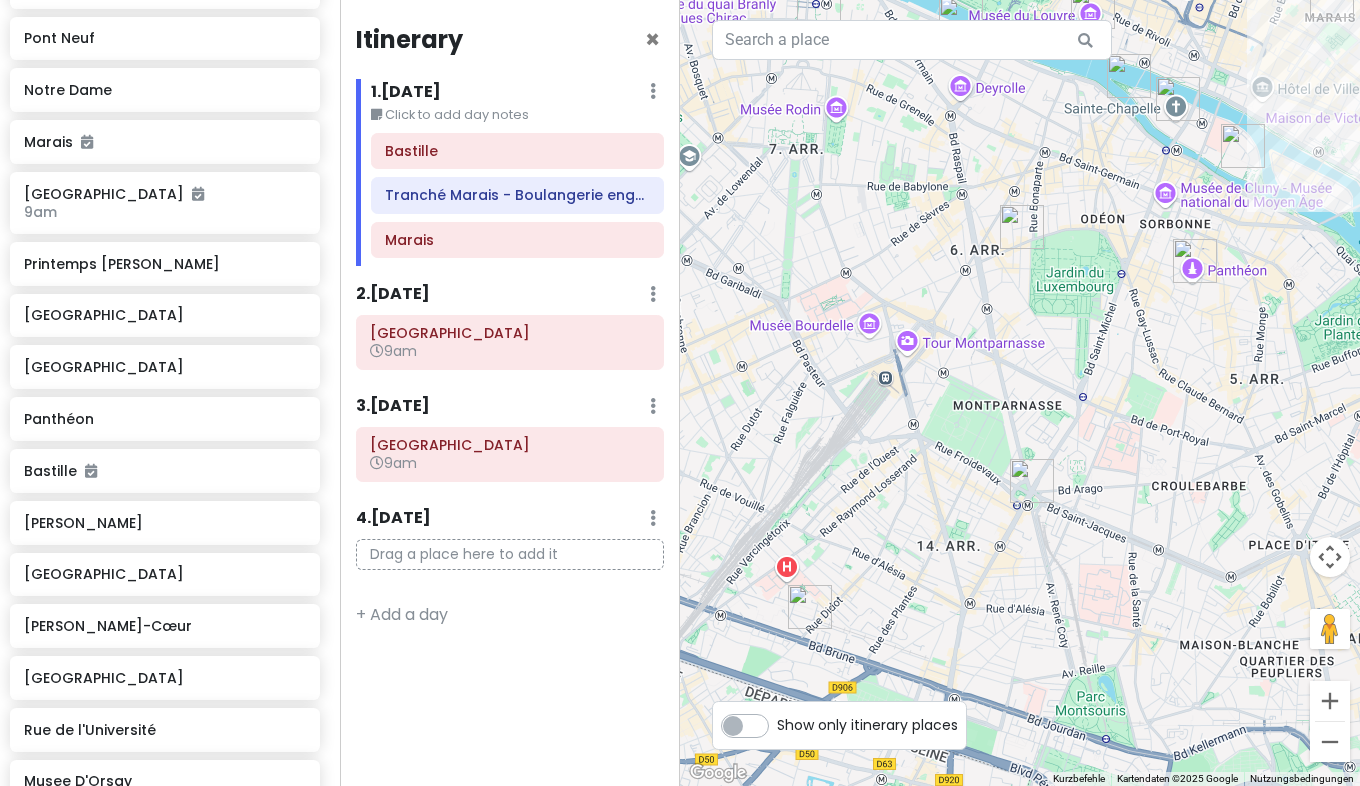 drag, startPoint x: 1009, startPoint y: 587, endPoint x: 1211, endPoint y: 329, distance: 327.67056 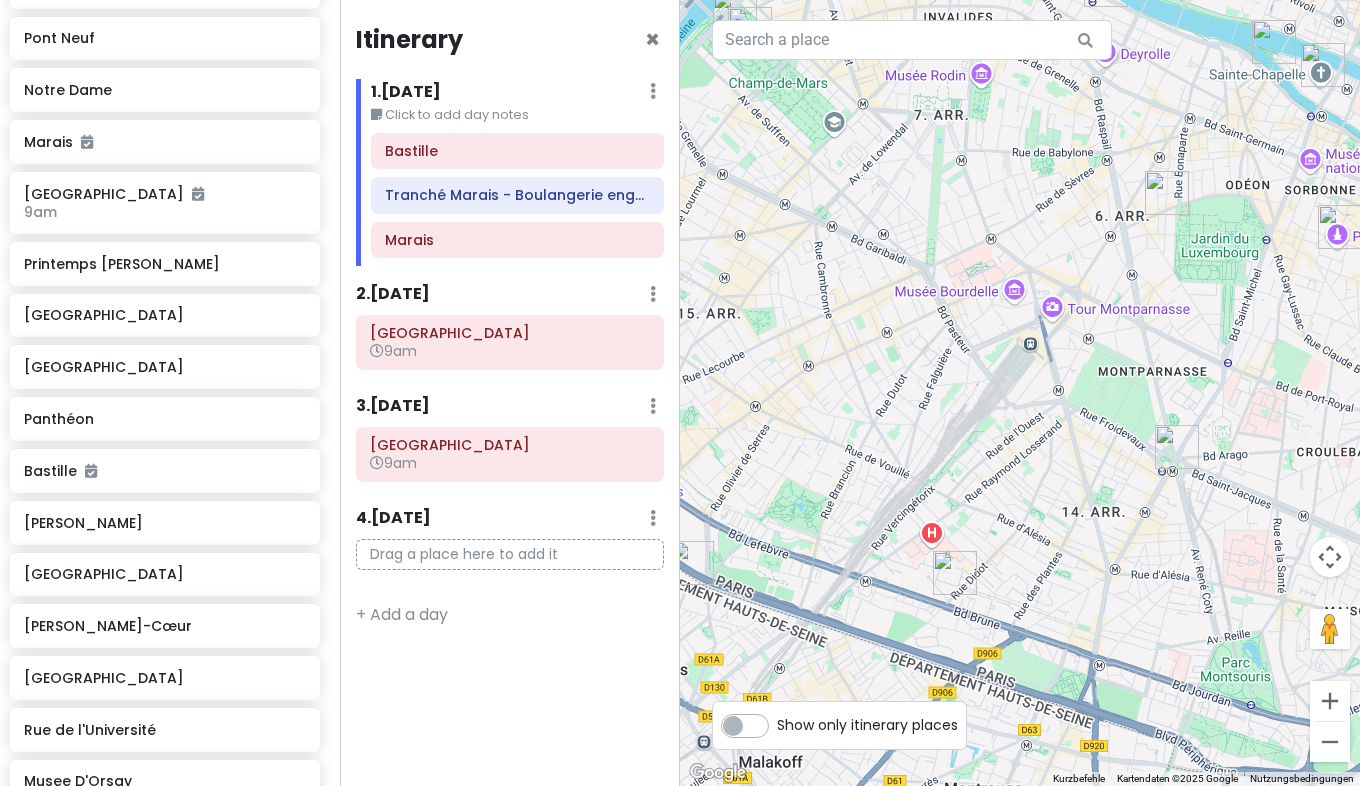 drag, startPoint x: 1211, startPoint y: 329, endPoint x: 1363, endPoint y: 285, distance: 158.24033 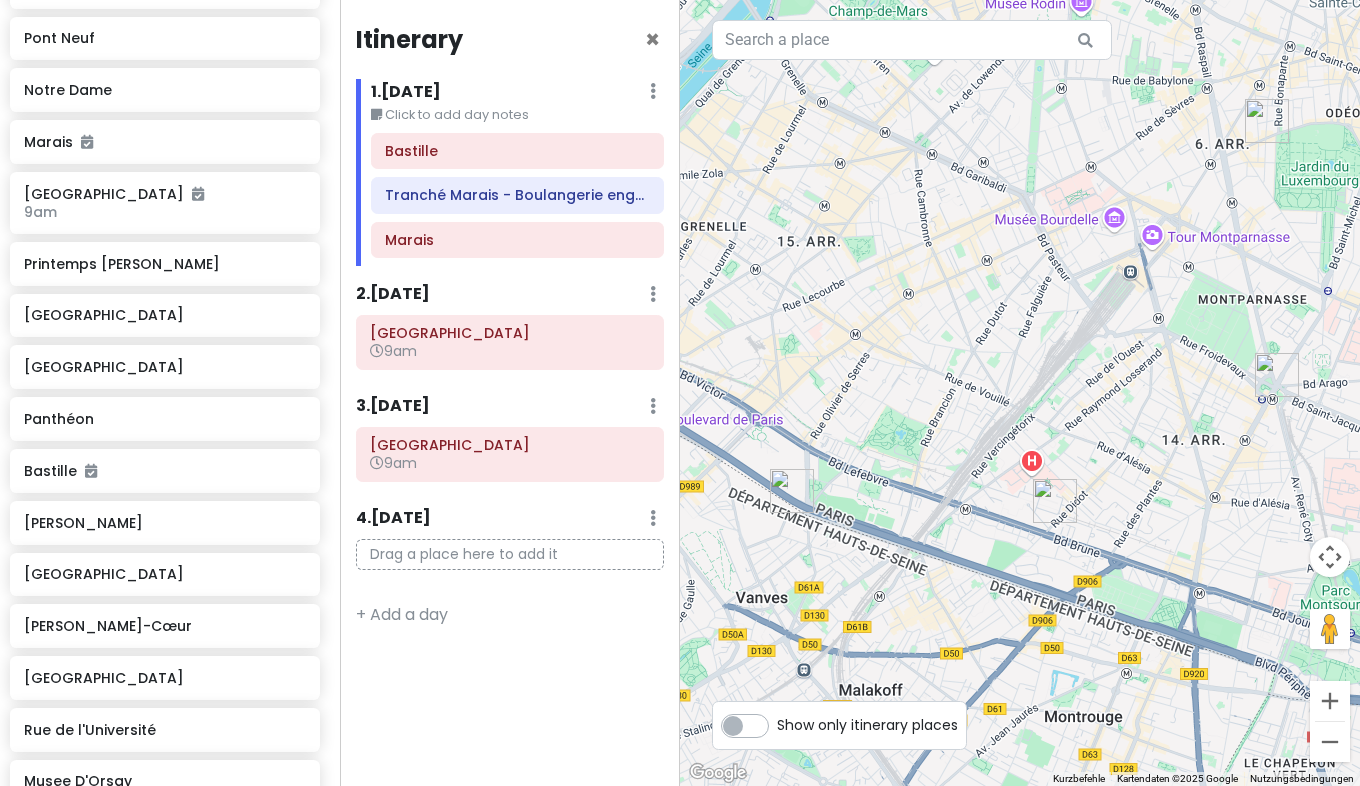 drag, startPoint x: 1005, startPoint y: 434, endPoint x: 1107, endPoint y: 370, distance: 120.41595 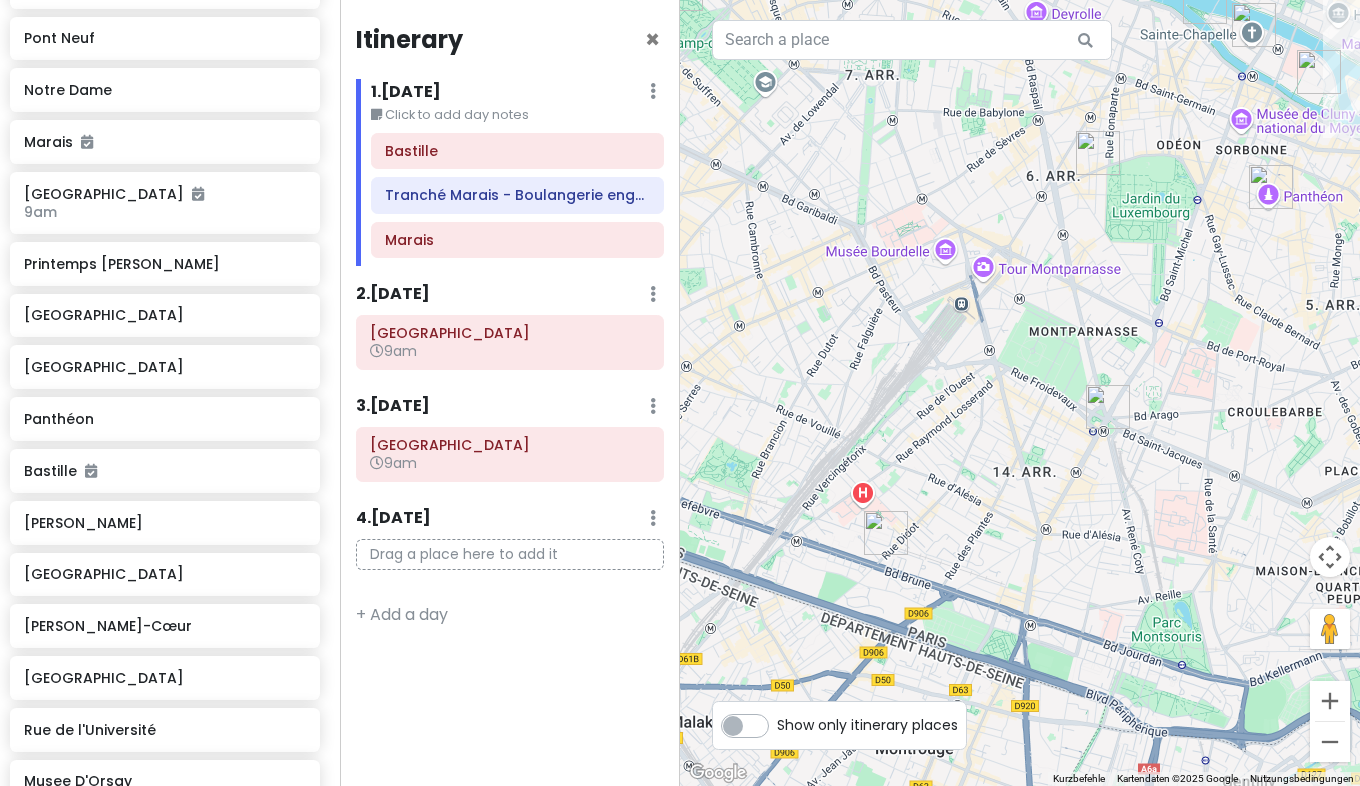 drag, startPoint x: 1184, startPoint y: 538, endPoint x: 997, endPoint y: 575, distance: 190.62529 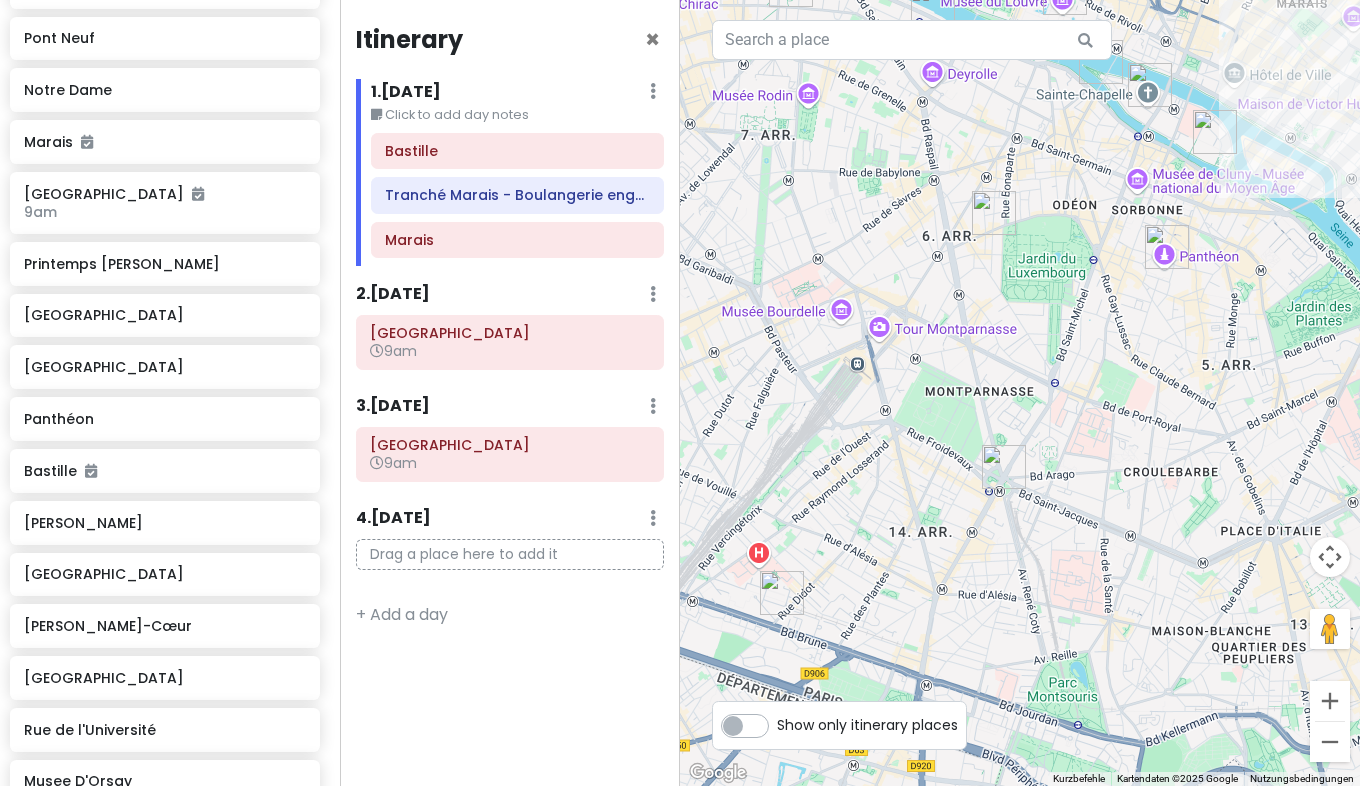 drag, startPoint x: 1170, startPoint y: 312, endPoint x: 1074, endPoint y: 370, distance: 112.1606 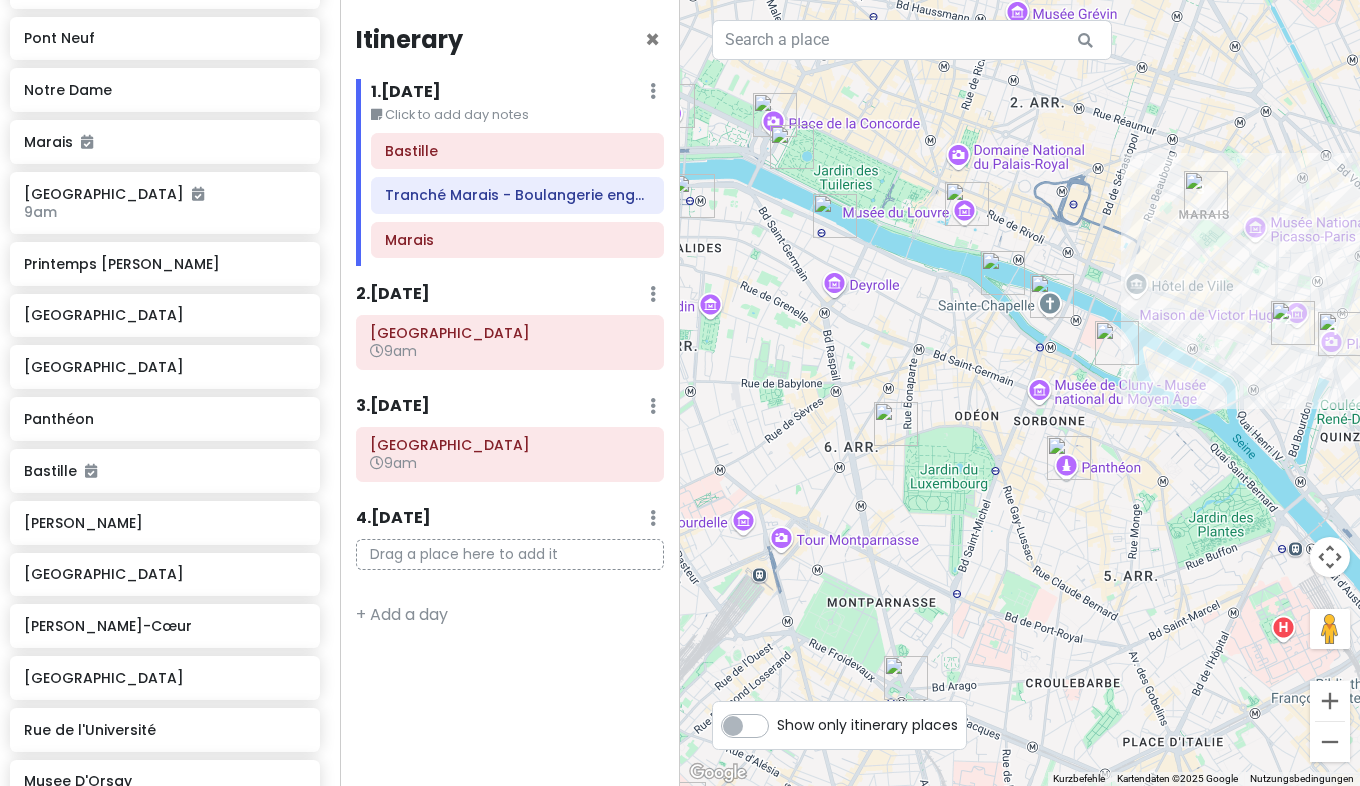 drag, startPoint x: 1067, startPoint y: 181, endPoint x: 970, endPoint y: 391, distance: 231.32013 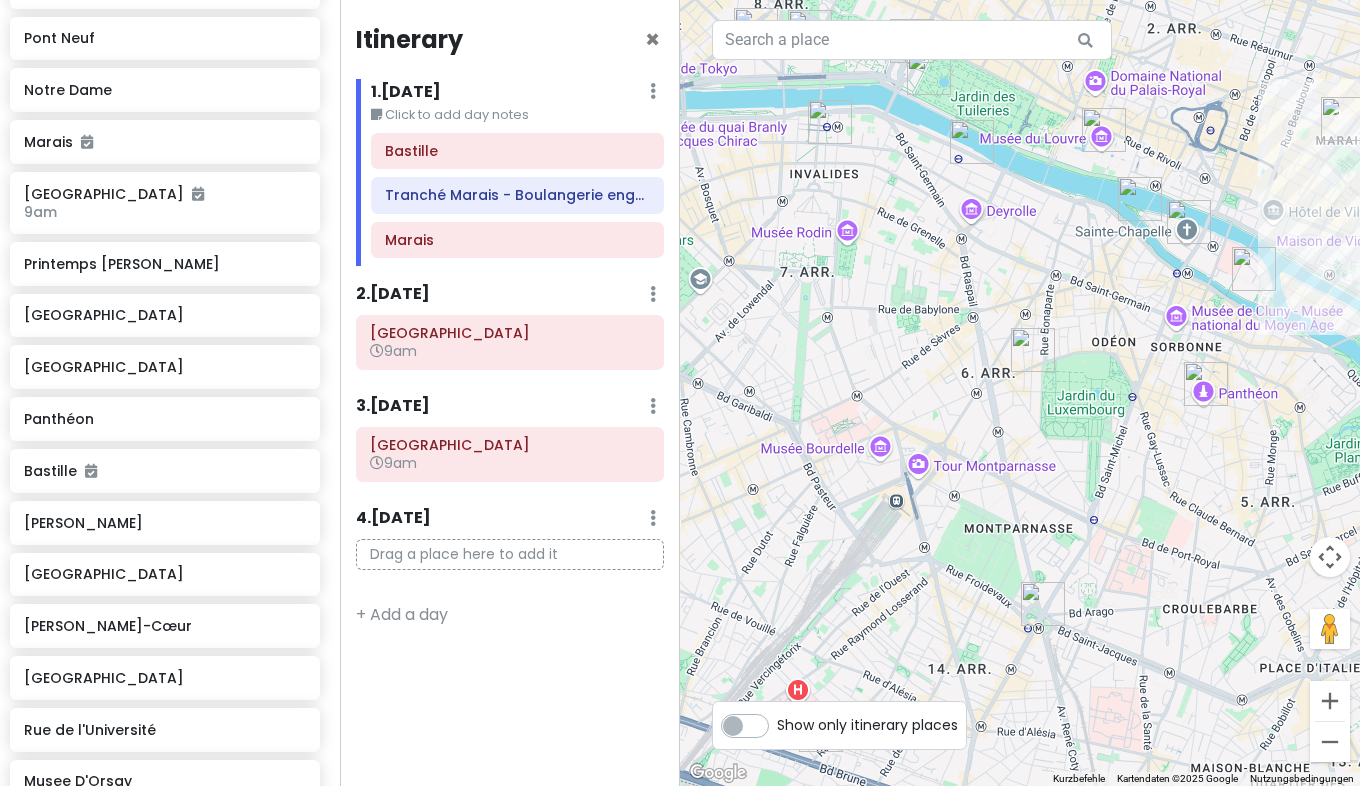 drag, startPoint x: 1111, startPoint y: 445, endPoint x: 1277, endPoint y: 377, distance: 179.38785 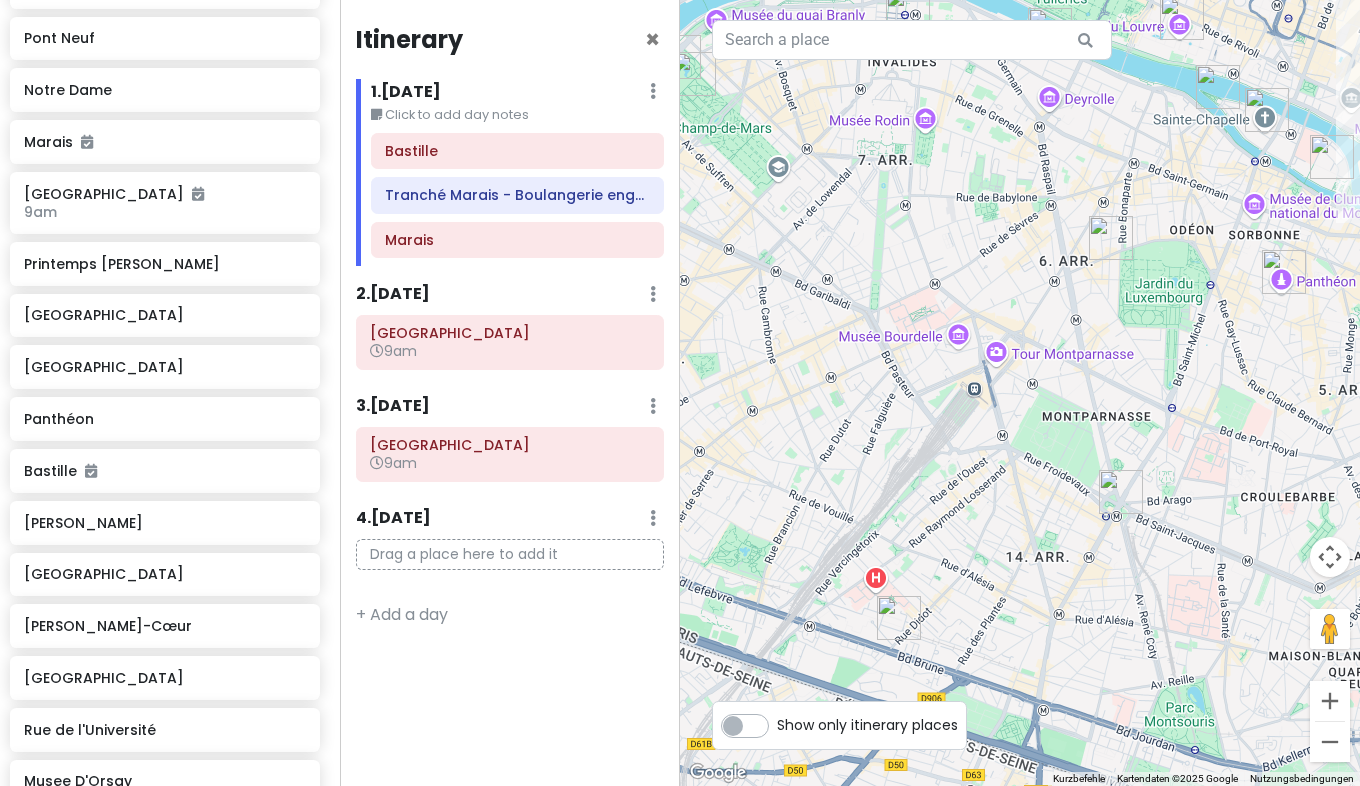 drag, startPoint x: 998, startPoint y: 431, endPoint x: 1075, endPoint y: 286, distance: 164.17673 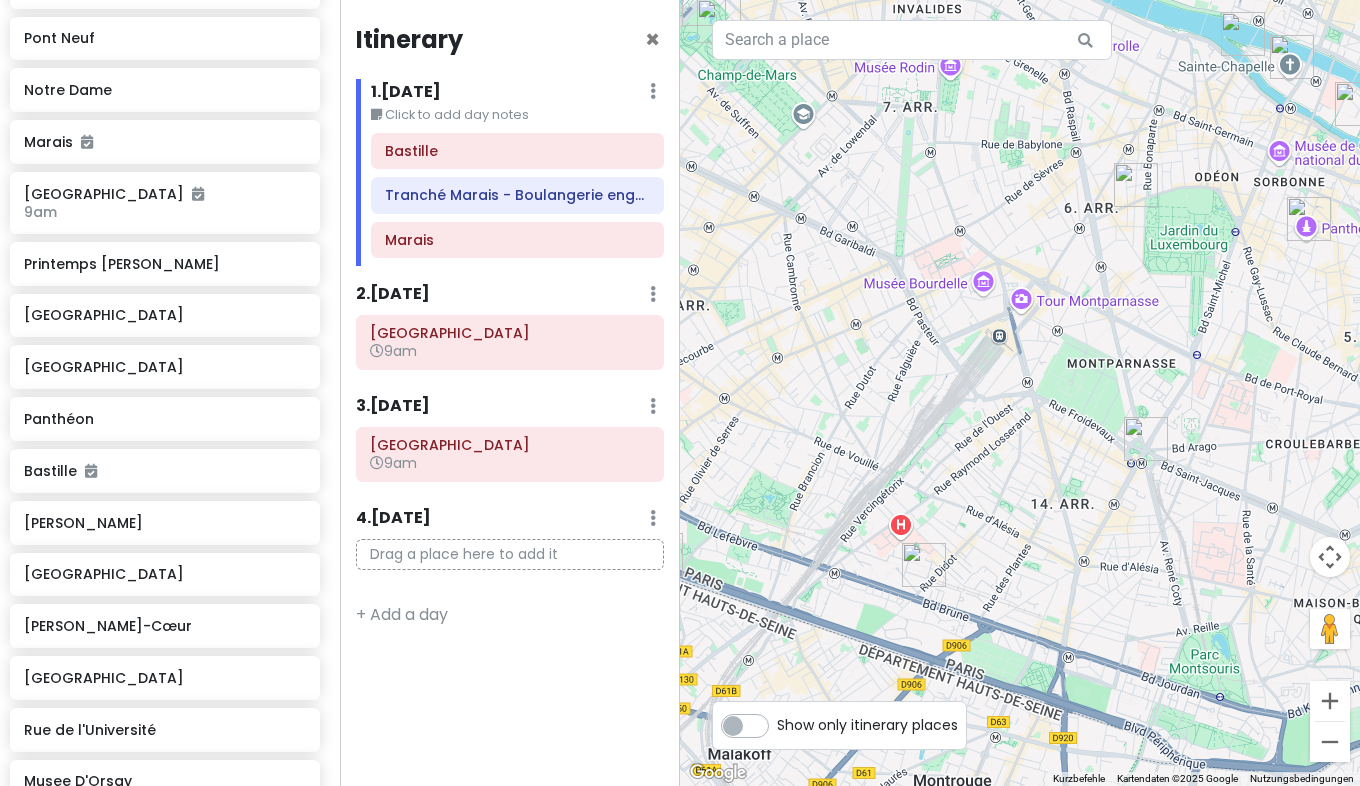 drag, startPoint x: 1026, startPoint y: 487, endPoint x: 1018, endPoint y: 455, distance: 32.984844 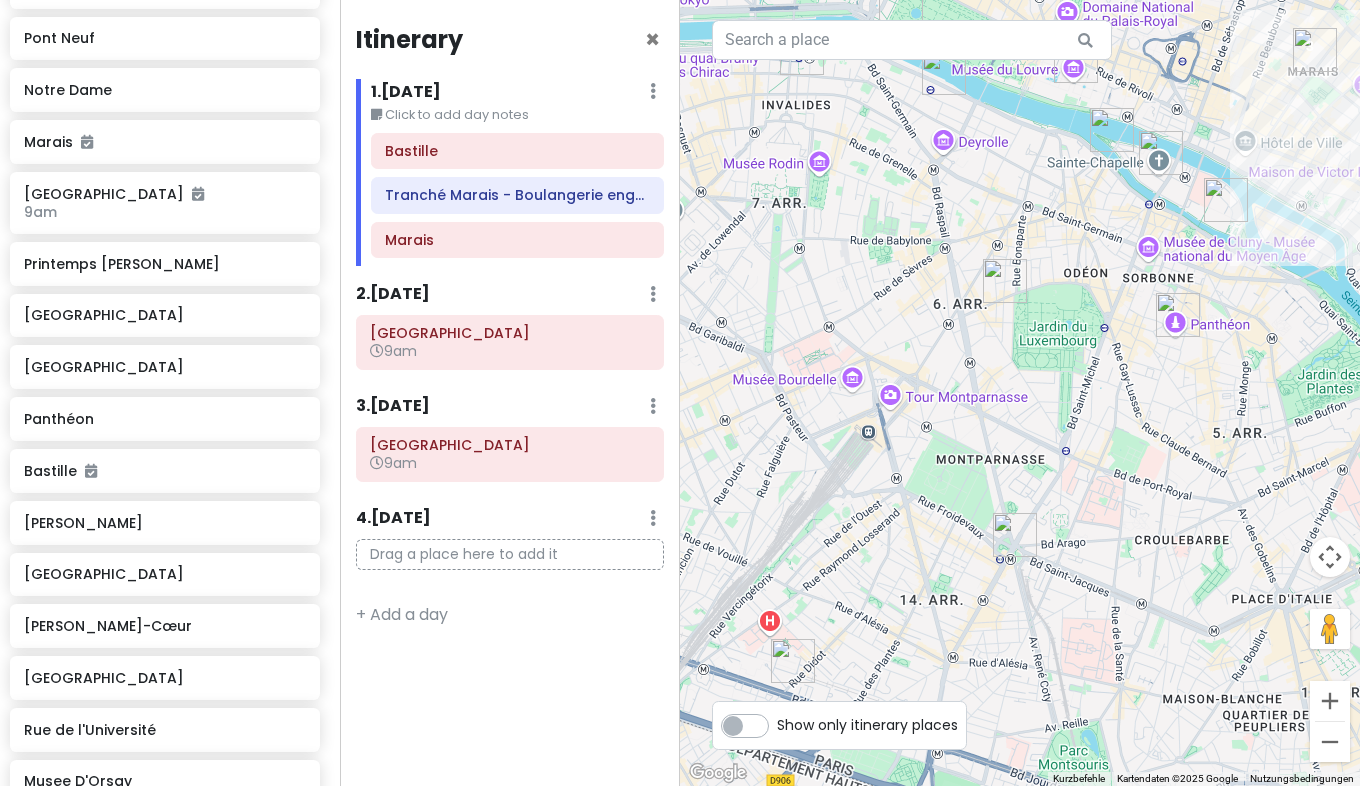 drag, startPoint x: 1204, startPoint y: 324, endPoint x: 1074, endPoint y: 419, distance: 161.01242 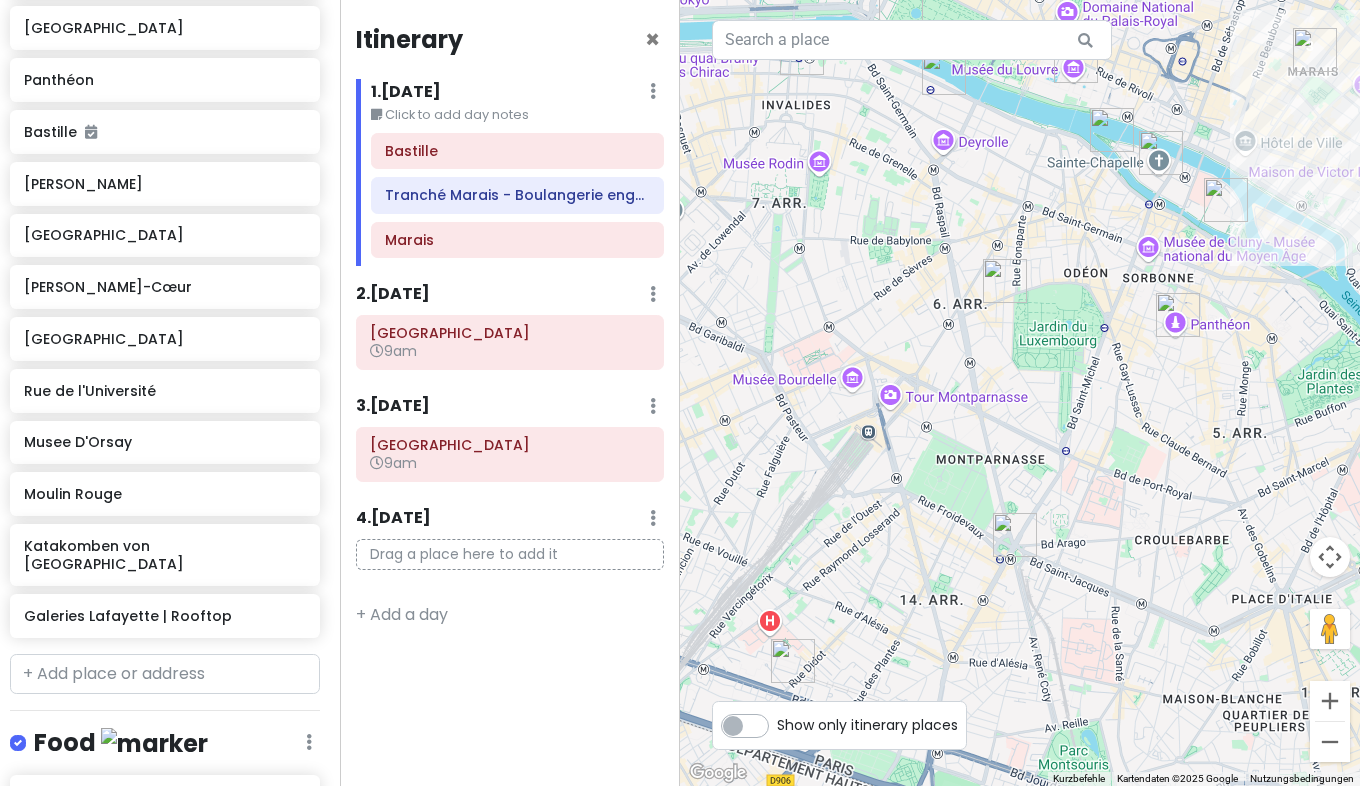 scroll, scrollTop: 1048, scrollLeft: 9, axis: both 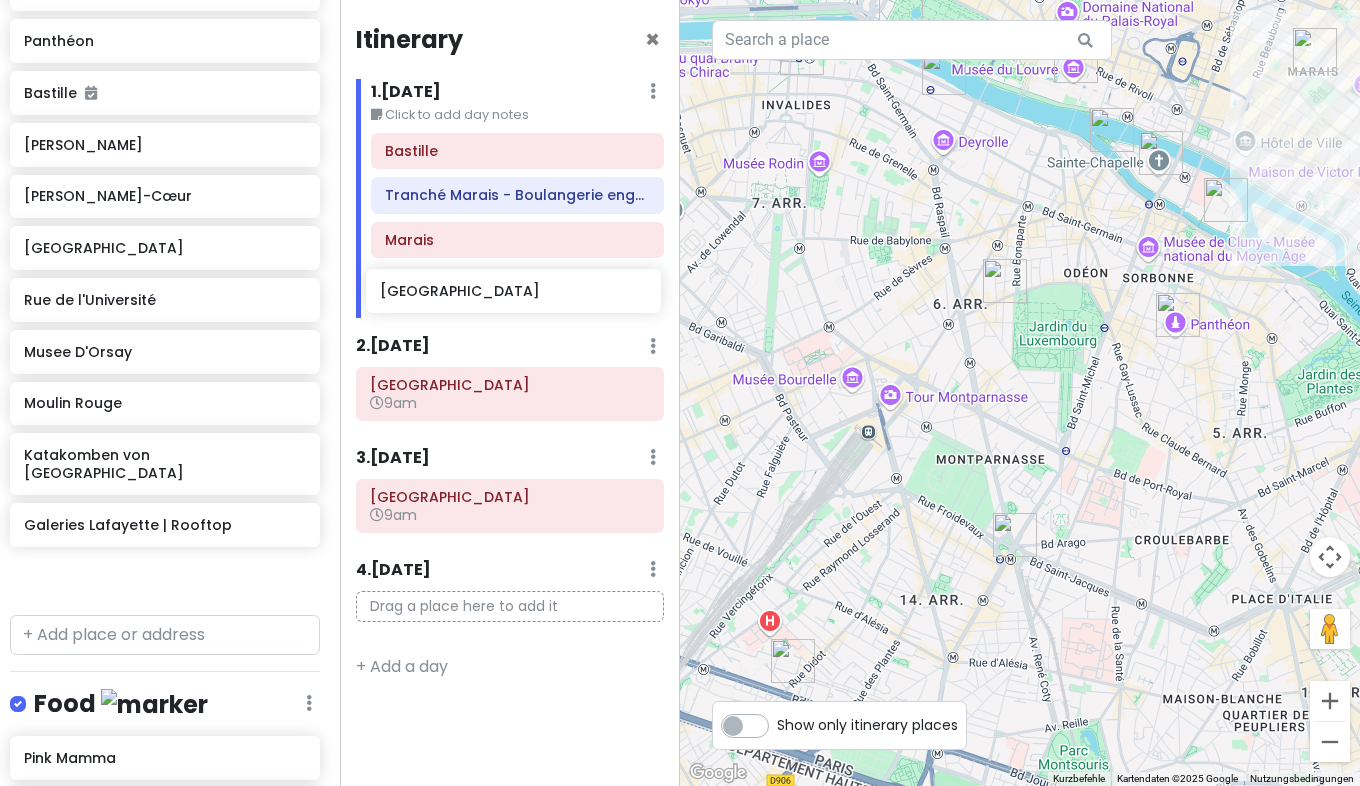 drag, startPoint x: 120, startPoint y: 200, endPoint x: 480, endPoint y: 296, distance: 372.5802 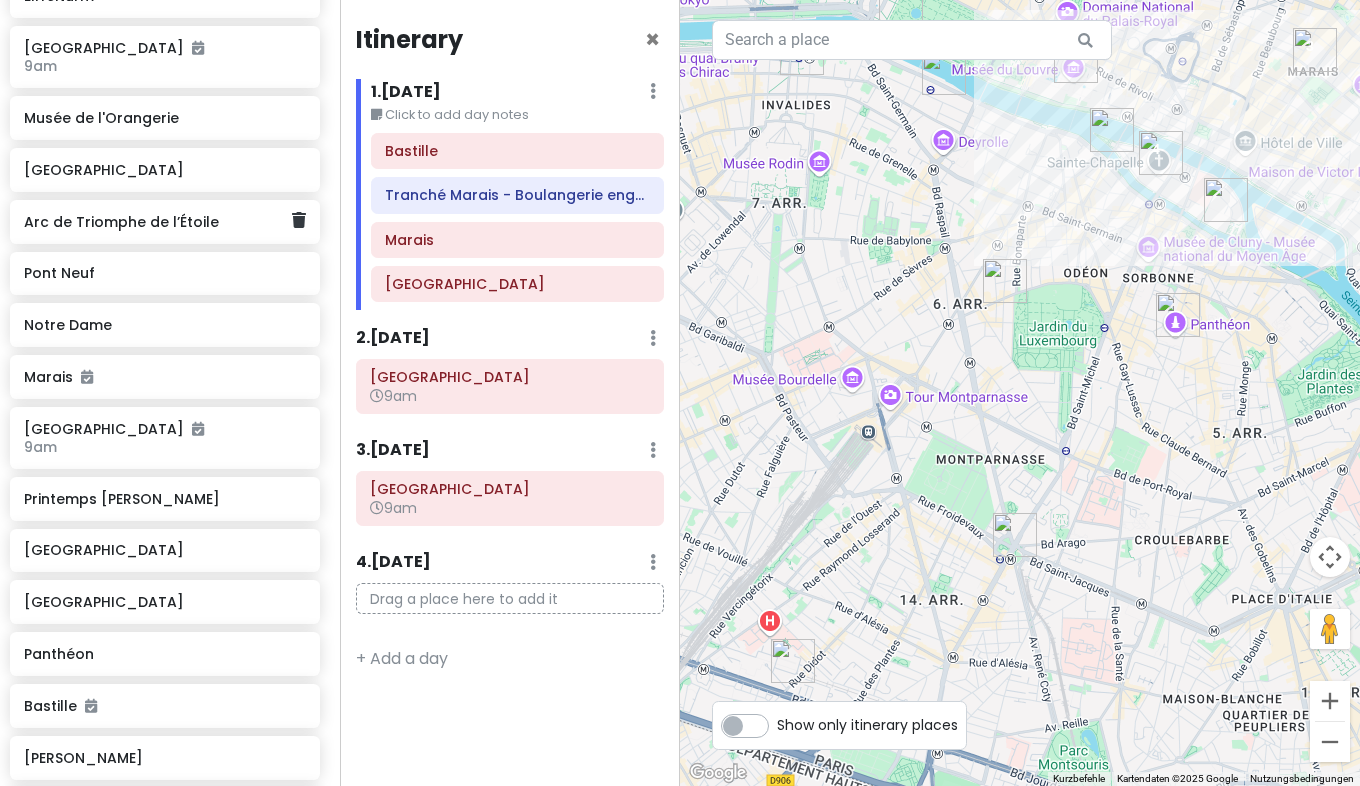 scroll, scrollTop: 436, scrollLeft: 9, axis: both 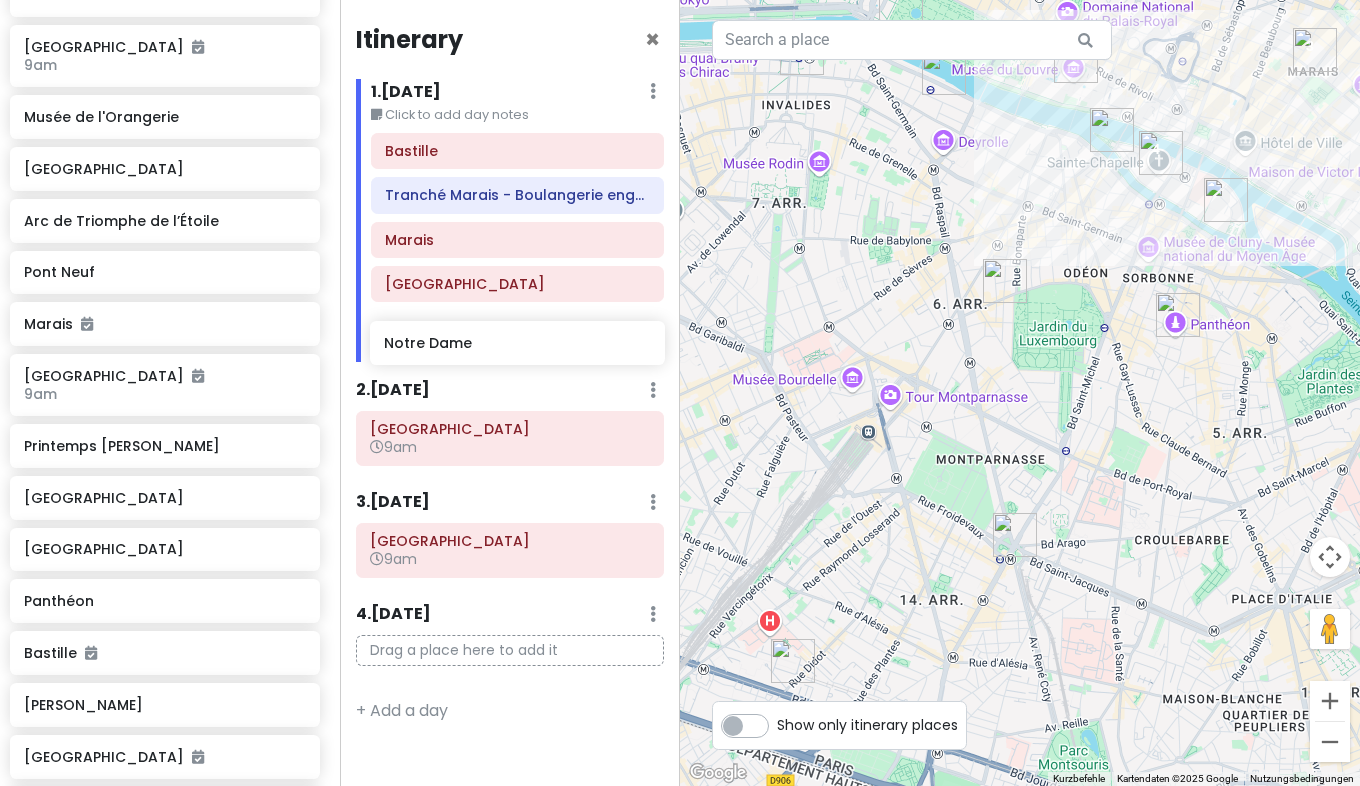 drag, startPoint x: 131, startPoint y: 333, endPoint x: 495, endPoint y: 354, distance: 364.60526 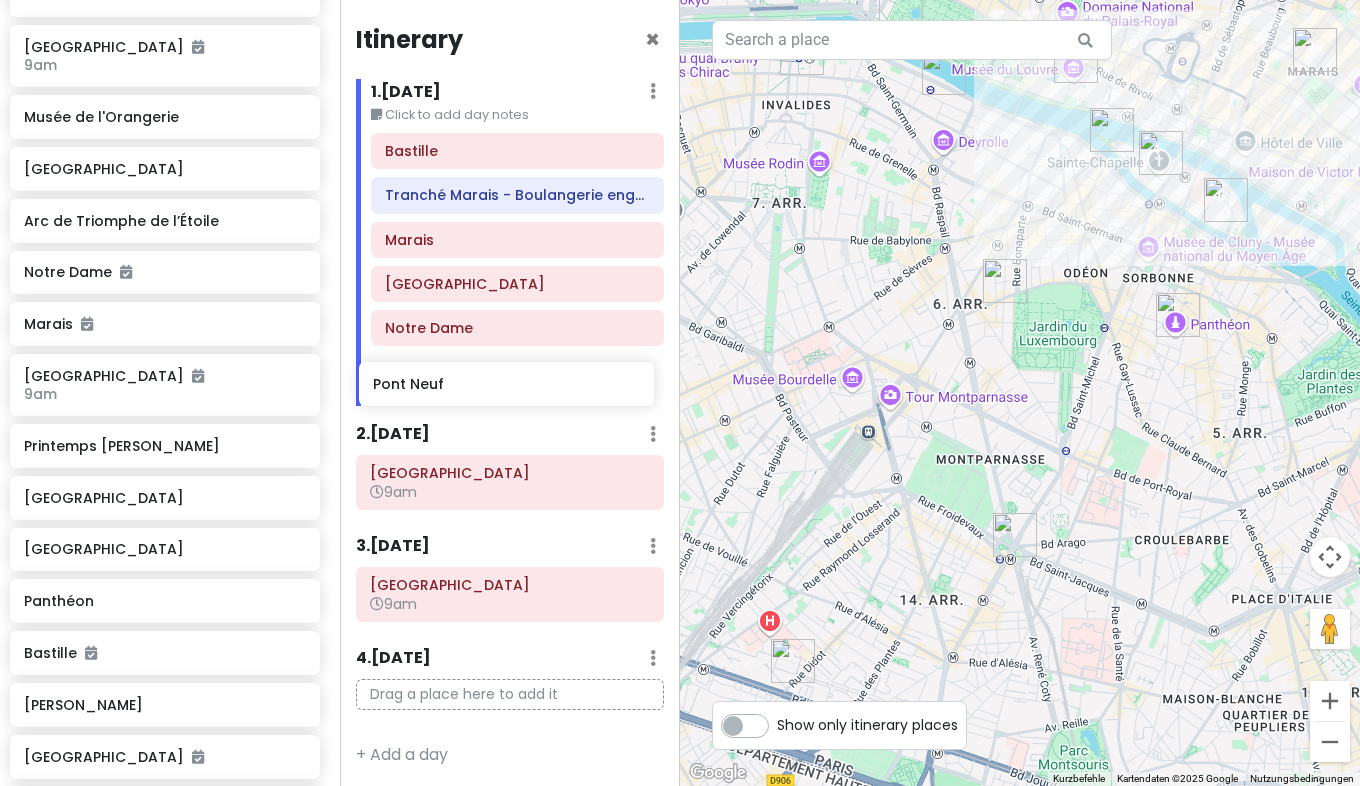 drag, startPoint x: 131, startPoint y: 289, endPoint x: 484, endPoint y: 403, distance: 370.95148 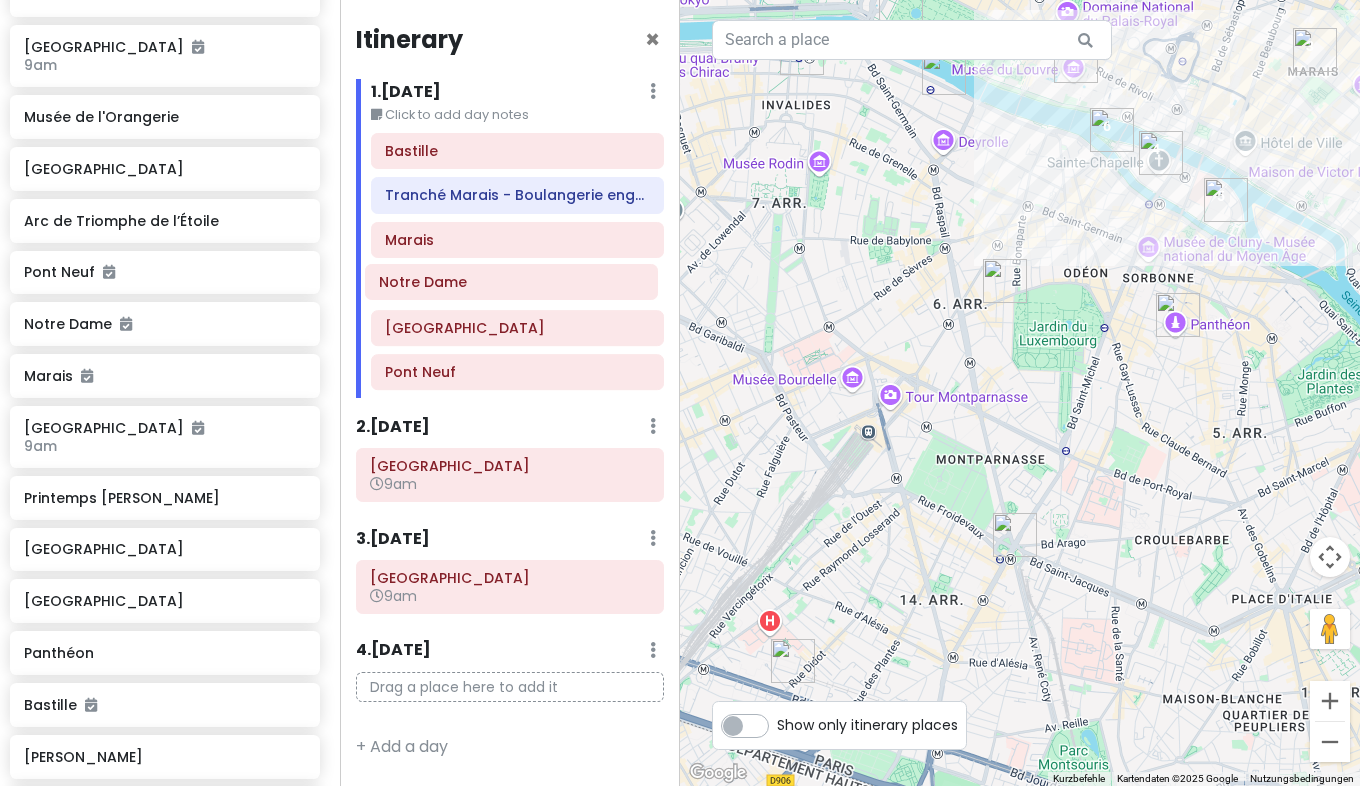 drag, startPoint x: 501, startPoint y: 336, endPoint x: 495, endPoint y: 290, distance: 46.389652 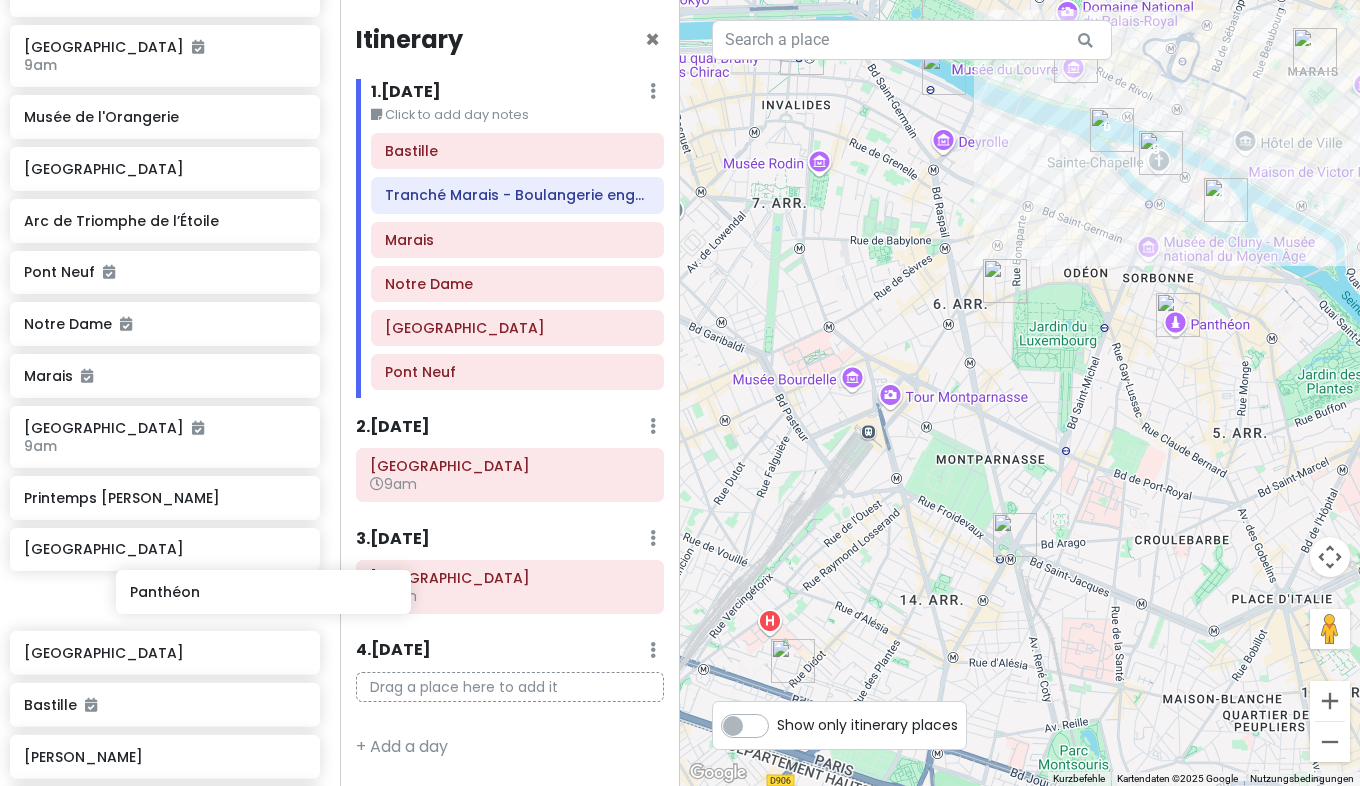 scroll, scrollTop: 440, scrollLeft: 10, axis: both 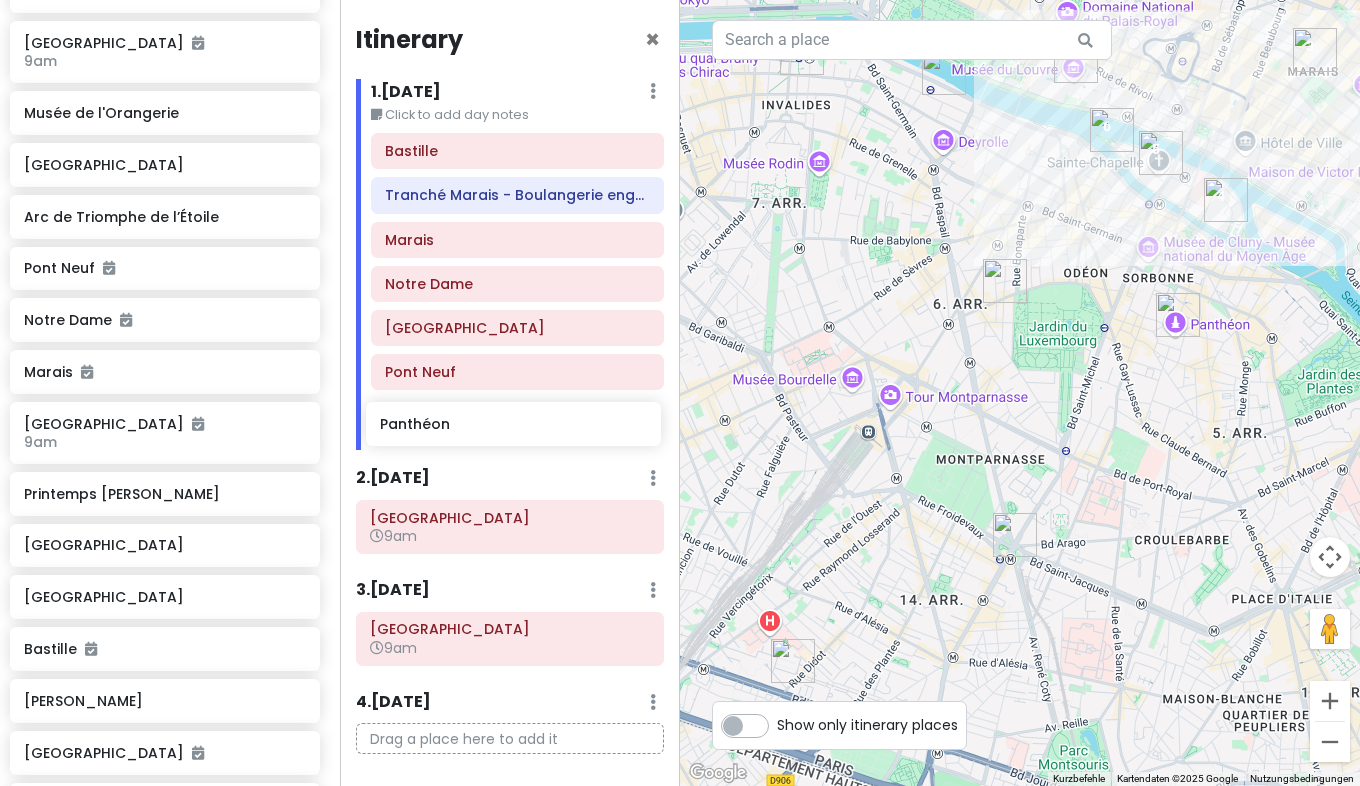 drag, startPoint x: 151, startPoint y: 663, endPoint x: 511, endPoint y: 436, distance: 425.59253 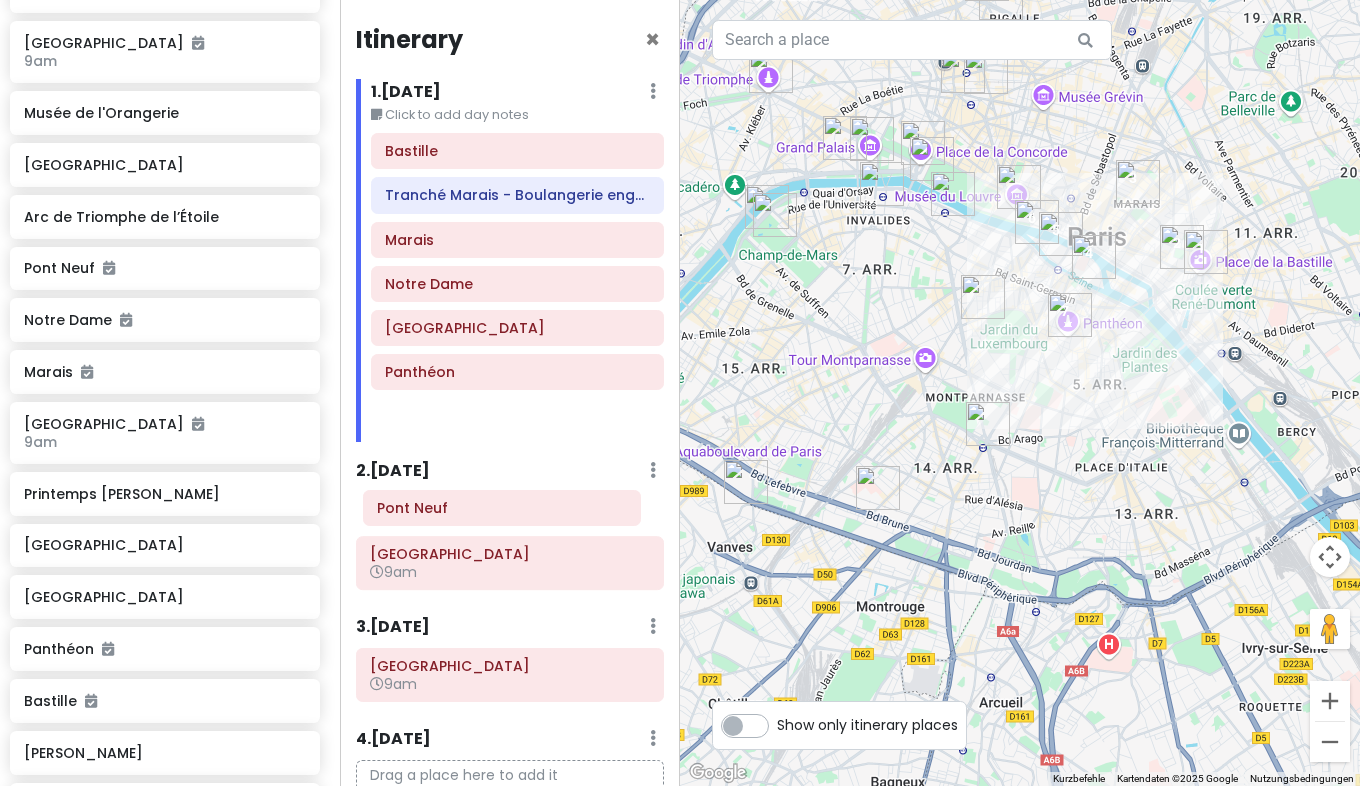 drag, startPoint x: 530, startPoint y: 384, endPoint x: 522, endPoint y: 522, distance: 138.23169 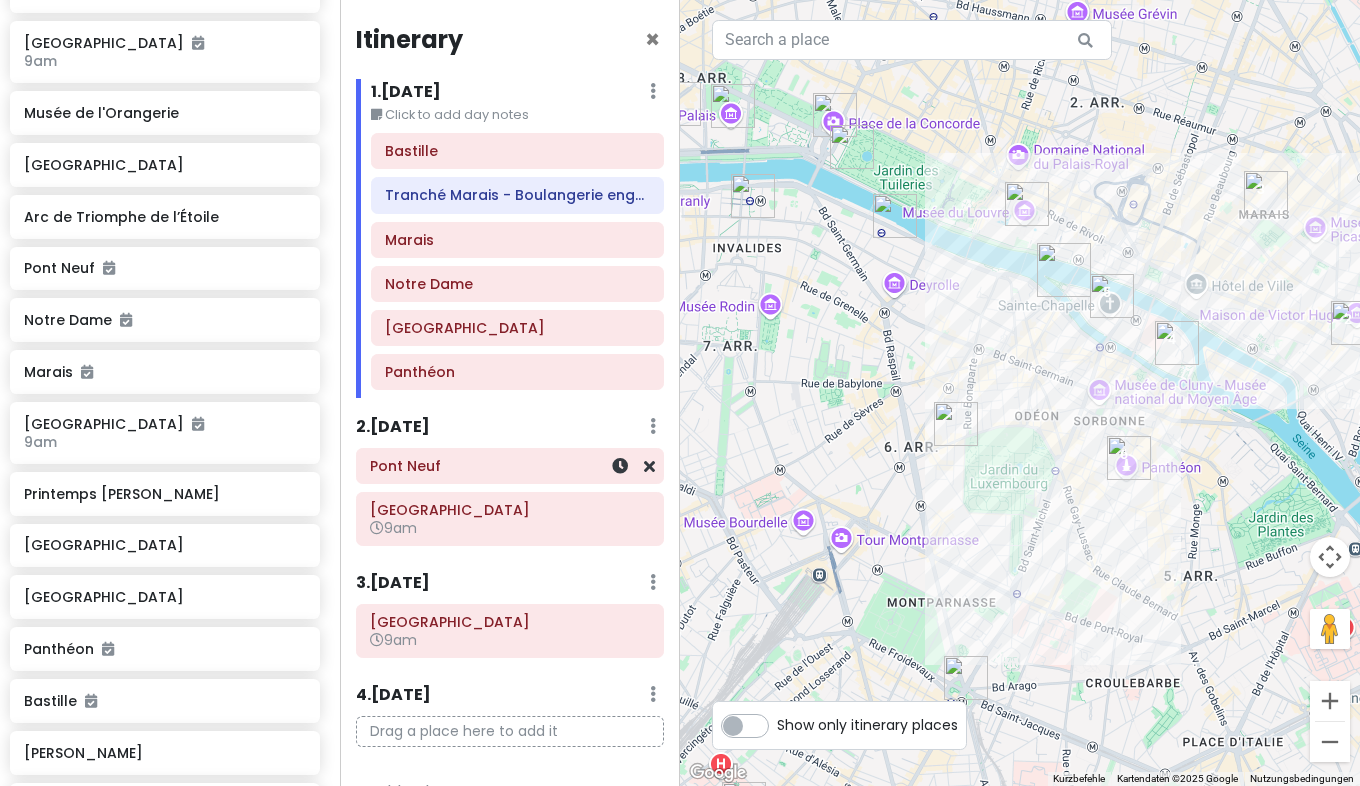 click on "Pont Neuf" at bounding box center [510, 466] 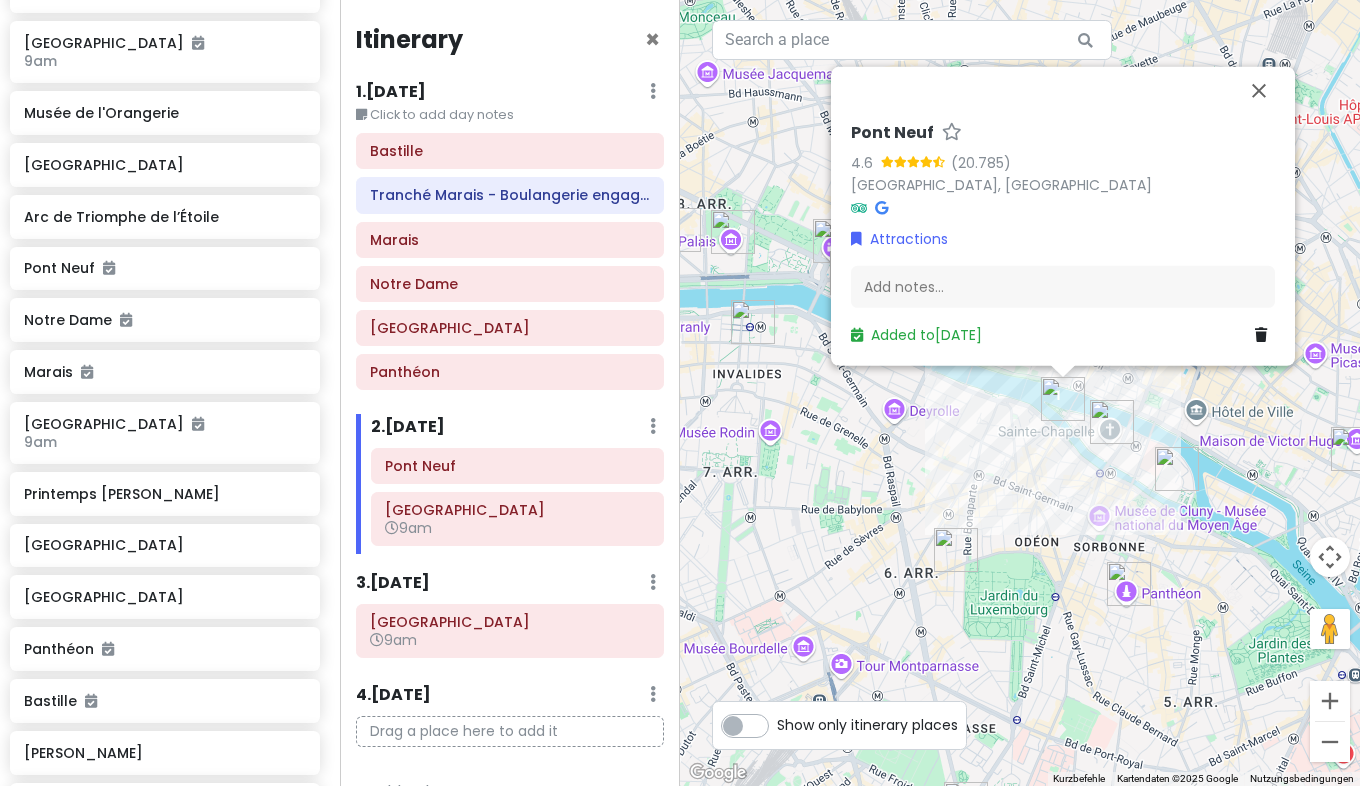 click on "Um von einem Element zum anderen zu gelangen, drückst du die Pfeiltasten entsprechend. Pont Neuf 4.6        (20.785) 75001 [GEOGRAPHIC_DATA], [GEOGRAPHIC_DATA] Attractions Add notes... Added to  [DATE]" at bounding box center [1020, 393] 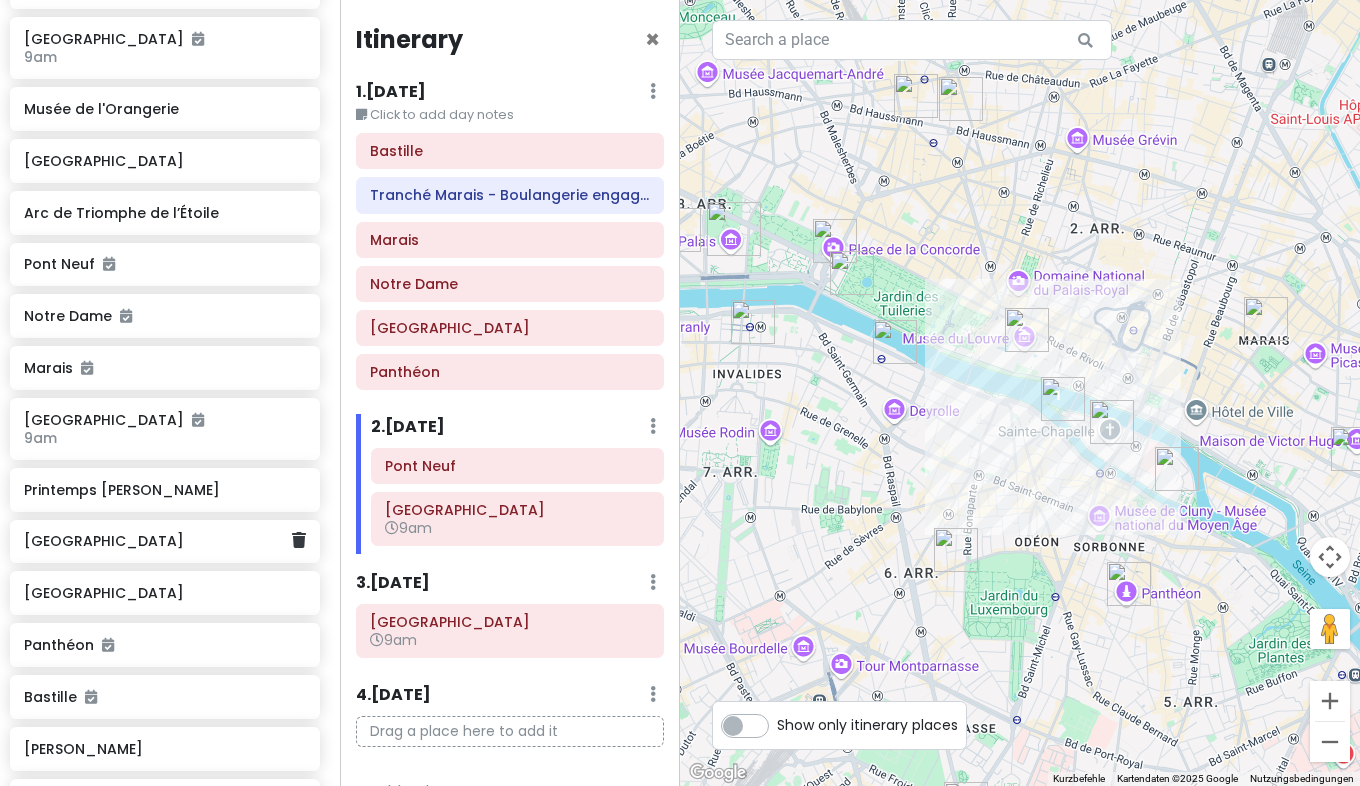scroll, scrollTop: 440, scrollLeft: 10, axis: both 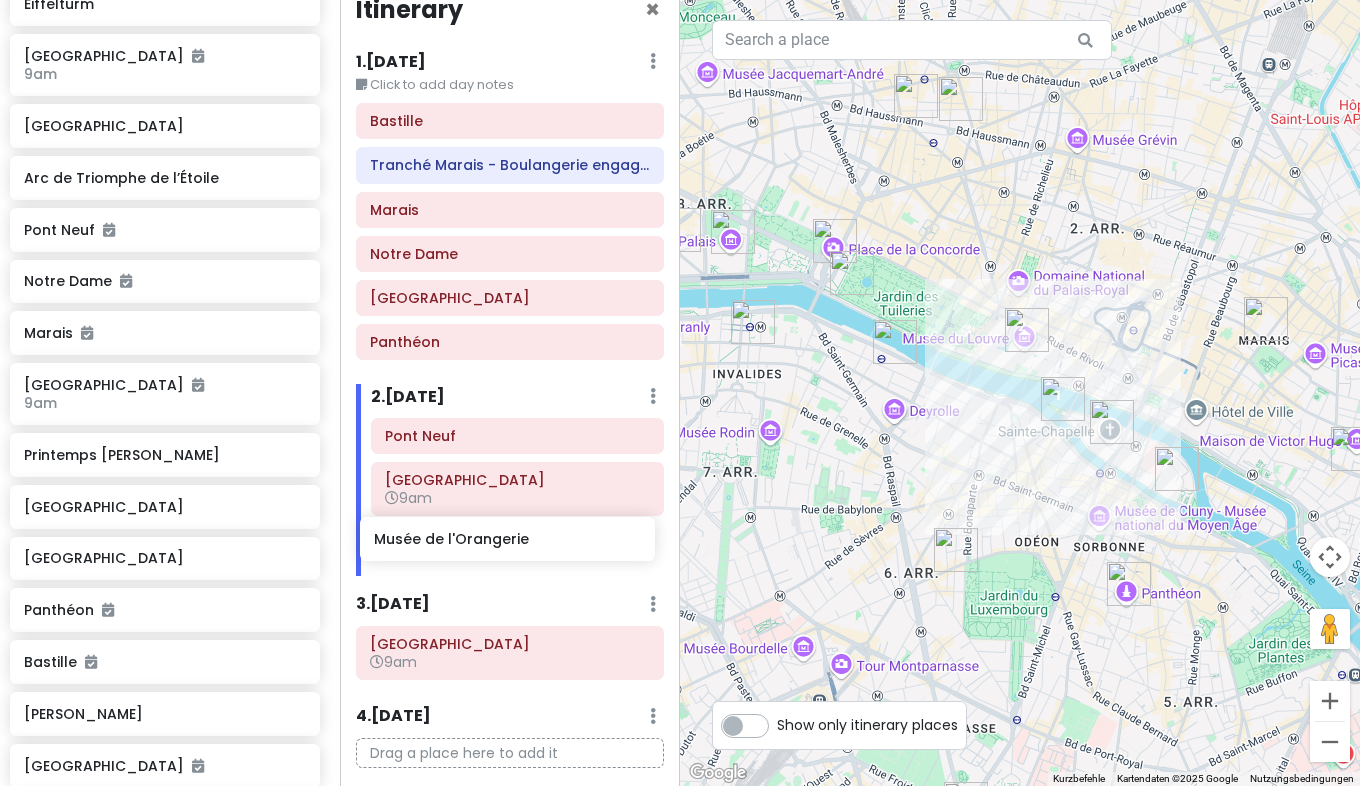 drag, startPoint x: 128, startPoint y: 124, endPoint x: 483, endPoint y: 553, distance: 556.8357 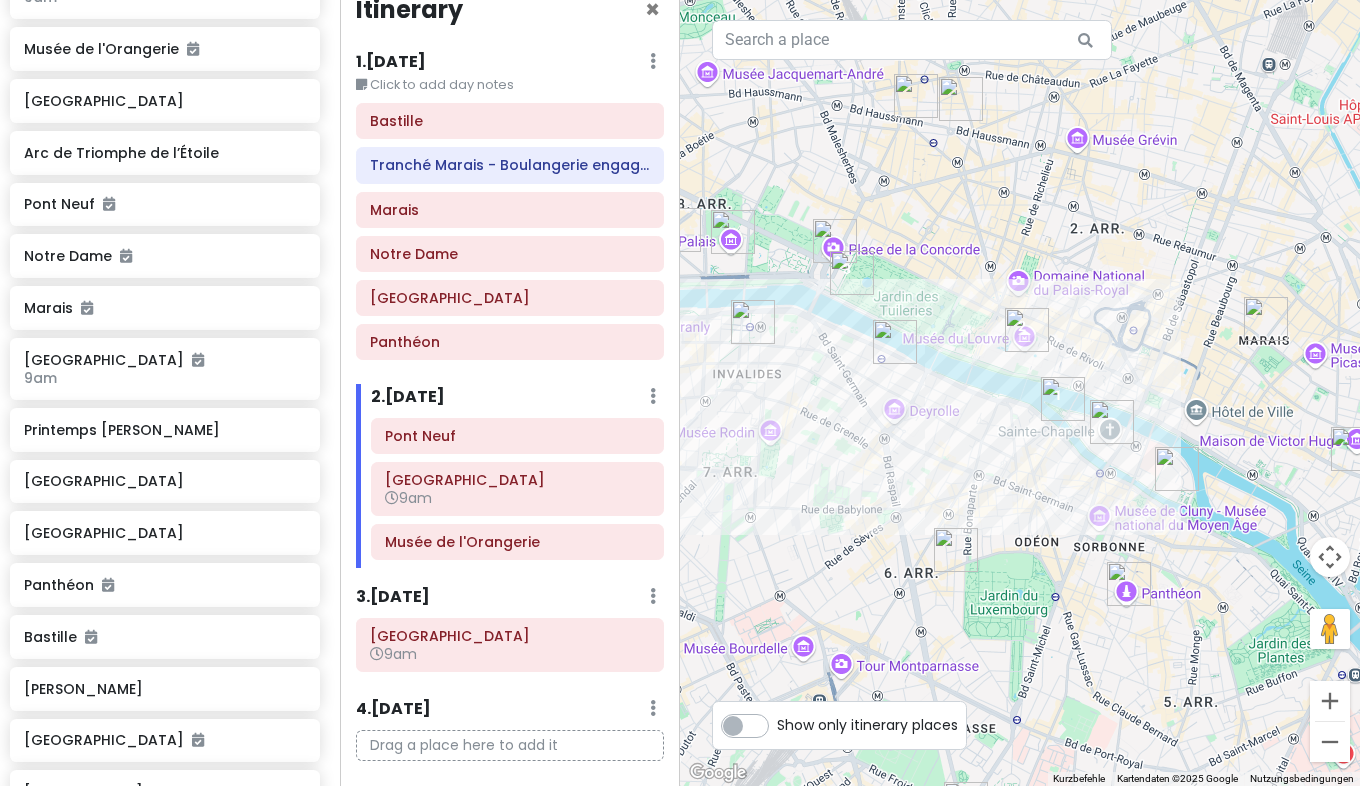 scroll, scrollTop: 508, scrollLeft: 10, axis: both 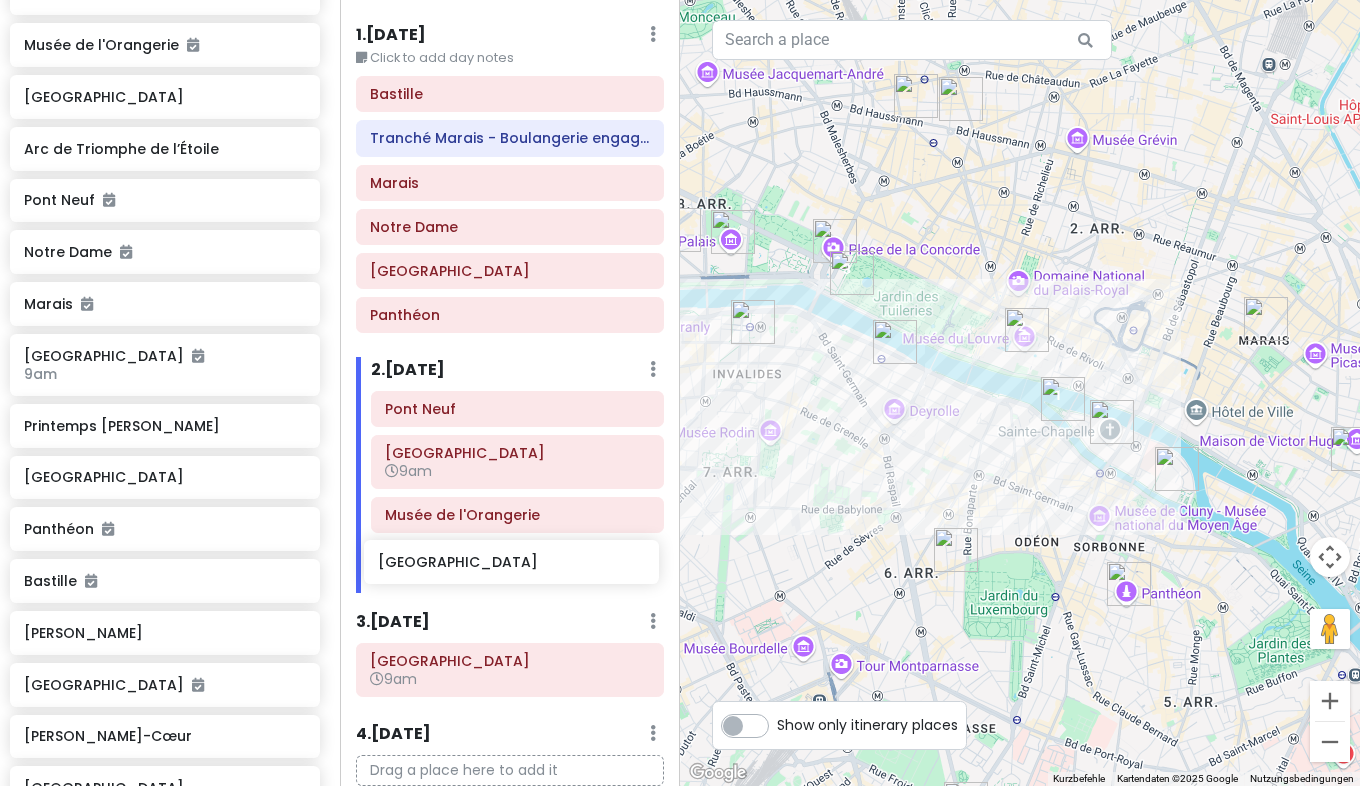 drag, startPoint x: 120, startPoint y: 539, endPoint x: 479, endPoint y: 574, distance: 360.7021 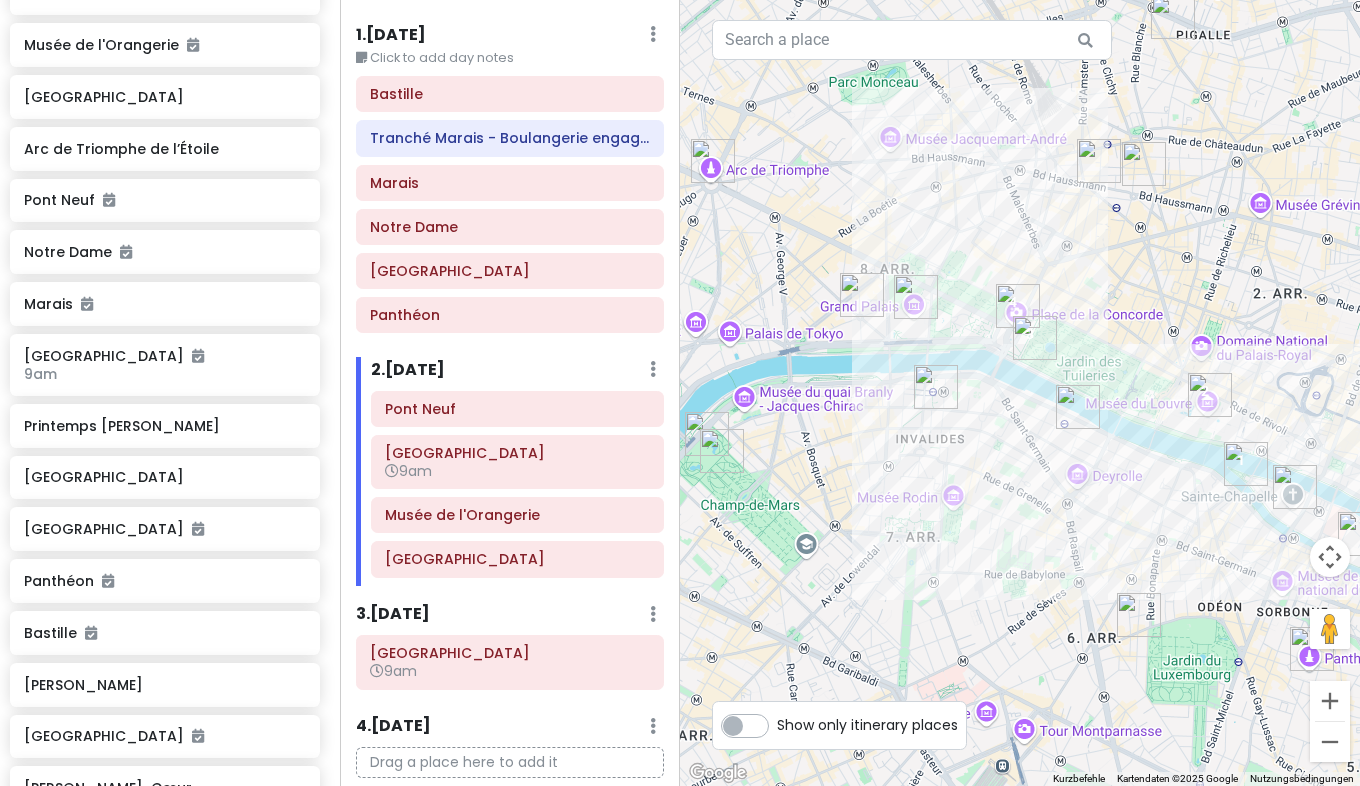 drag, startPoint x: 861, startPoint y: 498, endPoint x: 1048, endPoint y: 564, distance: 198.30531 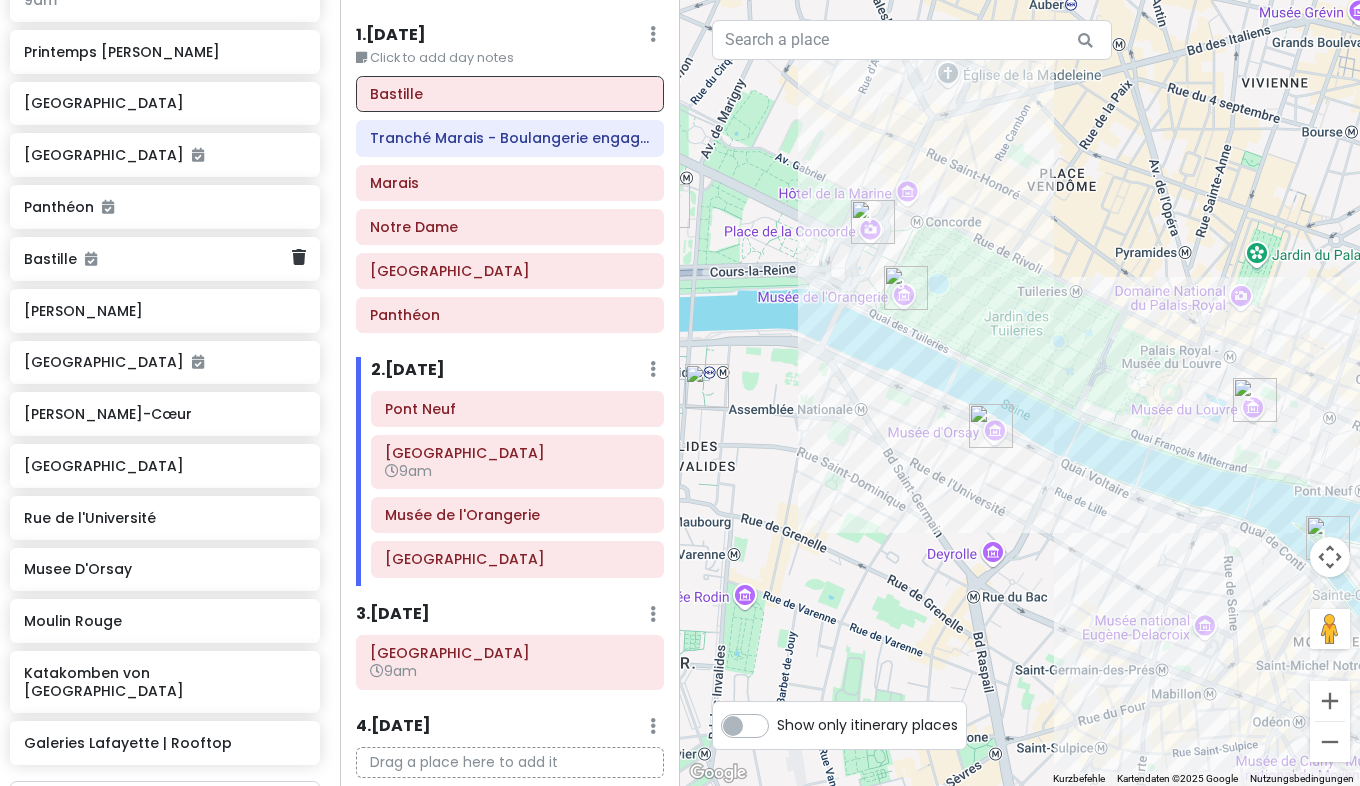 scroll, scrollTop: 895, scrollLeft: 10, axis: both 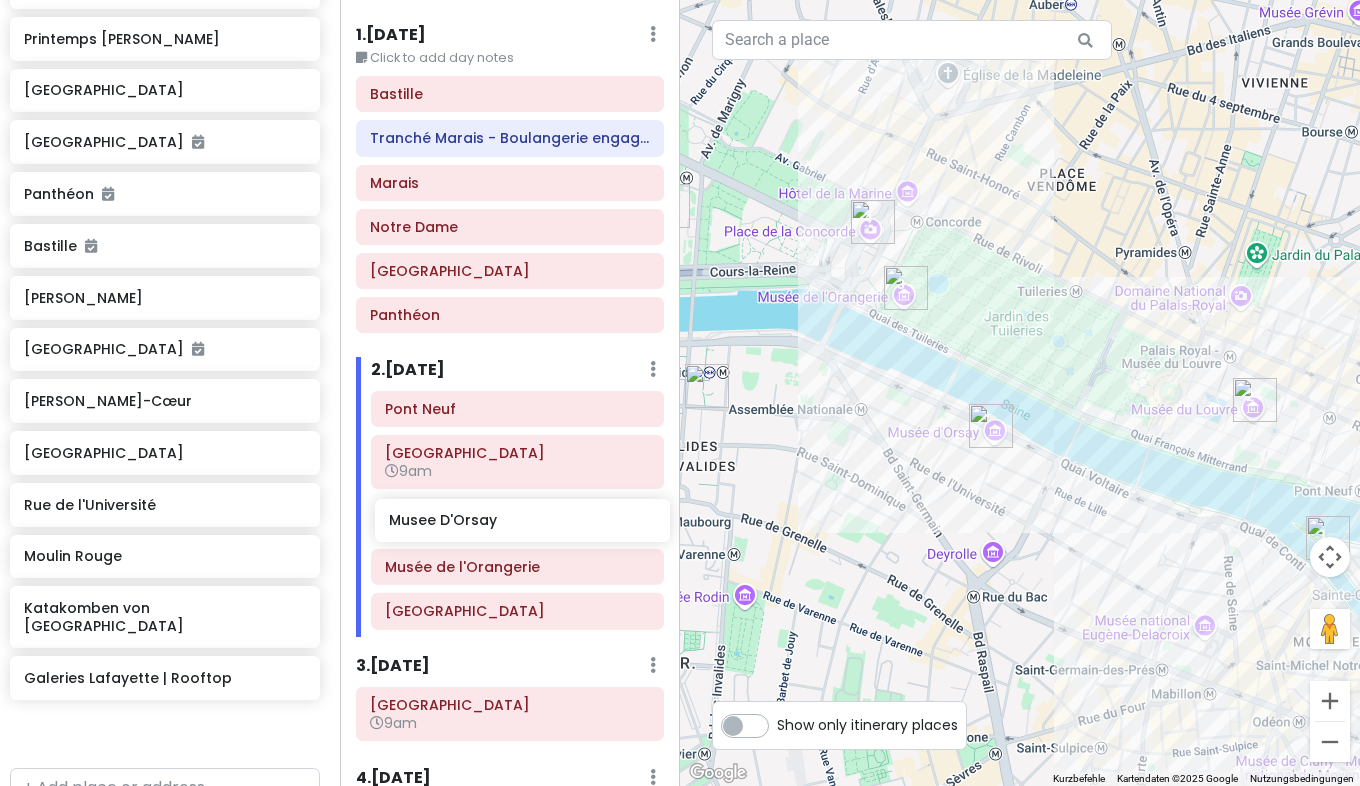 drag, startPoint x: 138, startPoint y: 567, endPoint x: 508, endPoint y: 533, distance: 371.55887 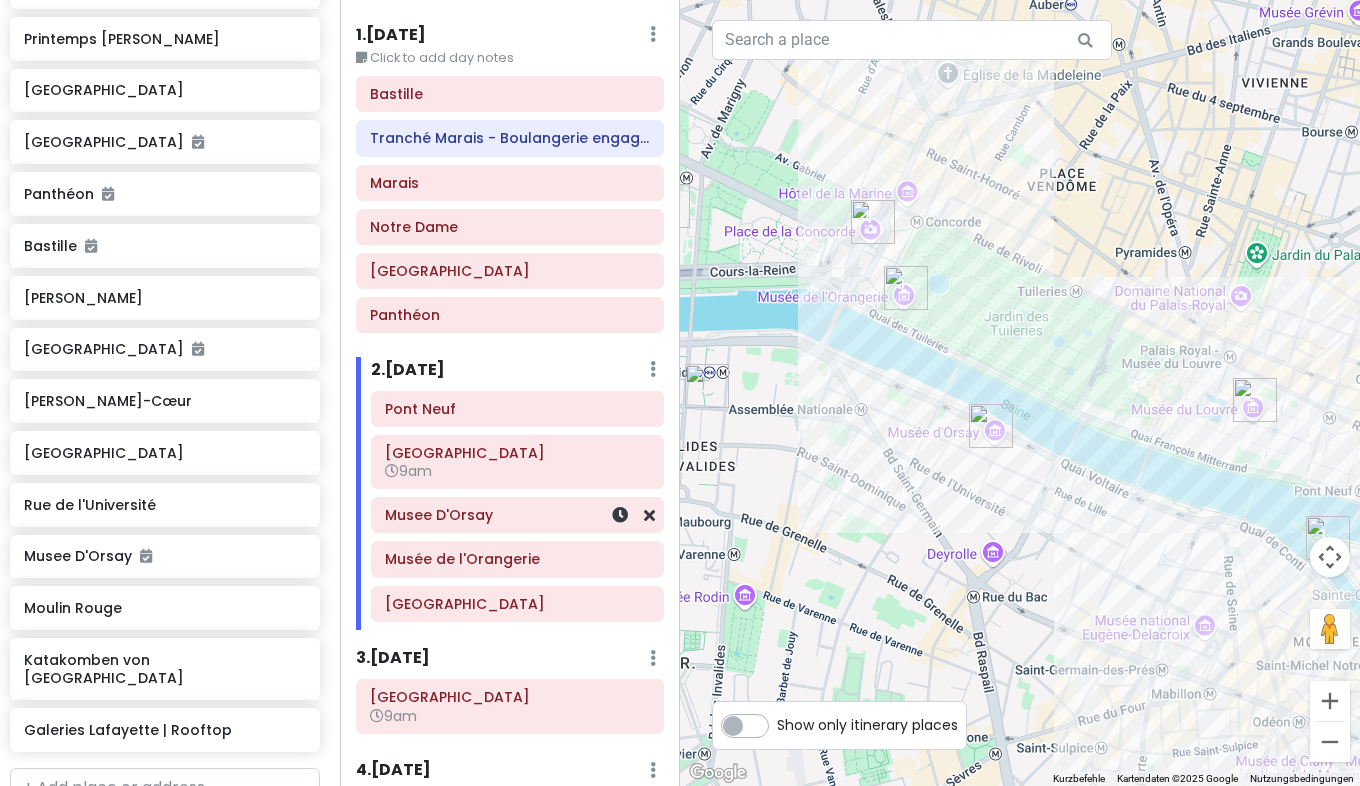 scroll, scrollTop: 881, scrollLeft: 10, axis: both 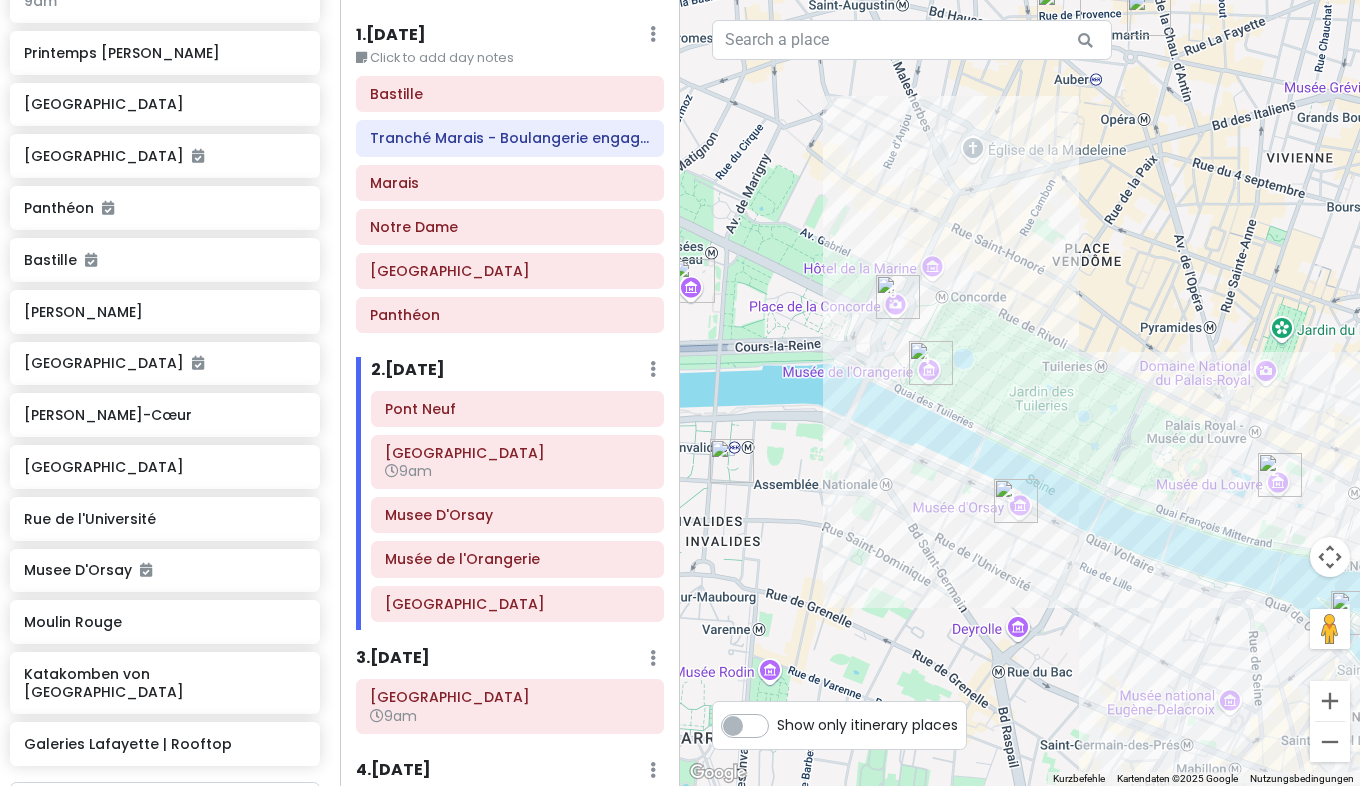 drag, startPoint x: 827, startPoint y: 470, endPoint x: 855, endPoint y: 567, distance: 100.96039 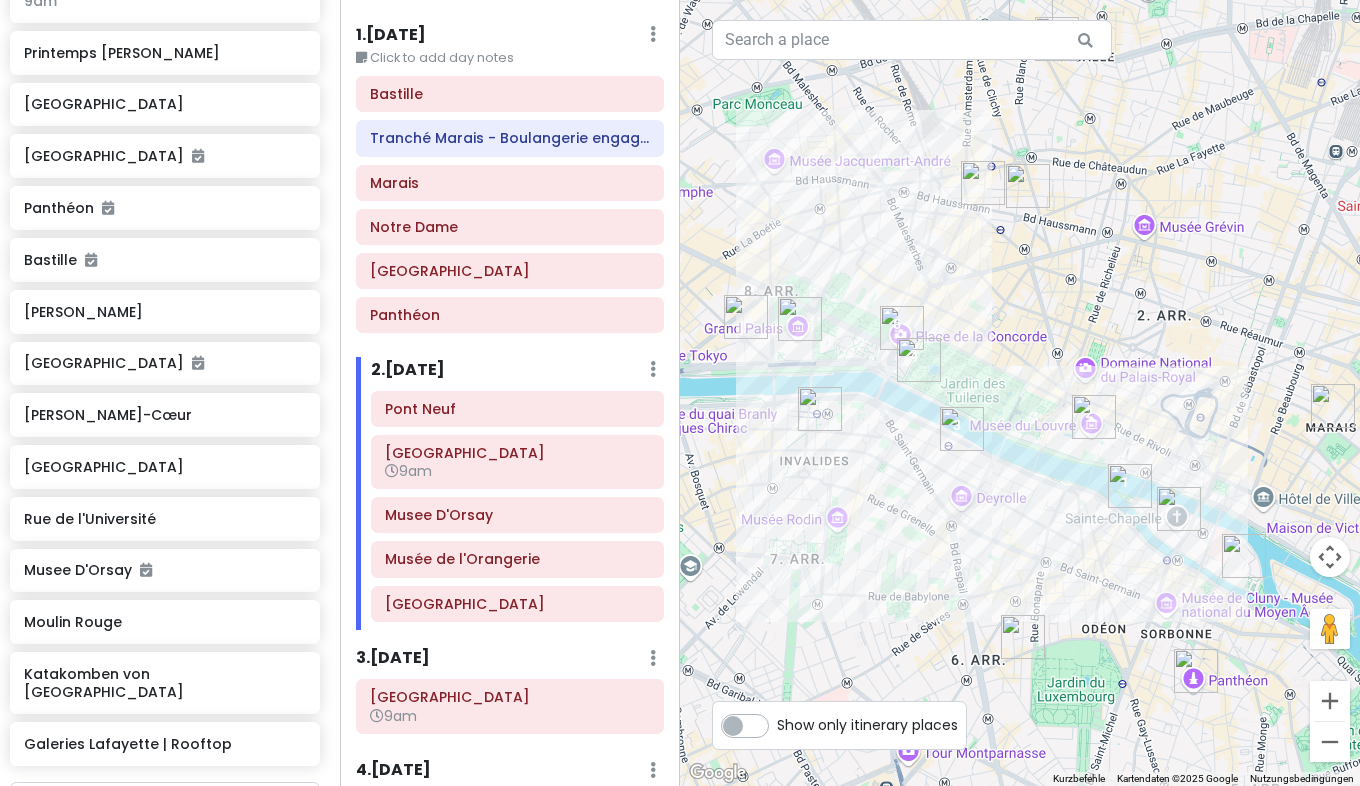 drag, startPoint x: 819, startPoint y: 422, endPoint x: 865, endPoint y: 427, distance: 46.270943 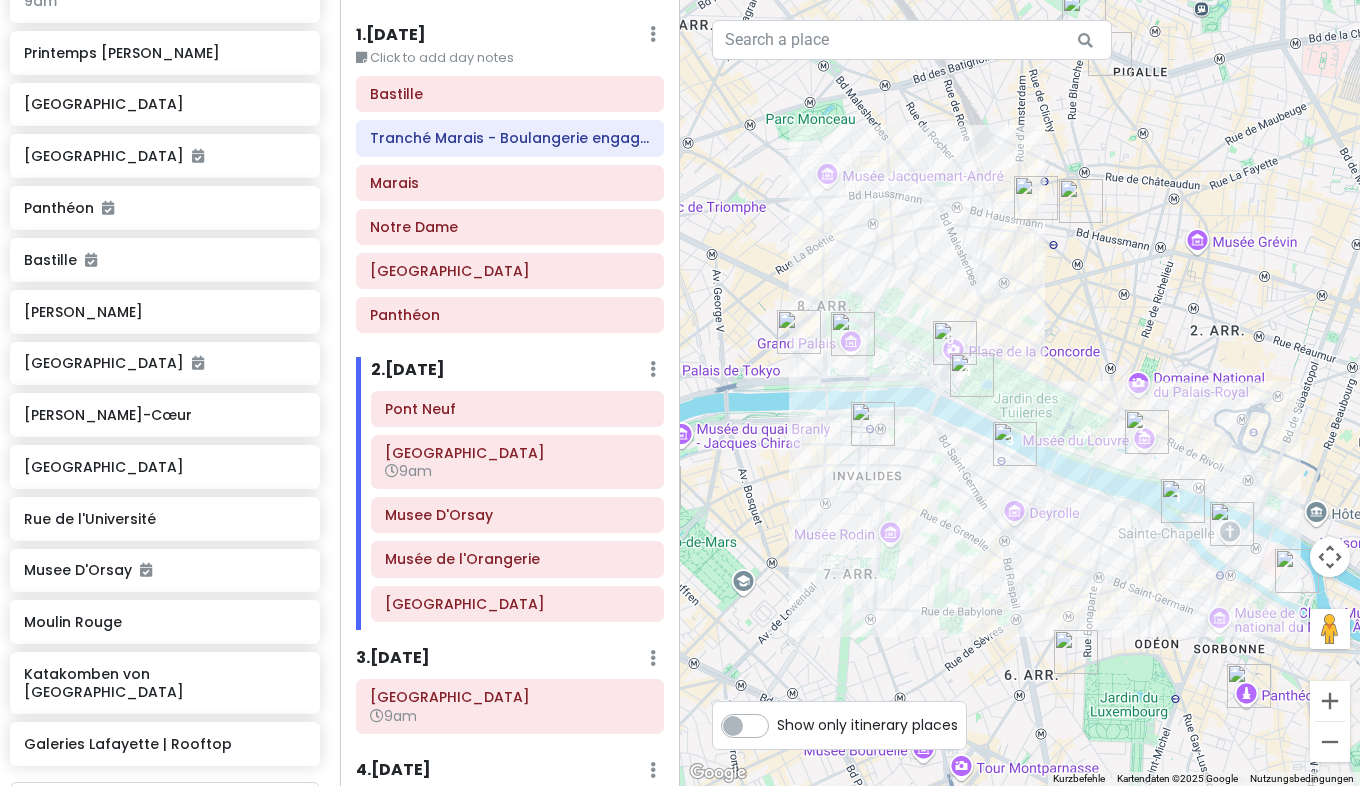 drag, startPoint x: 865, startPoint y: 427, endPoint x: 923, endPoint y: 441, distance: 59.665737 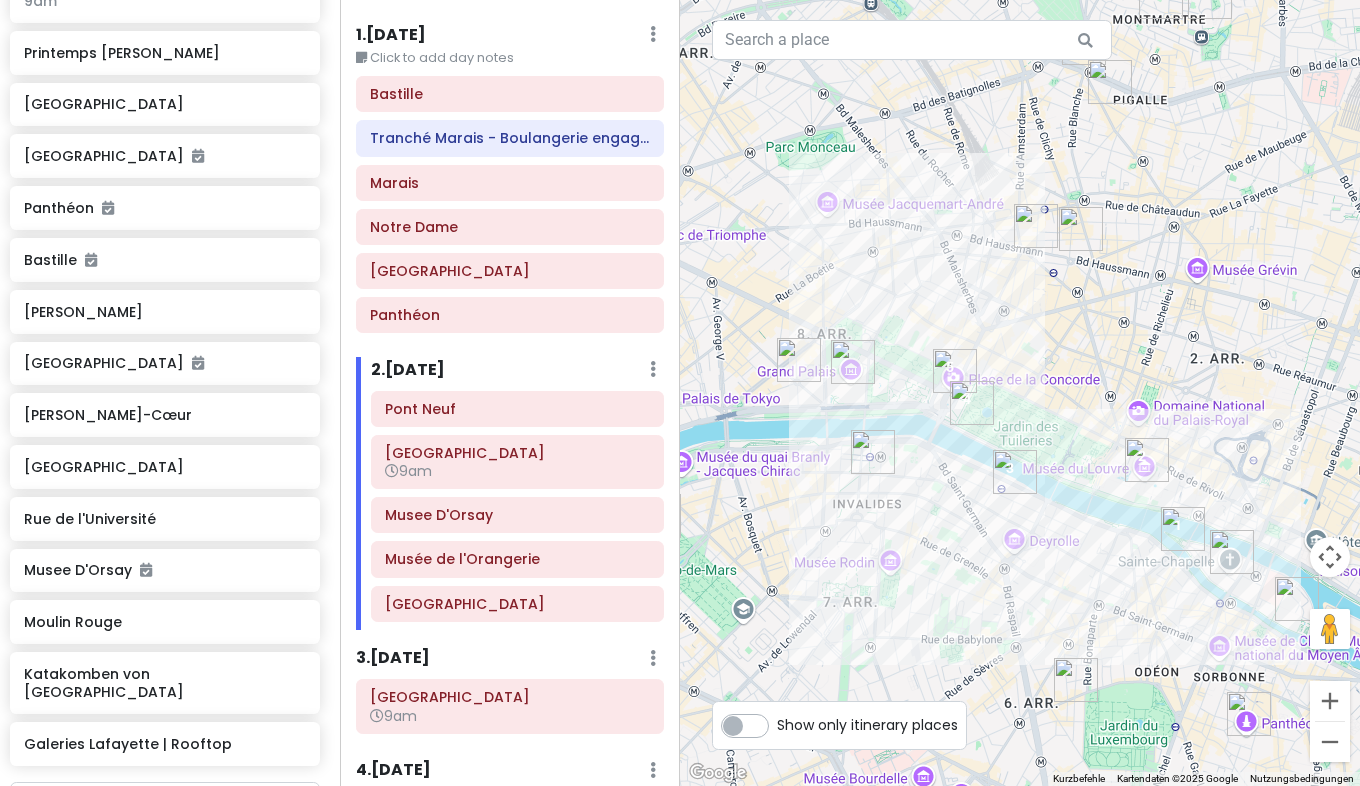 drag, startPoint x: 1189, startPoint y: 154, endPoint x: 1190, endPoint y: 250, distance: 96.00521 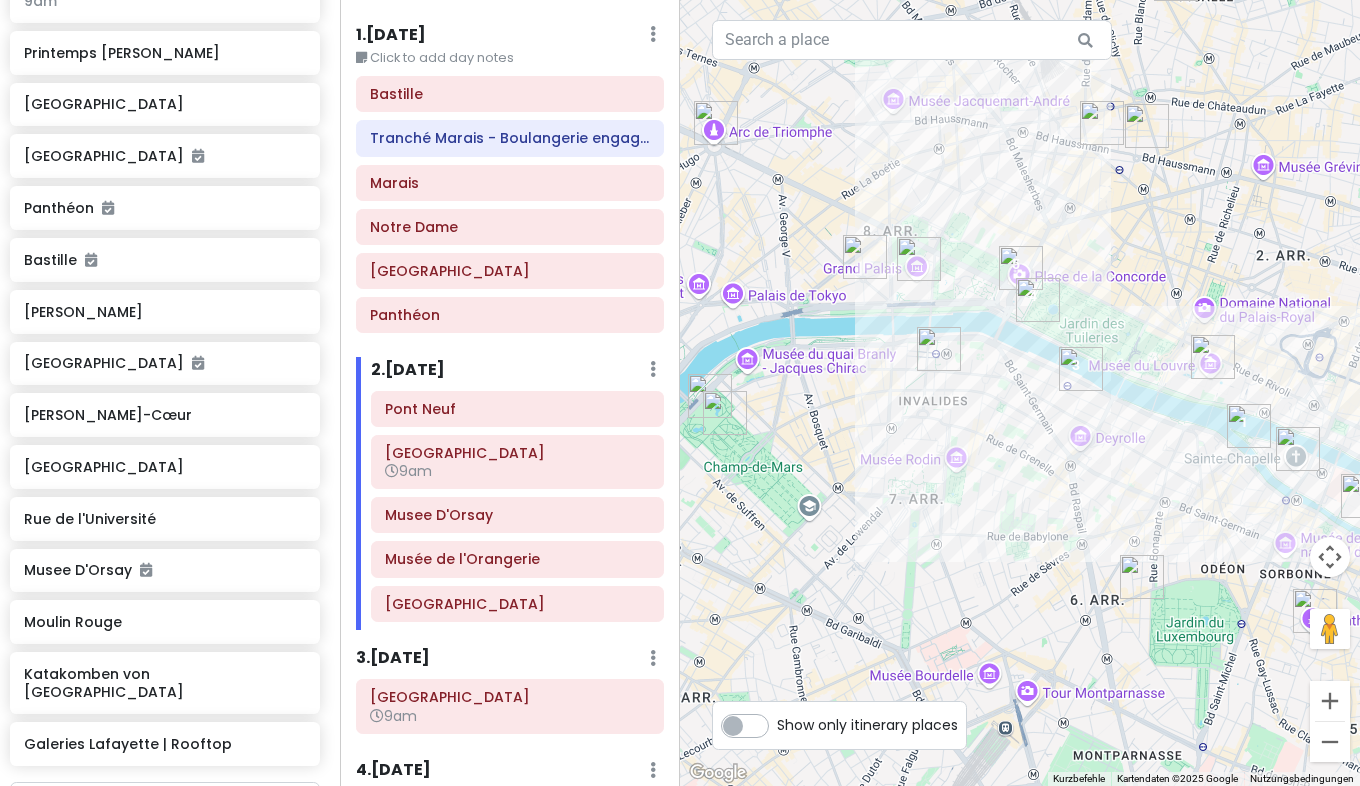 drag, startPoint x: 958, startPoint y: 373, endPoint x: 1029, endPoint y: 191, distance: 195.35864 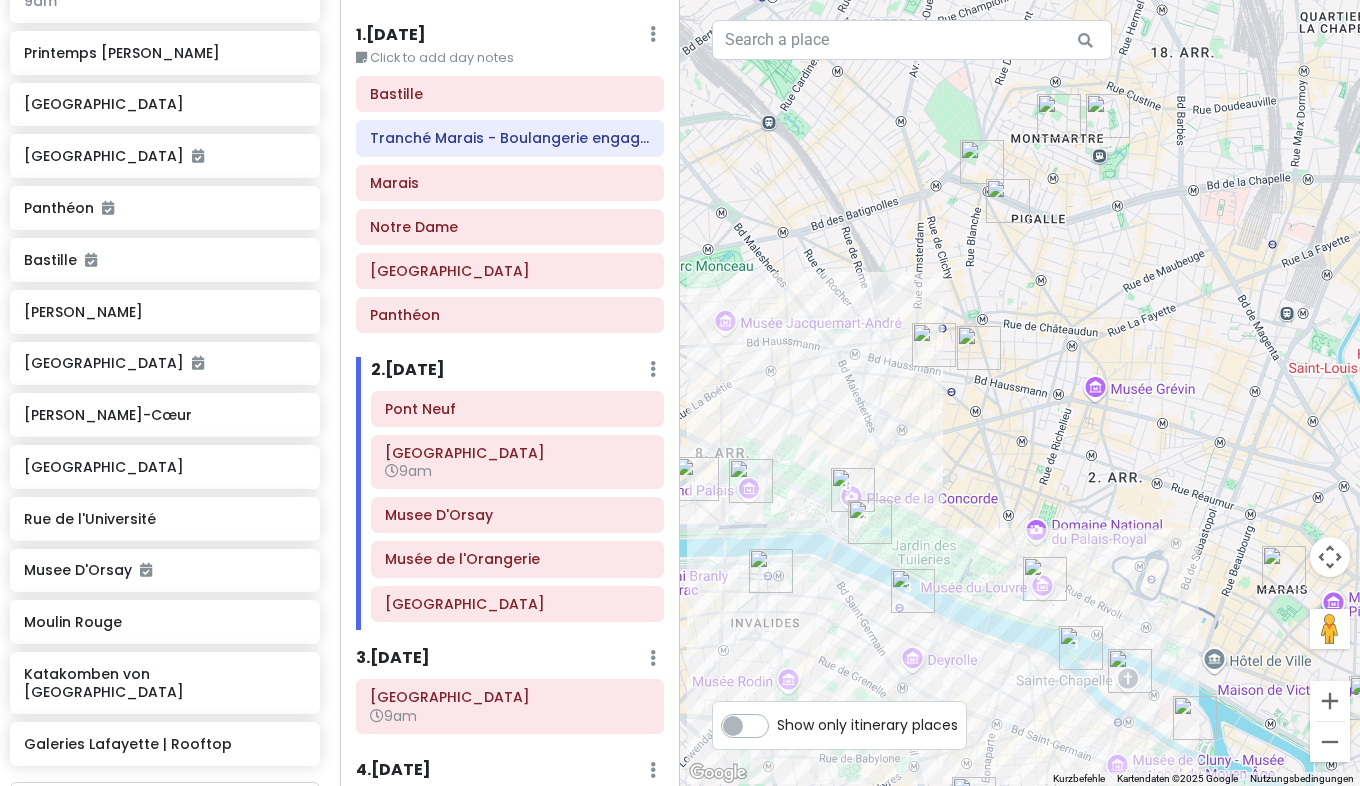 drag, startPoint x: 1073, startPoint y: 190, endPoint x: 901, endPoint y: 413, distance: 281.62564 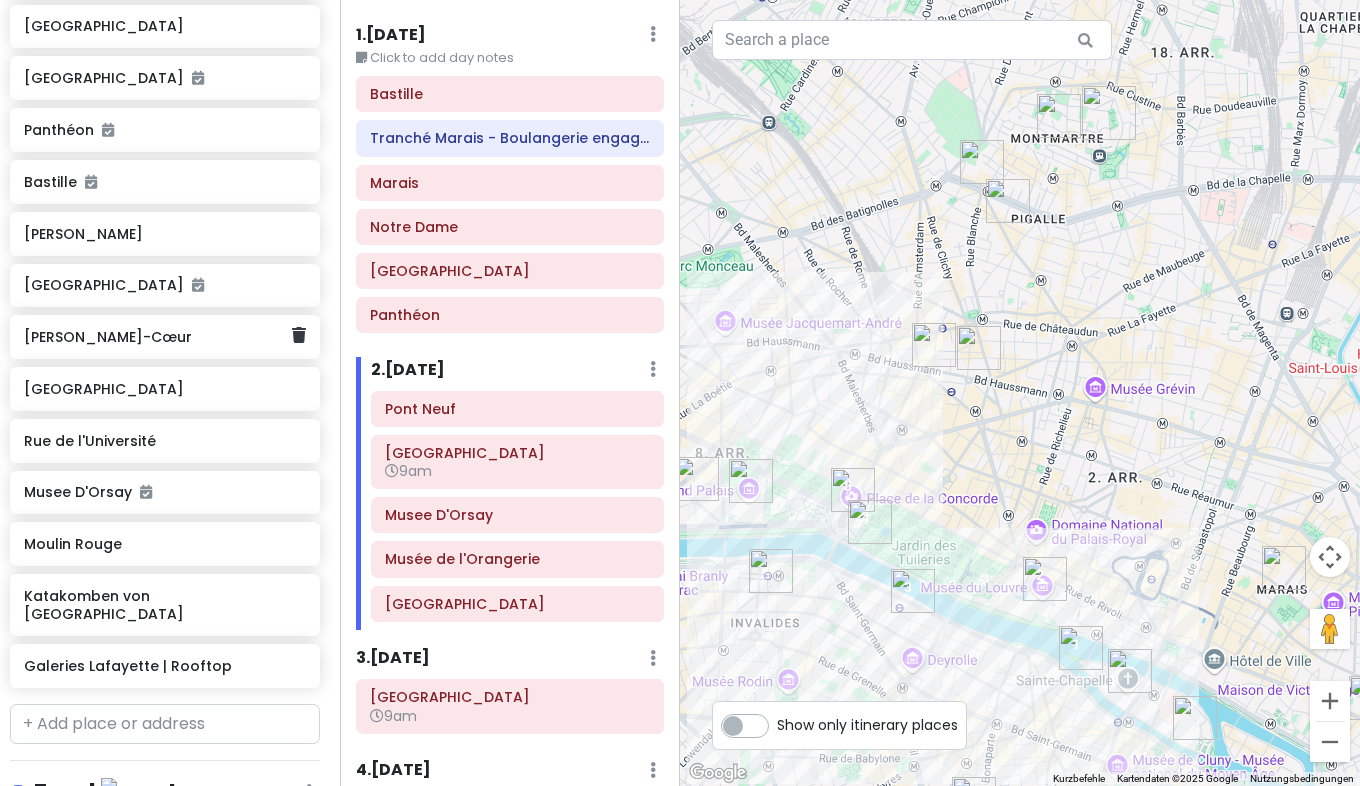 scroll, scrollTop: 960, scrollLeft: 10, axis: both 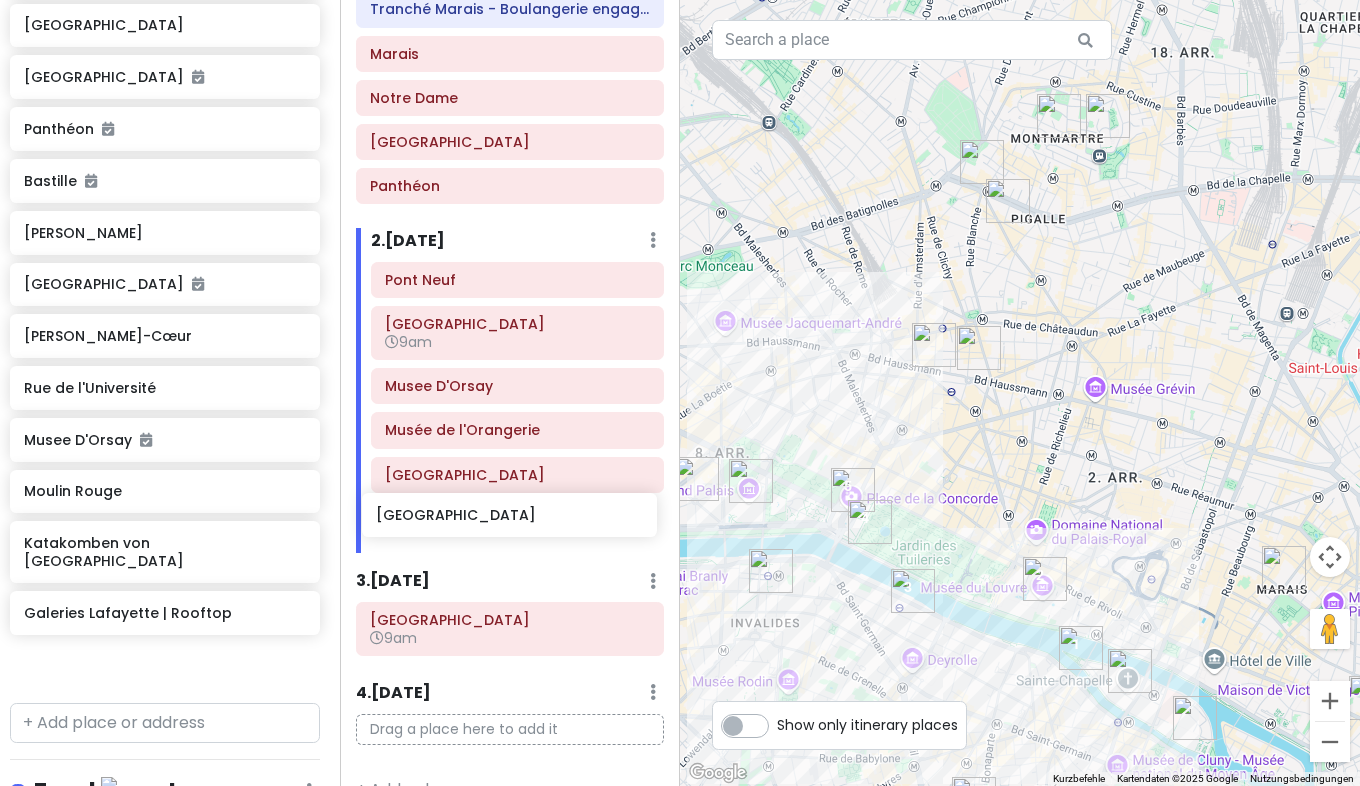 drag, startPoint x: 100, startPoint y: 391, endPoint x: 457, endPoint y: 520, distance: 379.5919 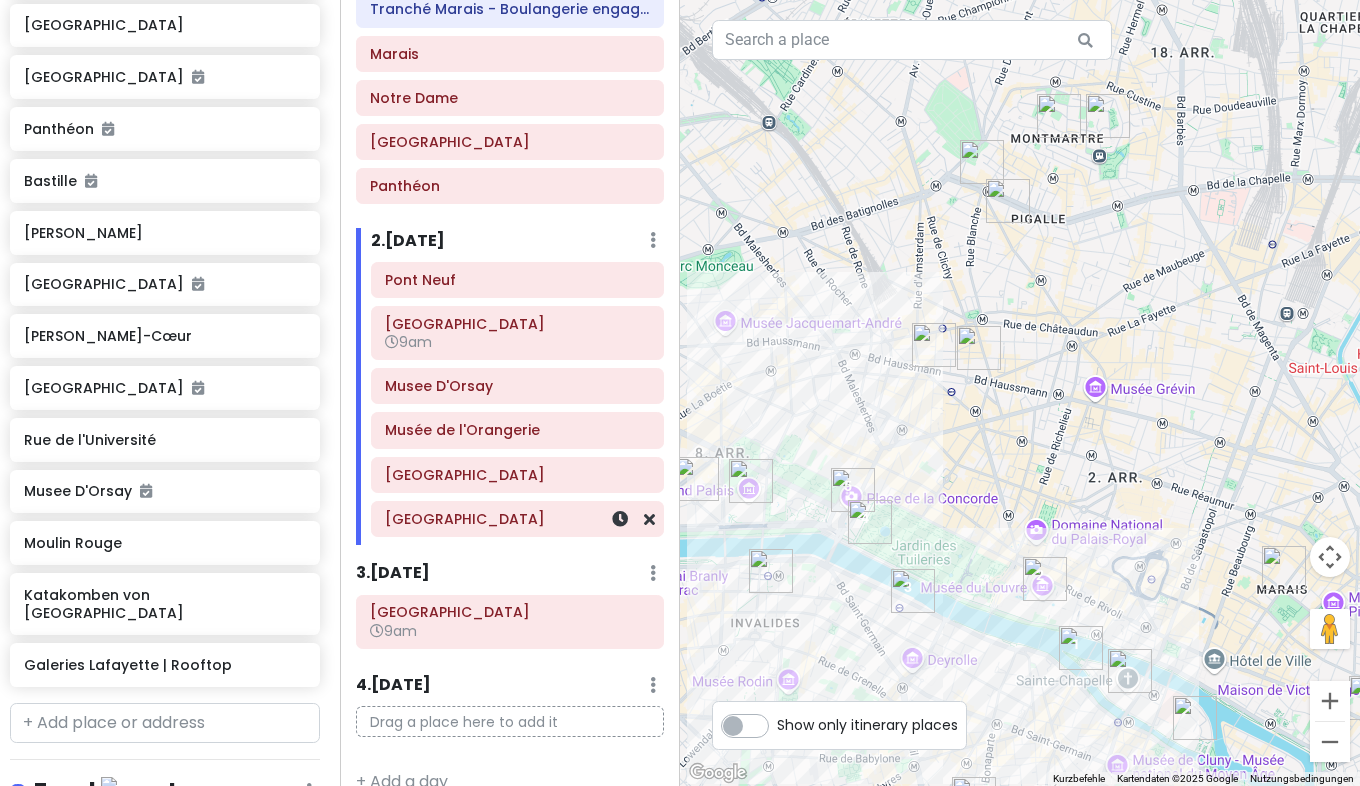 scroll, scrollTop: 186, scrollLeft: 0, axis: vertical 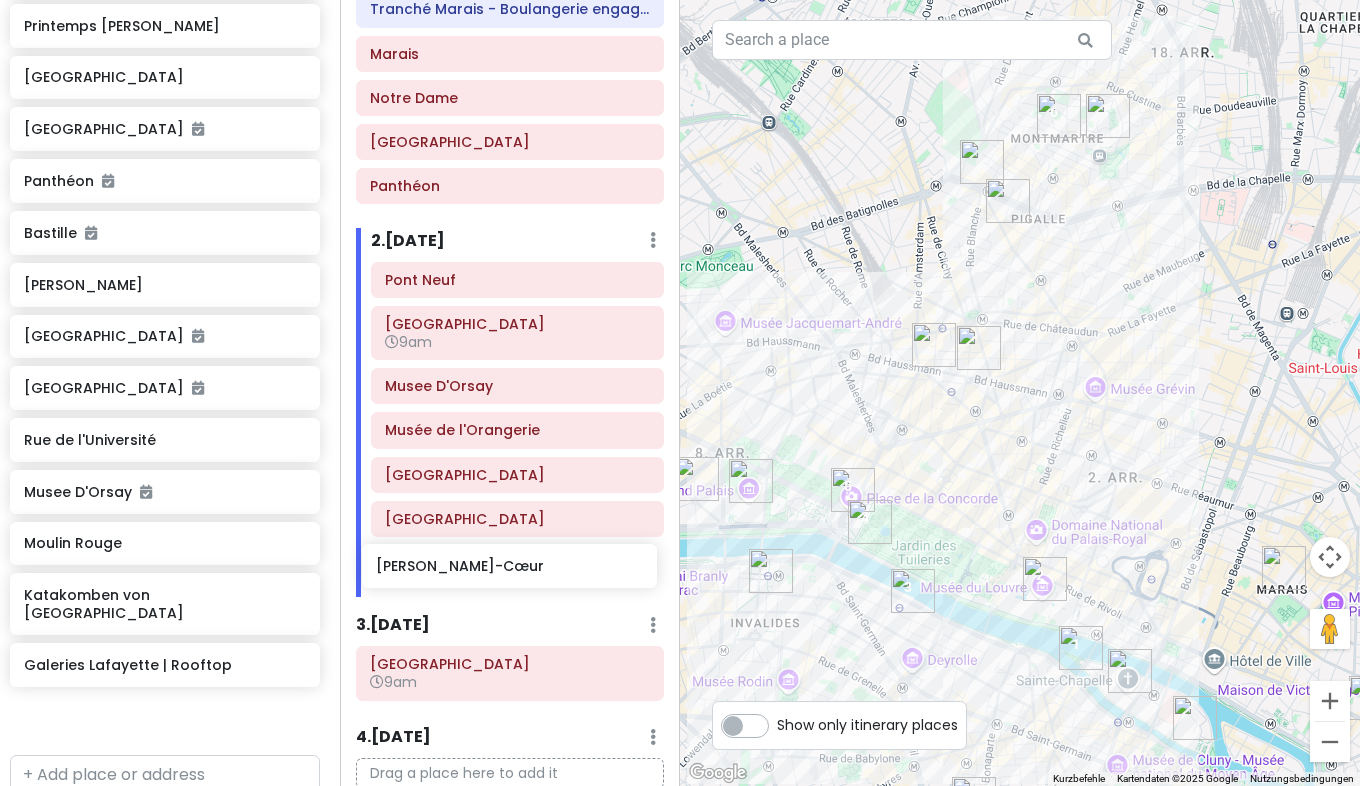 drag, startPoint x: 144, startPoint y: 394, endPoint x: 503, endPoint y: 577, distance: 402.9516 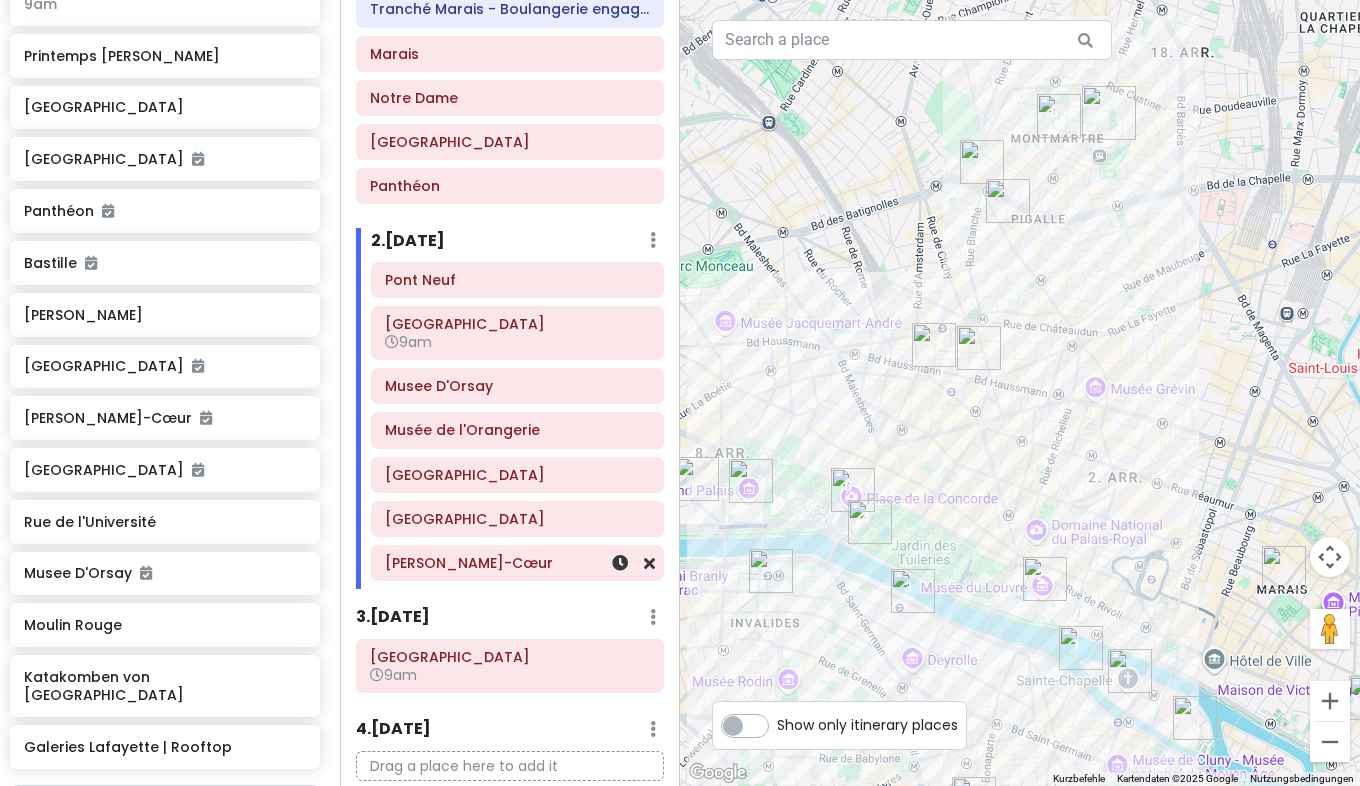 scroll, scrollTop: 878, scrollLeft: 10, axis: both 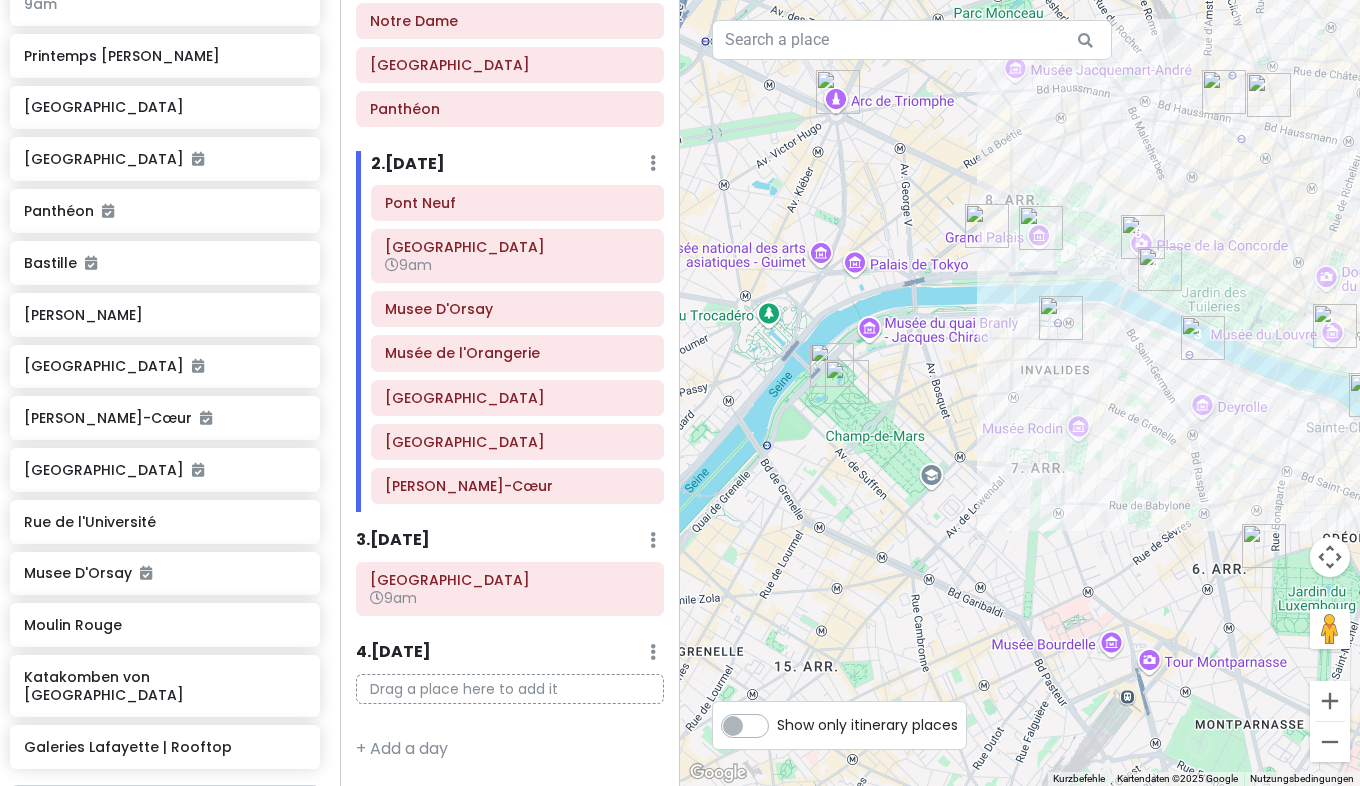 drag, startPoint x: 861, startPoint y: 387, endPoint x: 1149, endPoint y: 90, distance: 413.70642 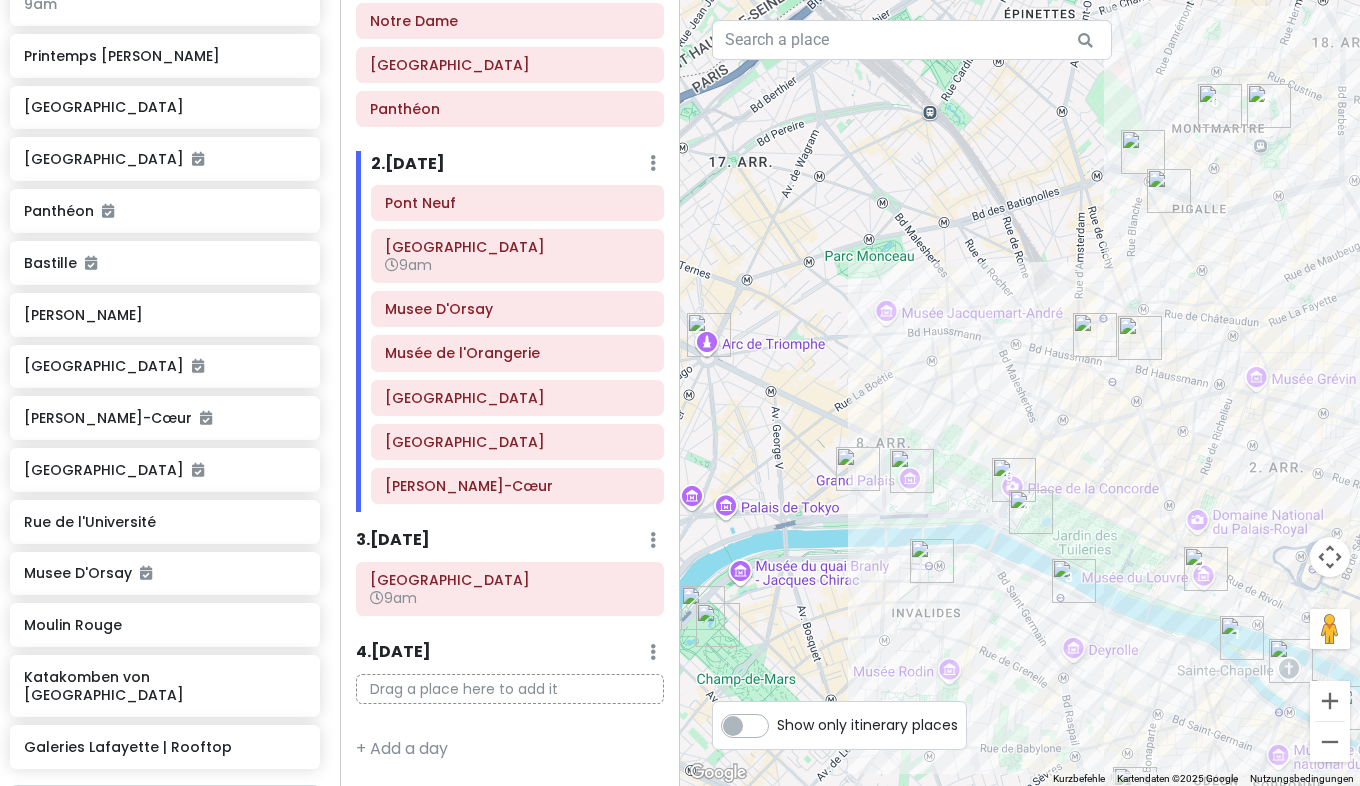 drag, startPoint x: 910, startPoint y: 250, endPoint x: 783, endPoint y: 550, distance: 325.77448 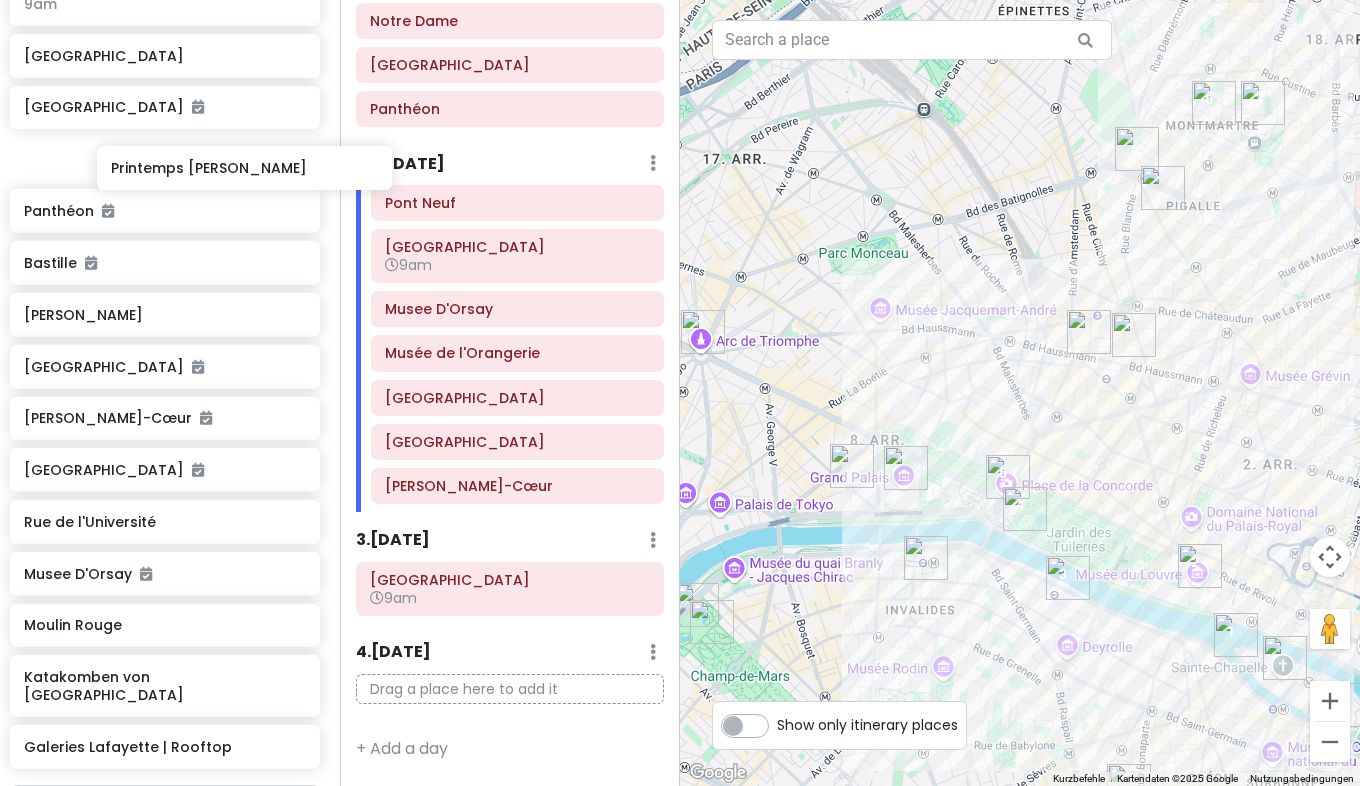 scroll, scrollTop: 869, scrollLeft: 10, axis: both 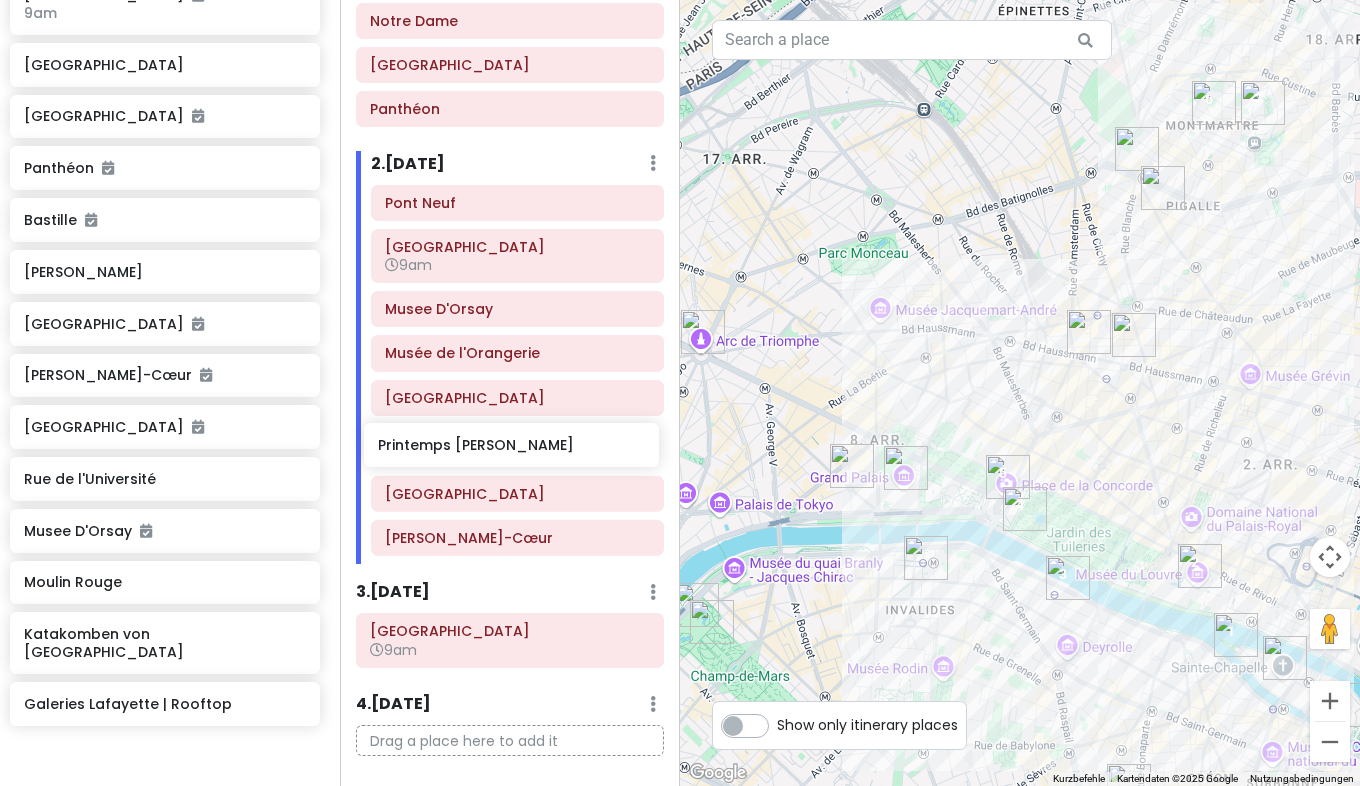 drag, startPoint x: 163, startPoint y: 51, endPoint x: 522, endPoint y: 442, distance: 530.81256 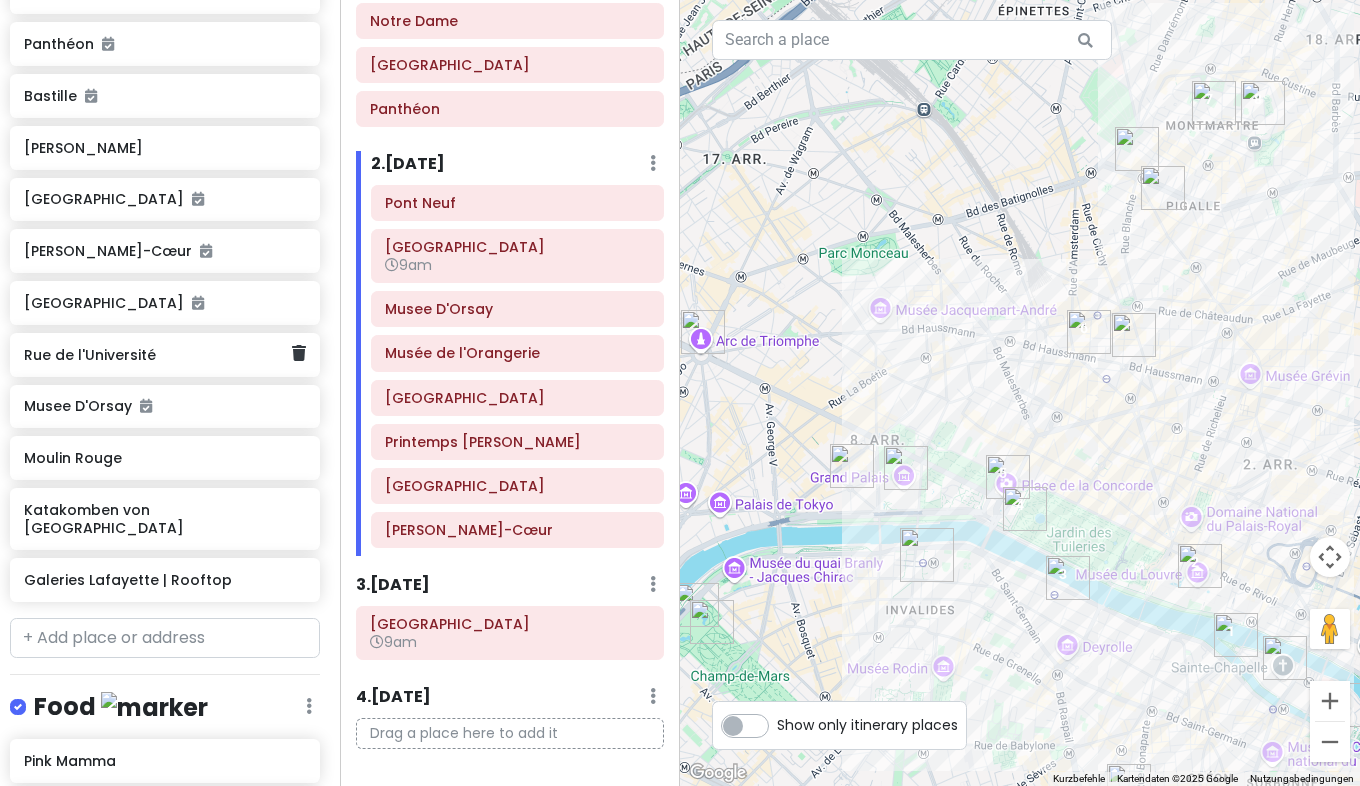 scroll, scrollTop: 1050, scrollLeft: 10, axis: both 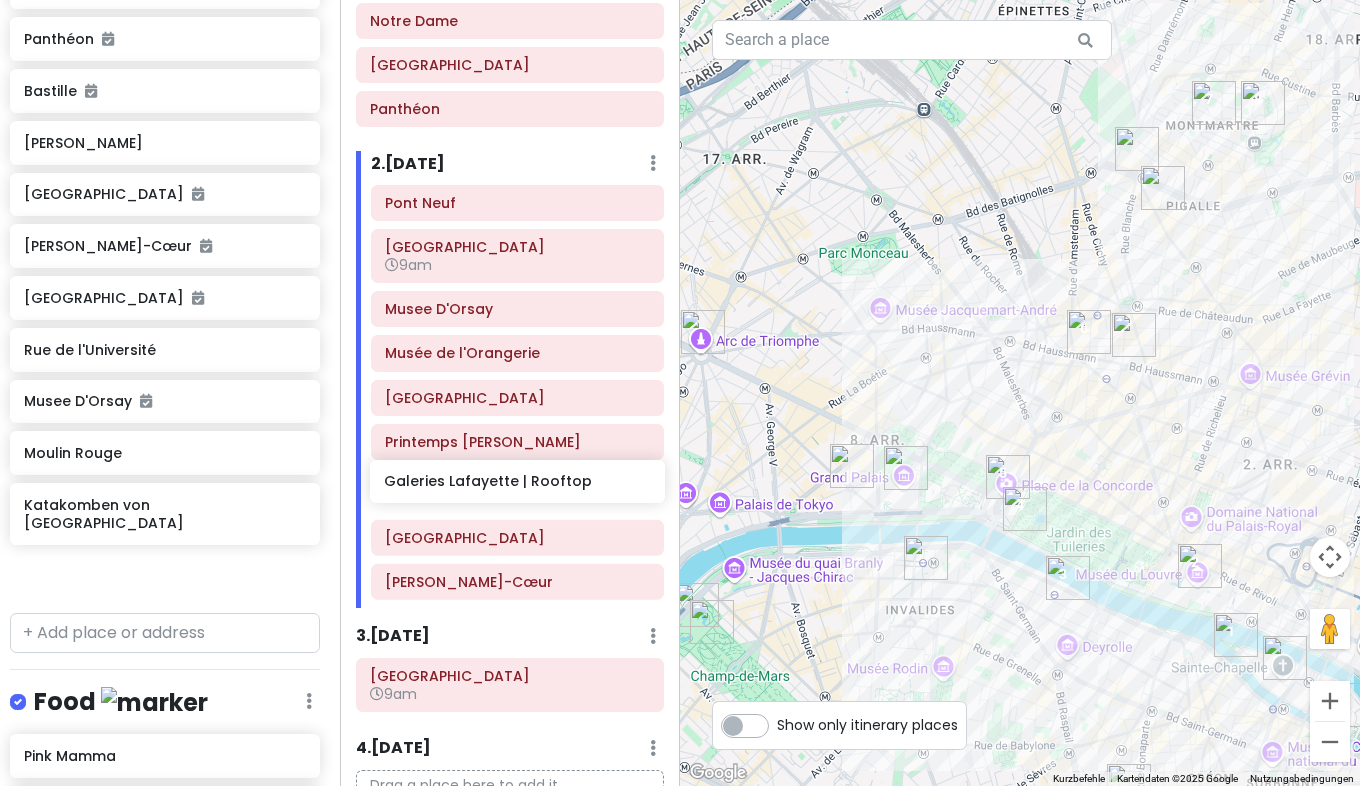 drag, startPoint x: 174, startPoint y: 567, endPoint x: 539, endPoint y: 493, distance: 372.42584 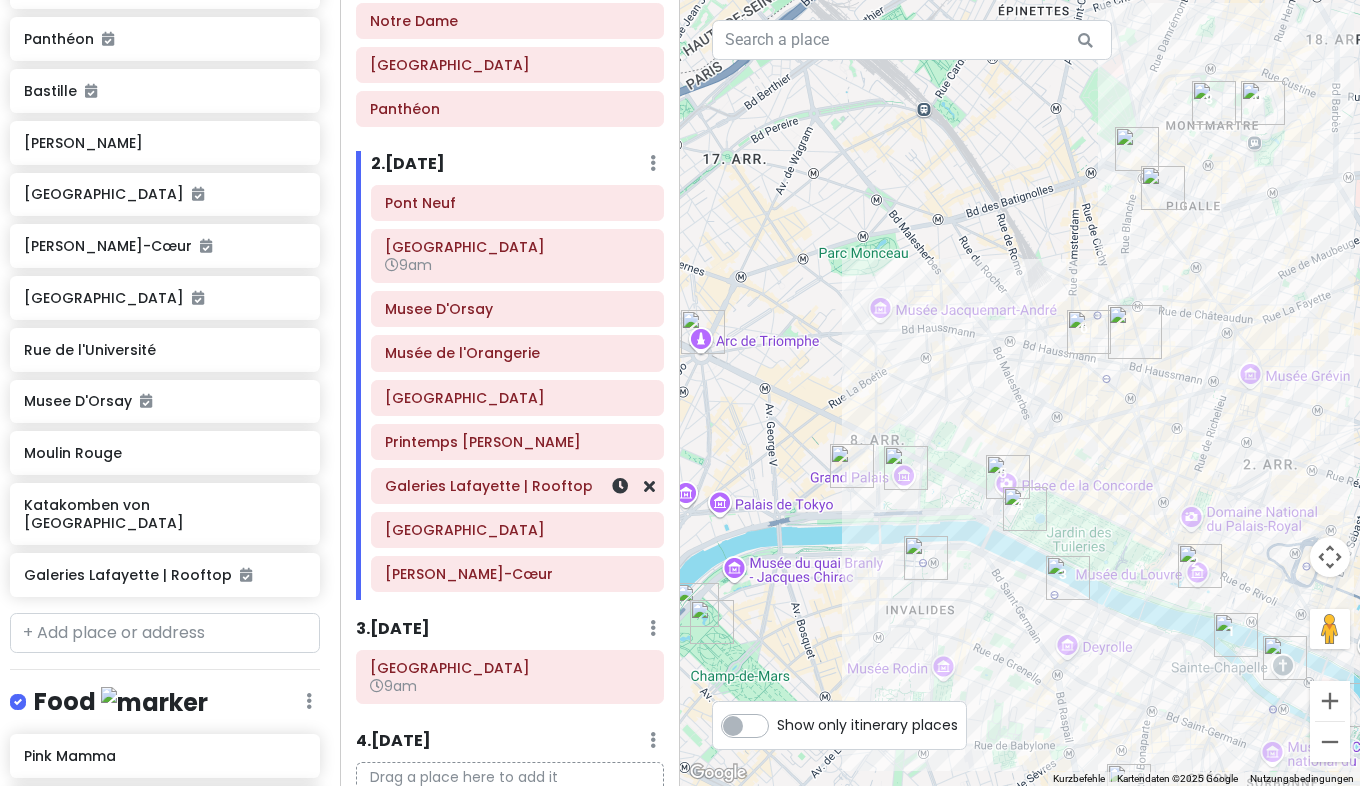 scroll, scrollTop: 998, scrollLeft: 10, axis: both 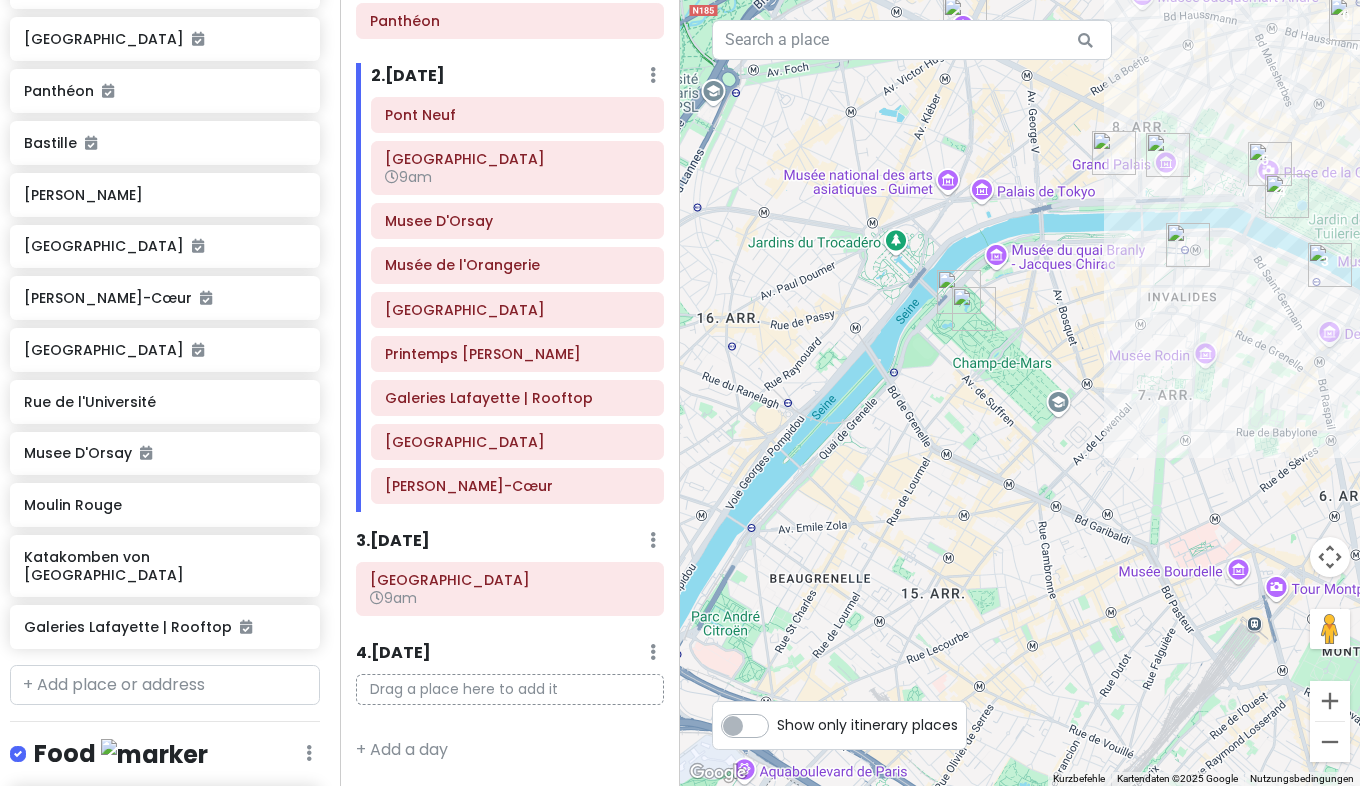 drag, startPoint x: 851, startPoint y: 549, endPoint x: 1119, endPoint y: 221, distance: 423.56583 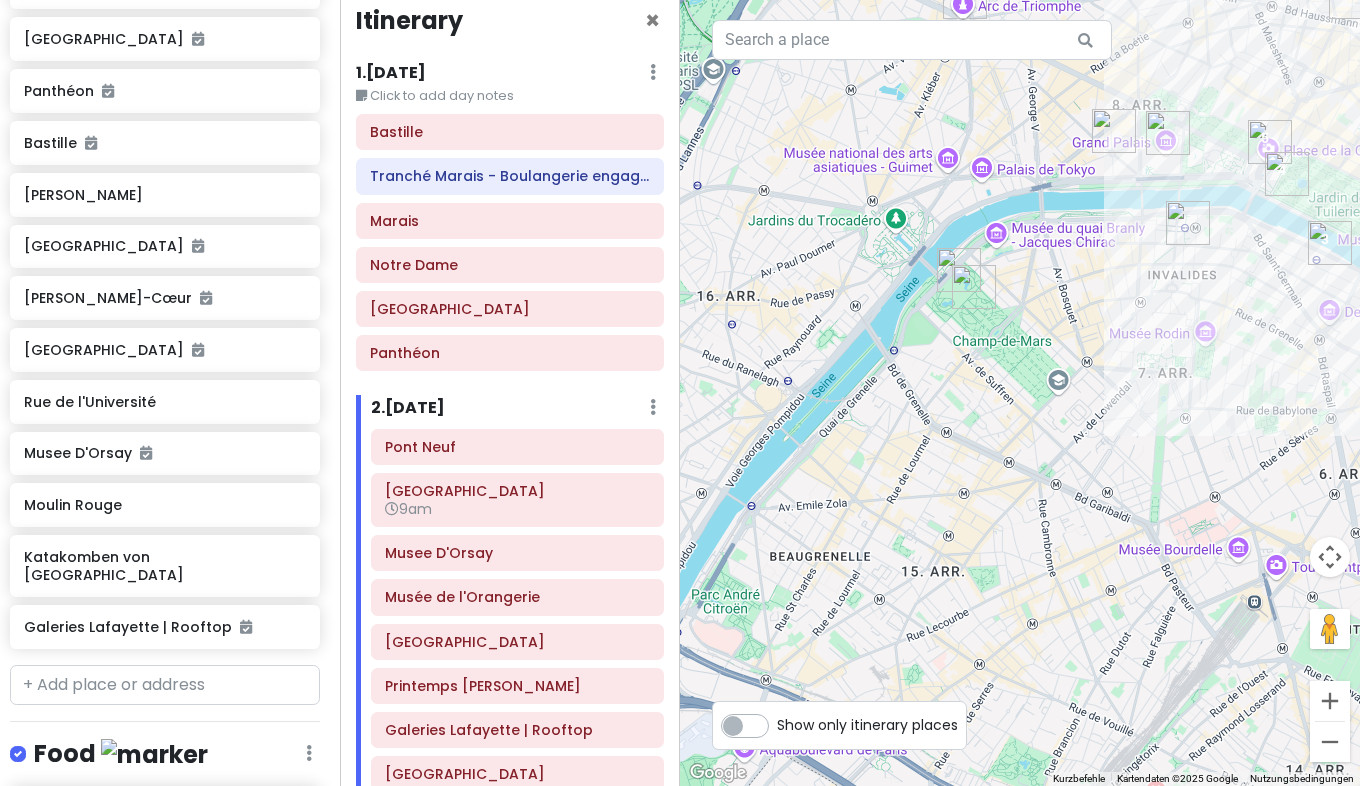 scroll, scrollTop: 0, scrollLeft: 0, axis: both 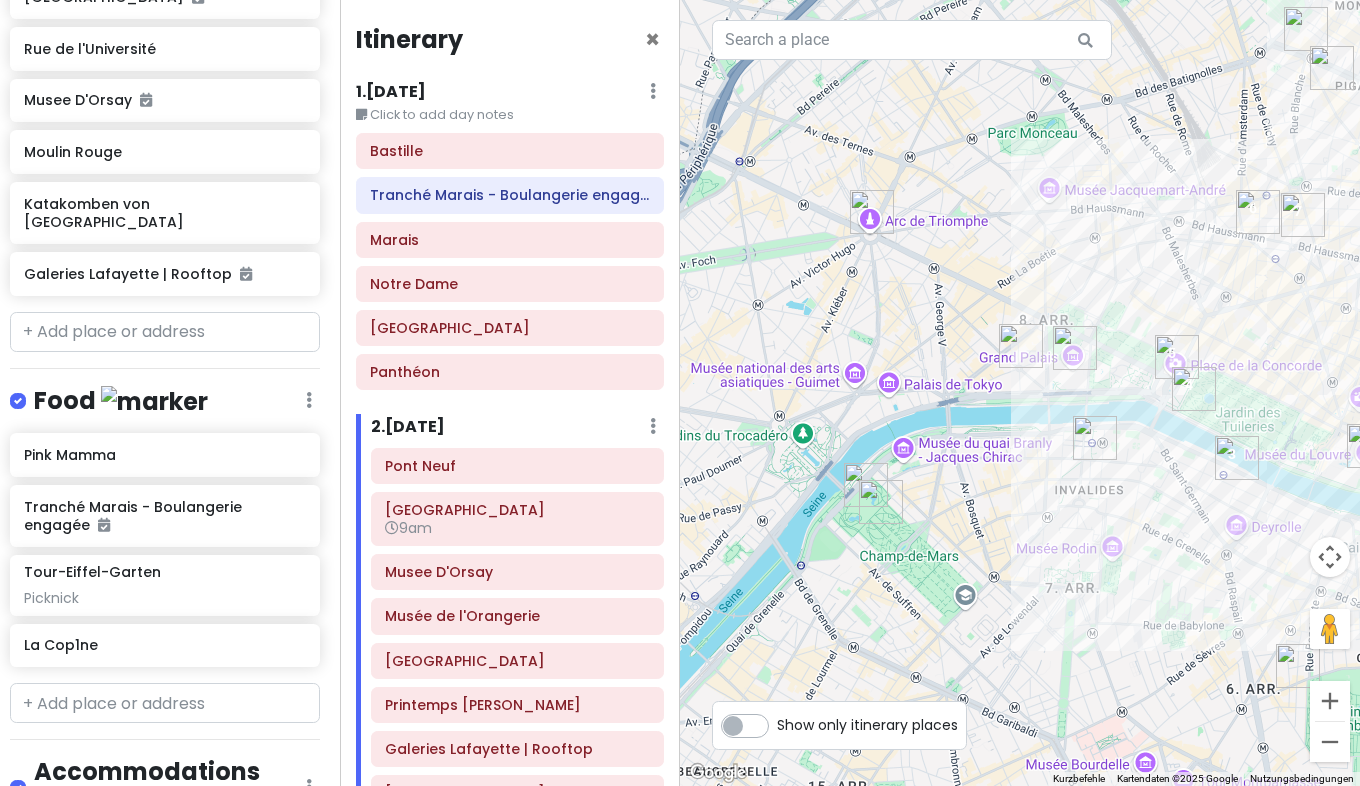 drag, startPoint x: 867, startPoint y: 454, endPoint x: 772, endPoint y: 678, distance: 243.31256 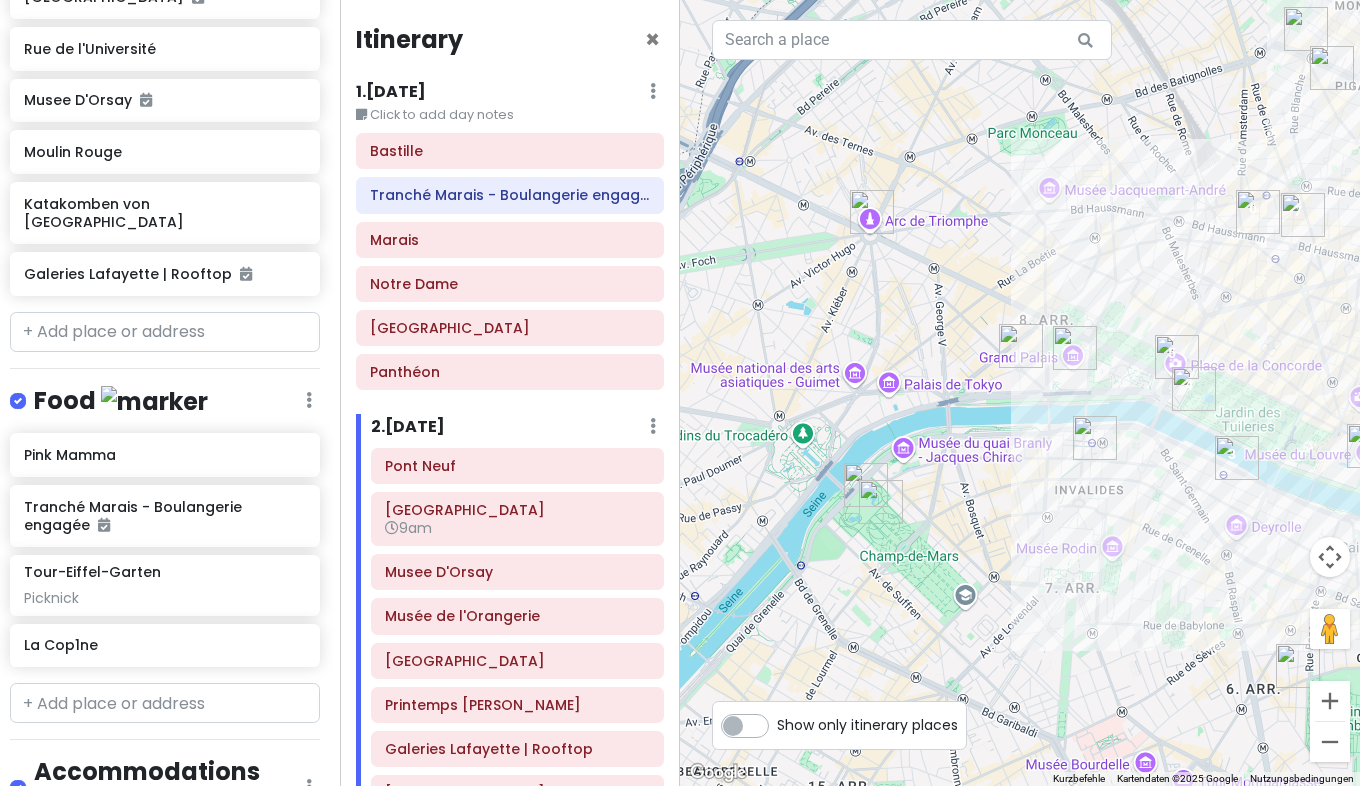scroll, scrollTop: 351, scrollLeft: 0, axis: vertical 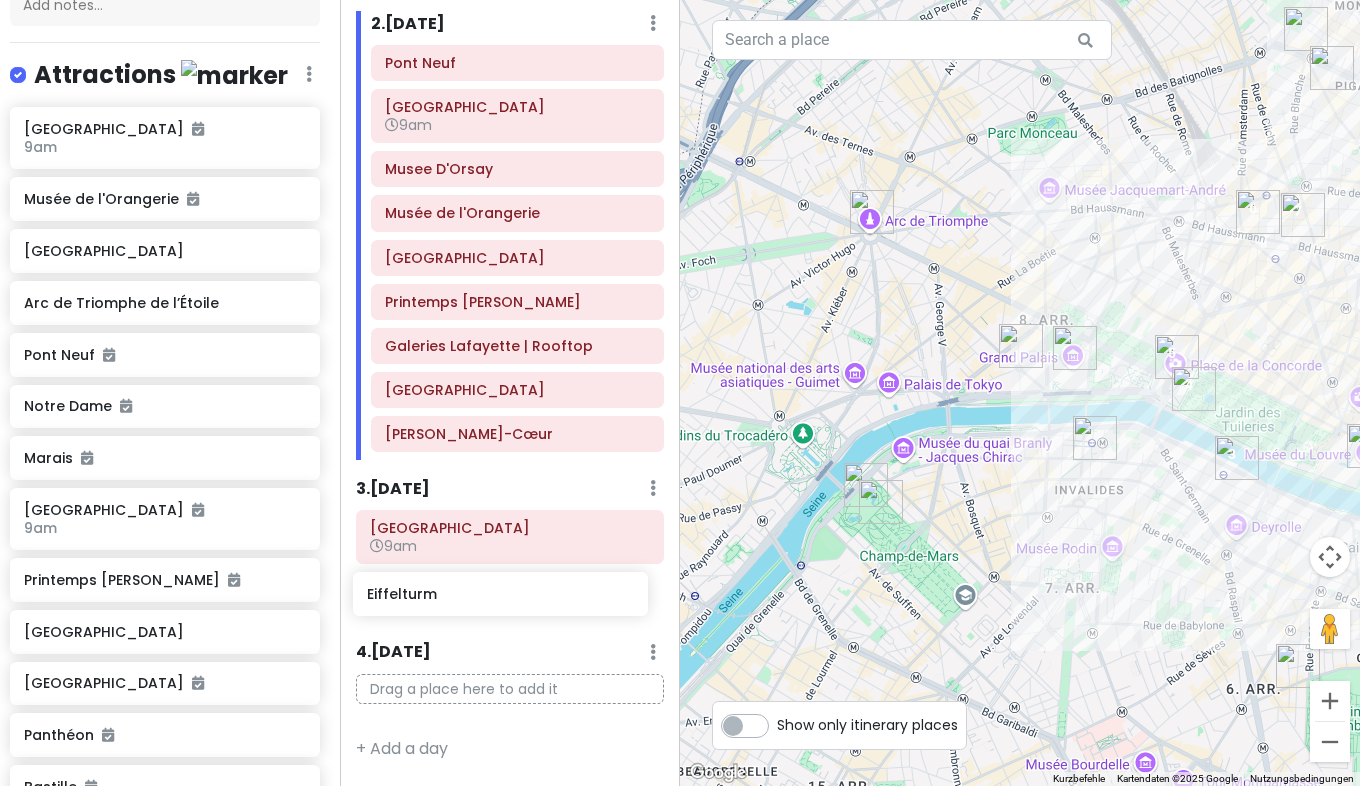 drag, startPoint x: 110, startPoint y: 122, endPoint x: 458, endPoint y: 593, distance: 585.61505 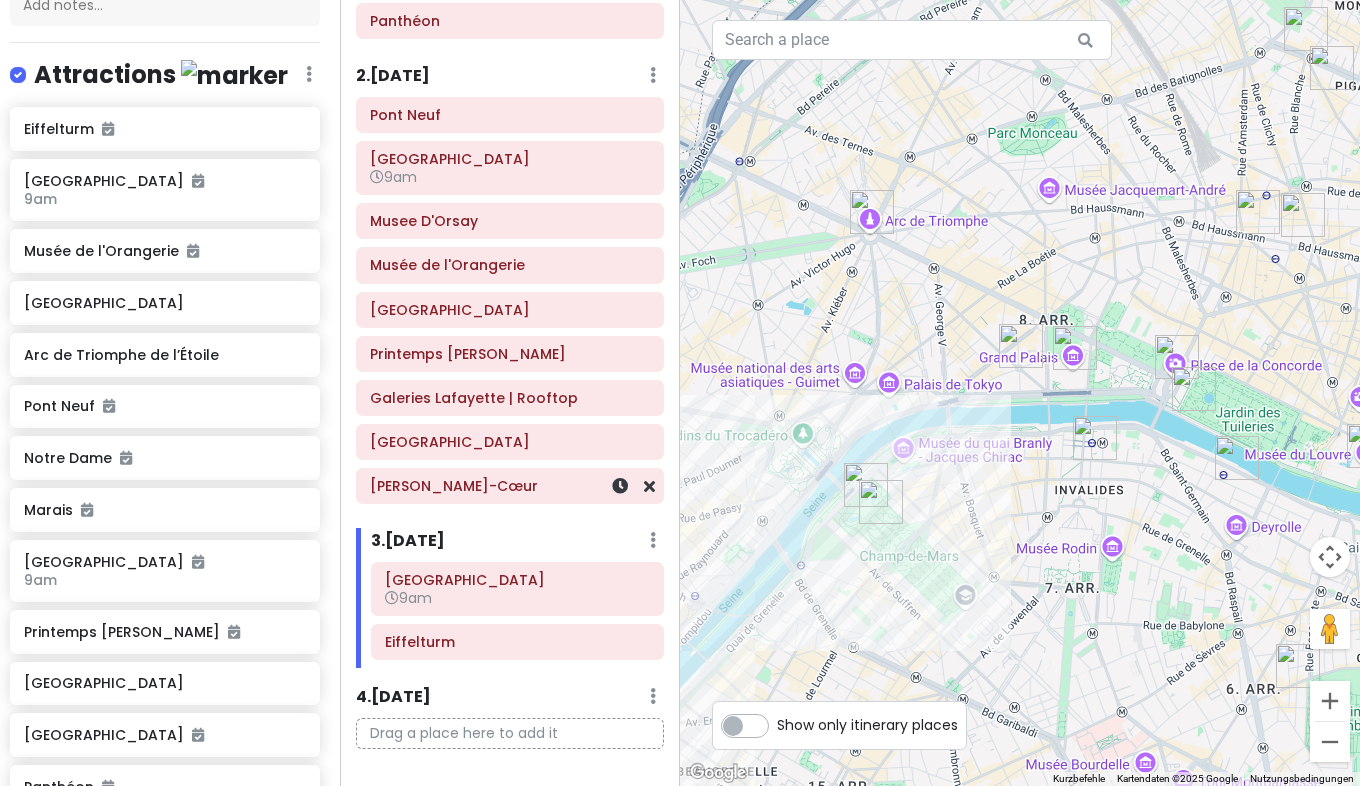 scroll, scrollTop: 396, scrollLeft: 0, axis: vertical 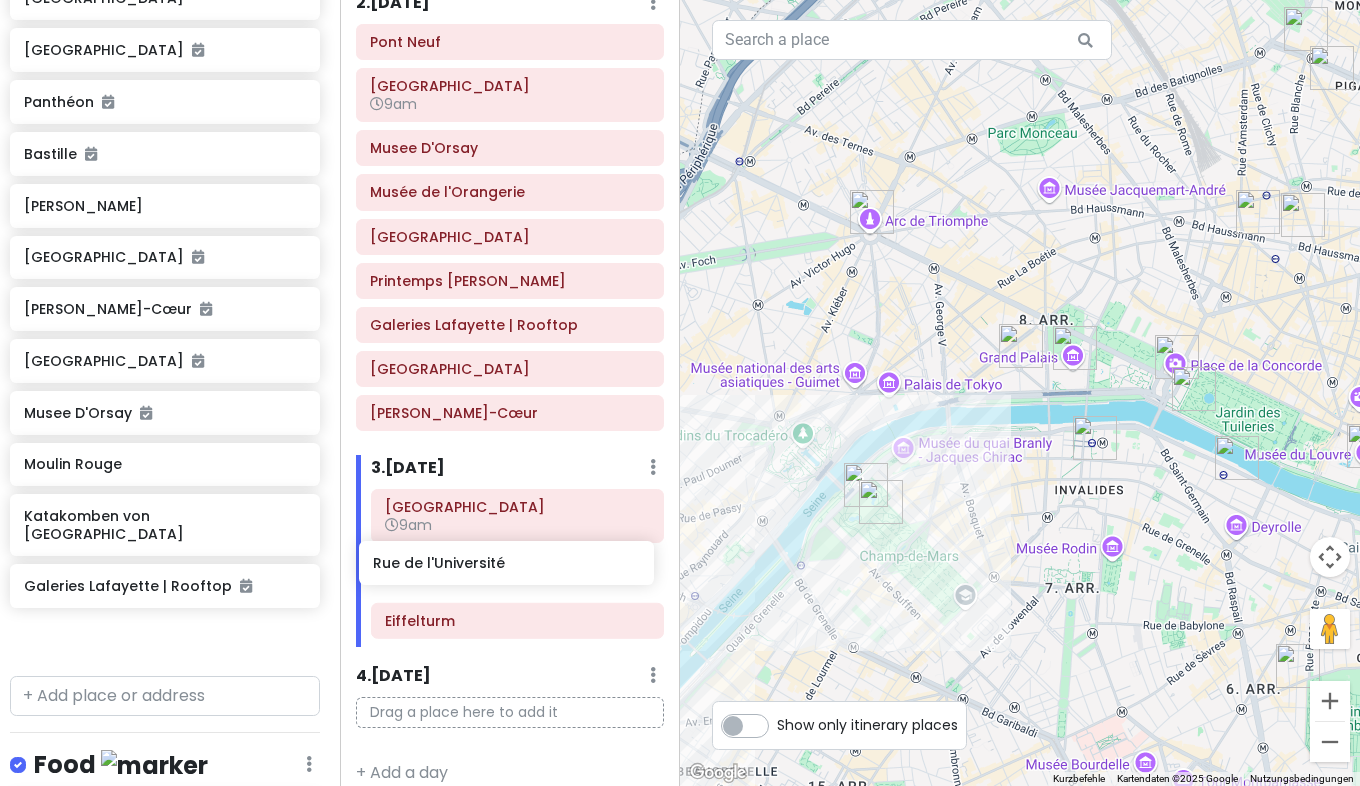 drag, startPoint x: 138, startPoint y: 409, endPoint x: 492, endPoint y: 561, distance: 385.25317 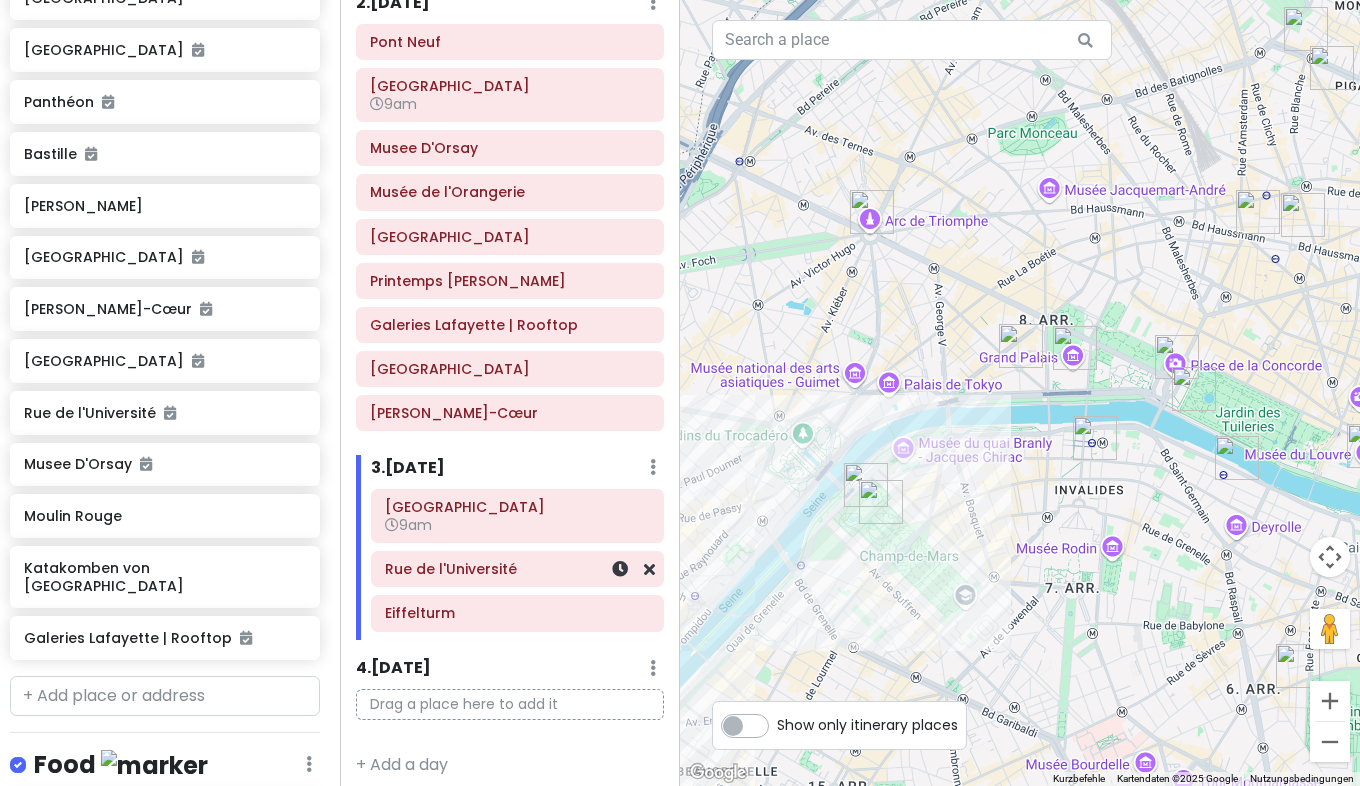 scroll, scrollTop: 424, scrollLeft: 0, axis: vertical 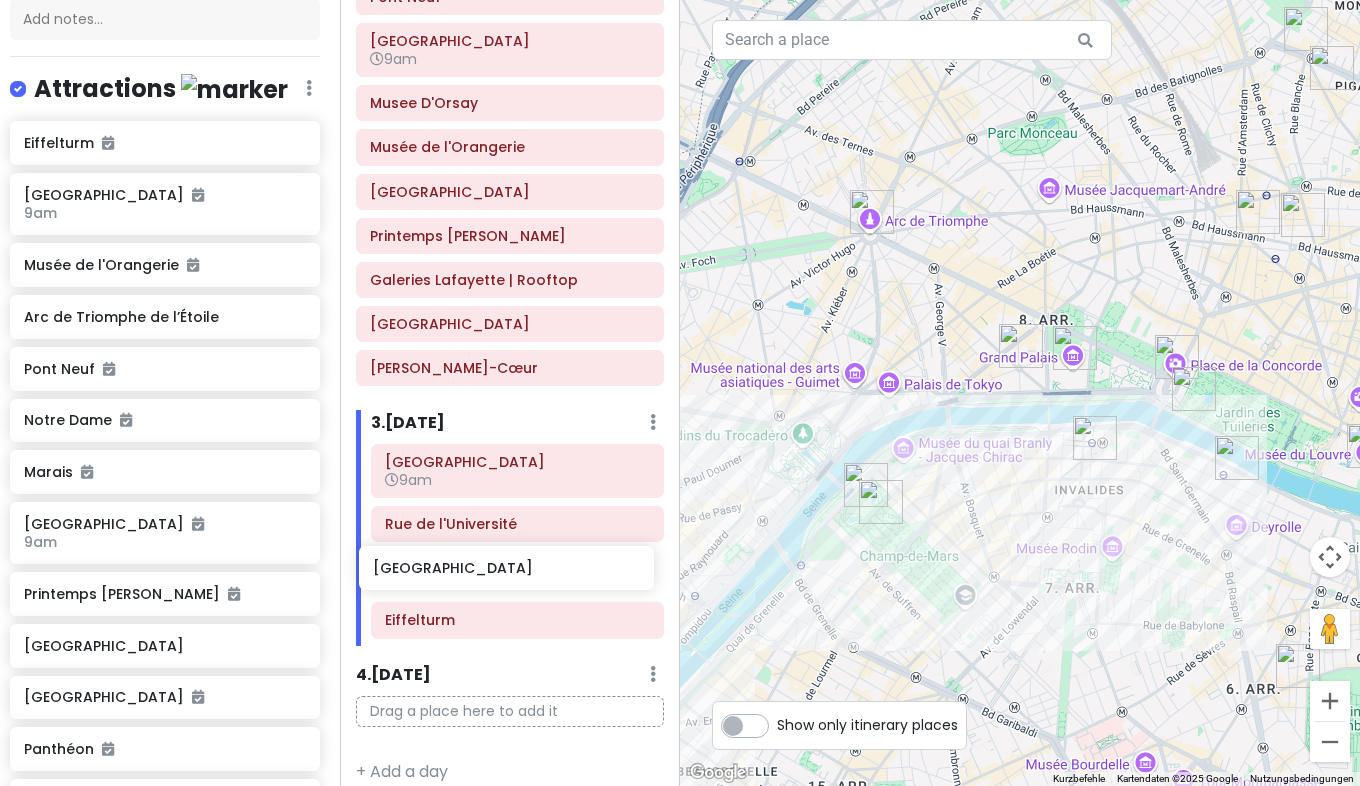 drag, startPoint x: 136, startPoint y: 326, endPoint x: 490, endPoint y: 579, distance: 435.11493 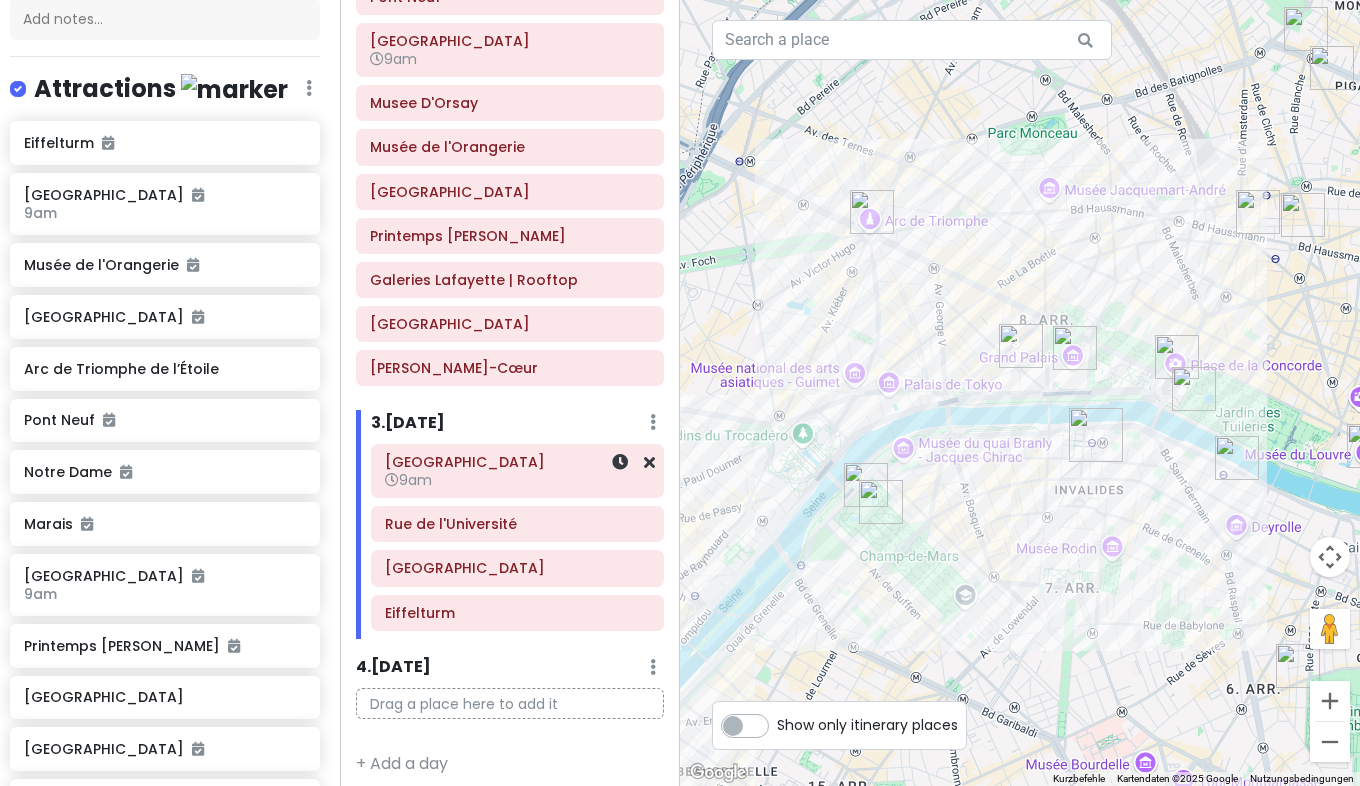 scroll, scrollTop: 469, scrollLeft: 0, axis: vertical 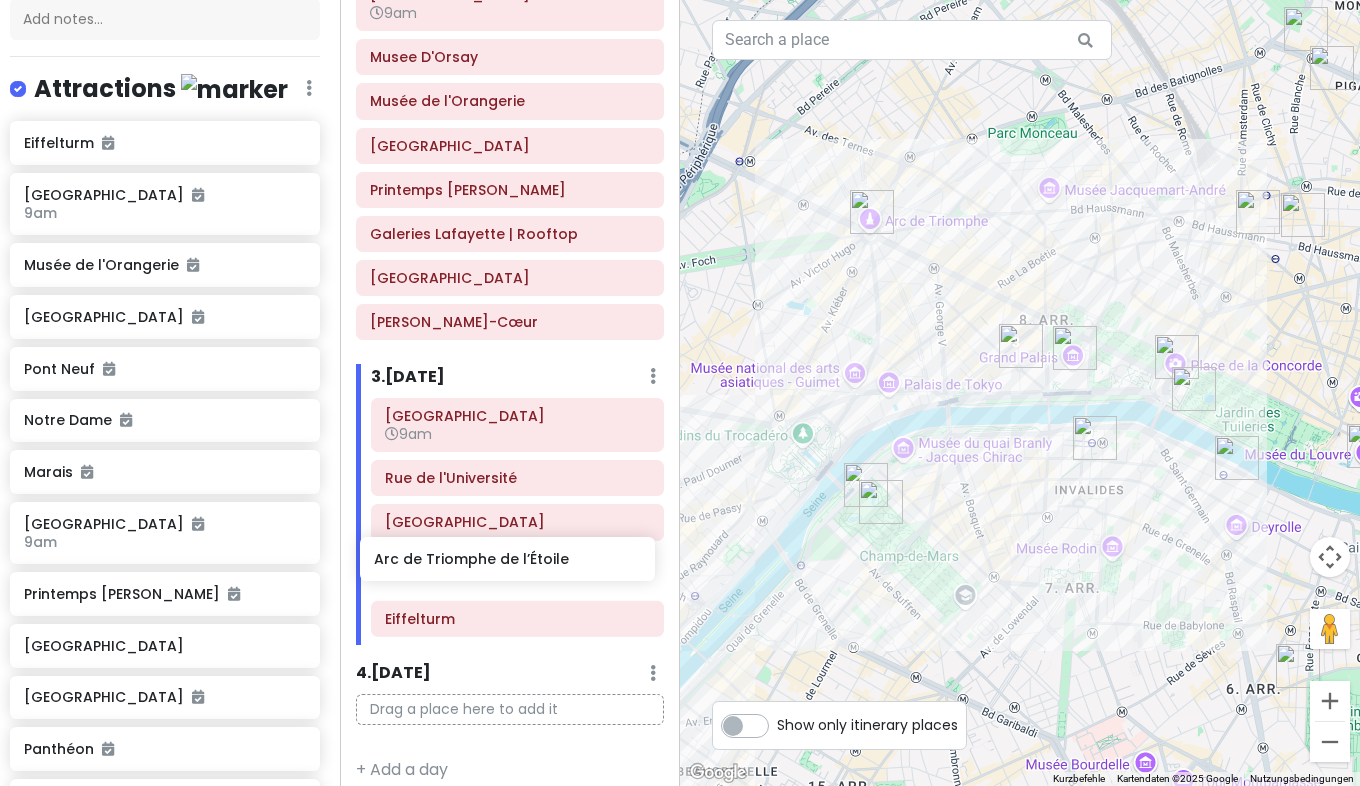 drag, startPoint x: 145, startPoint y: 381, endPoint x: 500, endPoint y: 573, distance: 403.5951 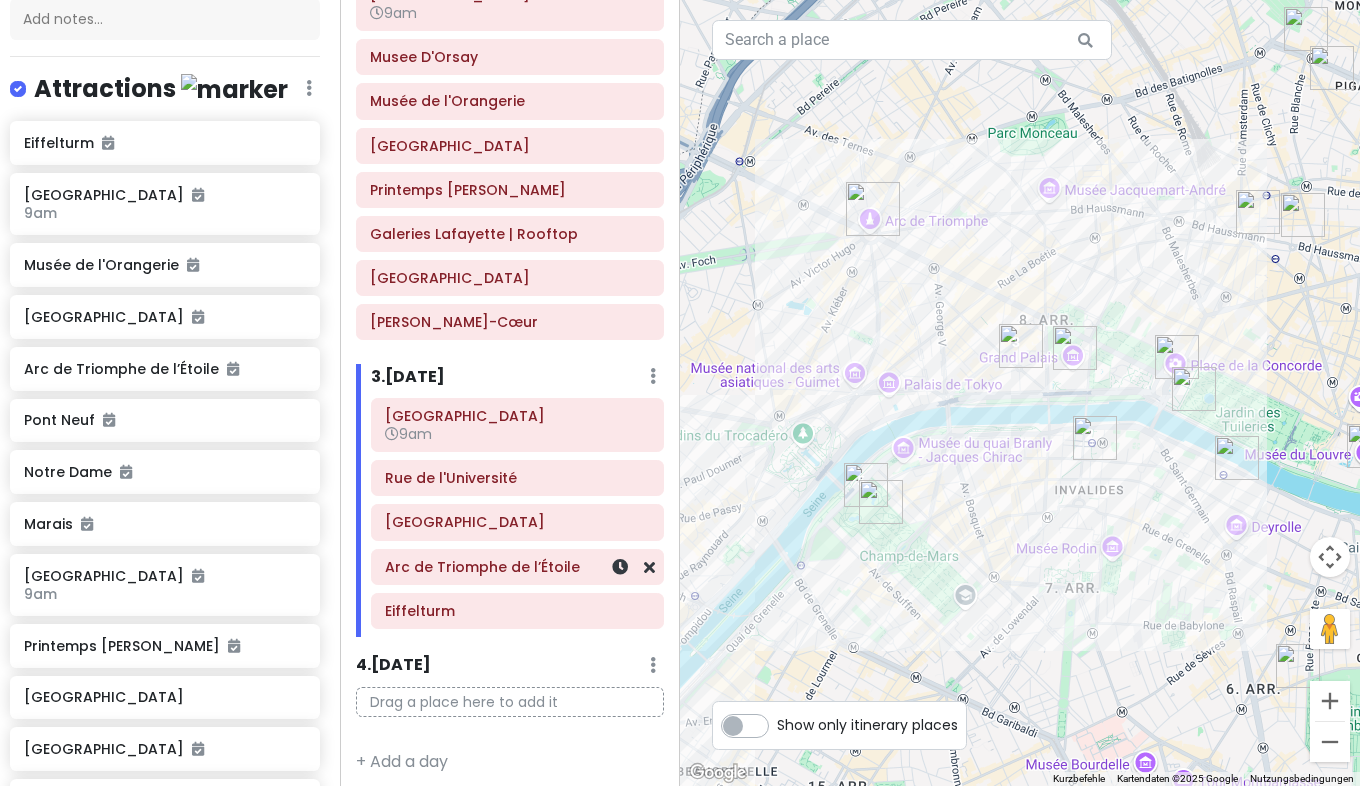 scroll, scrollTop: 515, scrollLeft: 0, axis: vertical 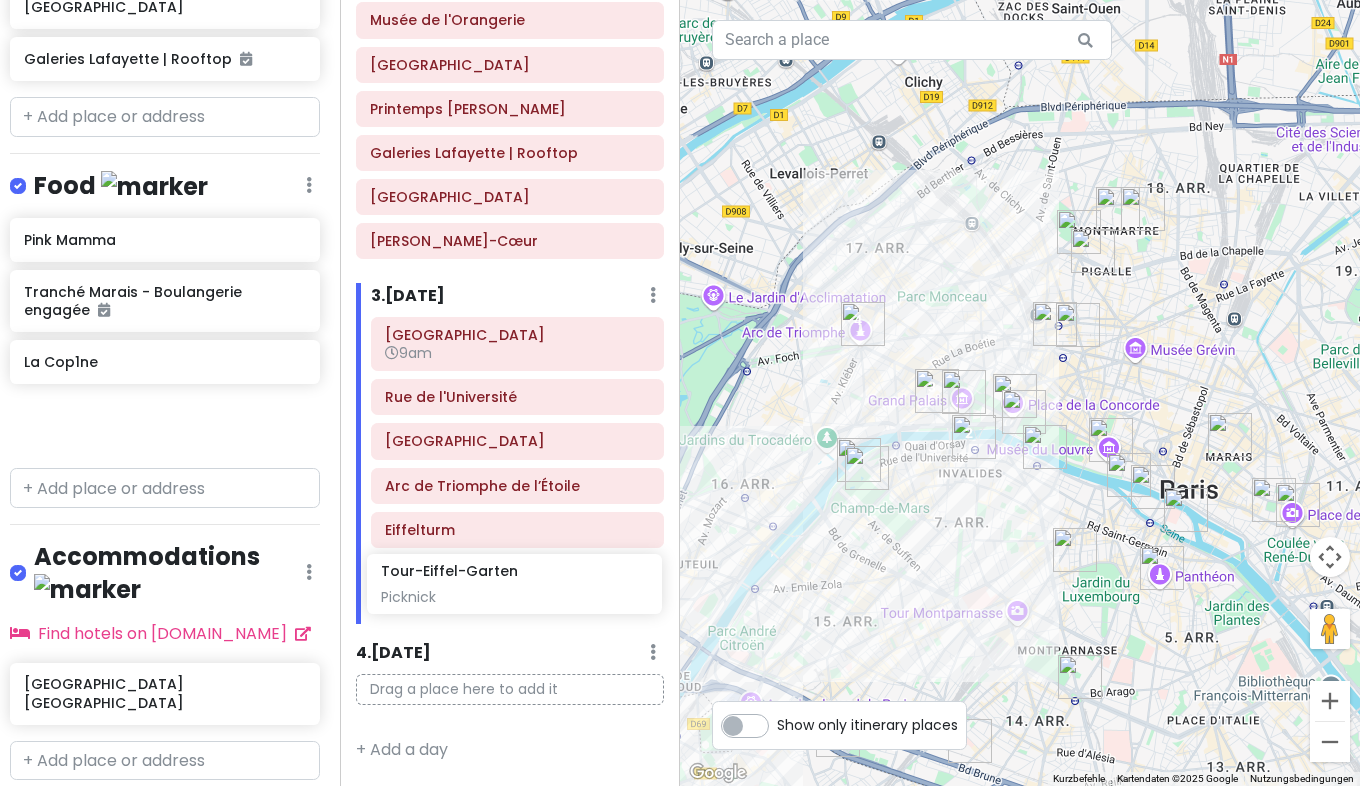 drag, startPoint x: 145, startPoint y: 368, endPoint x: 508, endPoint y: 608, distance: 435.1655 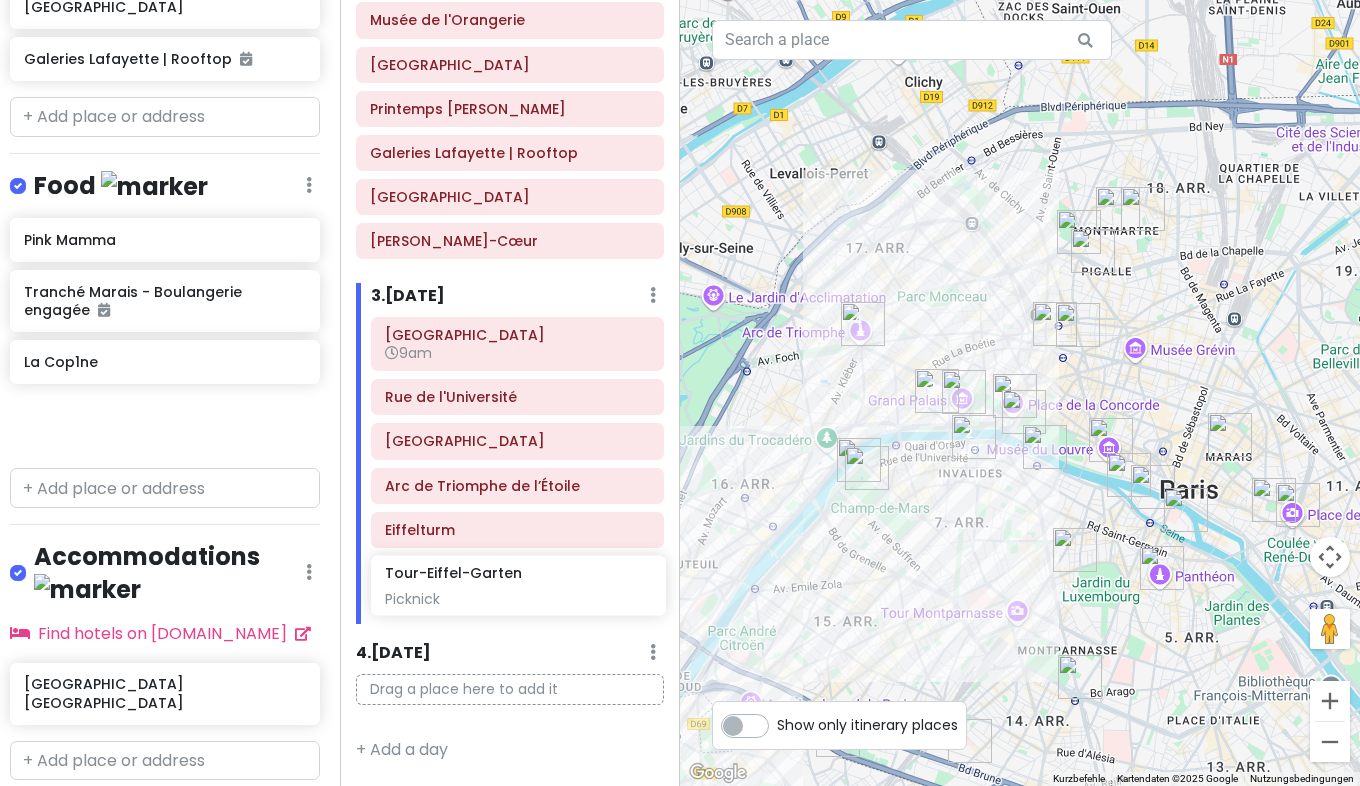 scroll, scrollTop: 595, scrollLeft: 0, axis: vertical 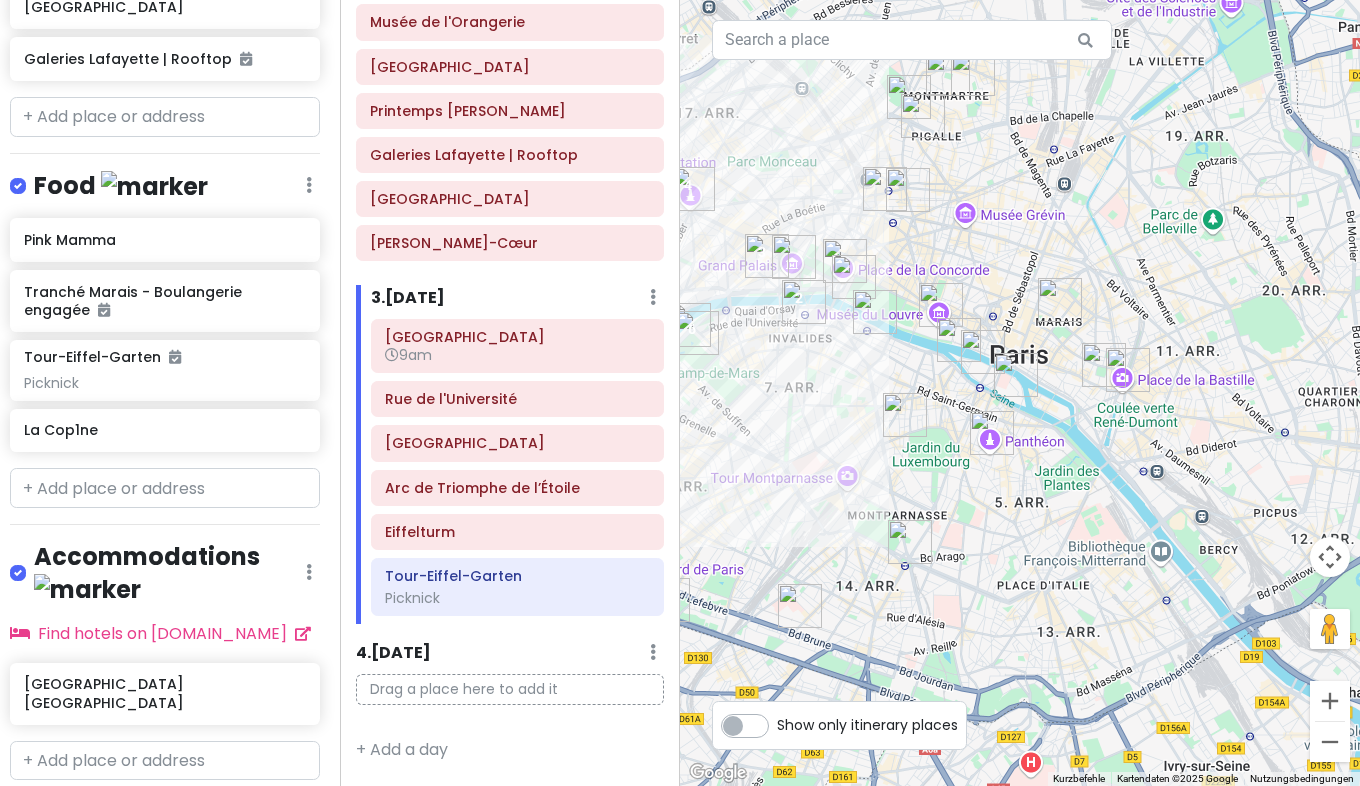 drag, startPoint x: 1002, startPoint y: 554, endPoint x: 827, endPoint y: 419, distance: 221.02036 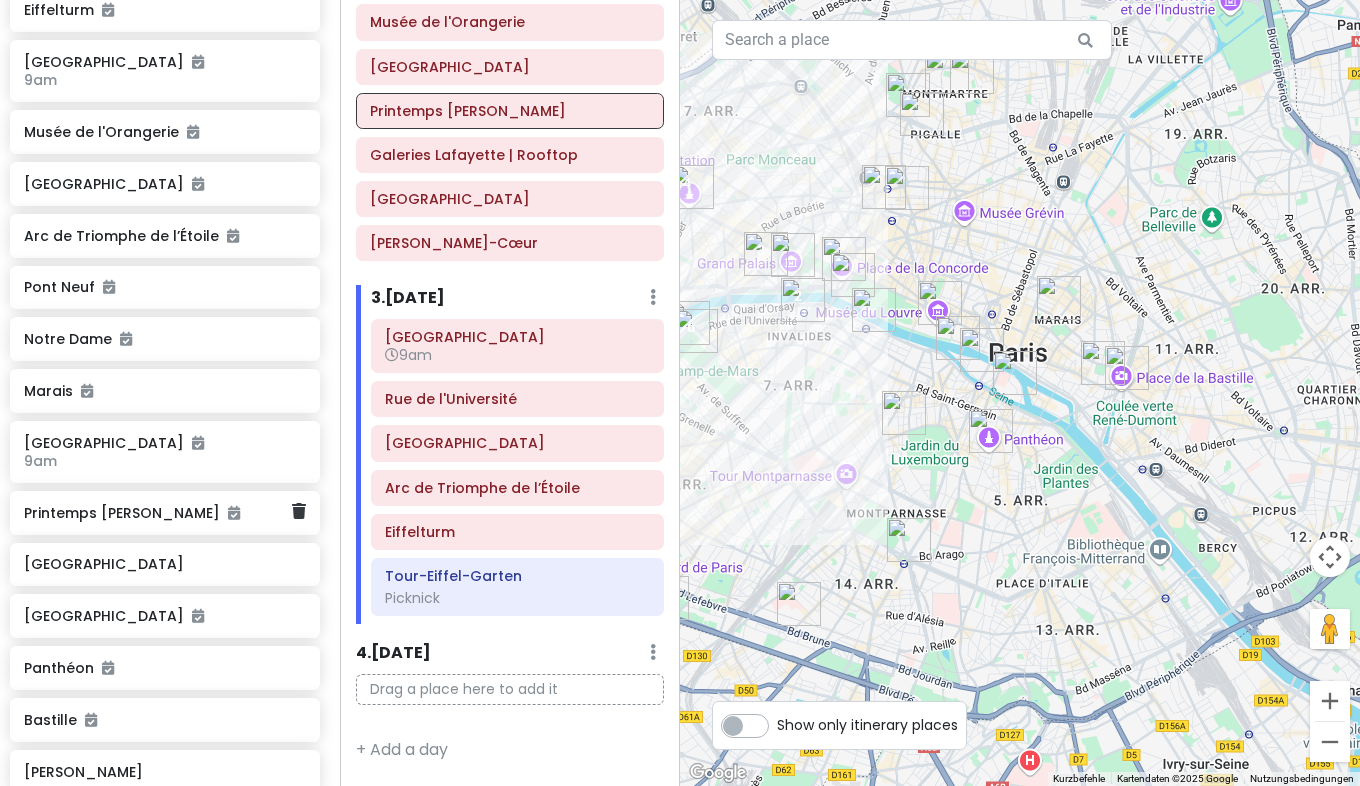 scroll, scrollTop: 420, scrollLeft: 10, axis: both 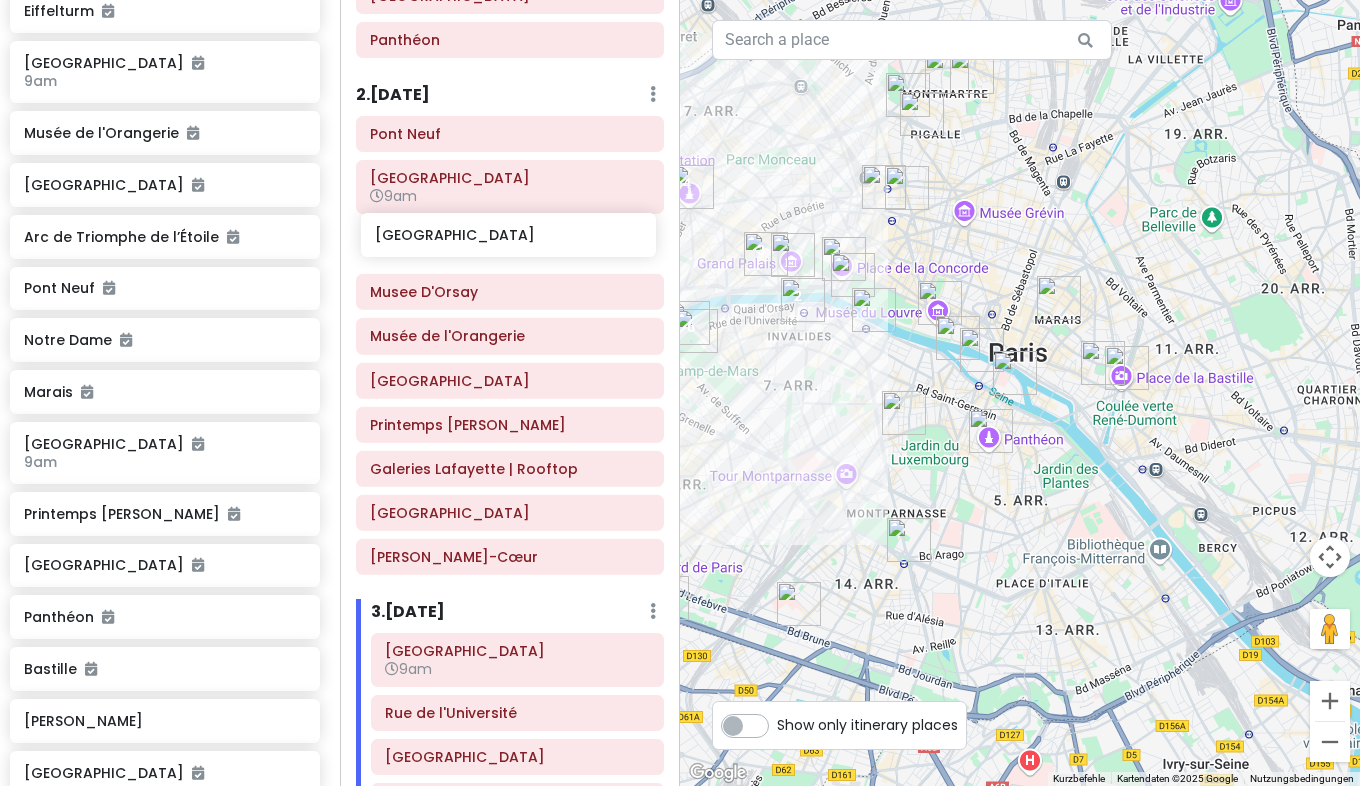 drag, startPoint x: 153, startPoint y: 577, endPoint x: 508, endPoint y: 235, distance: 492.93915 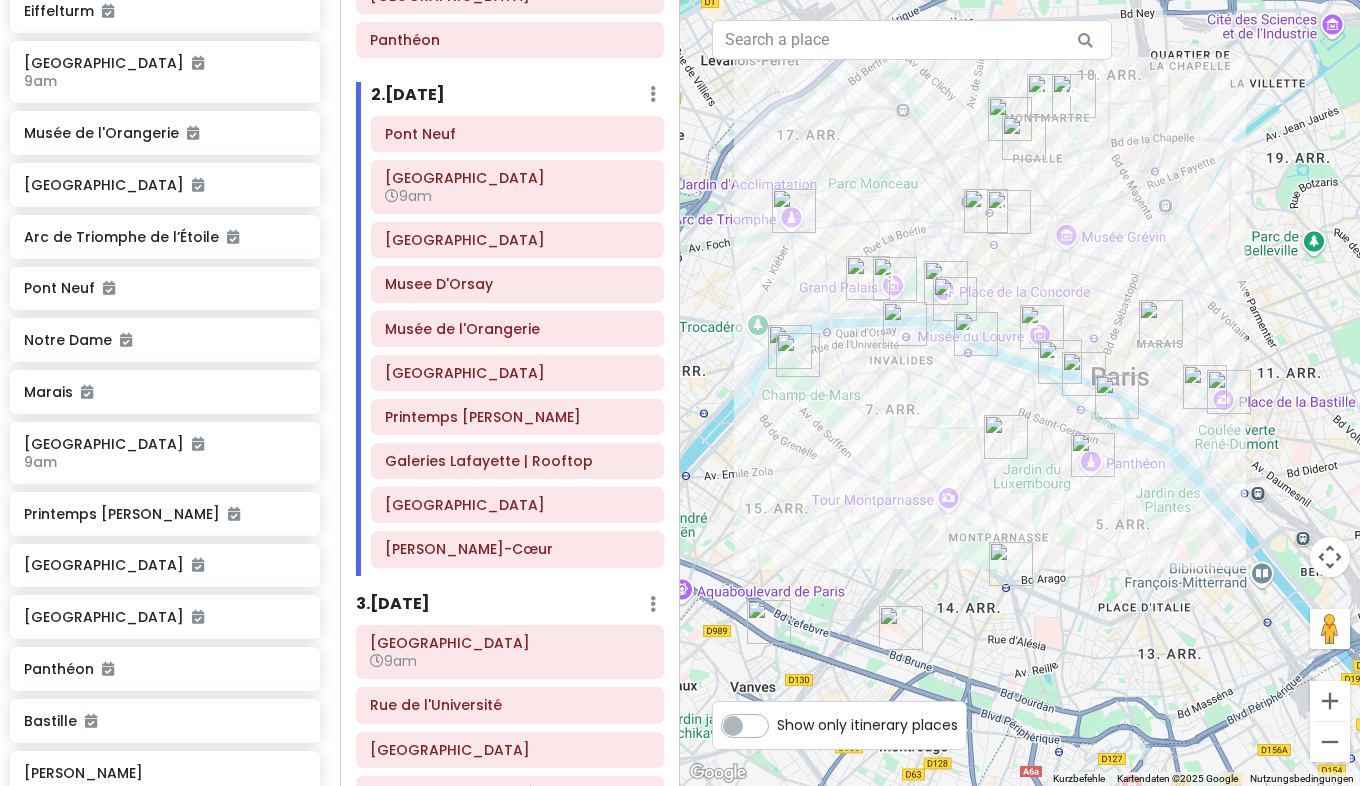 drag, startPoint x: 732, startPoint y: 366, endPoint x: 836, endPoint y: 391, distance: 106.96261 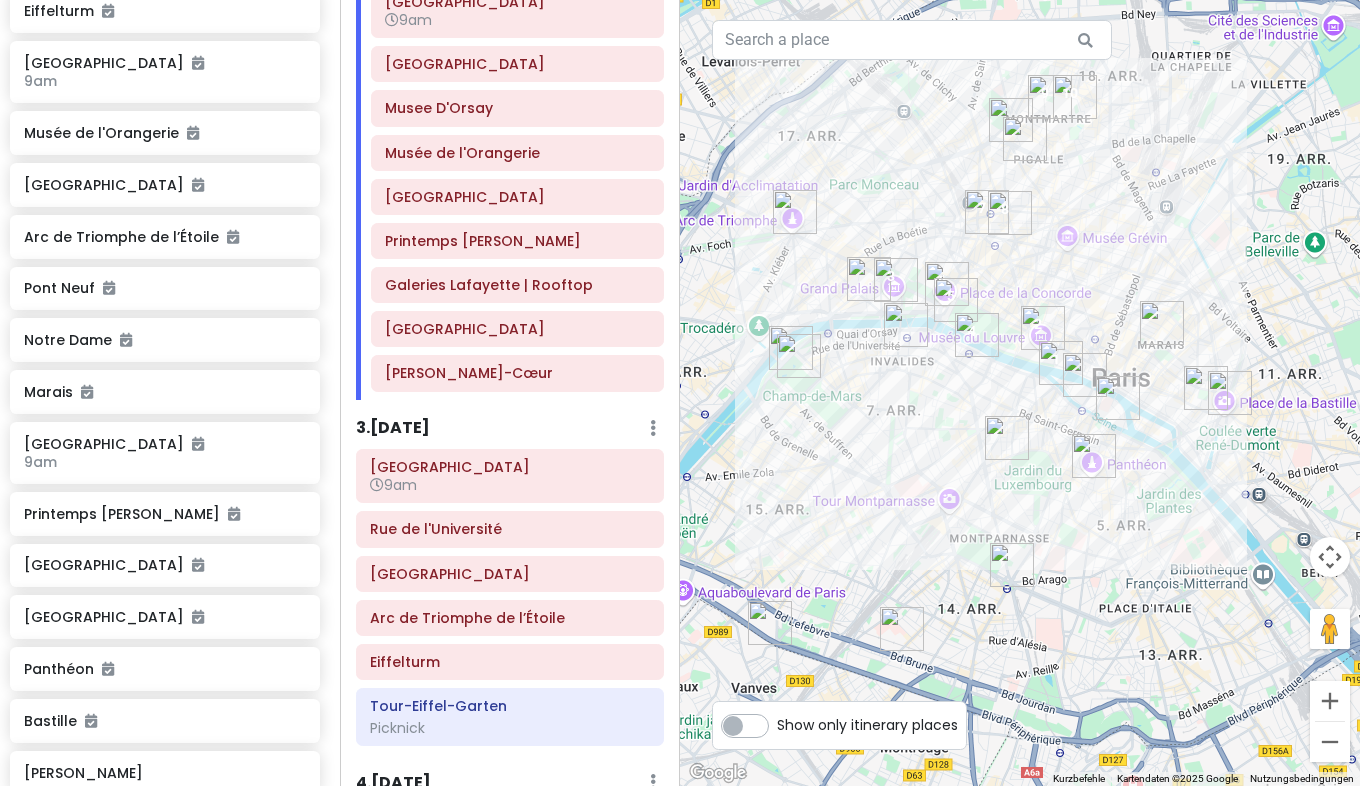 scroll, scrollTop: 509, scrollLeft: 0, axis: vertical 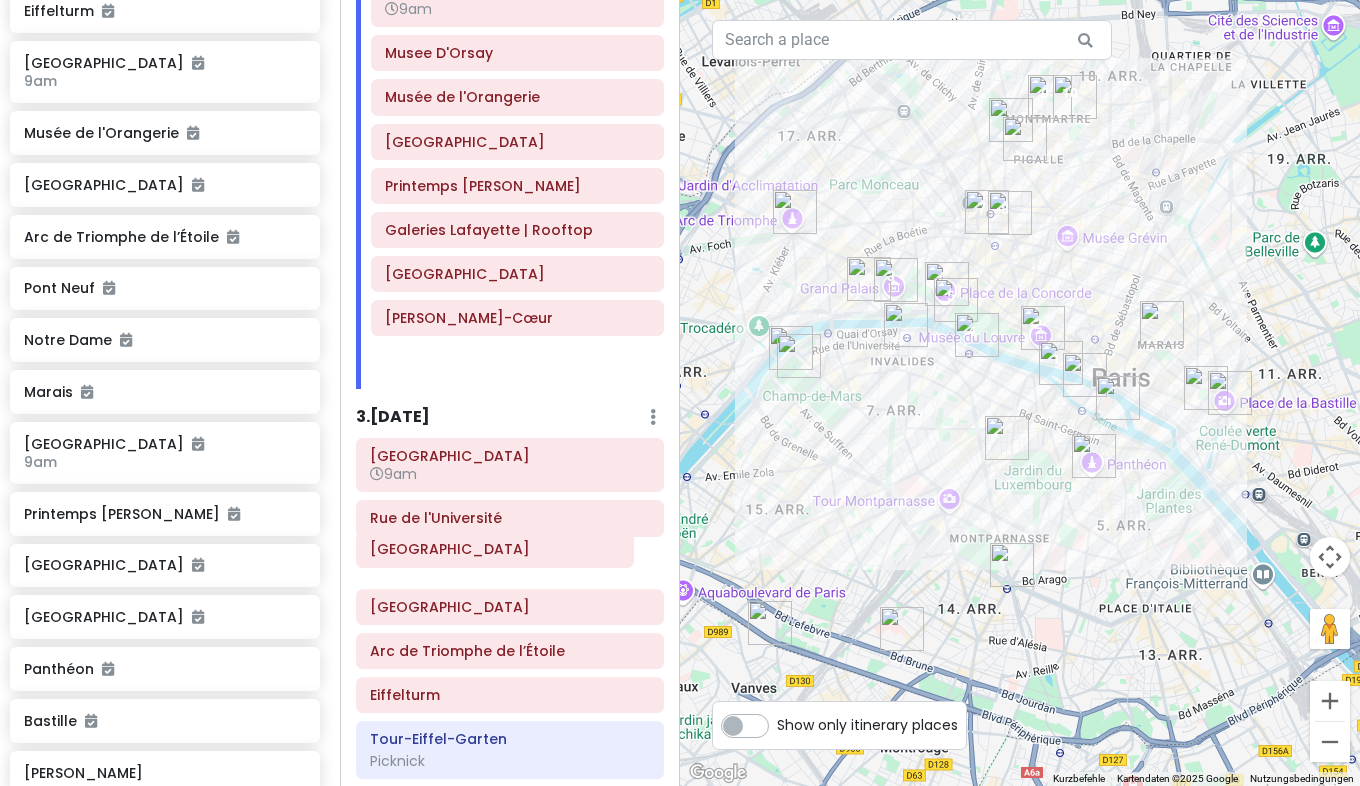 drag, startPoint x: 465, startPoint y: 66, endPoint x: 451, endPoint y: 557, distance: 491.19955 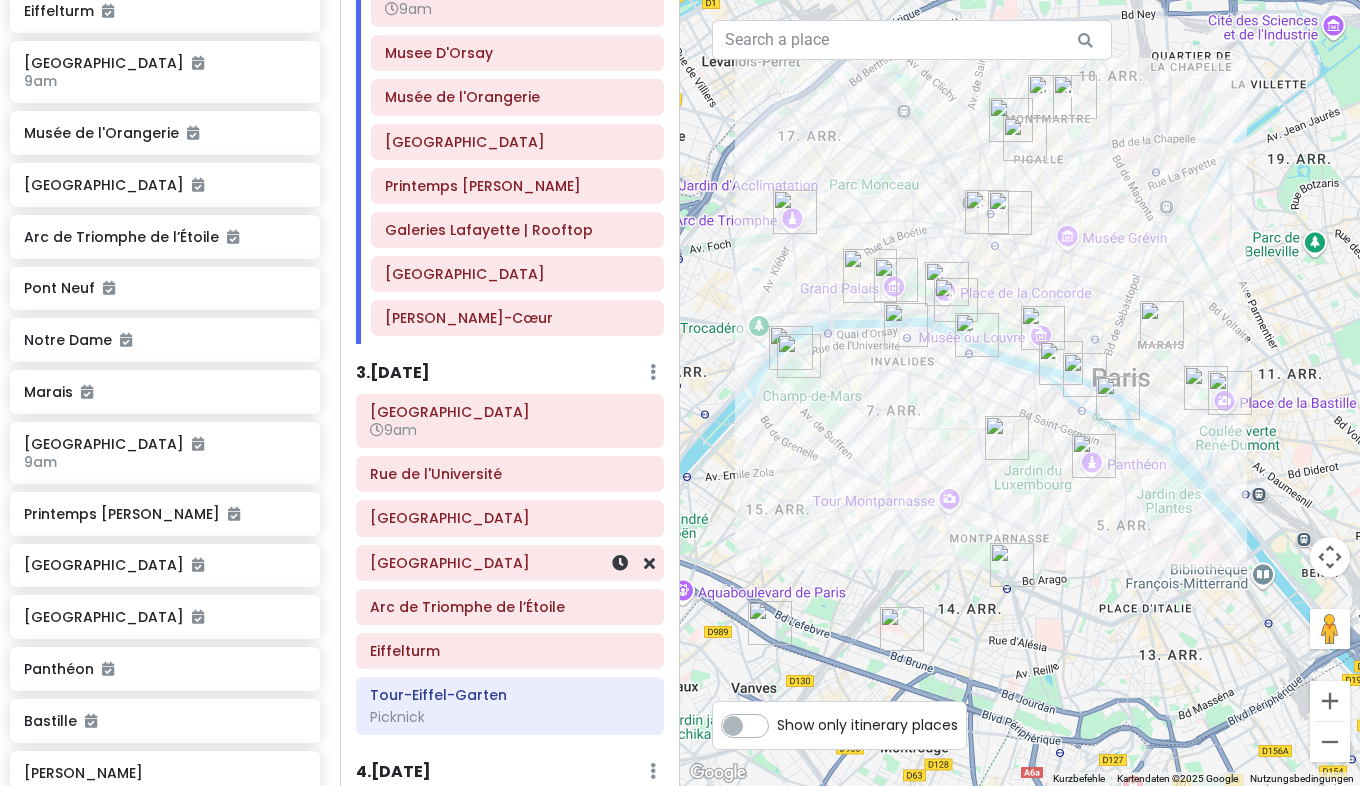 click on "[GEOGRAPHIC_DATA]" at bounding box center (510, 563) 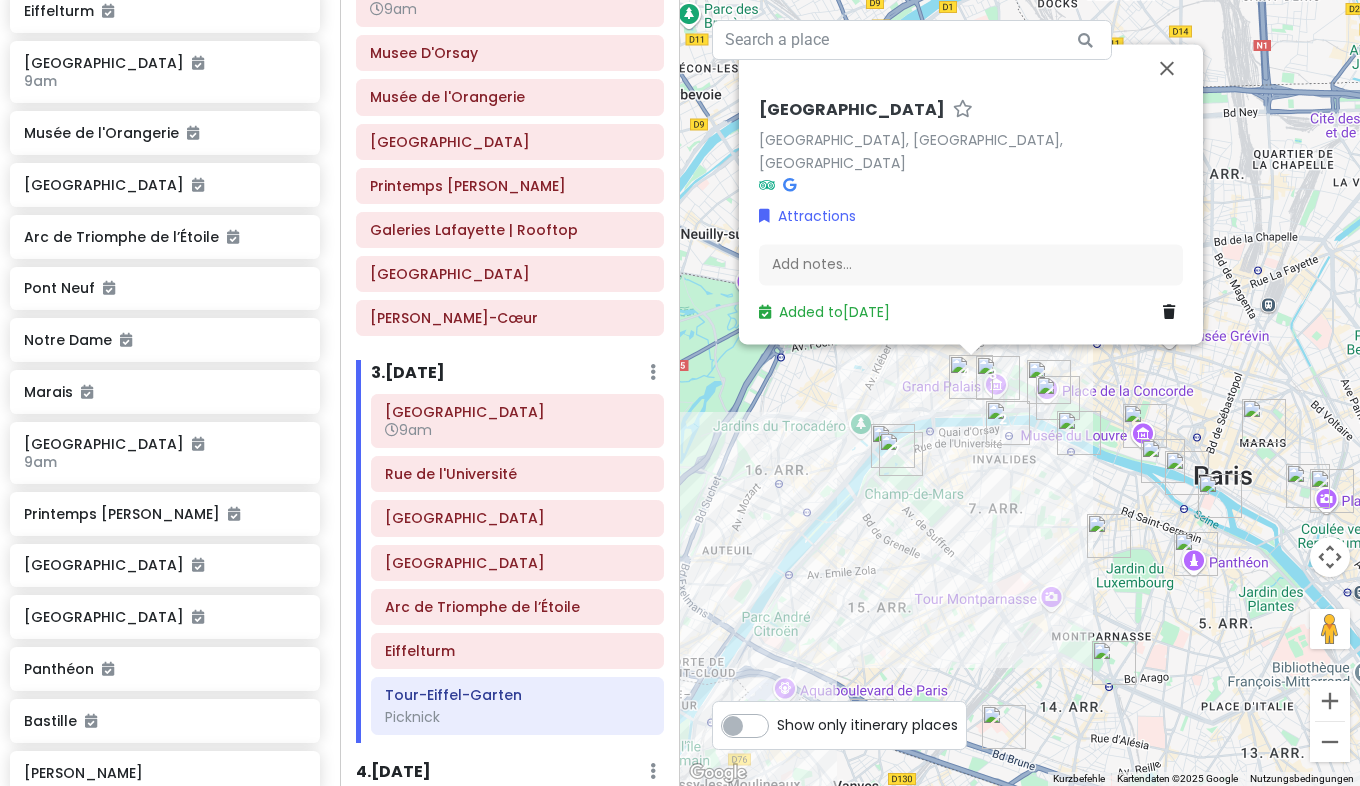 click on "Um von einem Element zum anderen zu gelangen, drückst du die Pfeiltasten entsprechend. [GEOGRAPHIC_DATA] [GEOGRAPHIC_DATA], [GEOGRAPHIC_DATA], [GEOGRAPHIC_DATA] Attractions Add notes... Added to  [DATE]" at bounding box center (1020, 393) 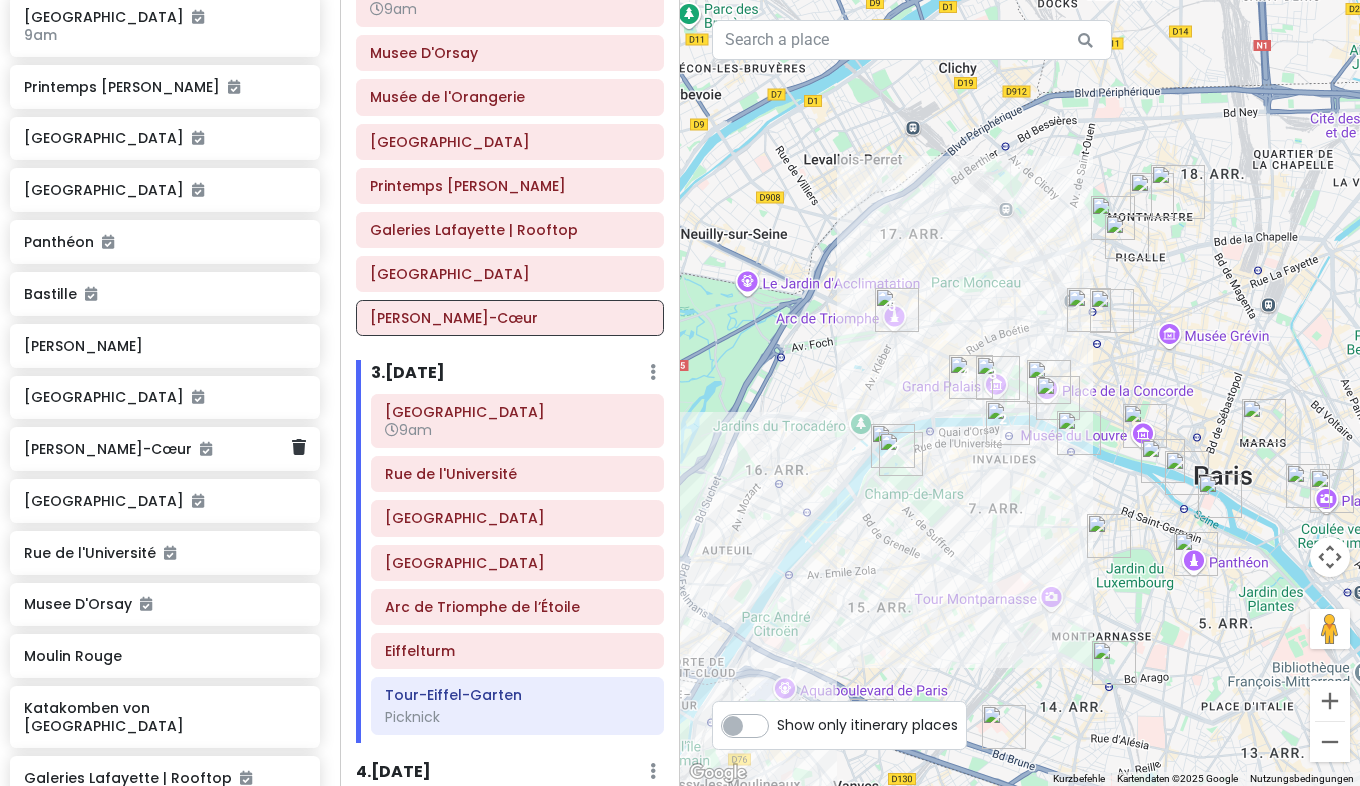 scroll, scrollTop: 848, scrollLeft: 10, axis: both 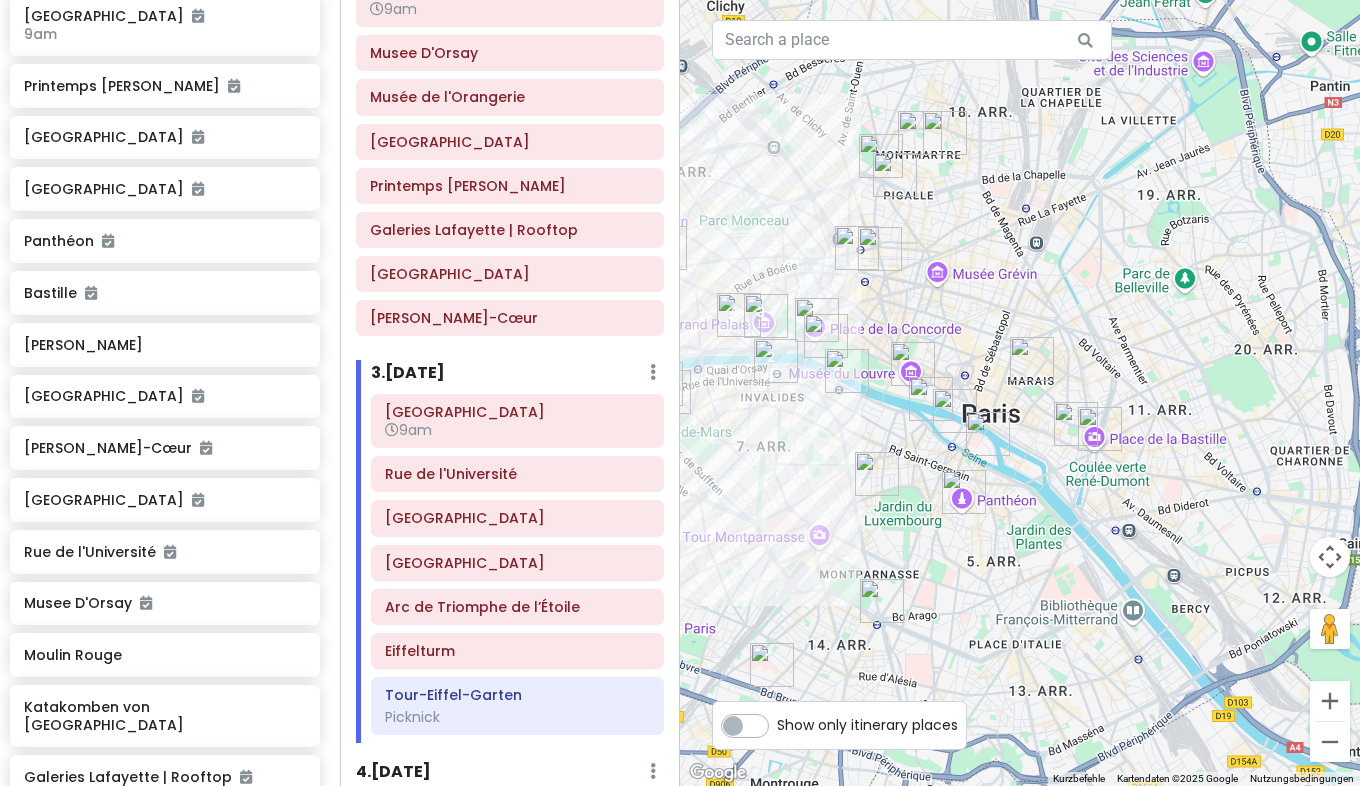 drag, startPoint x: 1000, startPoint y: 602, endPoint x: 760, endPoint y: 538, distance: 248.3868 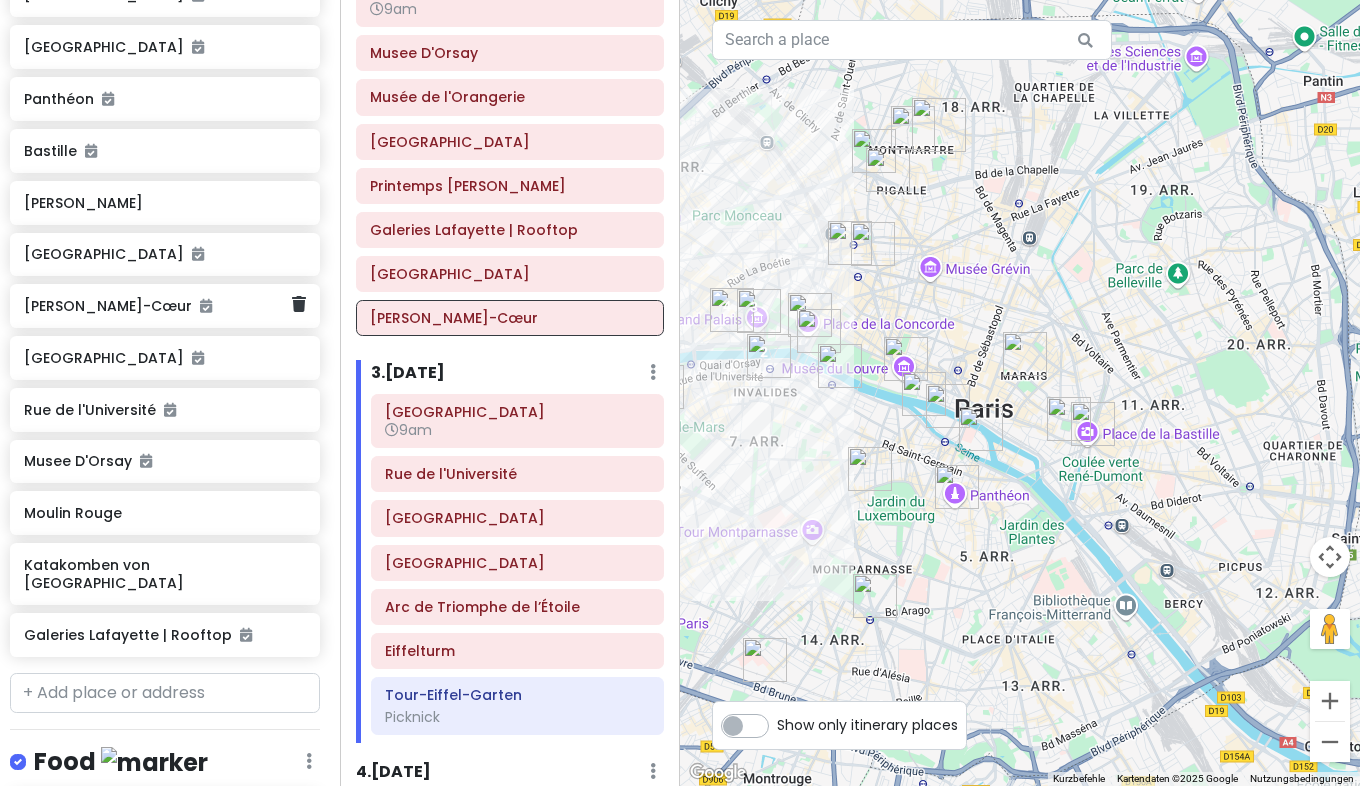 scroll, scrollTop: 1009, scrollLeft: 10, axis: both 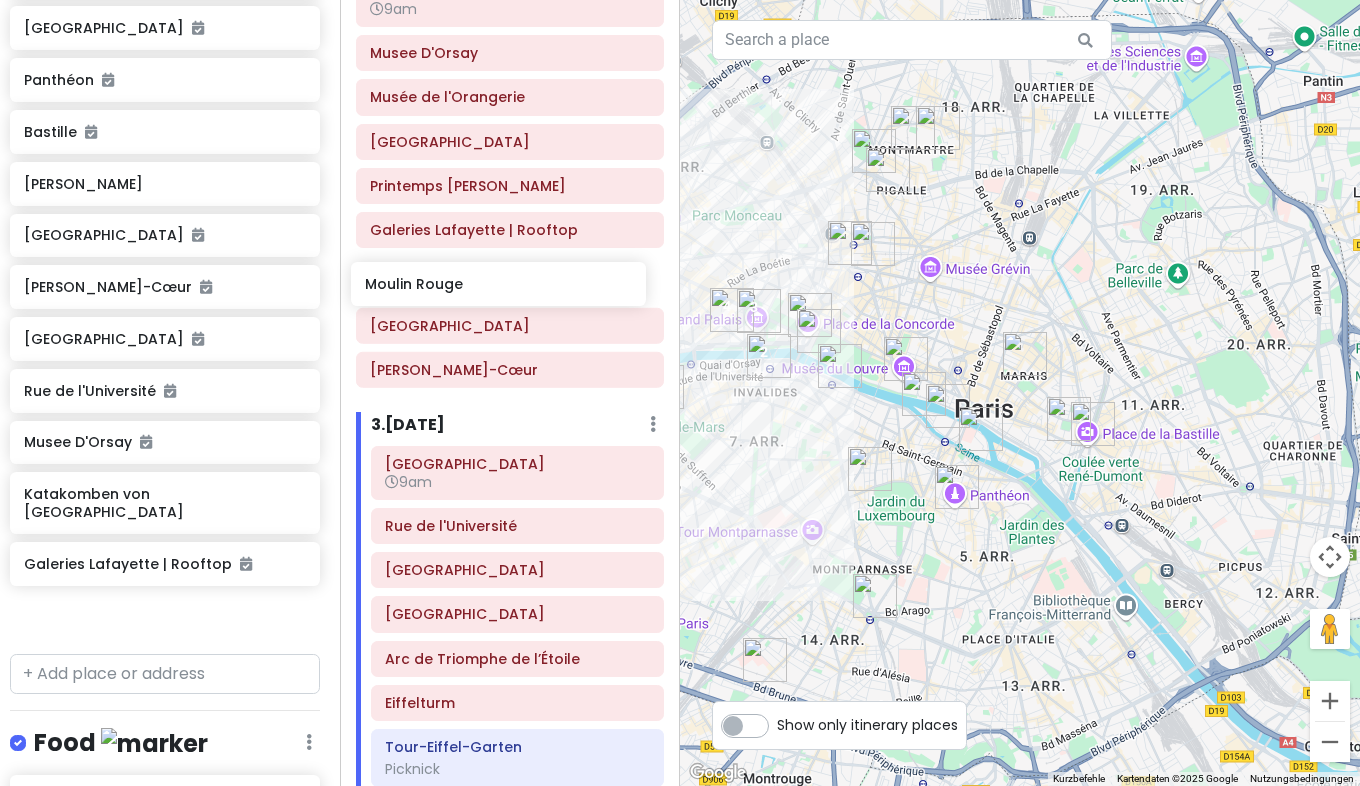 drag, startPoint x: 125, startPoint y: 503, endPoint x: 471, endPoint y: 294, distance: 404.22394 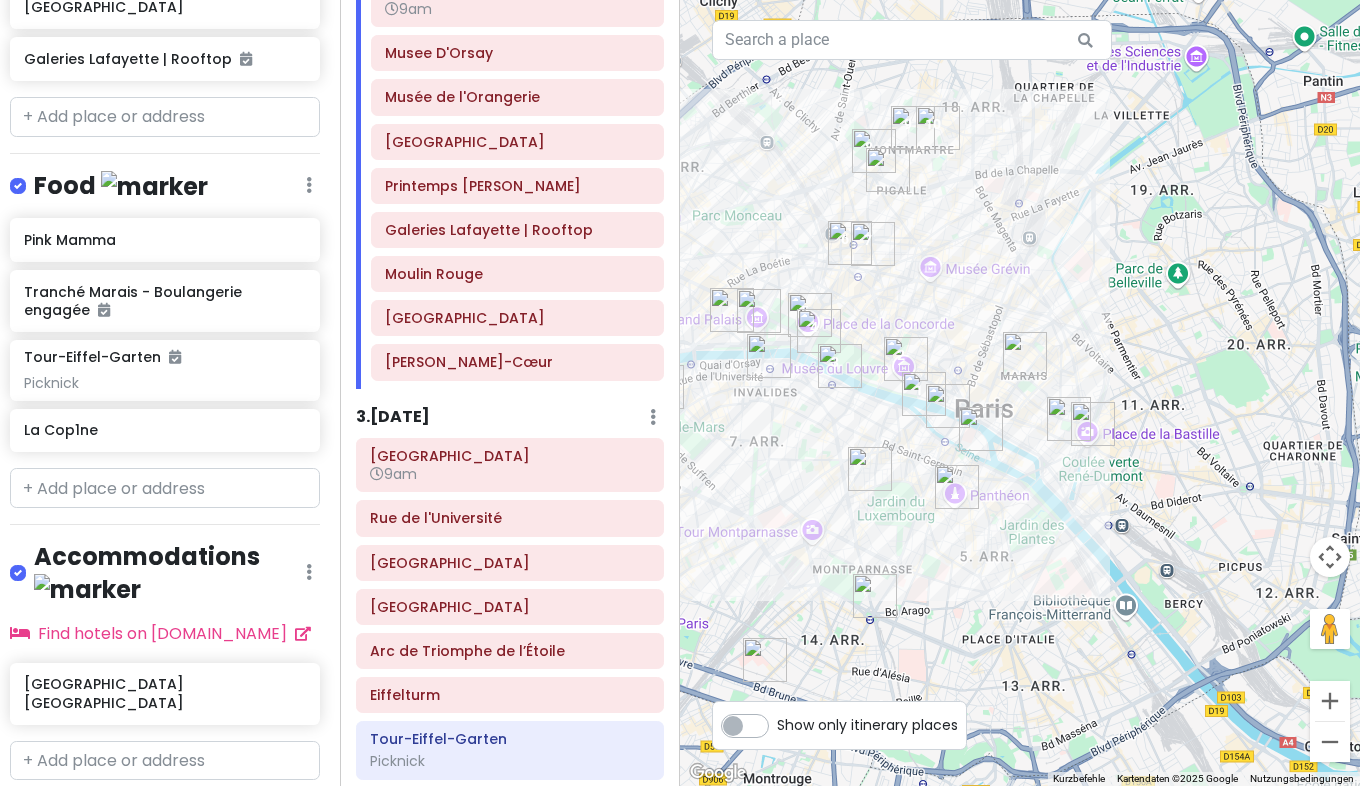 scroll, scrollTop: 1576, scrollLeft: 10, axis: both 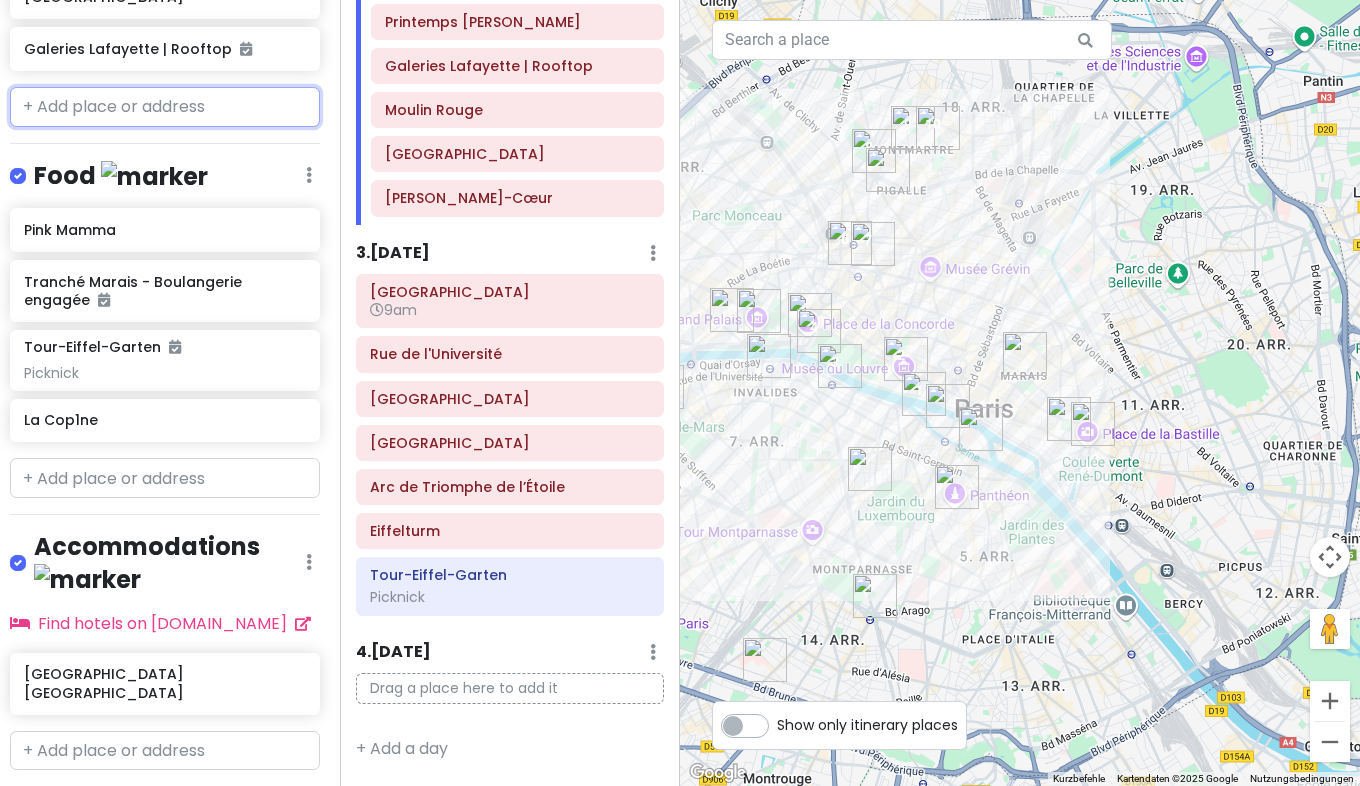 click at bounding box center [165, 107] 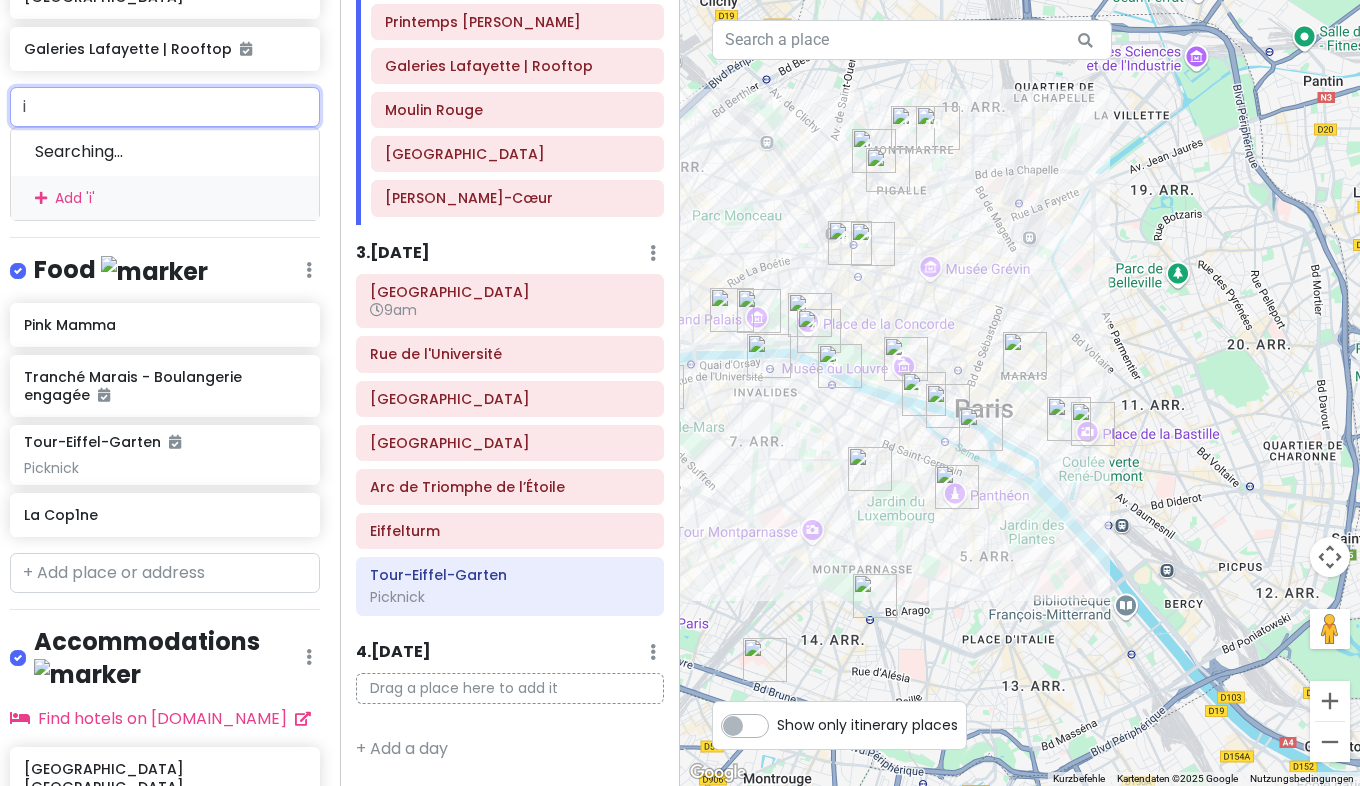type on "in" 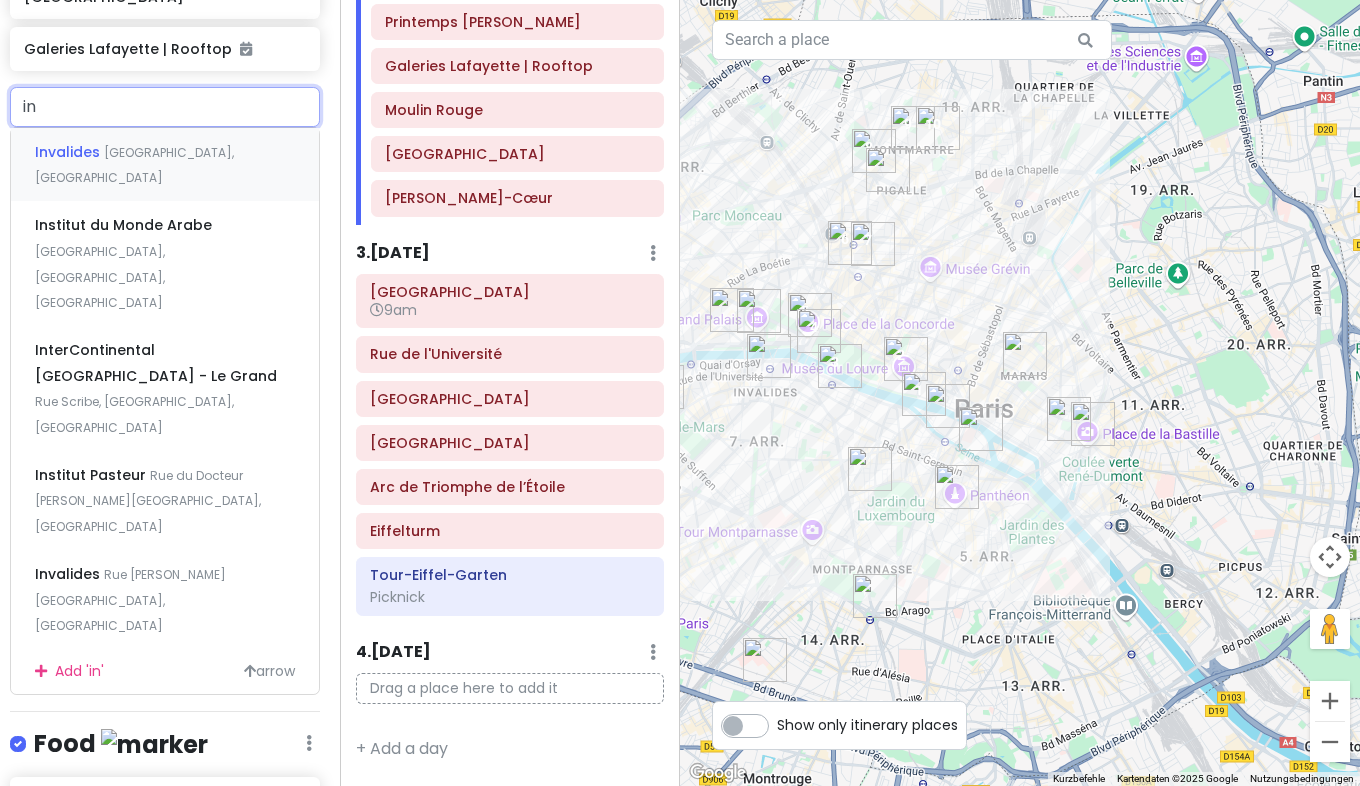 click on "[GEOGRAPHIC_DATA], [GEOGRAPHIC_DATA]" at bounding box center [134, 165] 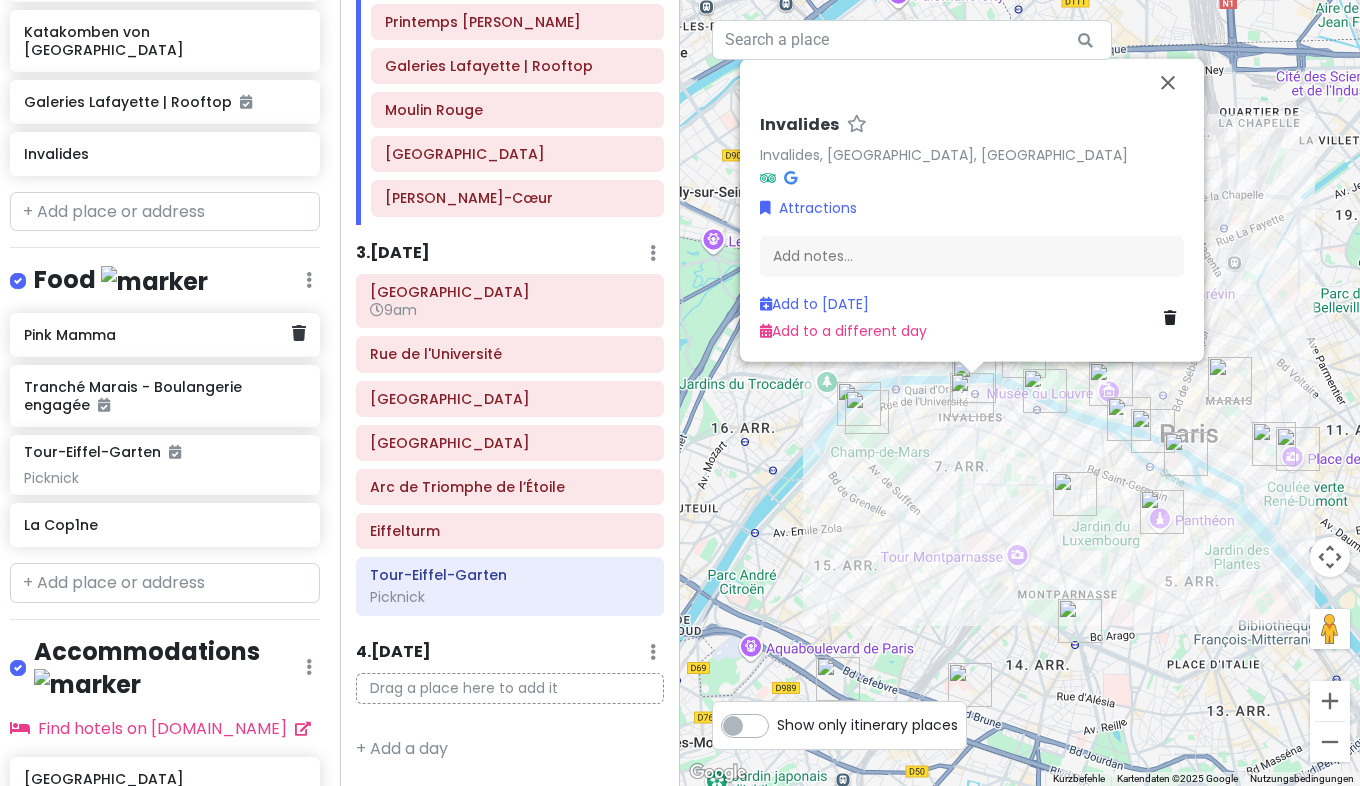 scroll, scrollTop: 1522, scrollLeft: 10, axis: both 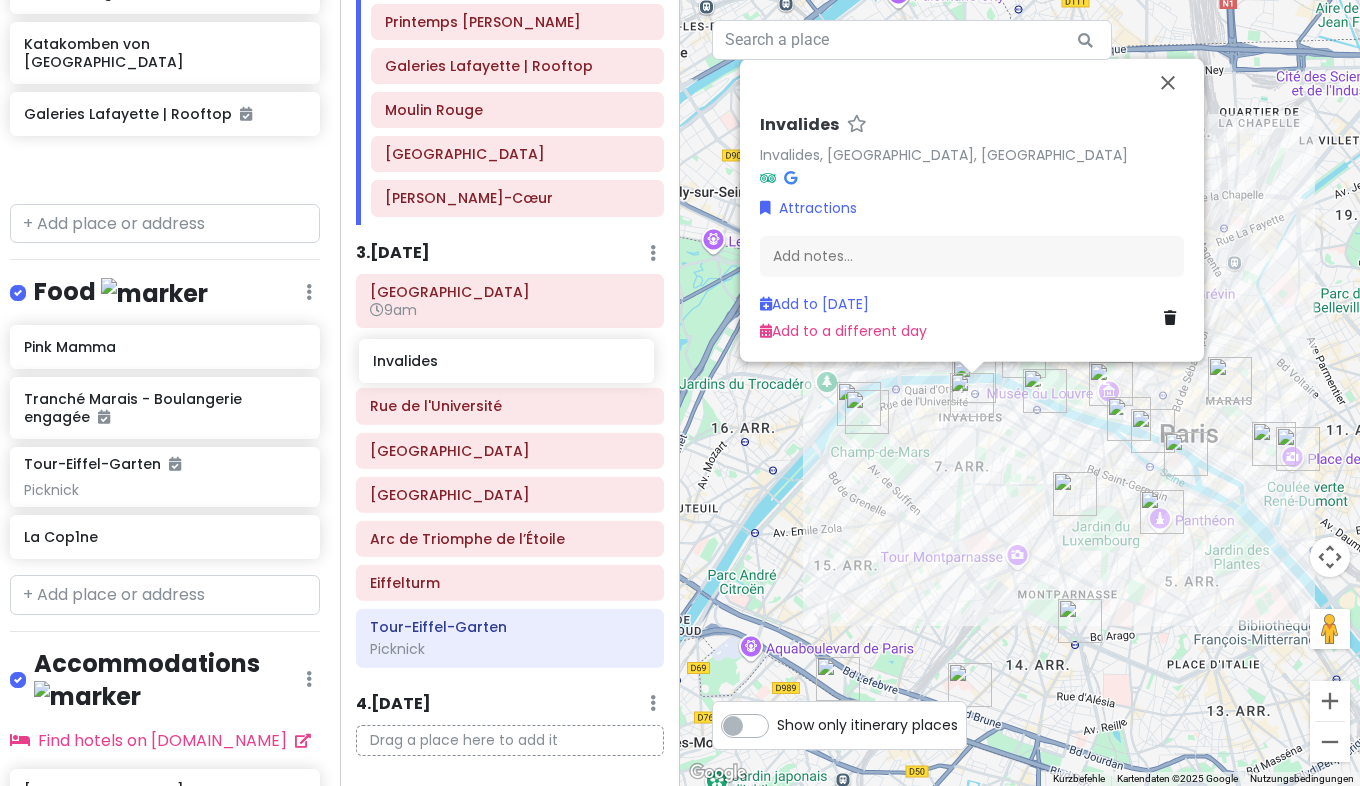 drag, startPoint x: 101, startPoint y: 141, endPoint x: 455, endPoint y: 367, distance: 419.99048 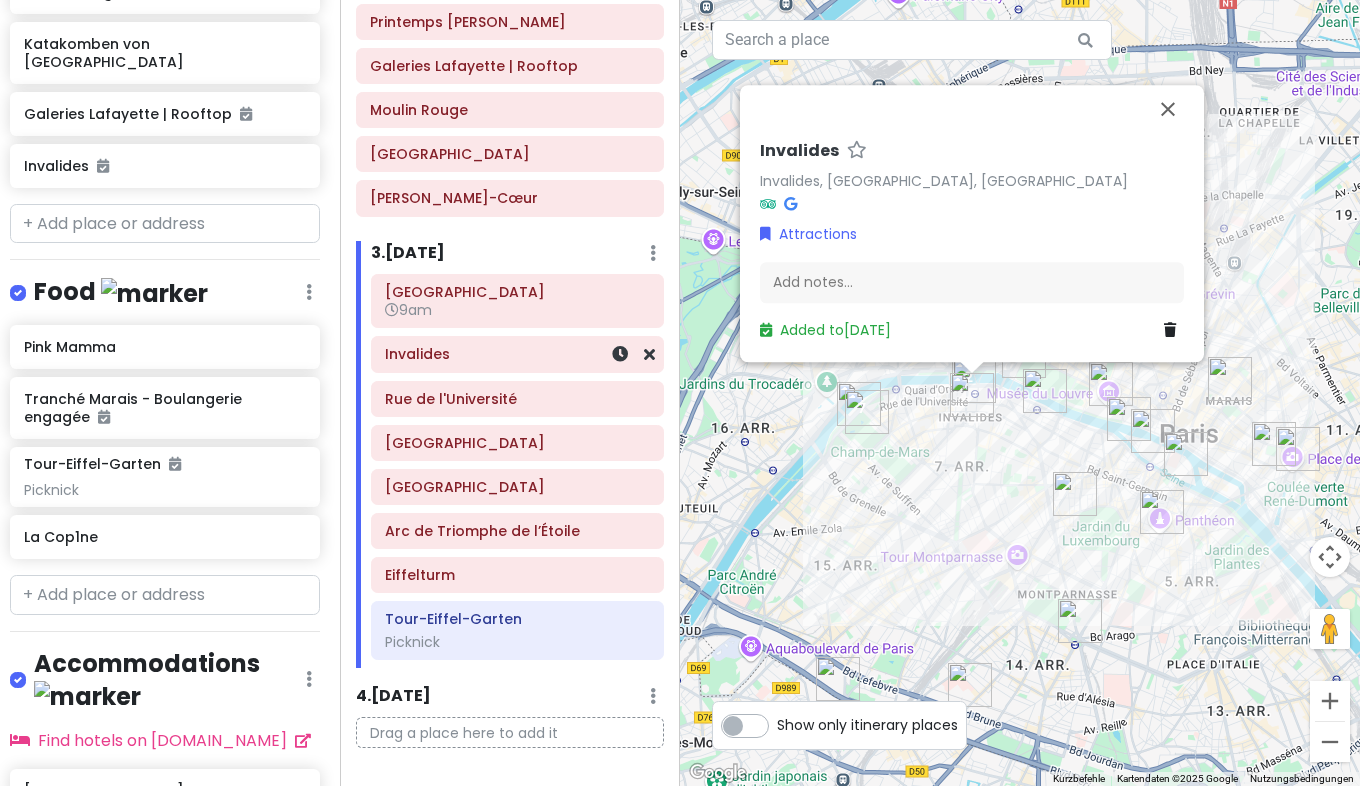 scroll, scrollTop: 1459, scrollLeft: 10, axis: both 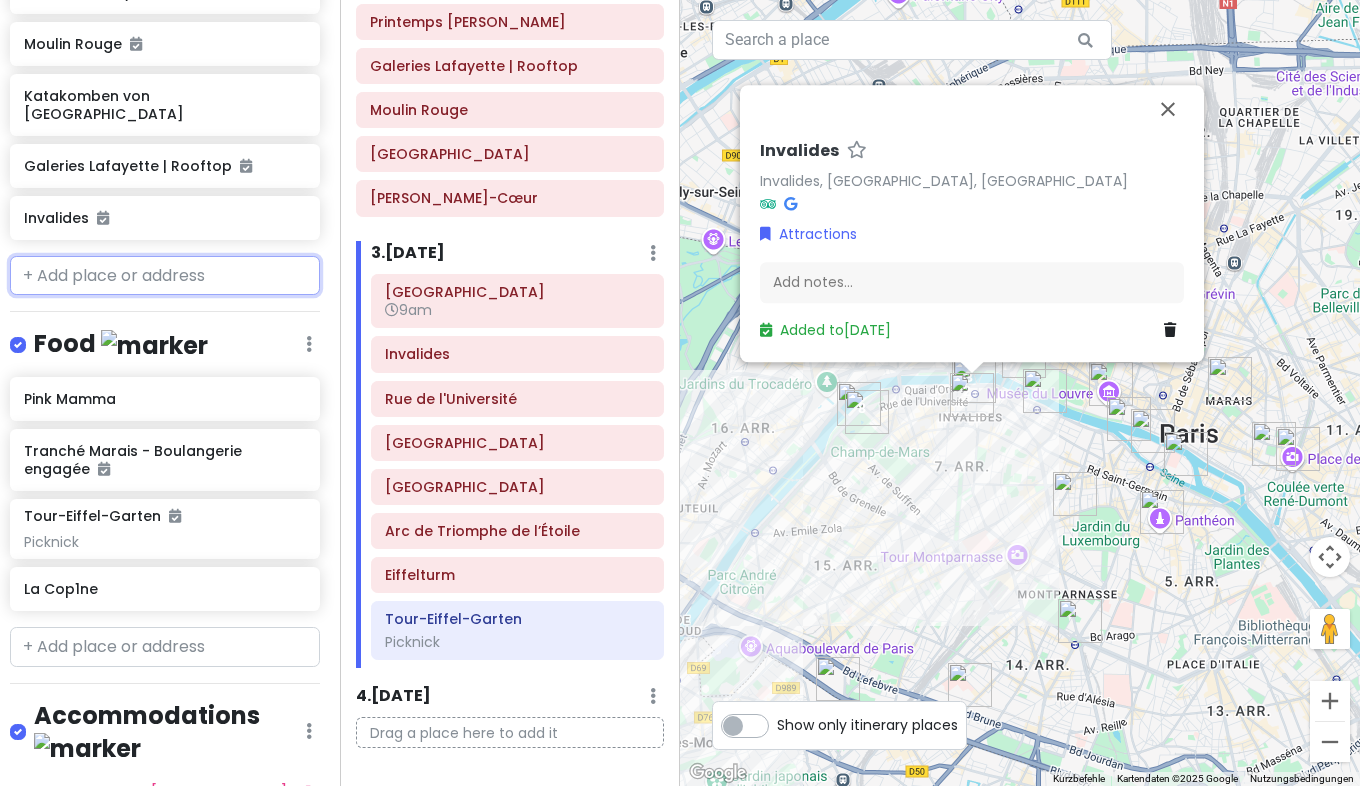 click at bounding box center [165, 276] 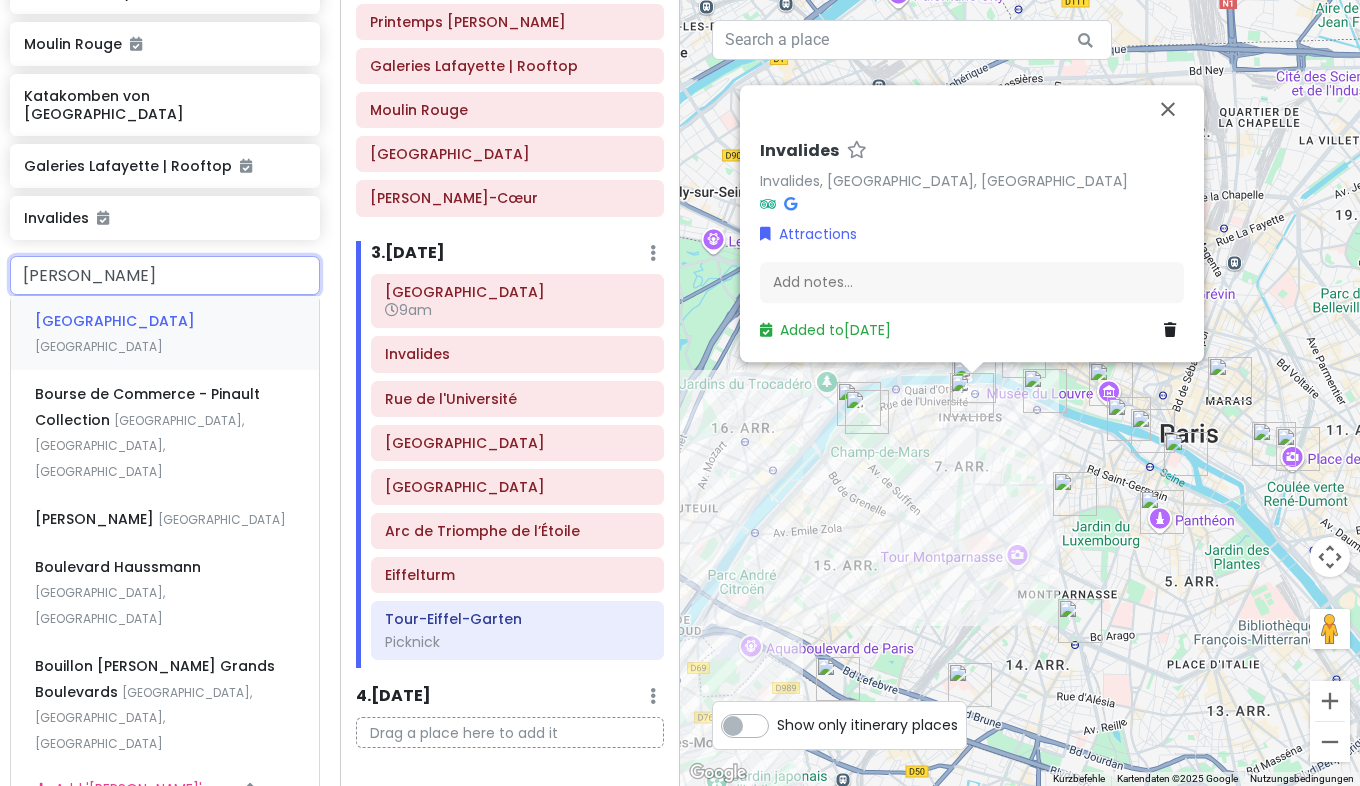 type on "bours" 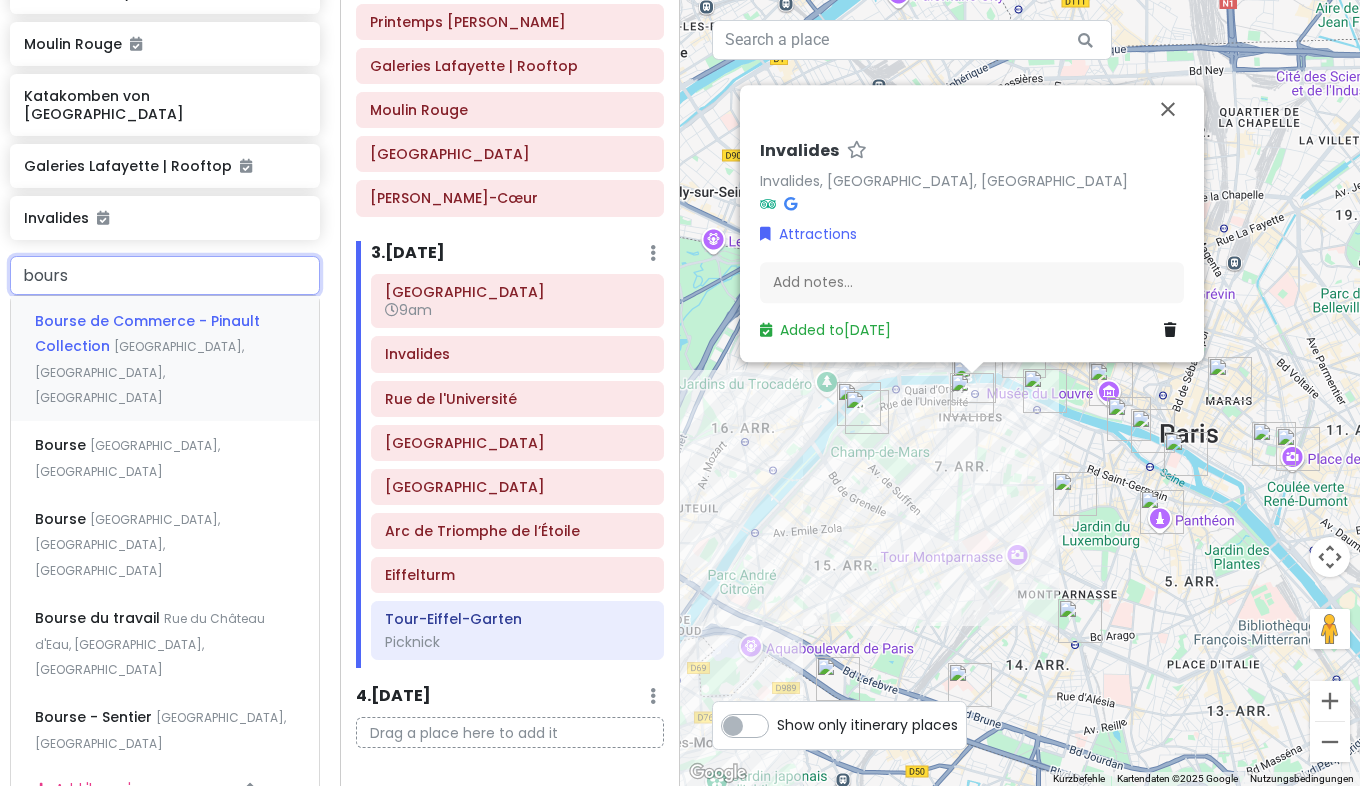 click on "Bourse de Commerce - Pinault Collection   [GEOGRAPHIC_DATA], [GEOGRAPHIC_DATA], [GEOGRAPHIC_DATA]" at bounding box center [165, 358] 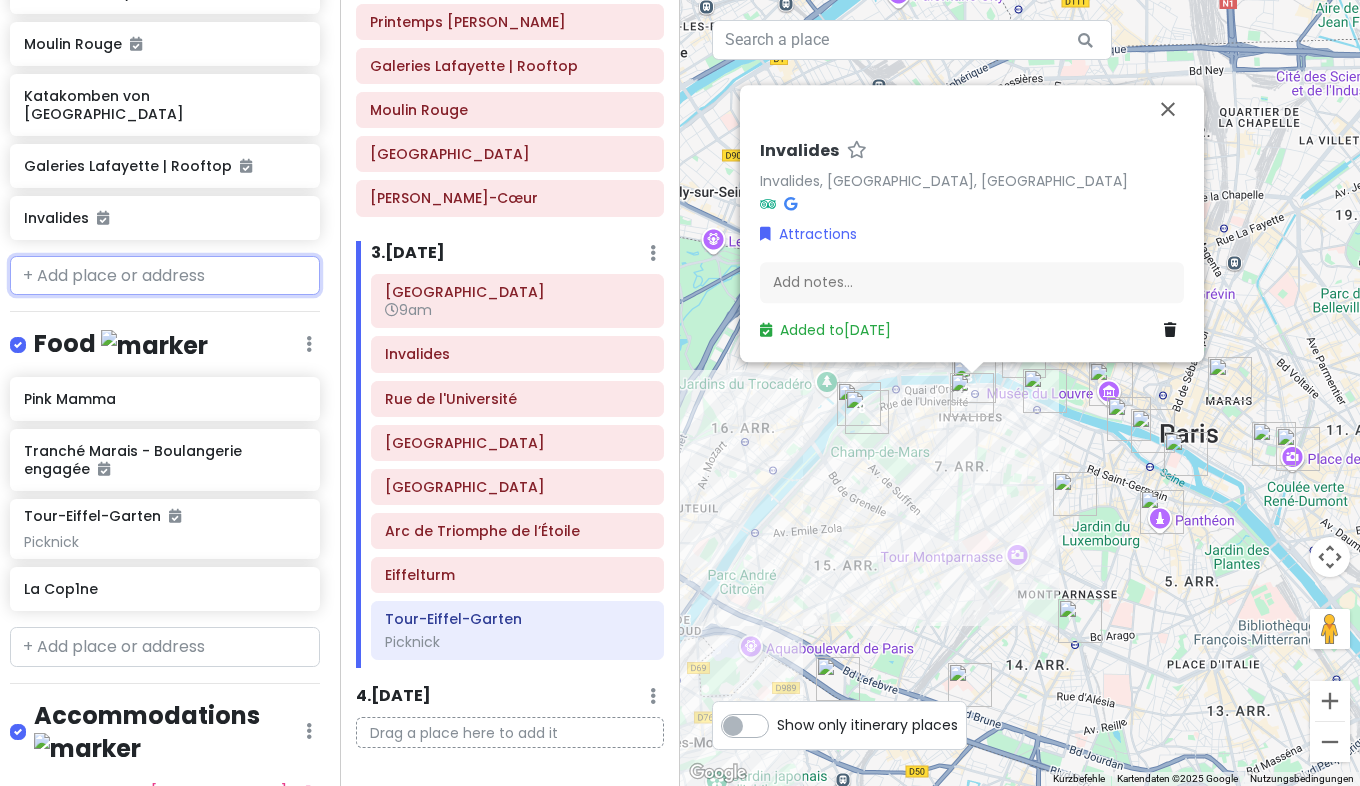 scroll, scrollTop: 1529, scrollLeft: 10, axis: both 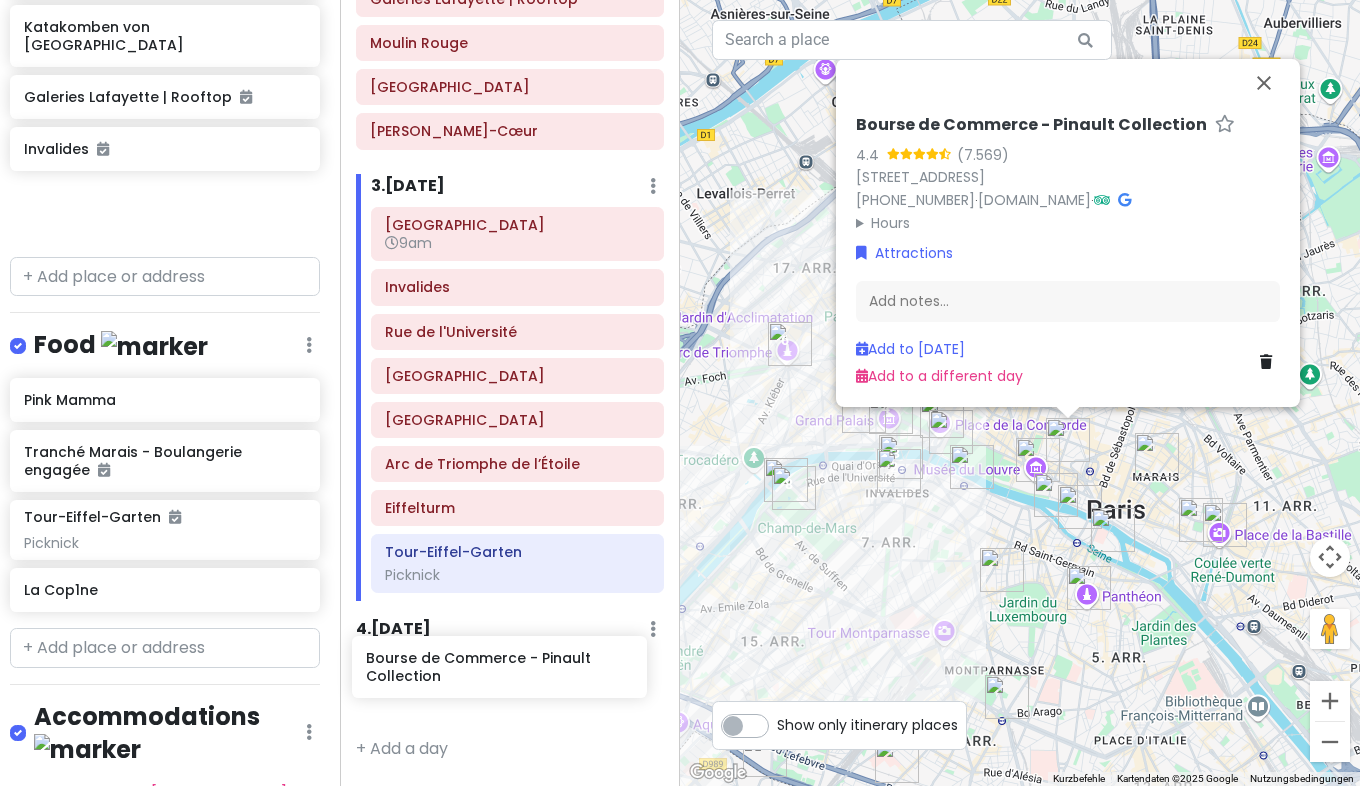 drag, startPoint x: 179, startPoint y: 191, endPoint x: 526, endPoint y: 668, distance: 589.8627 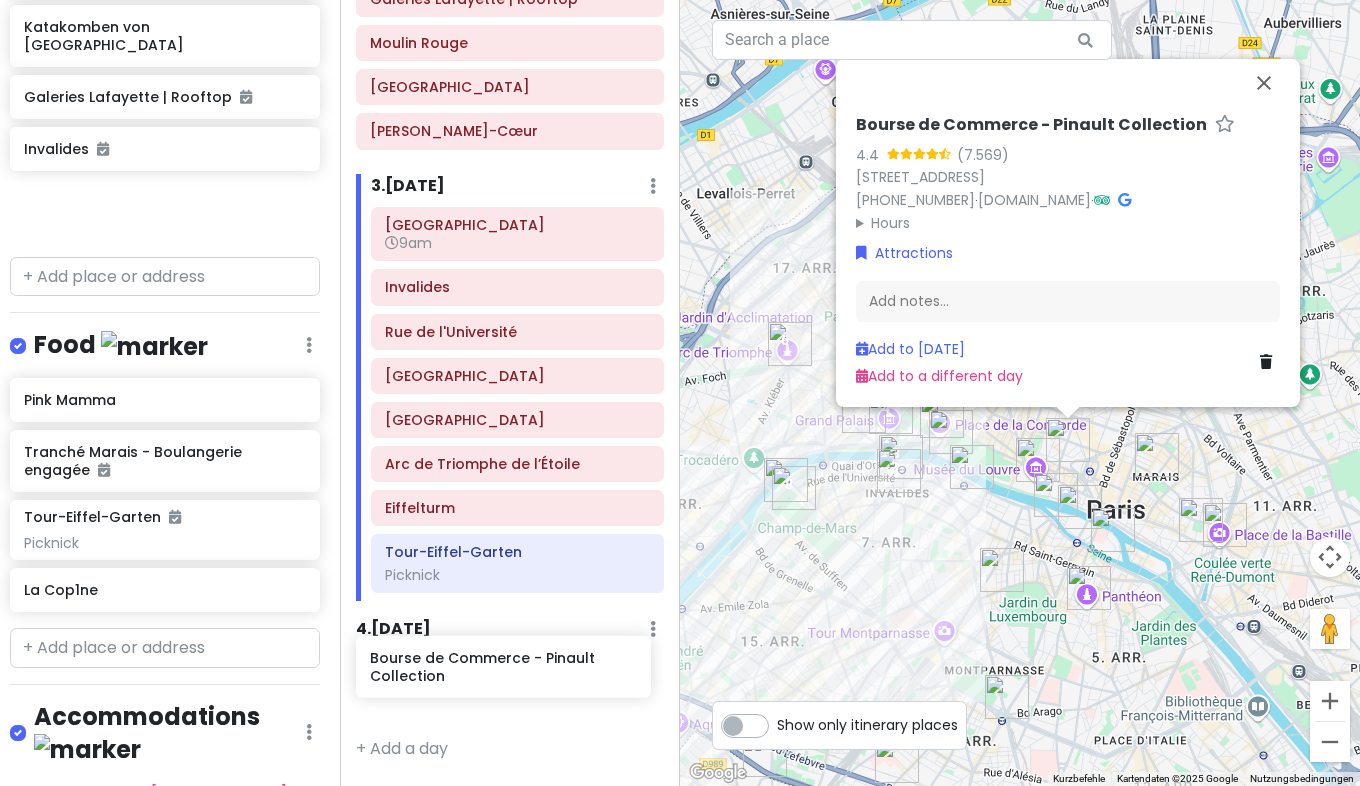 scroll, scrollTop: 724, scrollLeft: 0, axis: vertical 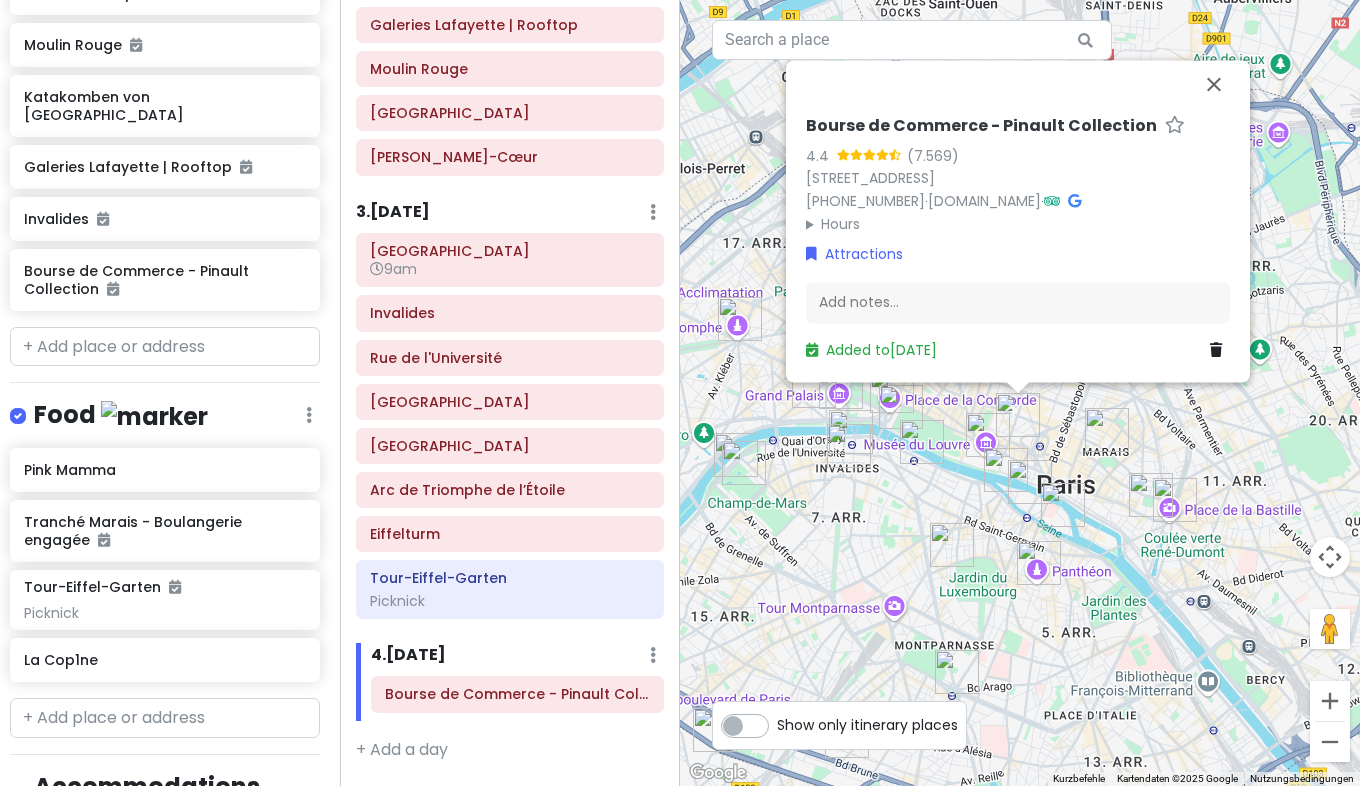 drag, startPoint x: 1237, startPoint y: 454, endPoint x: 1185, endPoint y: 428, distance: 58.137768 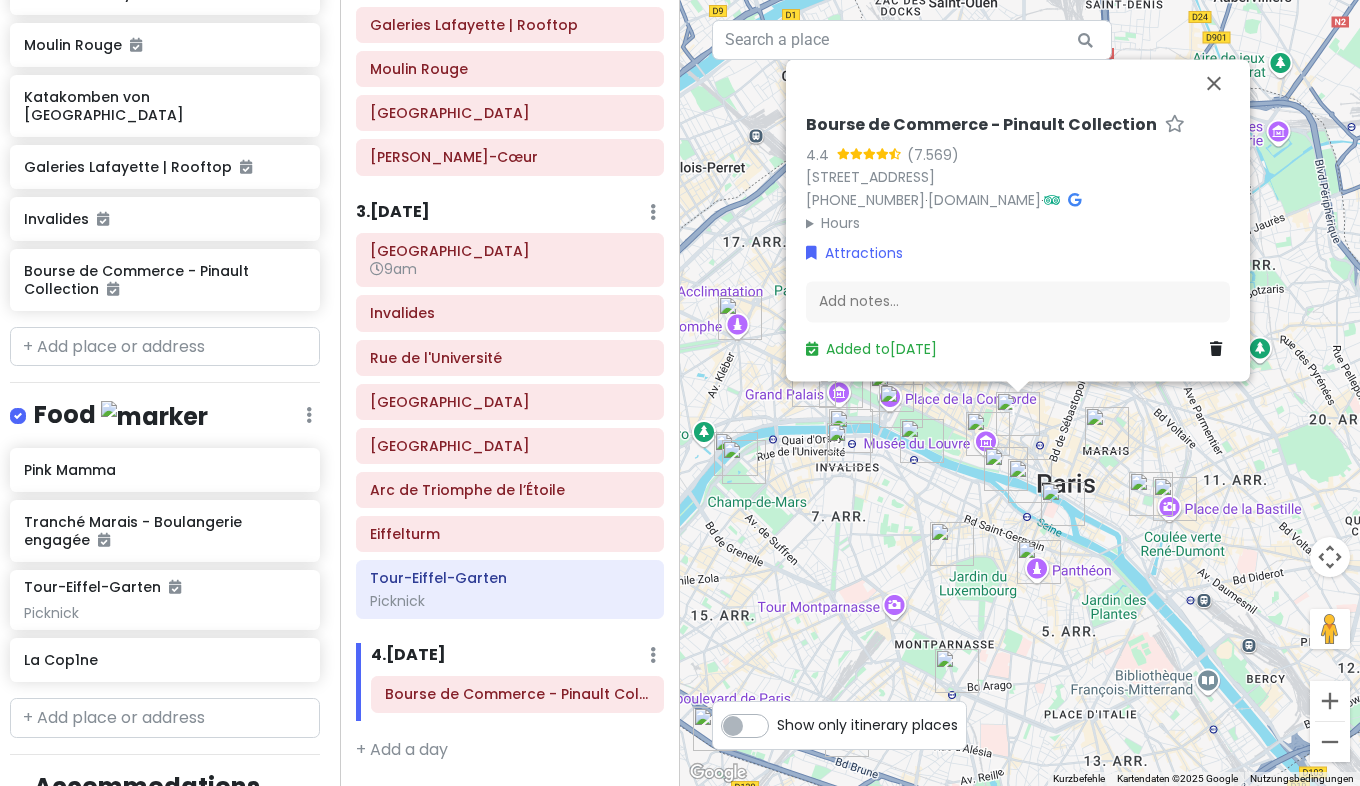 click on "Um von einem Element zum anderen zu gelangen, drückst du die Pfeiltasten entsprechend. Bourse de Commerce - Pinault Collection 4.4        (7.569) [STREET_ADDRESS] [PHONE_NUMBER]   ·   [DOMAIN_NAME]   ·   Hours Montag  11:00–19:00 Uhr Dienstag  Geschlossen Mittwoch  11:00–19:00 Uhr Donnerstag  11:00–19:00 Uhr [PERSON_NAME]  11:00–21:00 Uhr Samstag  11:00–19:00 Uhr [PERSON_NAME]  11:00–19:00 Uhr Attractions Add notes... Added to  [DATE]" at bounding box center (1020, 393) 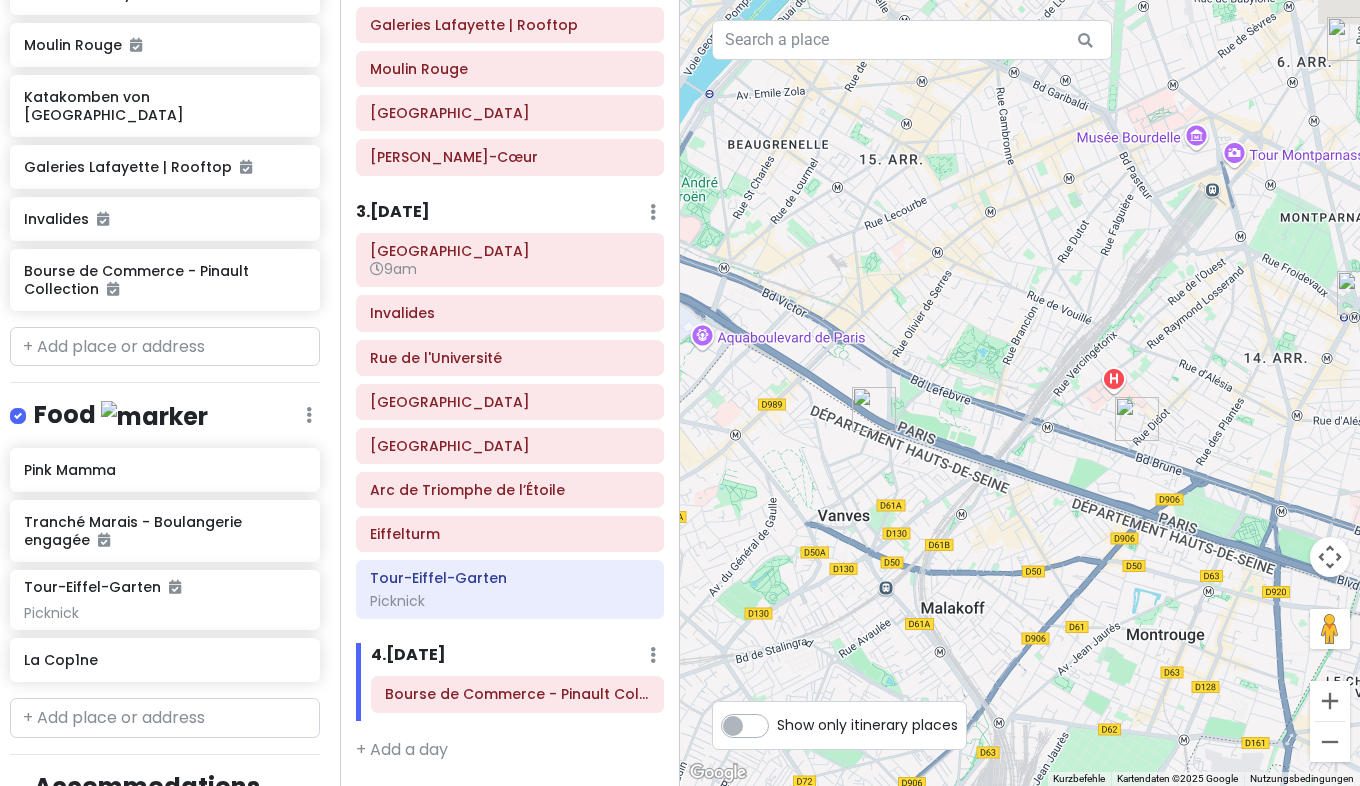 drag, startPoint x: 1245, startPoint y: 365, endPoint x: 982, endPoint y: 302, distance: 270.44037 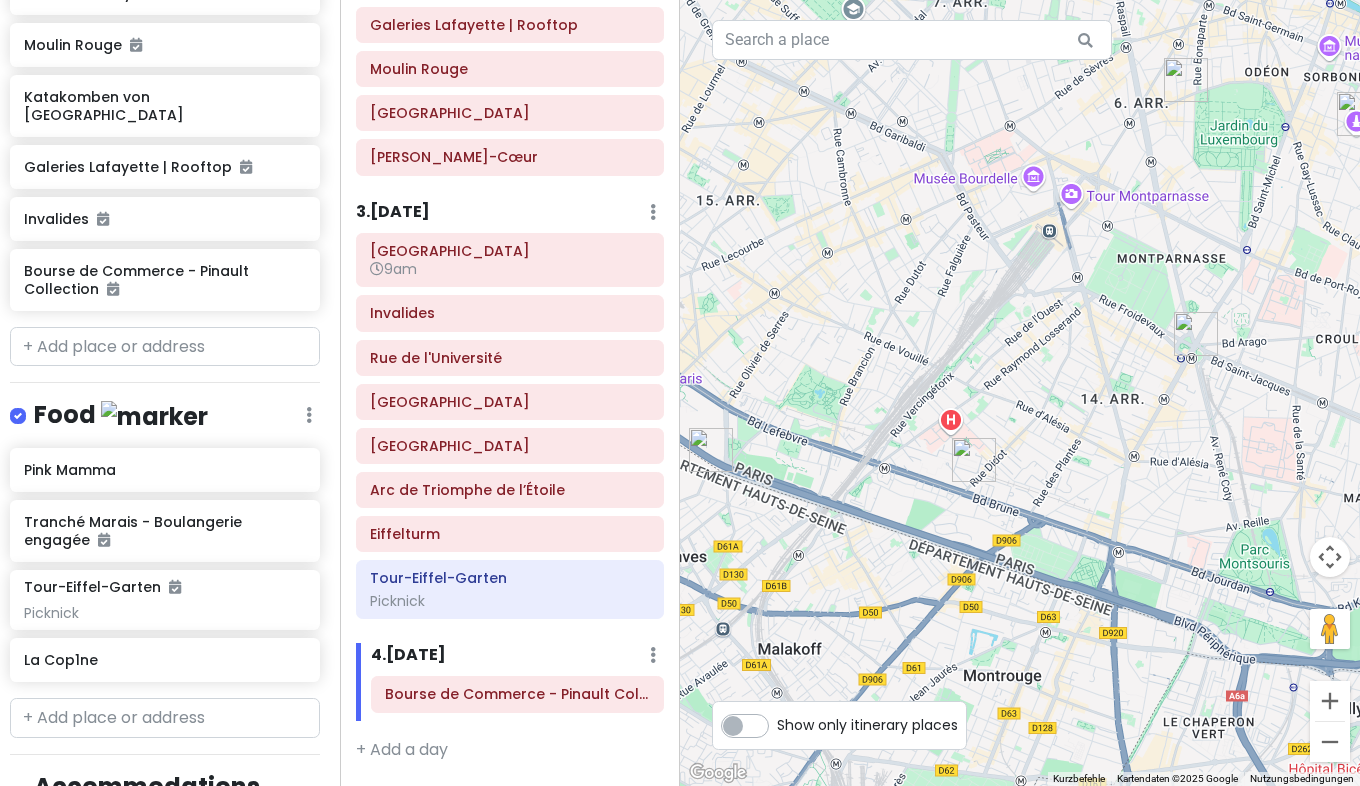 drag, startPoint x: 1274, startPoint y: 283, endPoint x: 1103, endPoint y: 342, distance: 180.89223 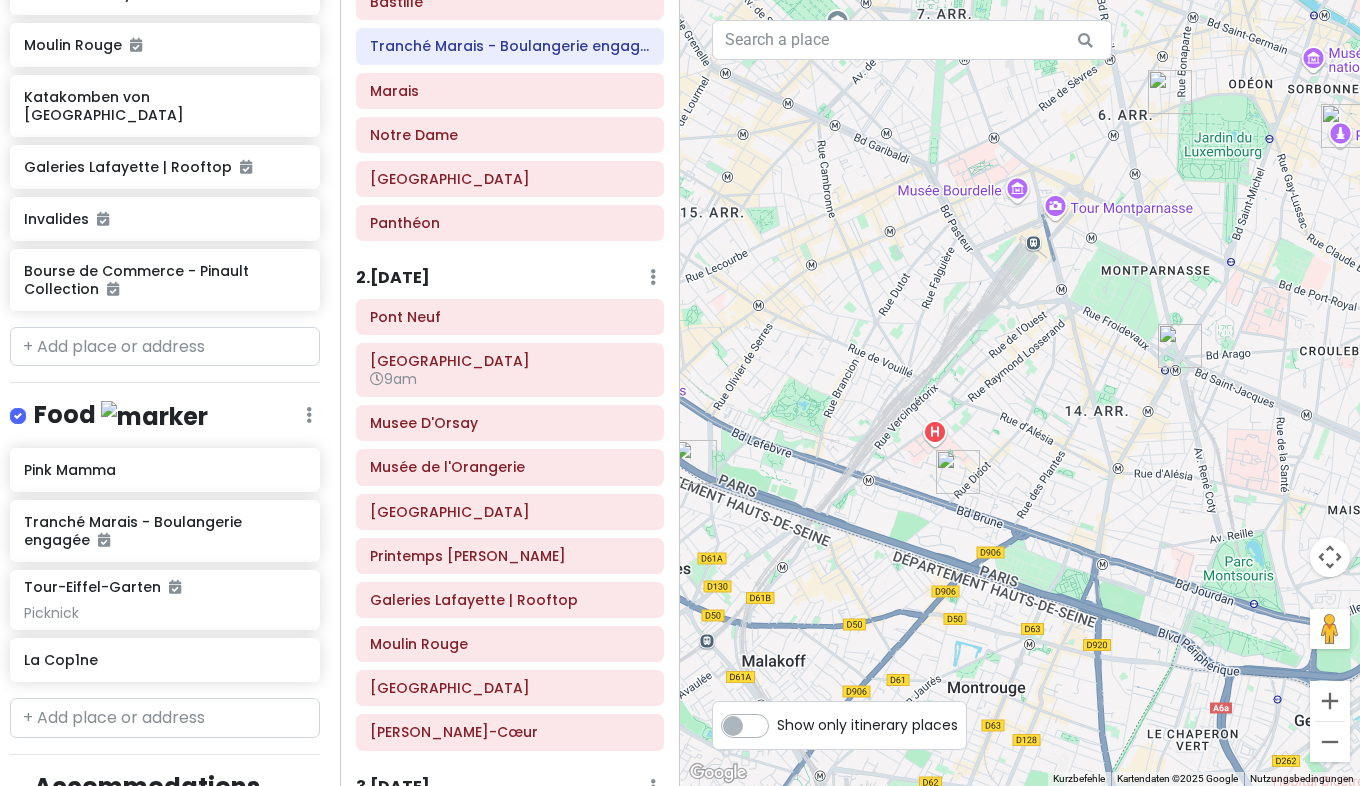 scroll, scrollTop: 0, scrollLeft: 0, axis: both 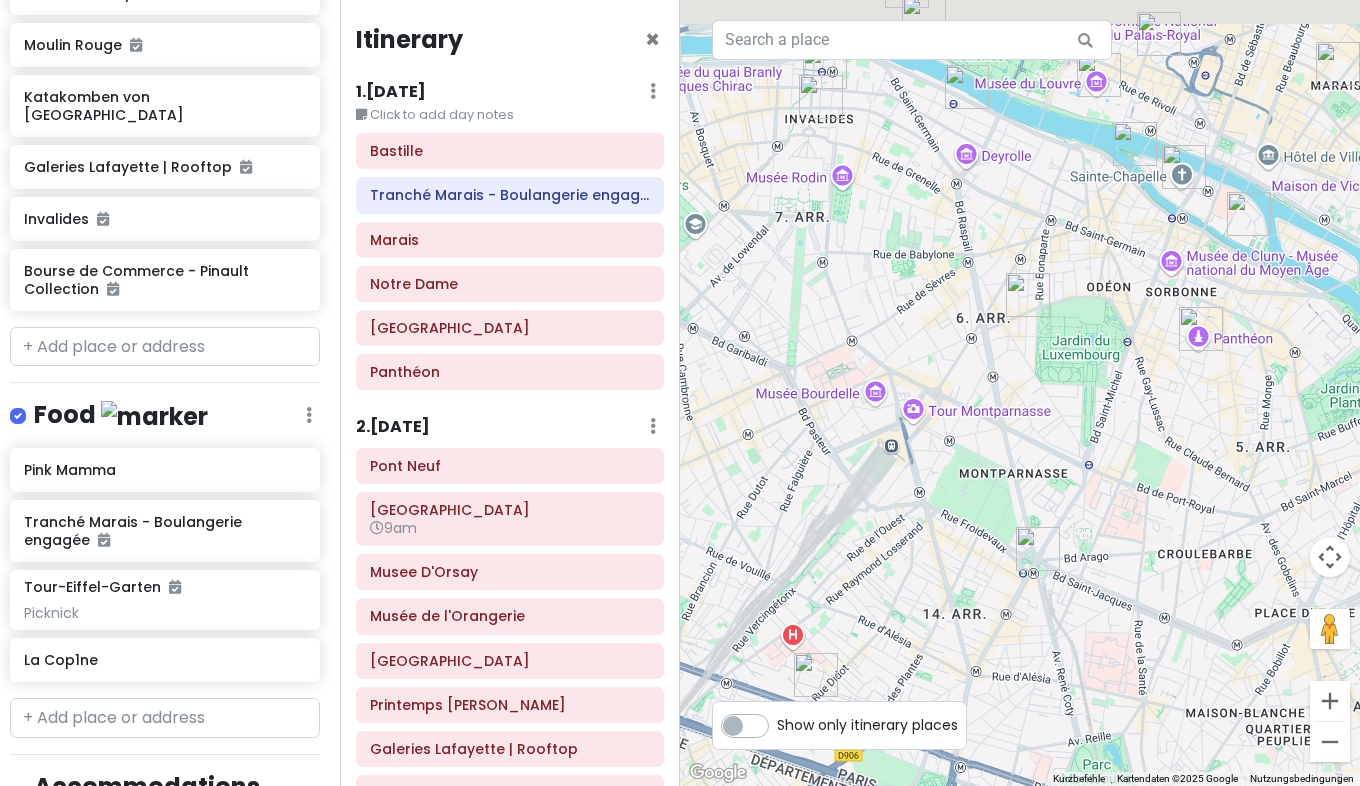 drag, startPoint x: 1093, startPoint y: 428, endPoint x: 924, endPoint y: 685, distance: 307.58737 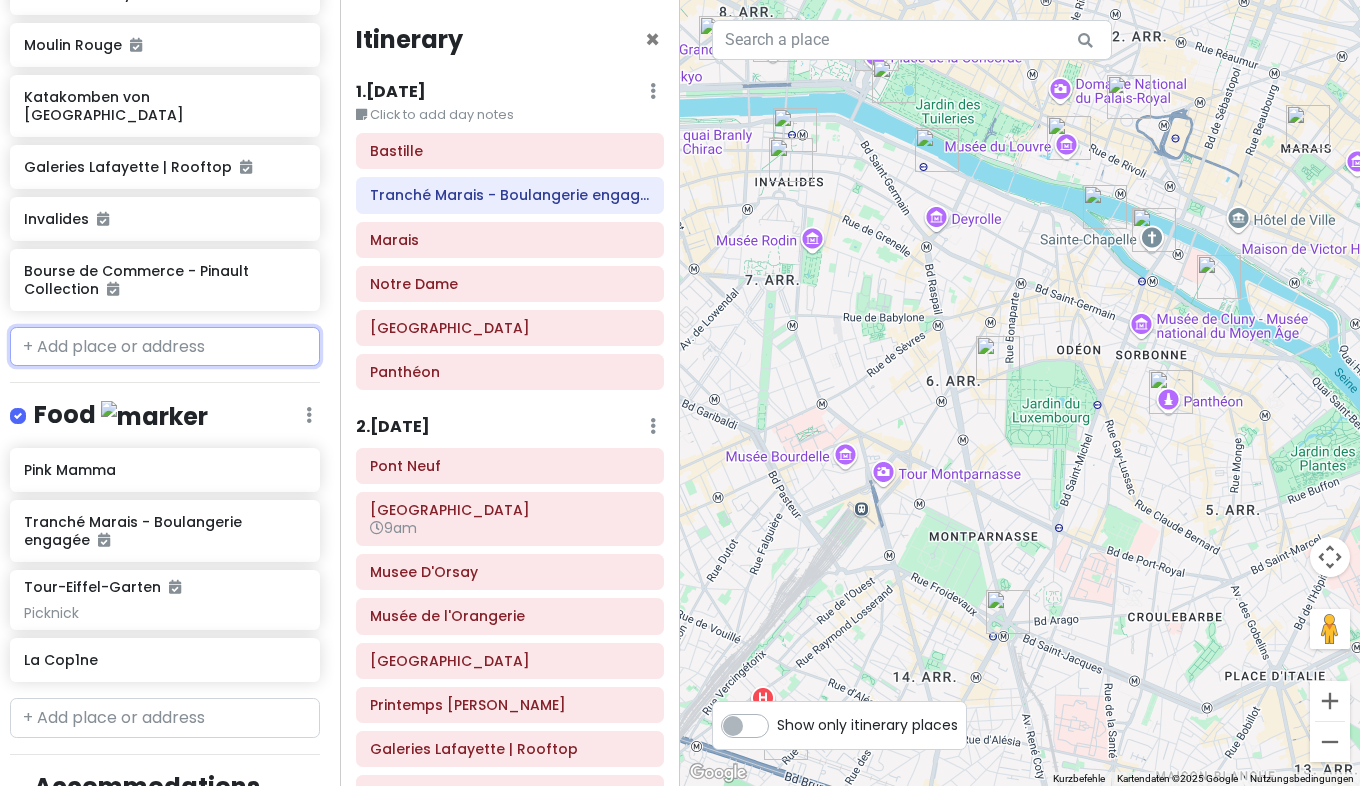 click at bounding box center [165, 347] 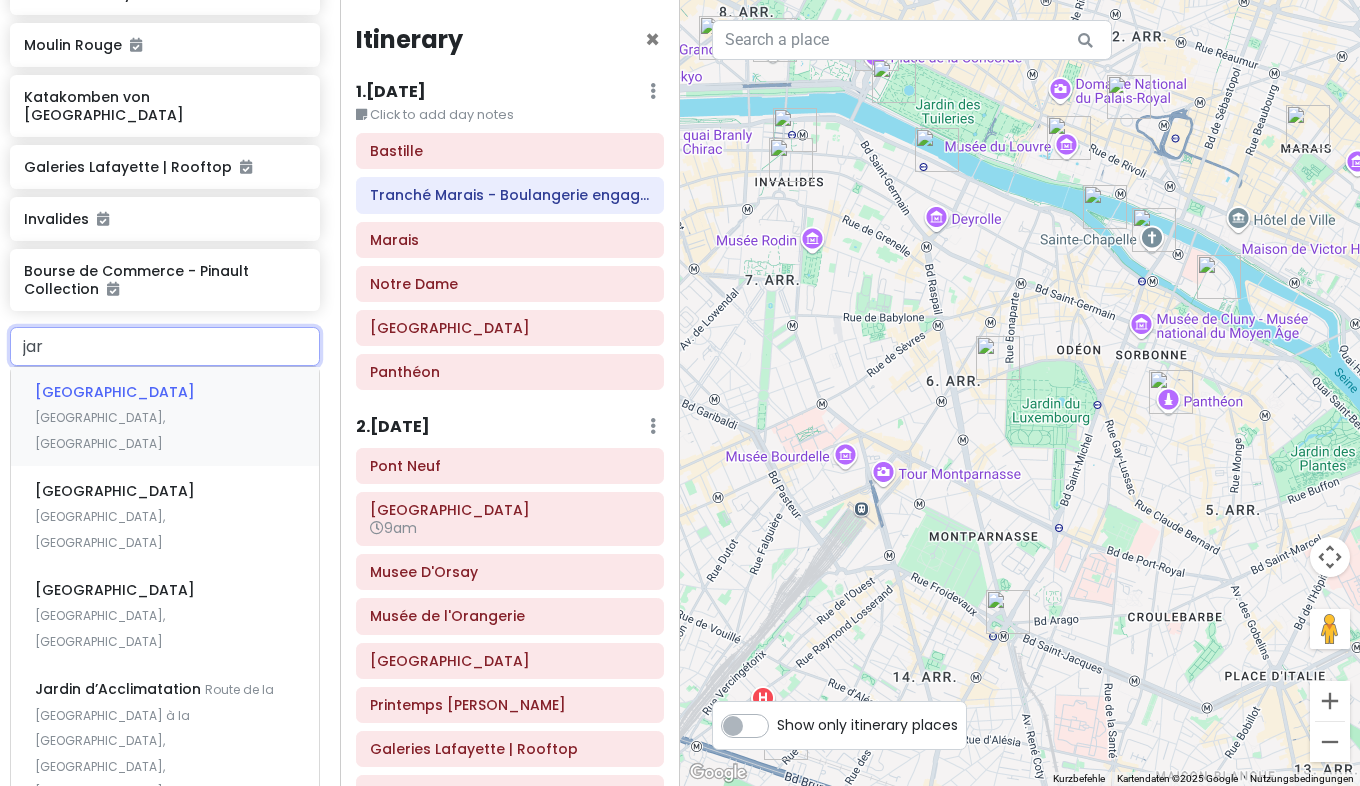 type on "jard" 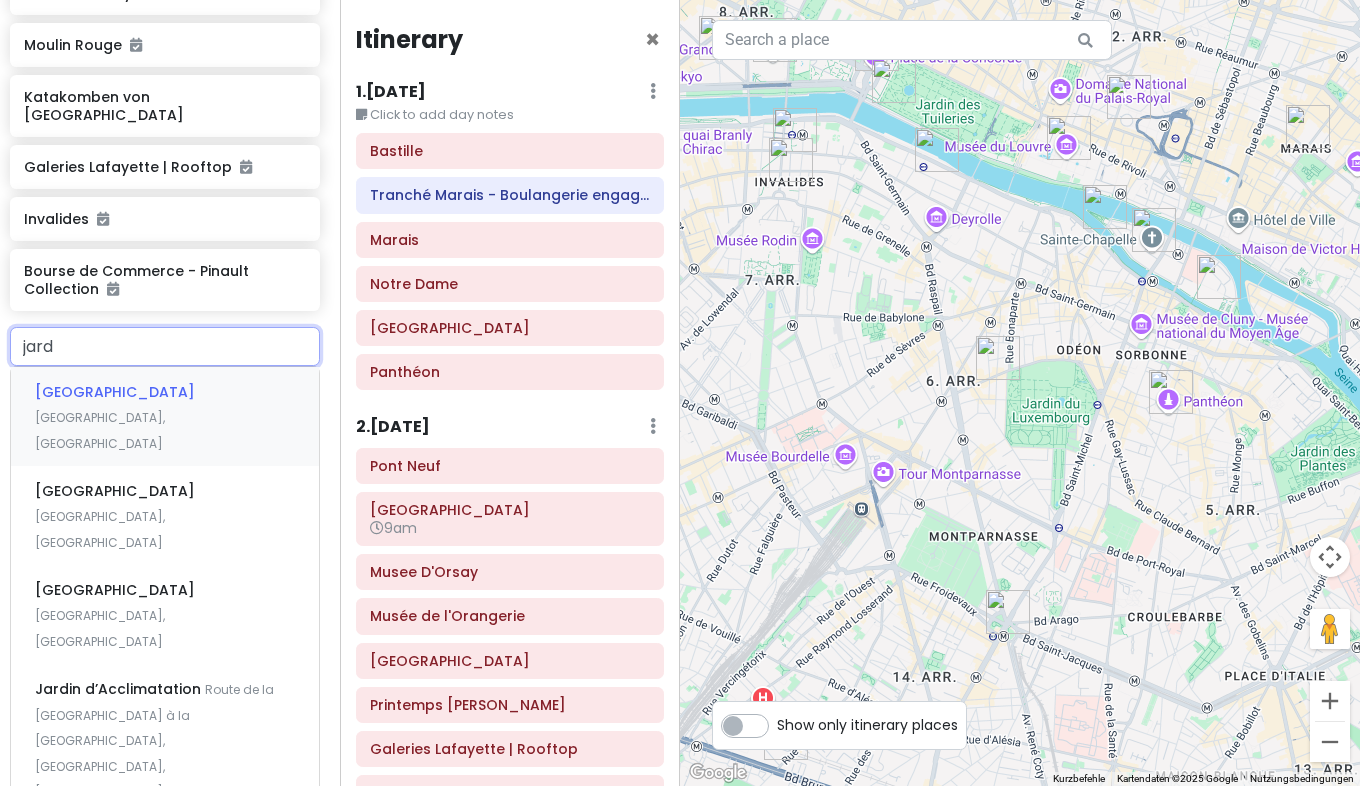 click on "[GEOGRAPHIC_DATA]" at bounding box center (115, 392) 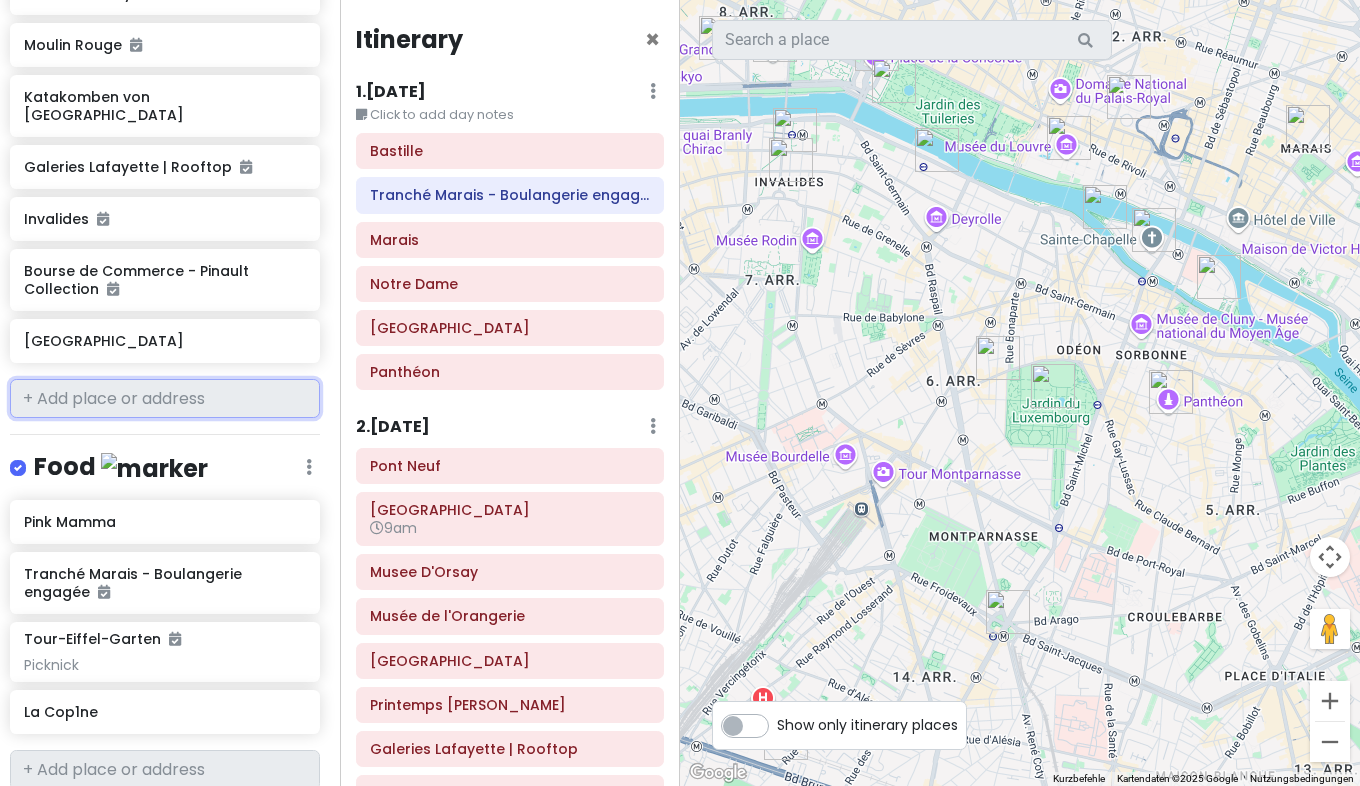 scroll, scrollTop: 1510, scrollLeft: 10, axis: both 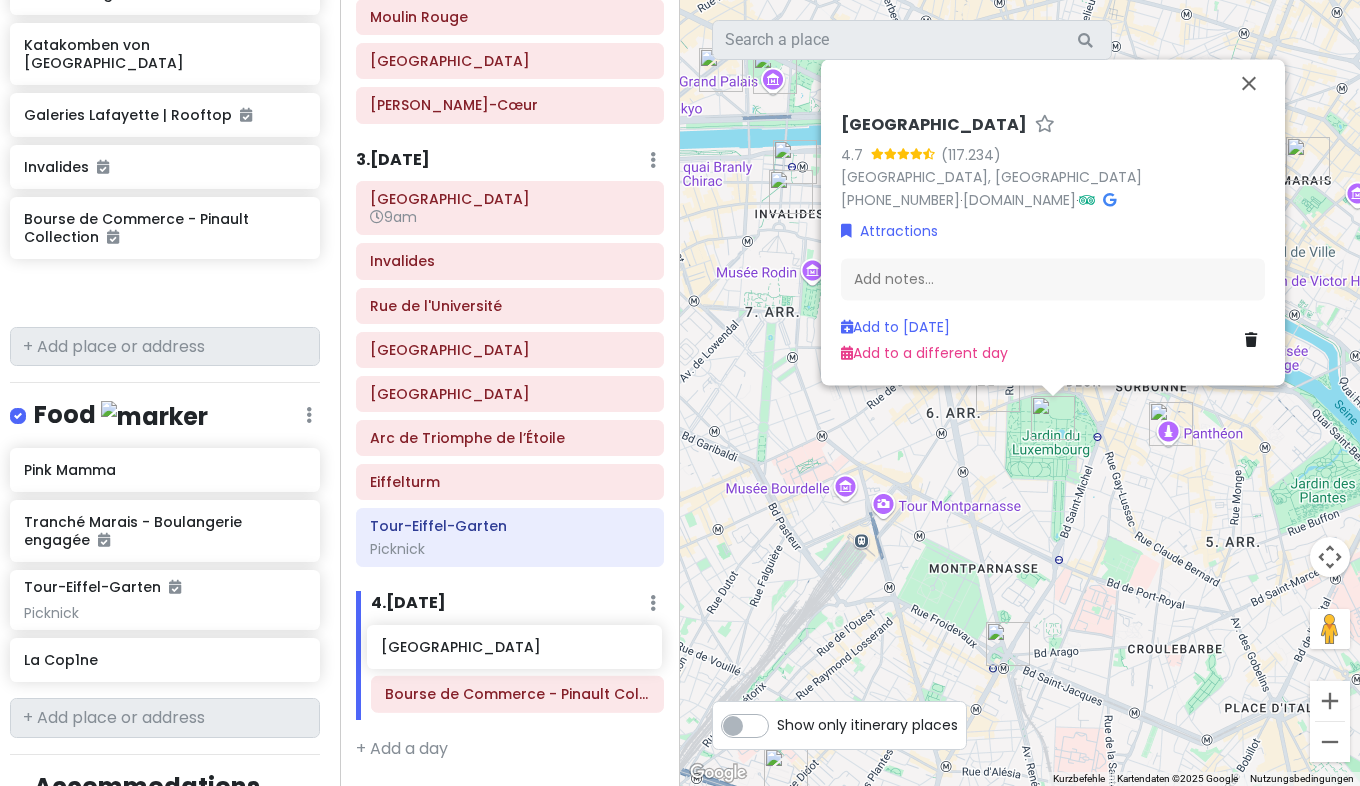 drag, startPoint x: 118, startPoint y: 269, endPoint x: 480, endPoint y: 647, distance: 523.3813 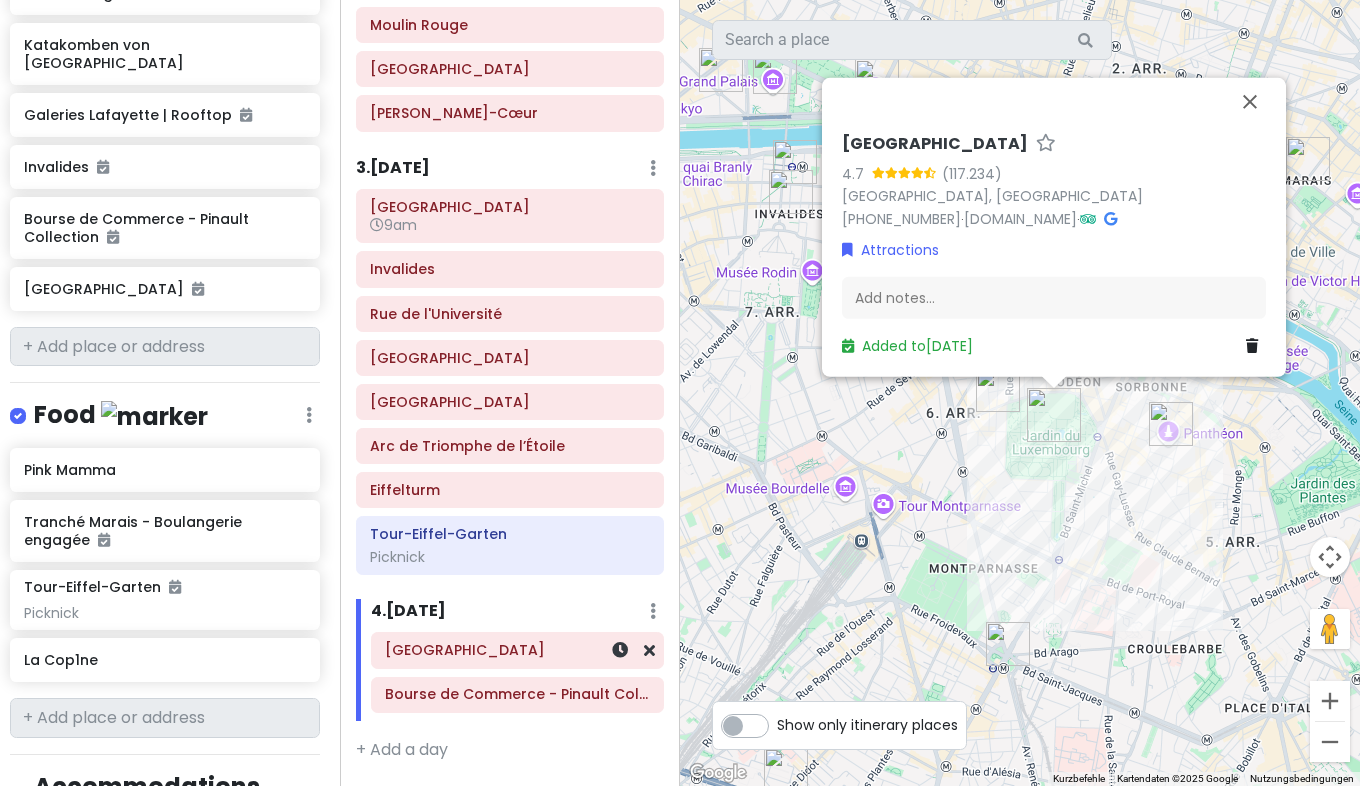 scroll, scrollTop: 769, scrollLeft: 0, axis: vertical 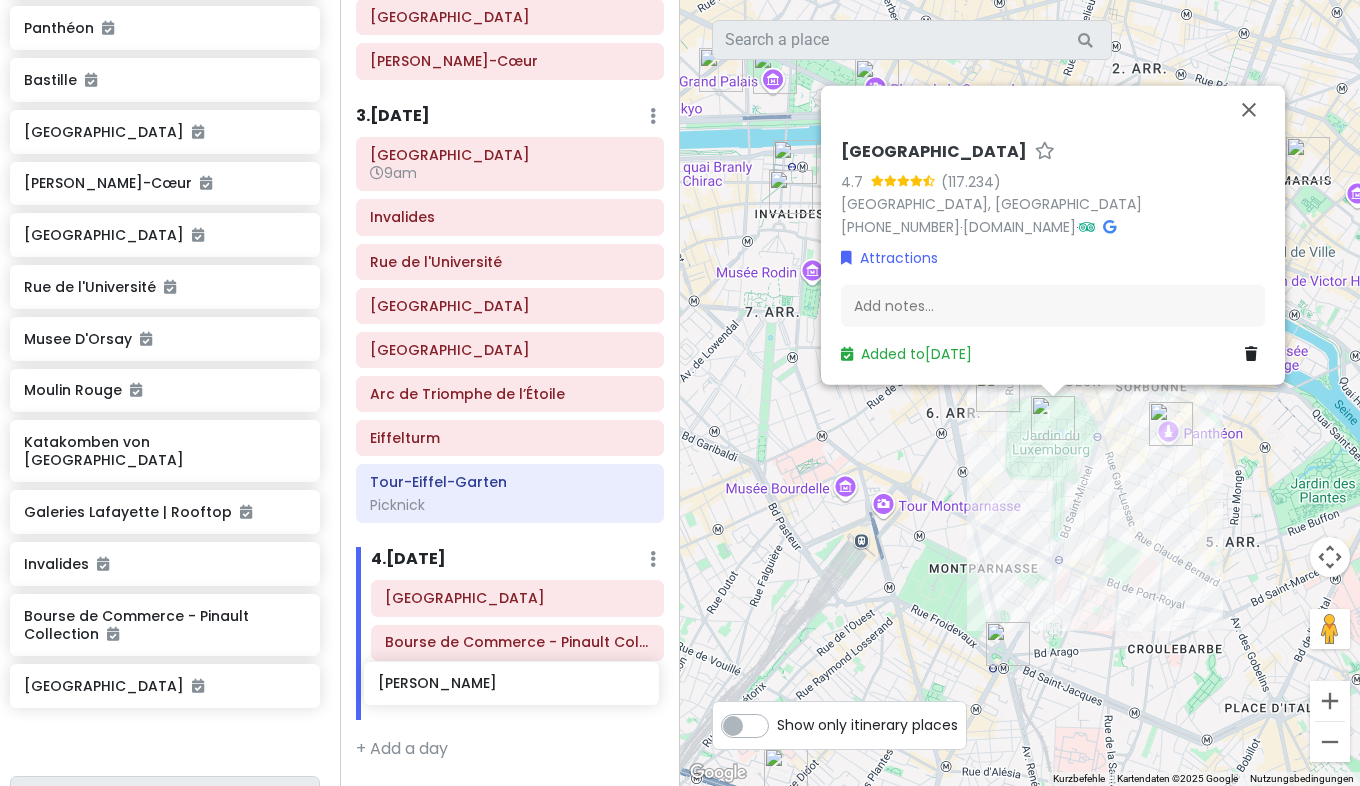 drag, startPoint x: 199, startPoint y: 130, endPoint x: 558, endPoint y: 685, distance: 660.98865 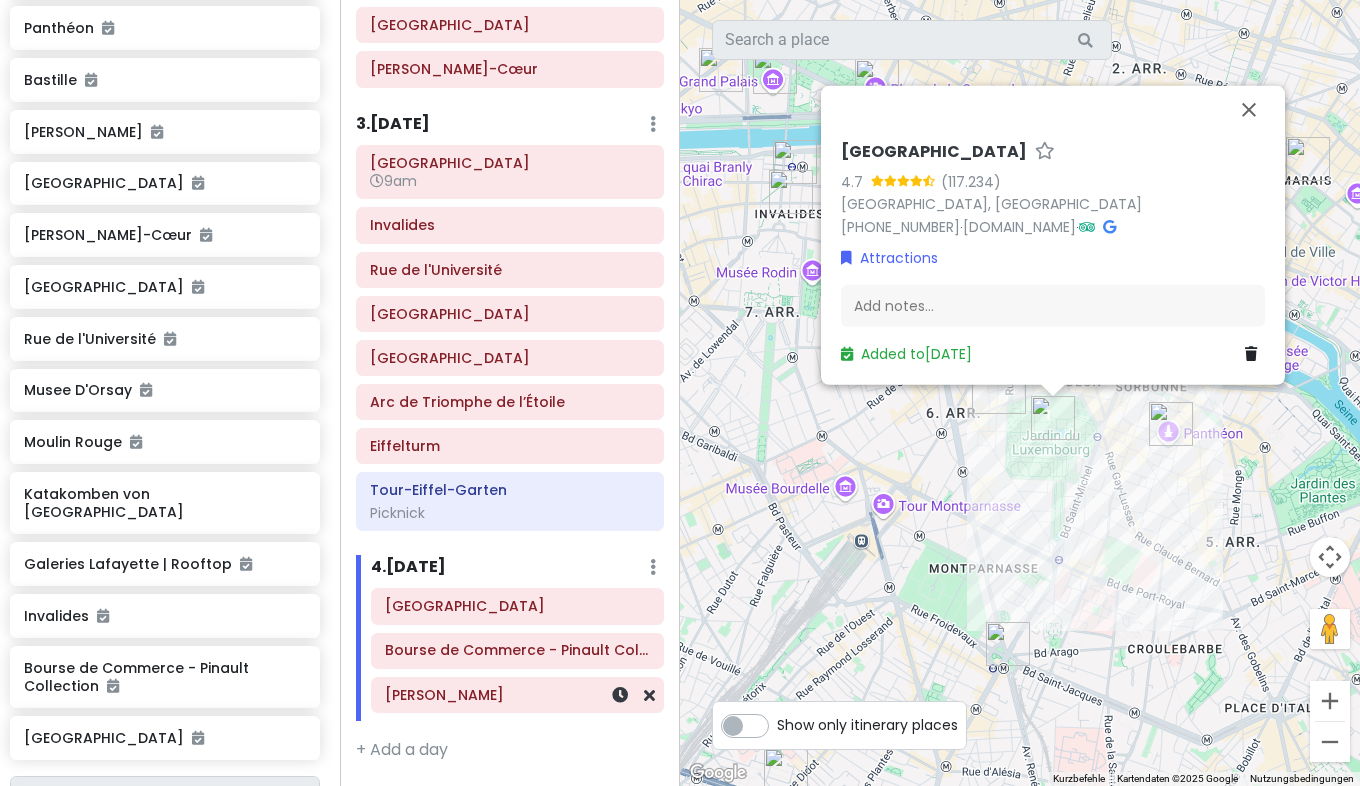 scroll, scrollTop: 813, scrollLeft: 0, axis: vertical 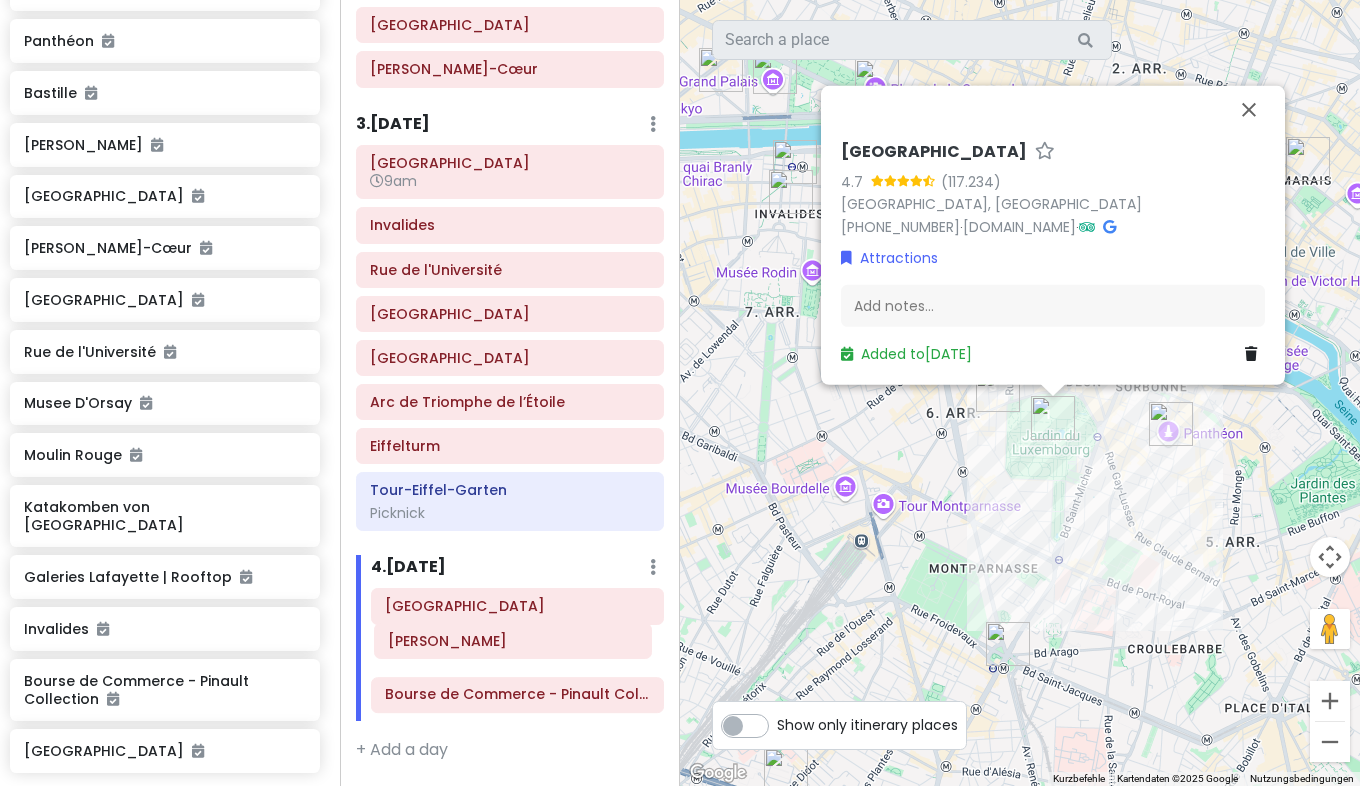 drag, startPoint x: 491, startPoint y: 707, endPoint x: 494, endPoint y: 654, distance: 53.08484 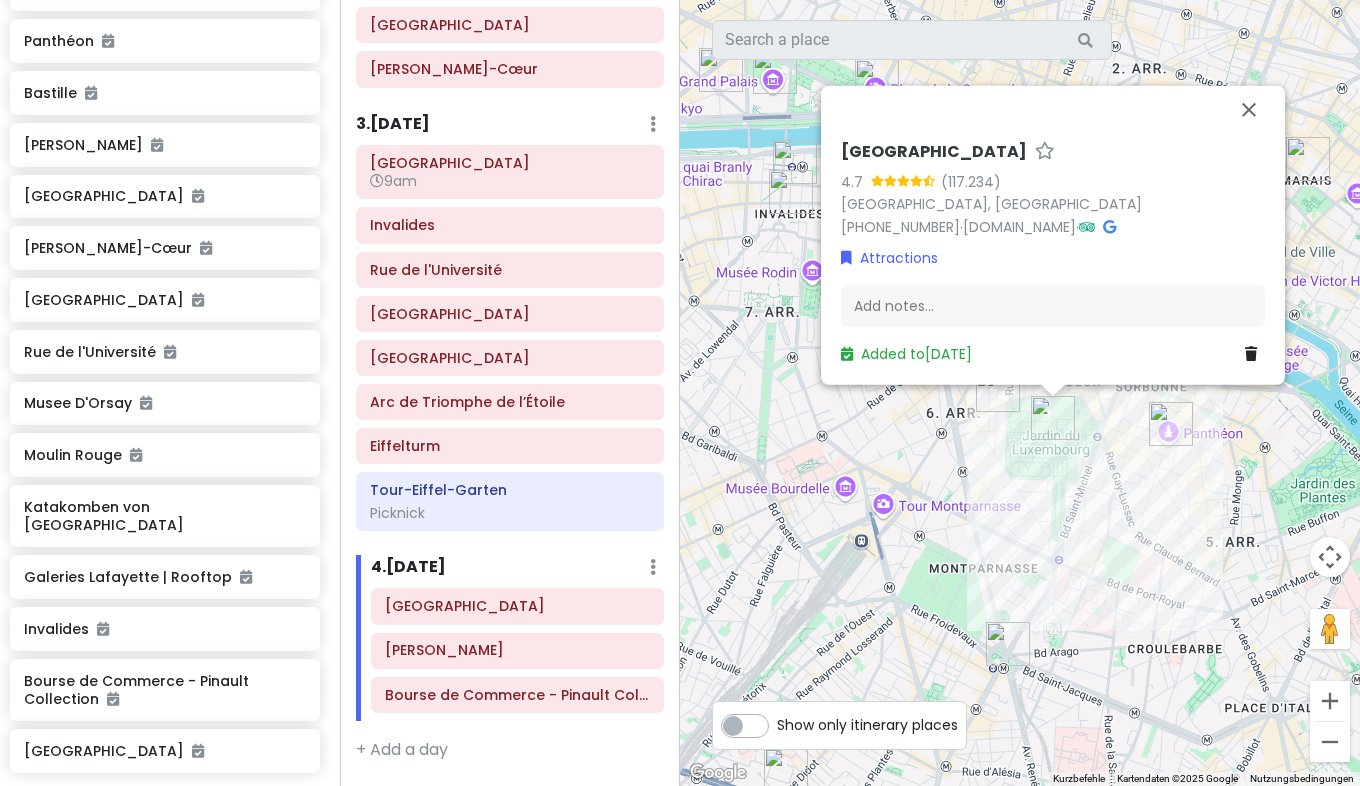click on "Um von einem Element zum anderen zu gelangen, drückst du die Pfeiltasten entsprechend. [GEOGRAPHIC_DATA] 4.7        (117.234) [GEOGRAPHIC_DATA] [PHONE_NUMBER]   ·   [DOMAIN_NAME]   ·   Attractions Add notes... Added to  [DATE]" at bounding box center [1020, 393] 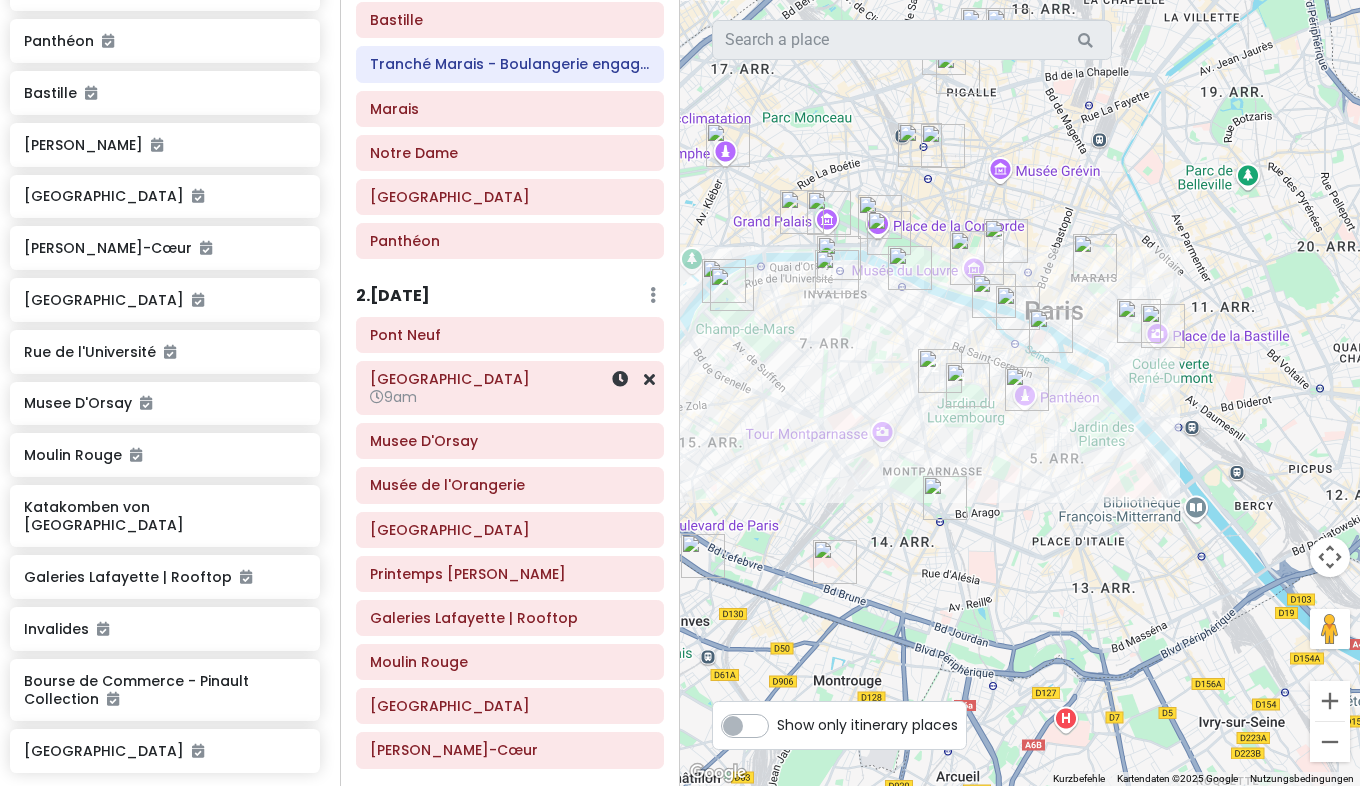 scroll, scrollTop: 132, scrollLeft: 0, axis: vertical 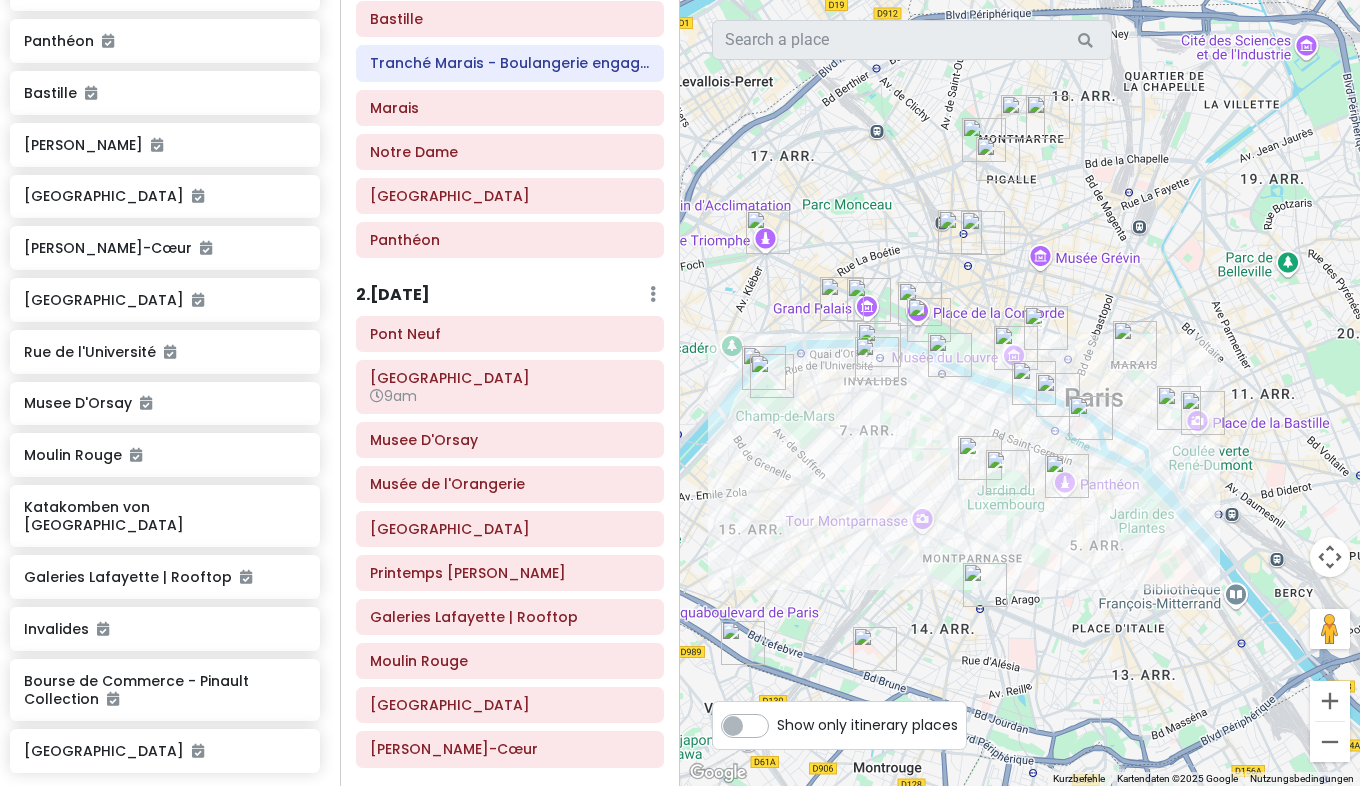 drag, startPoint x: 1005, startPoint y: 145, endPoint x: 1053, endPoint y: 250, distance: 115.45129 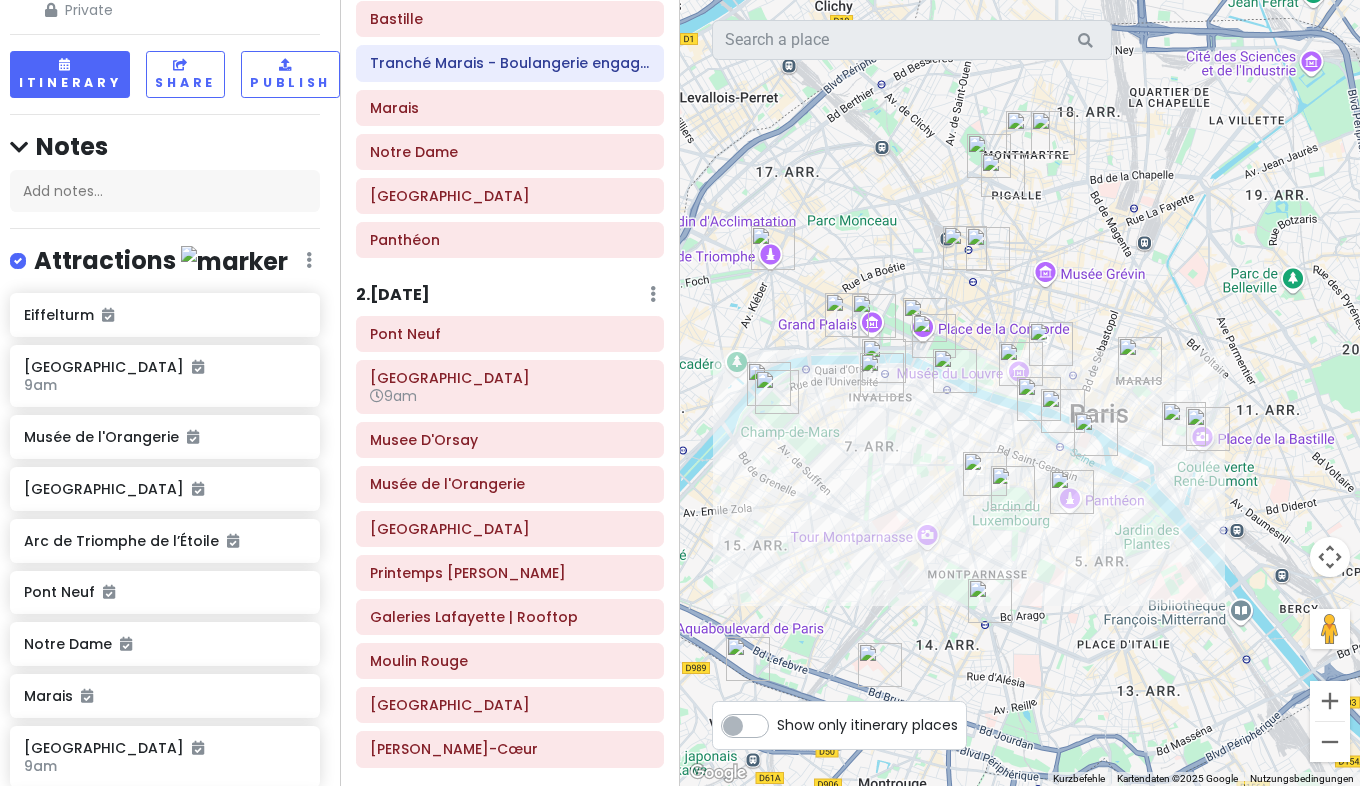 scroll, scrollTop: 113, scrollLeft: 10, axis: both 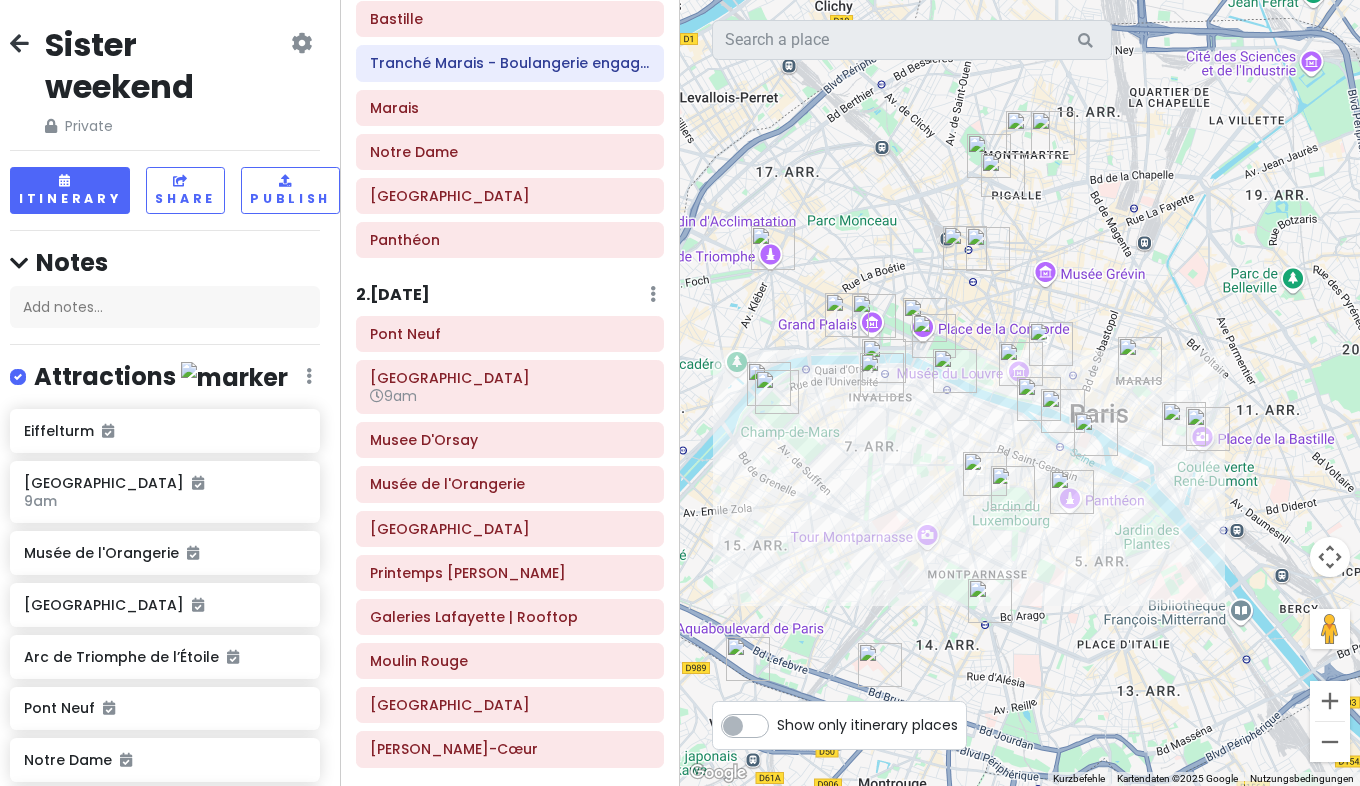 click at bounding box center (301, 43) 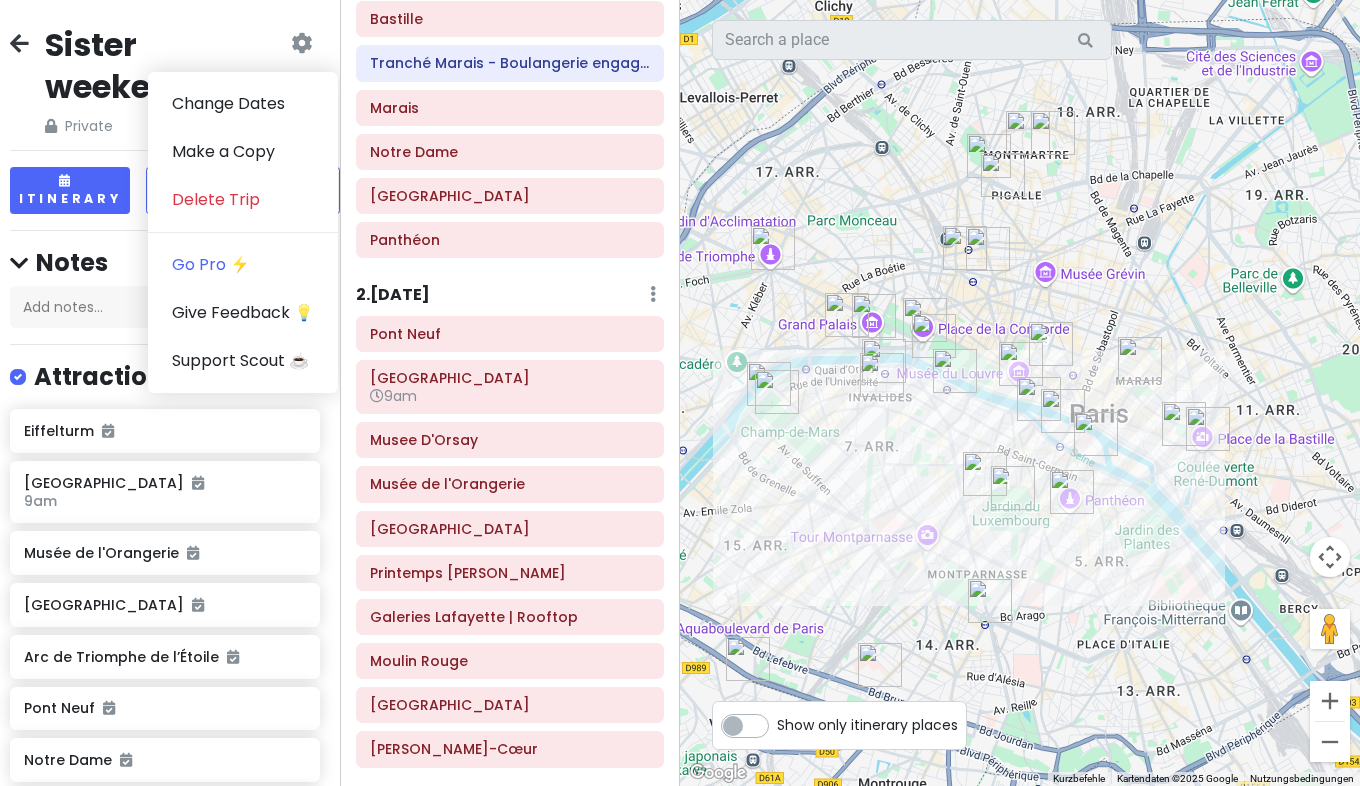 click on "Sister weekend" at bounding box center (166, 65) 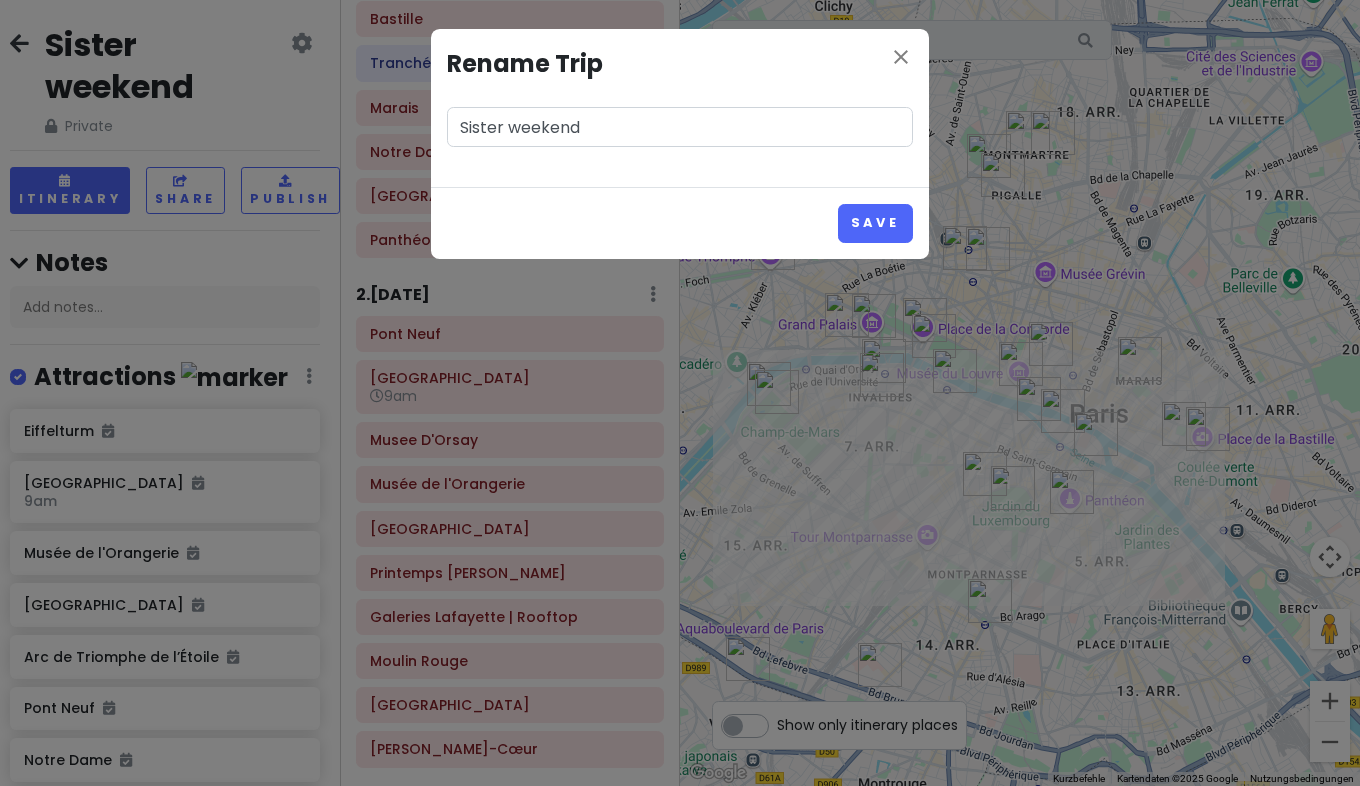 drag, startPoint x: 610, startPoint y: 133, endPoint x: 427, endPoint y: 103, distance: 185.44272 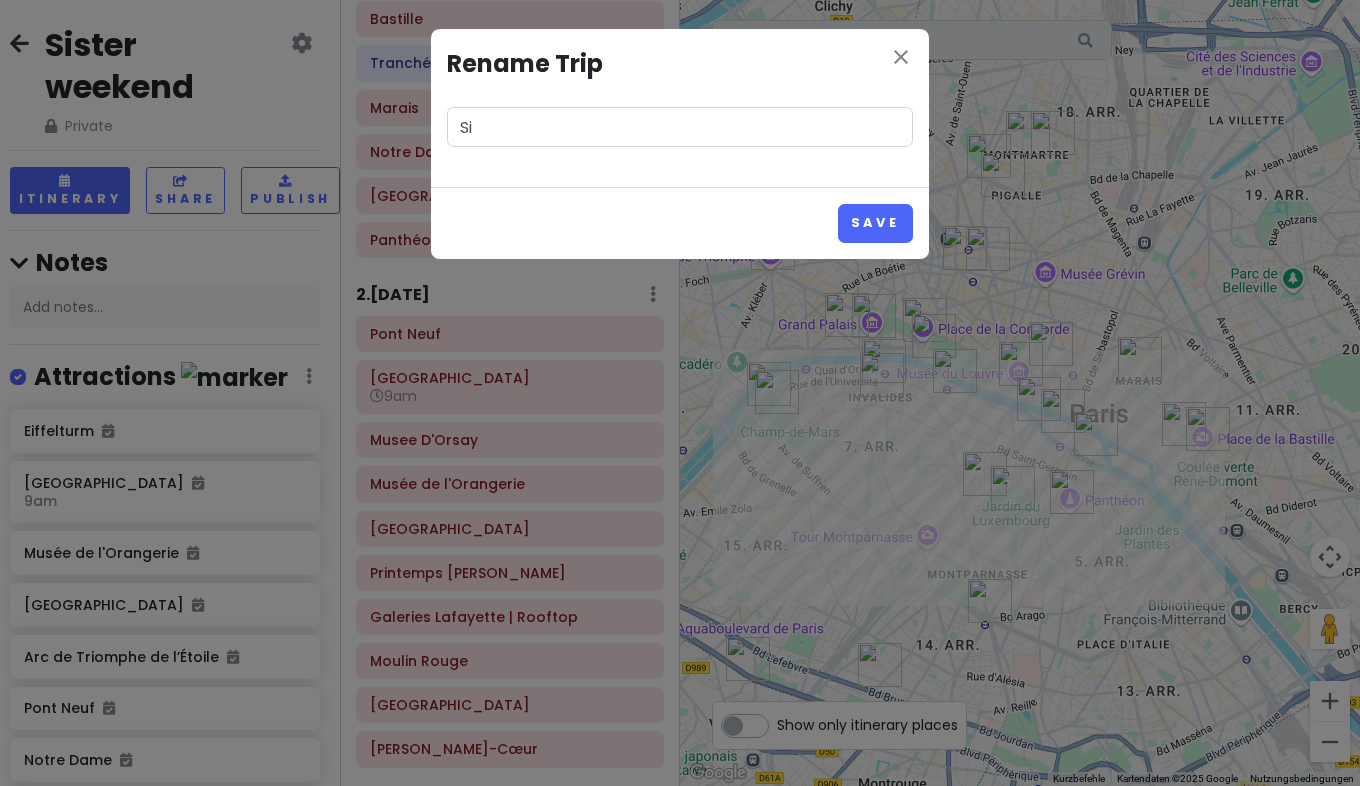 type on "S" 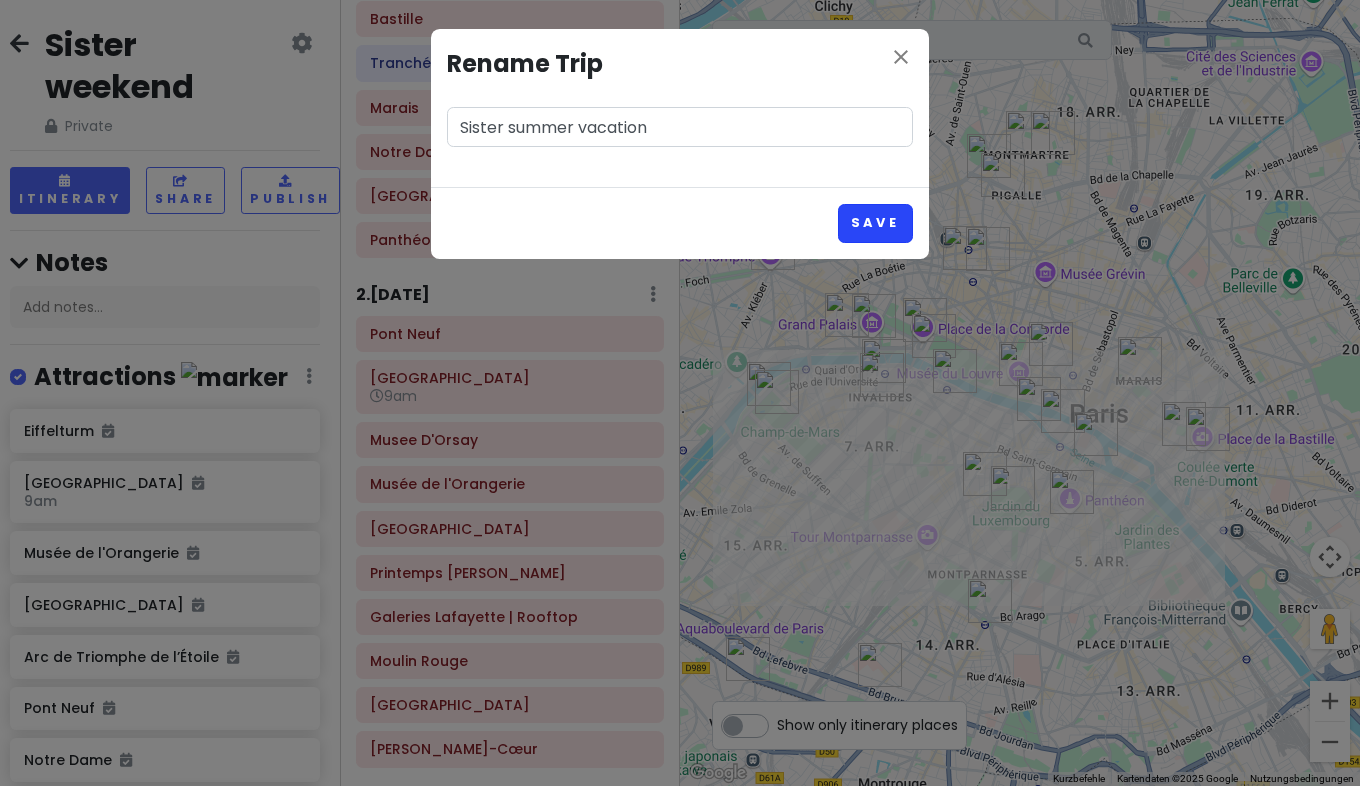 type on "Sister summer vacation" 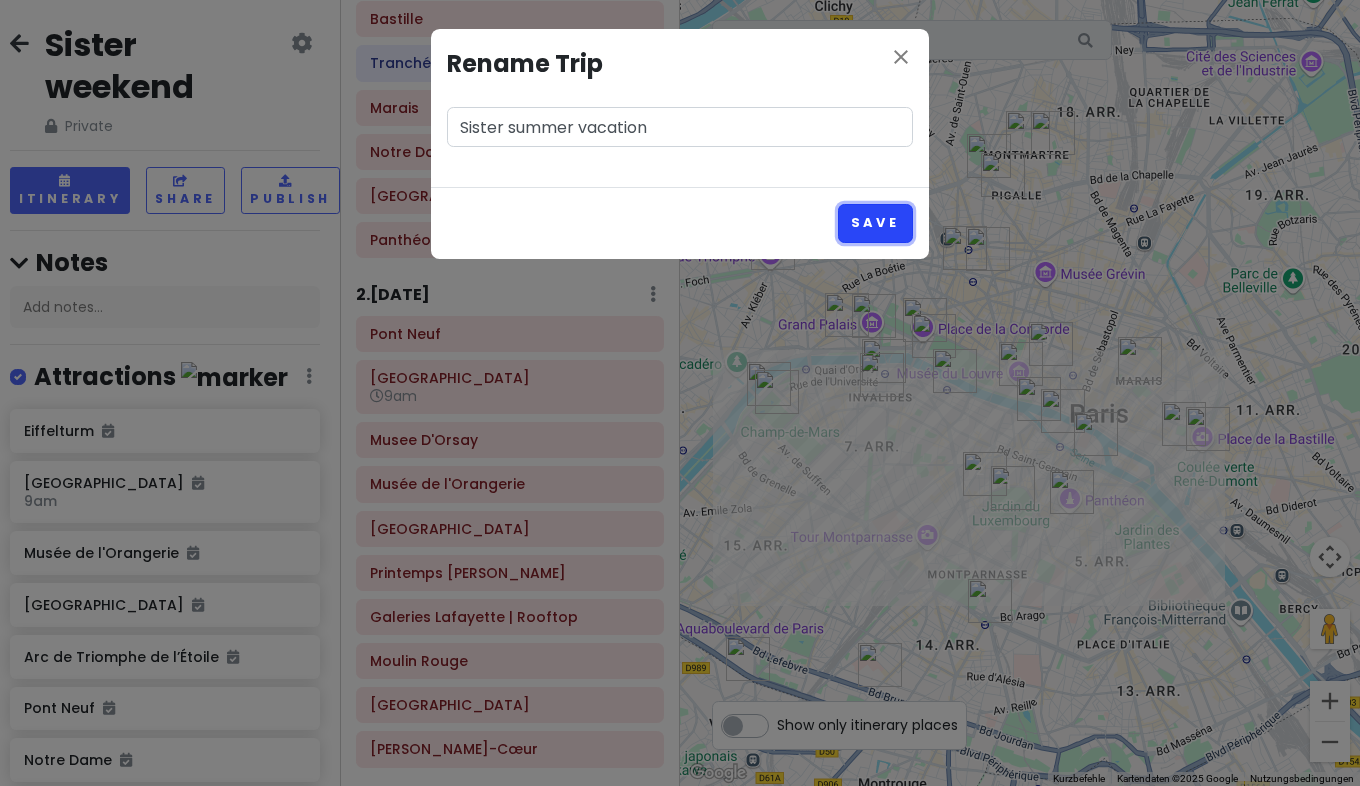 click on "Save" at bounding box center [875, 223] 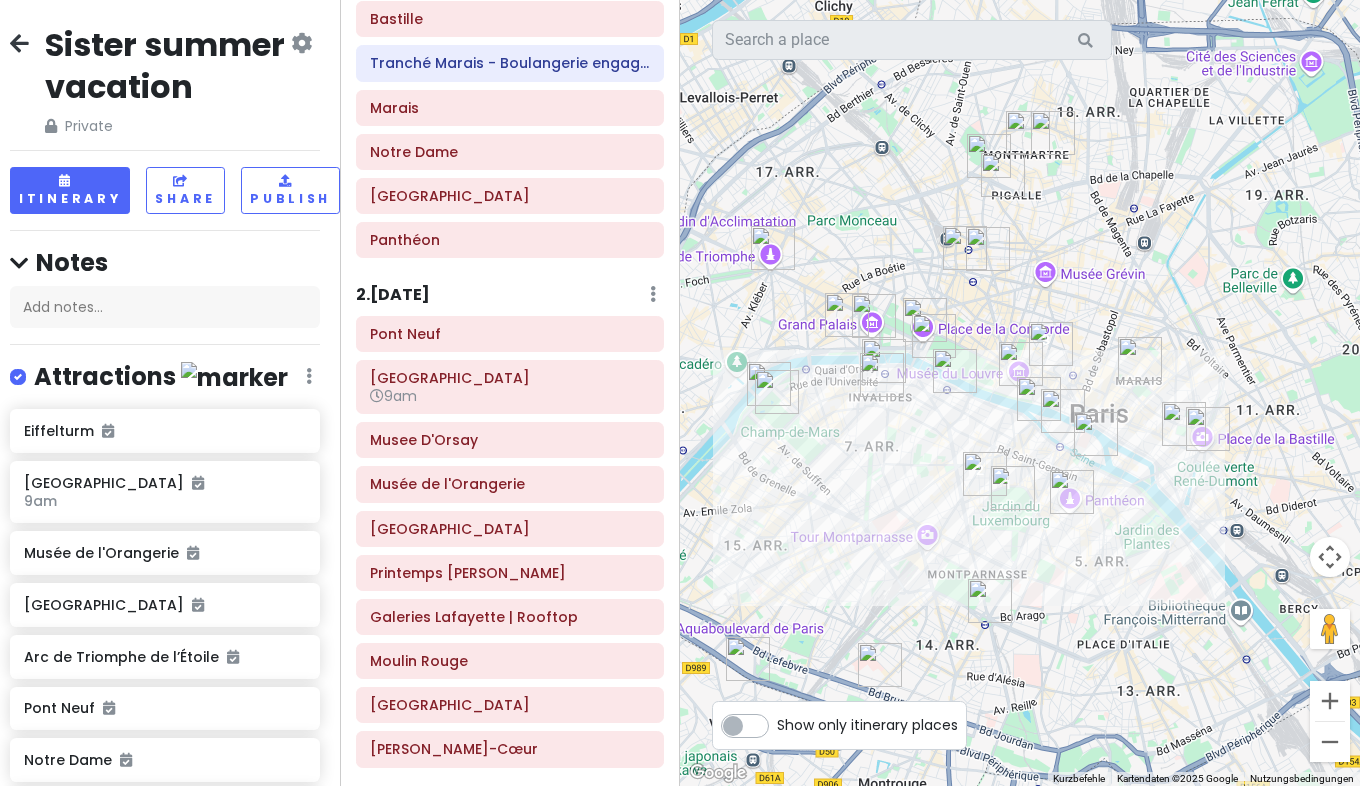 scroll, scrollTop: 0, scrollLeft: 0, axis: both 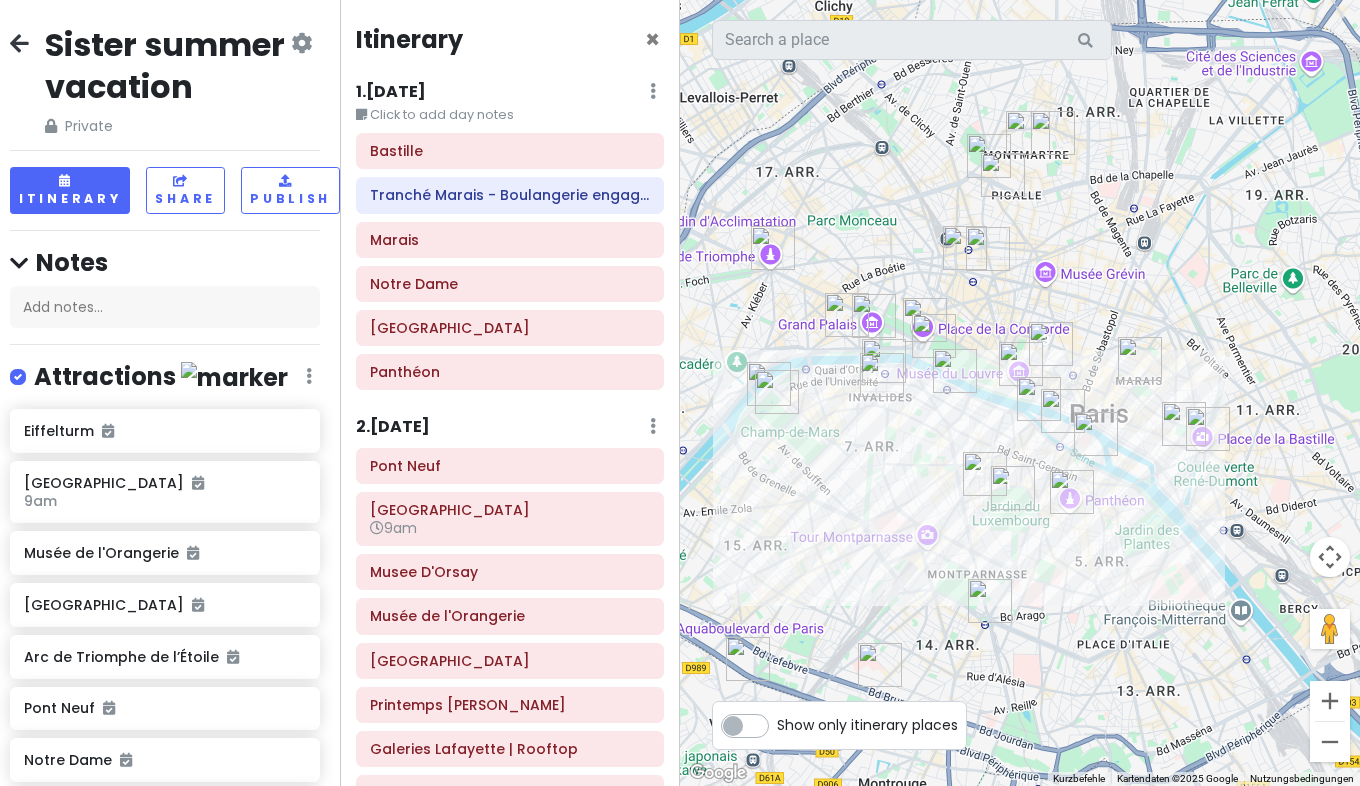 click at bounding box center [301, 43] 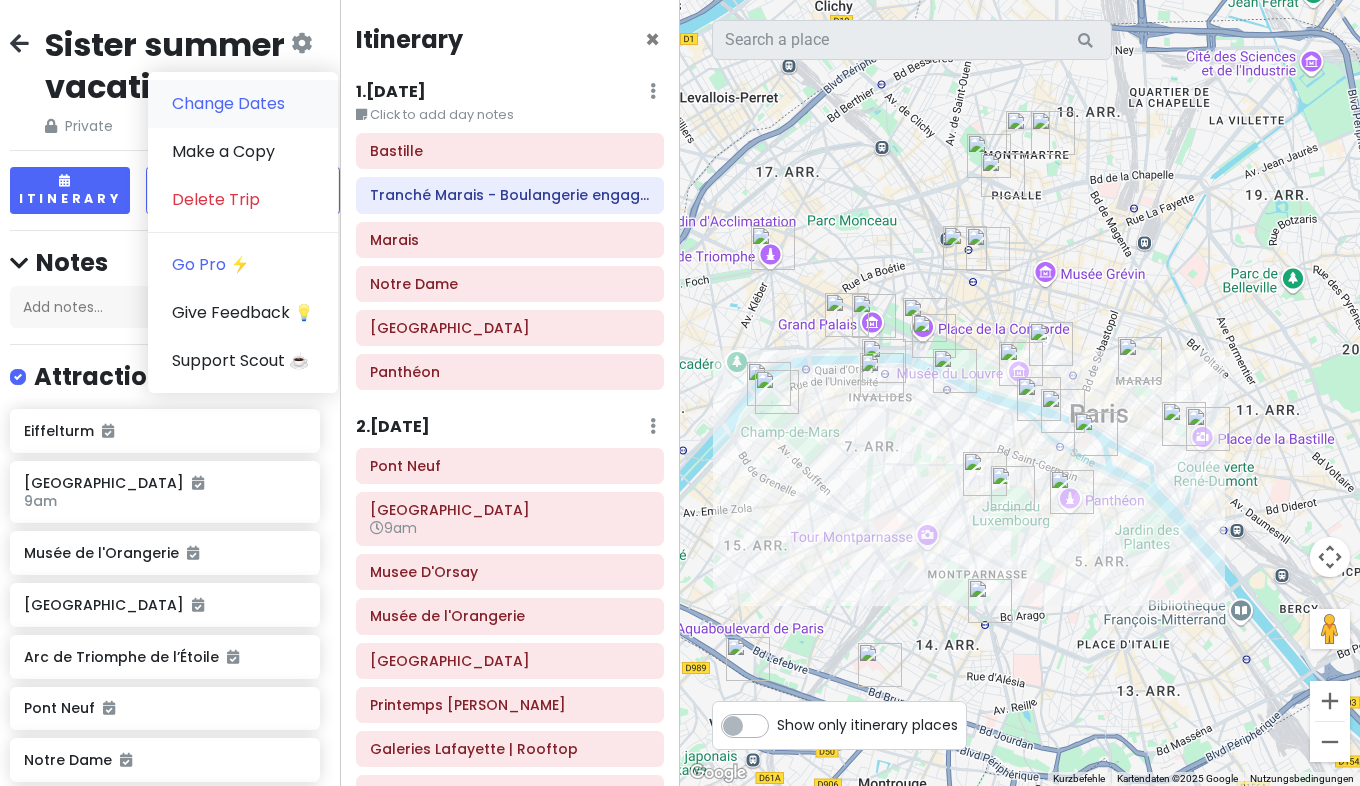 click on "Change Dates" at bounding box center [243, 104] 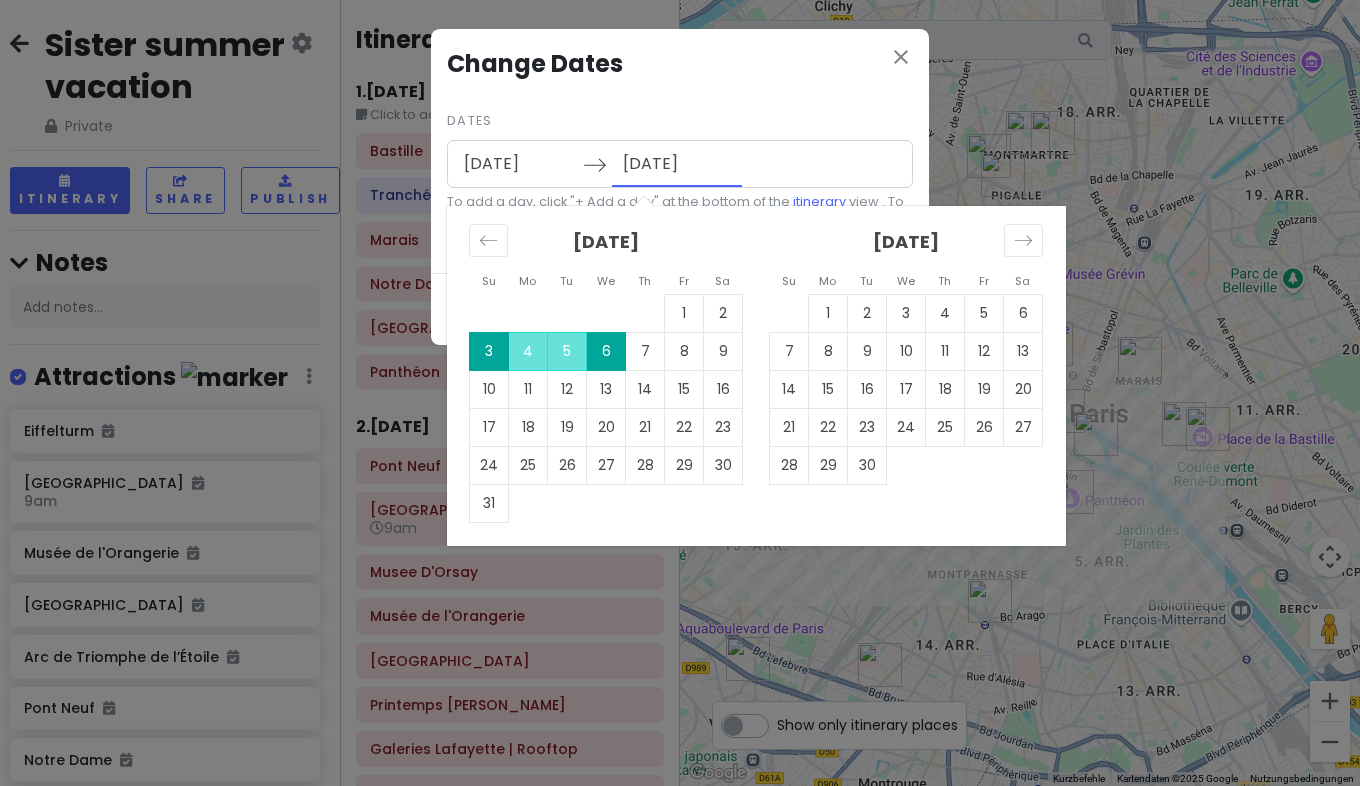 click on "[DATE]" at bounding box center (677, 164) 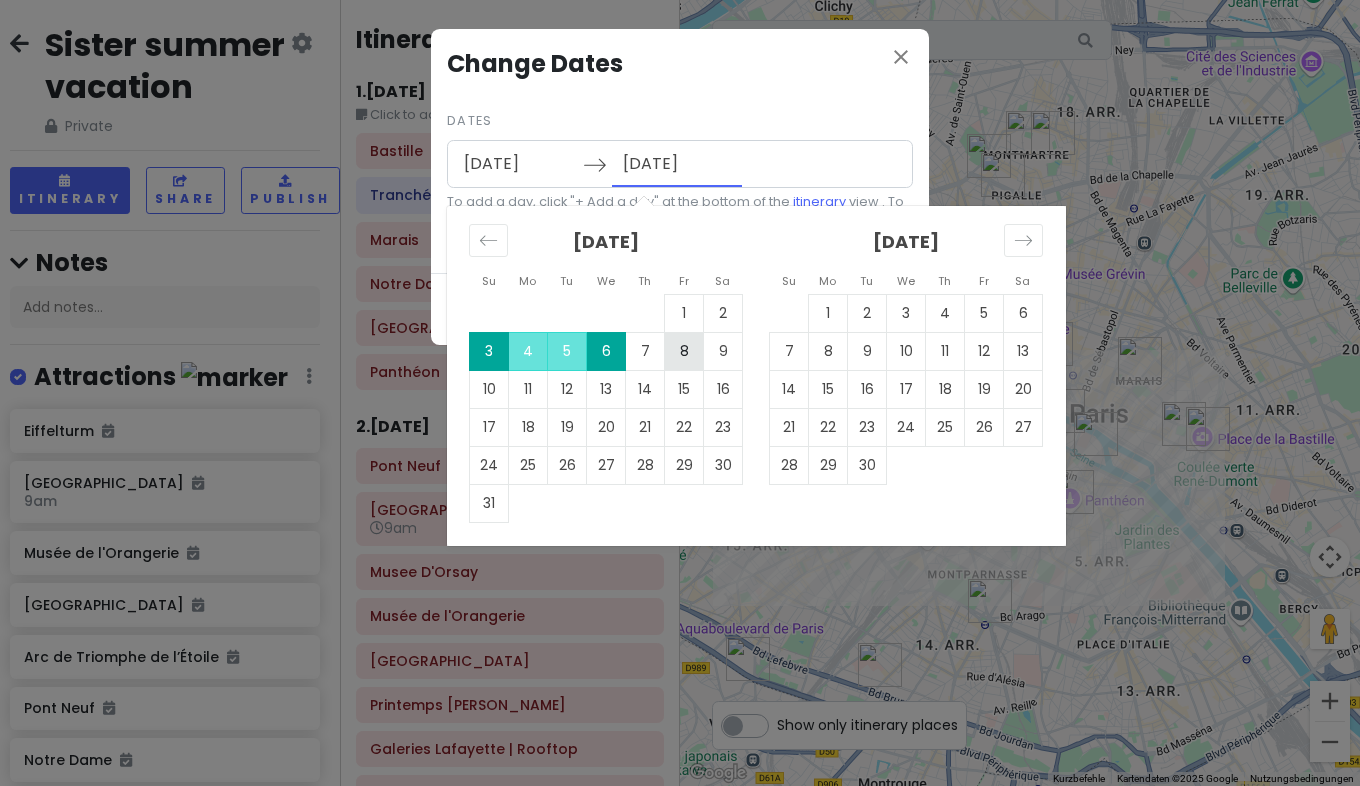 click on "8" at bounding box center (684, 351) 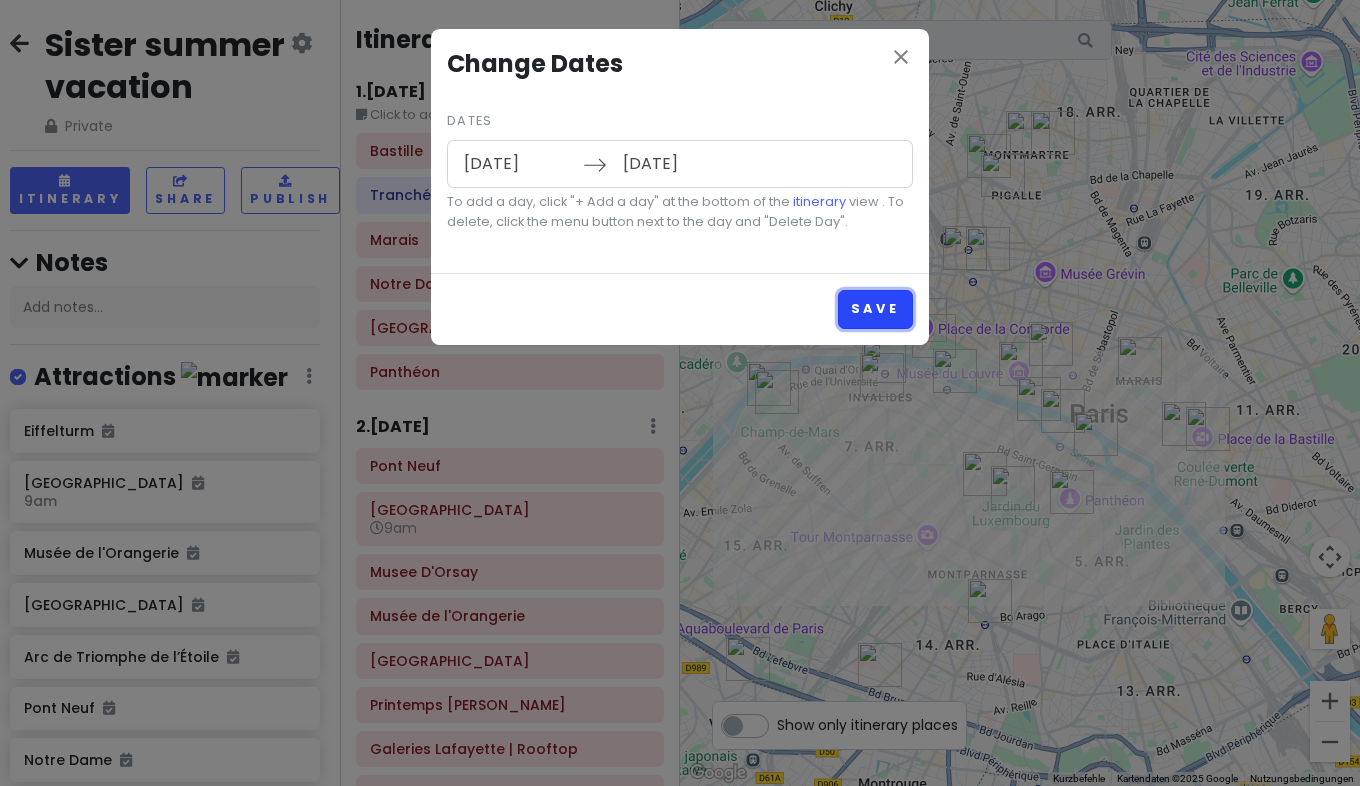 click on "Save" at bounding box center (875, 309) 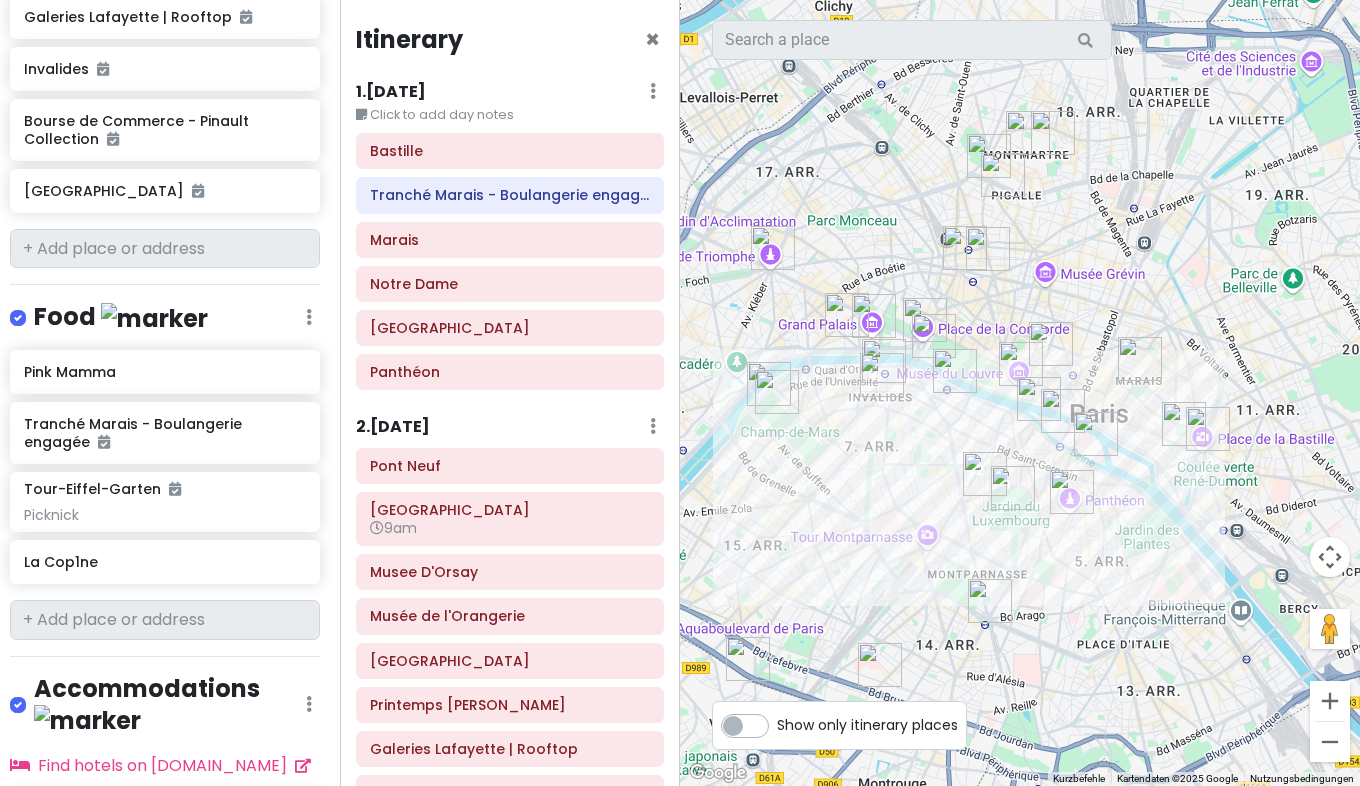 scroll, scrollTop: 1791, scrollLeft: 10, axis: both 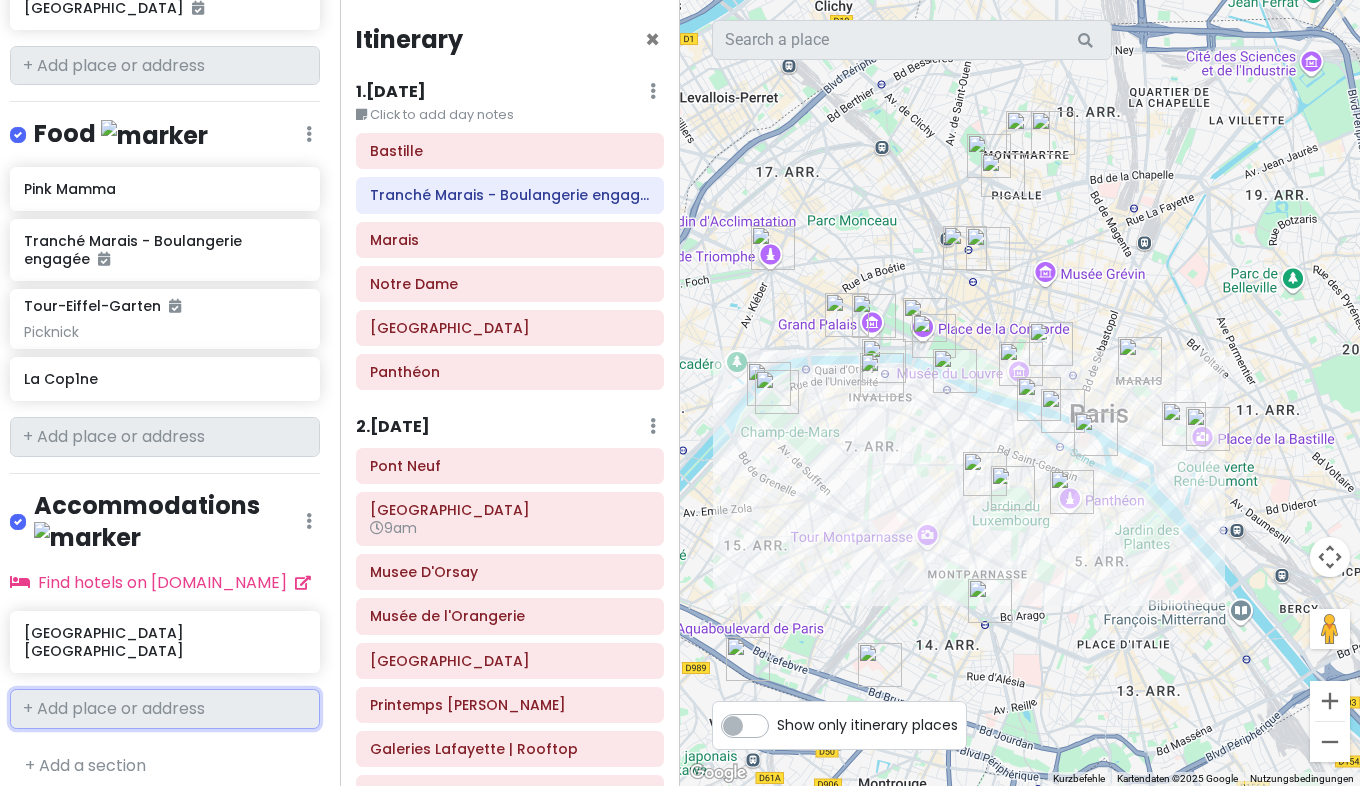 click at bounding box center (165, 709) 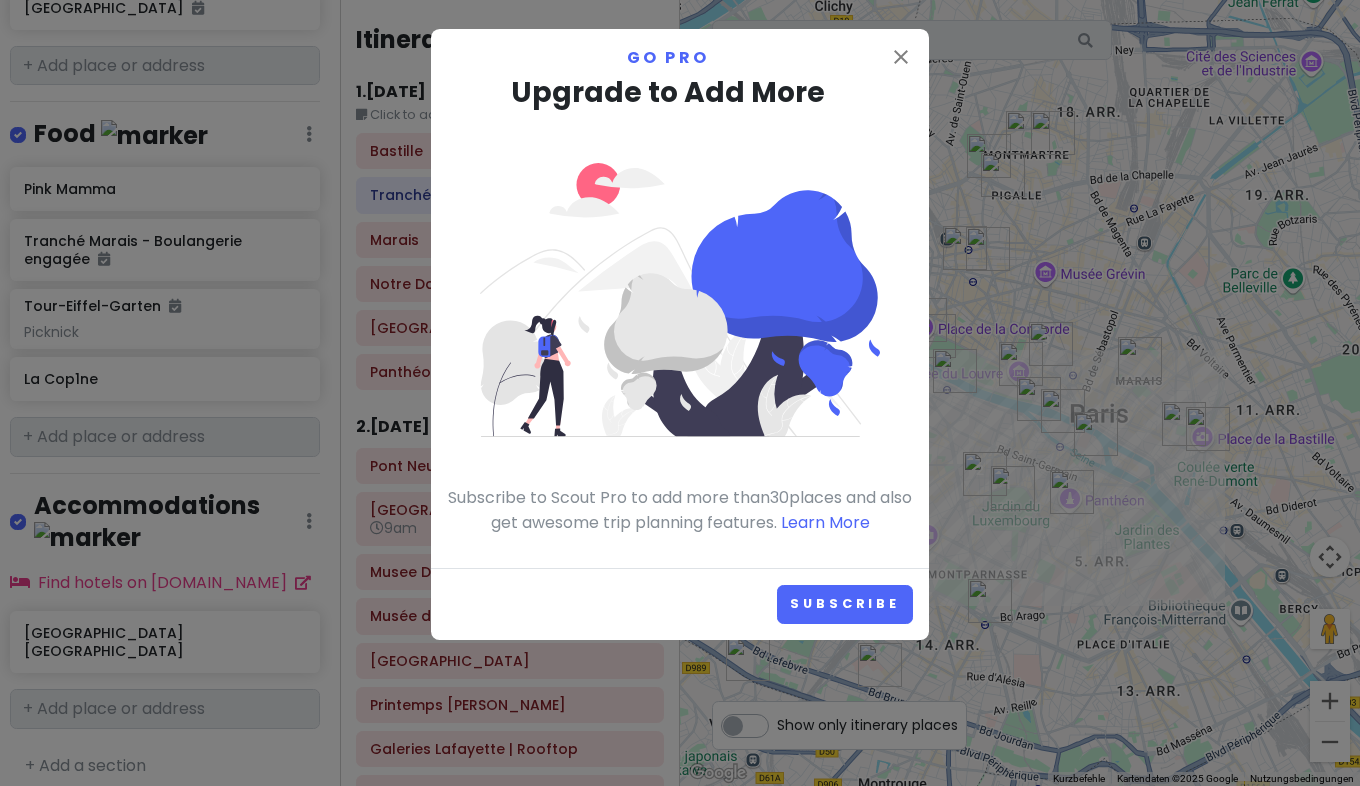 drag, startPoint x: 113, startPoint y: 682, endPoint x: 926, endPoint y: 492, distance: 834.90656 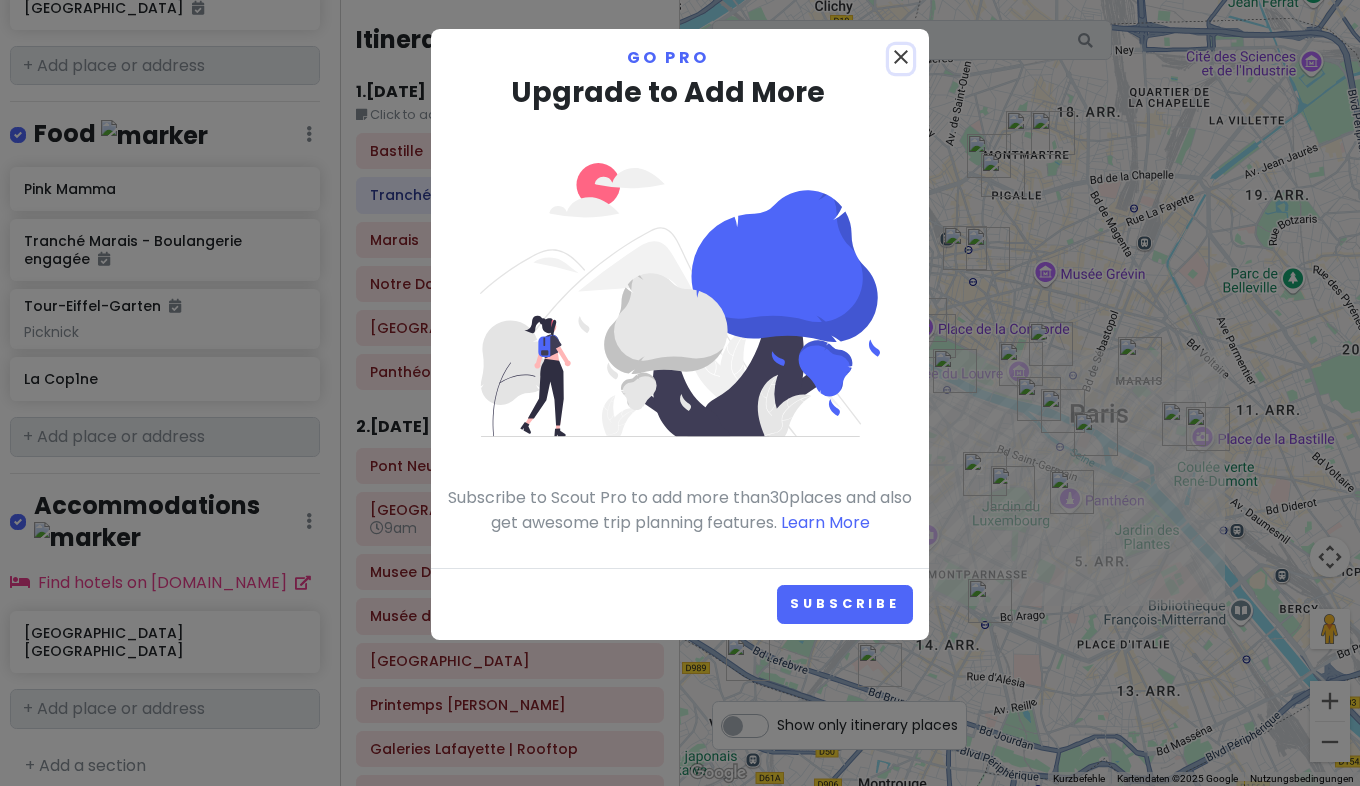 click on "close" at bounding box center (901, 57) 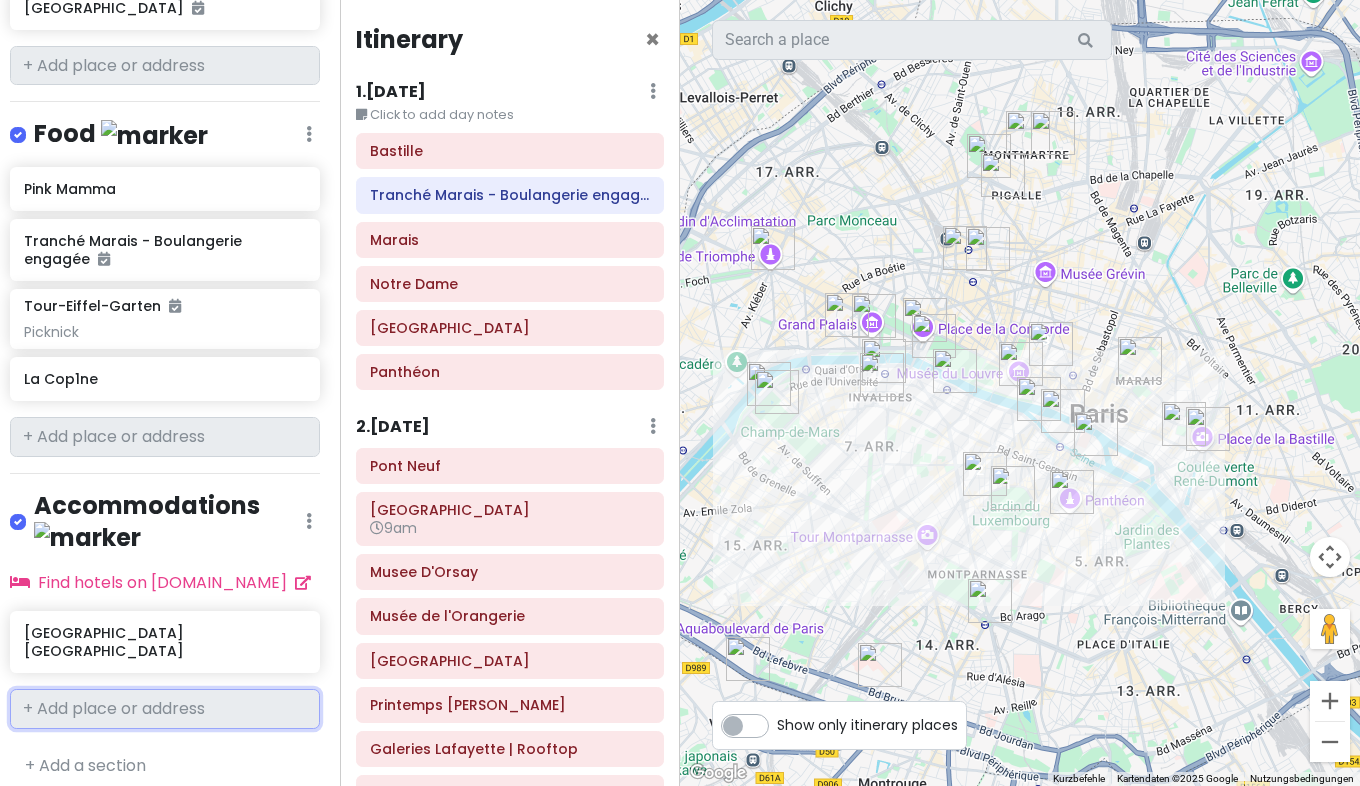 drag, startPoint x: 144, startPoint y: 677, endPoint x: 105, endPoint y: 679, distance: 39.051247 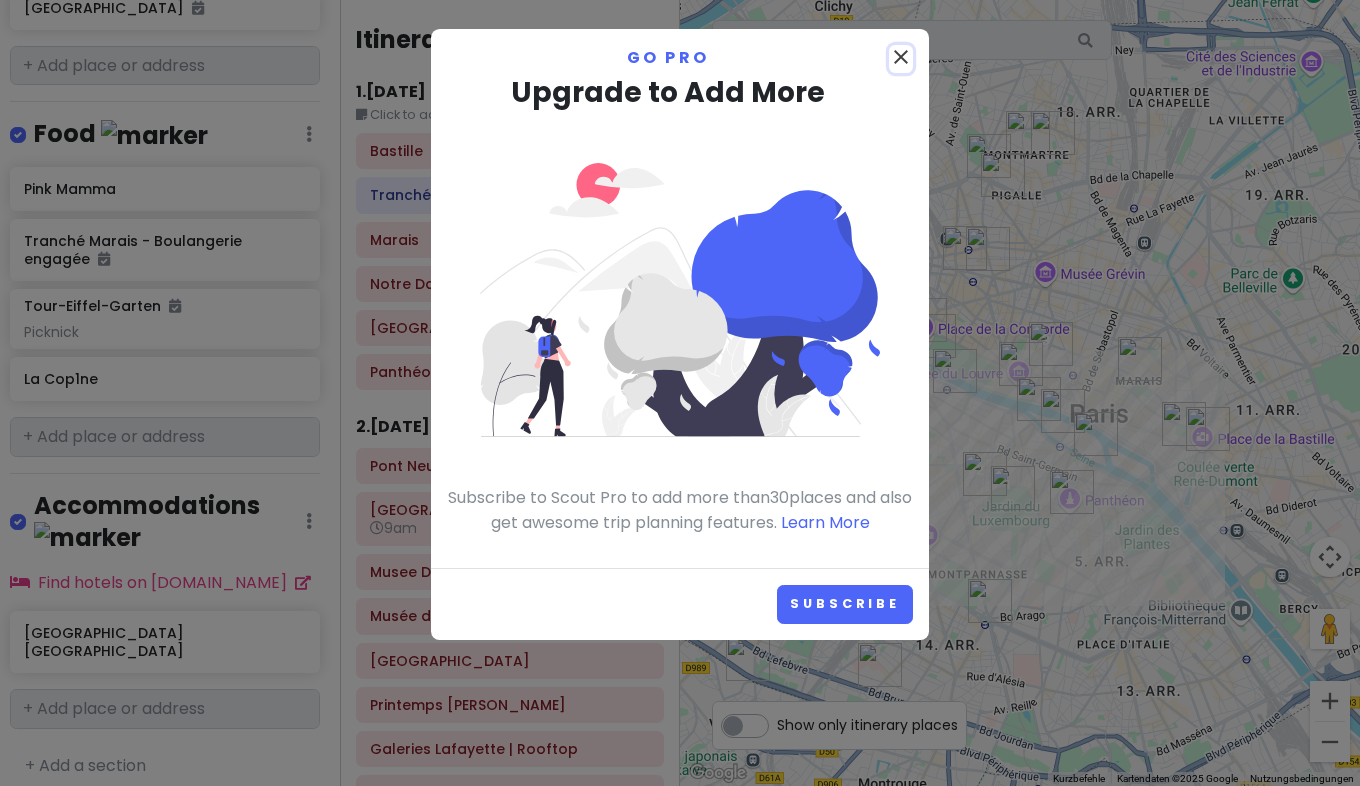 click on "close" at bounding box center [901, 57] 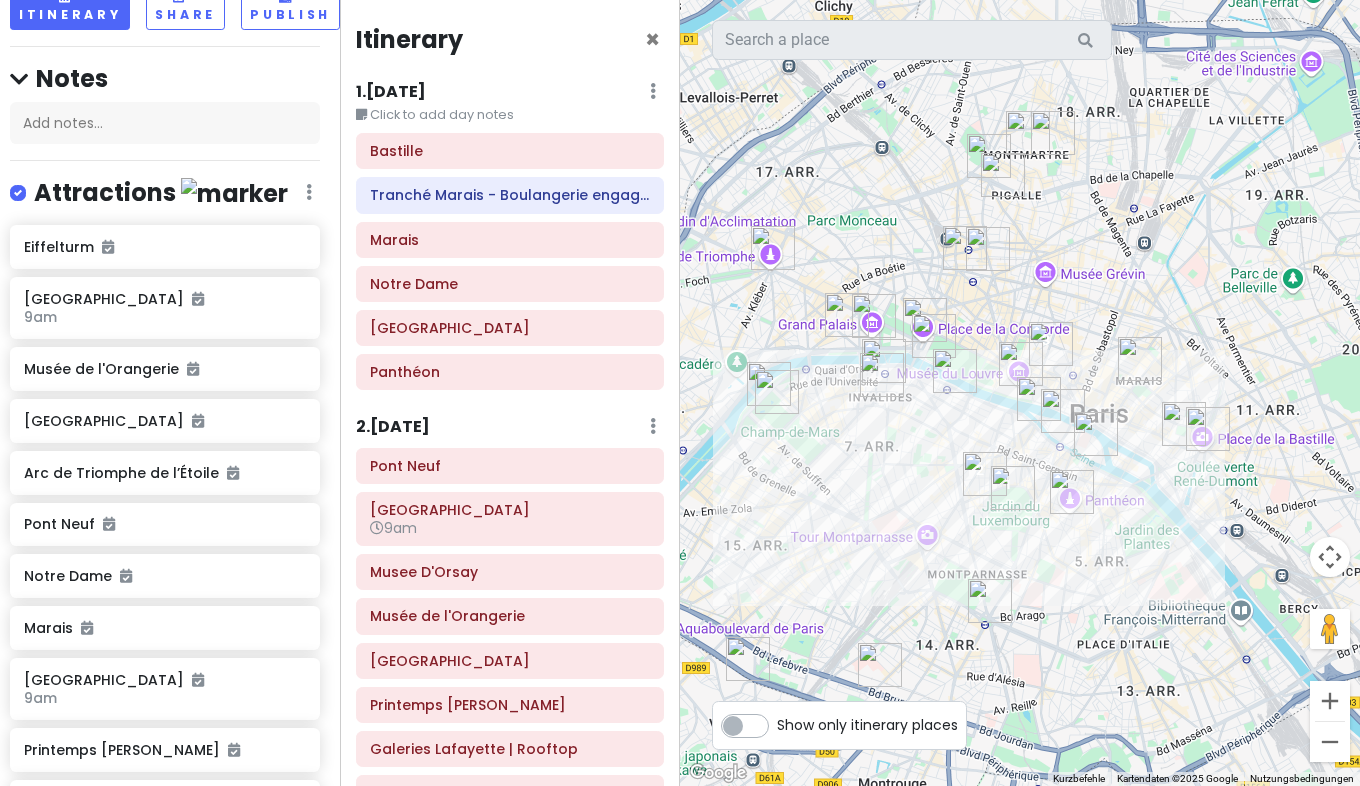 scroll, scrollTop: 0, scrollLeft: 10, axis: horizontal 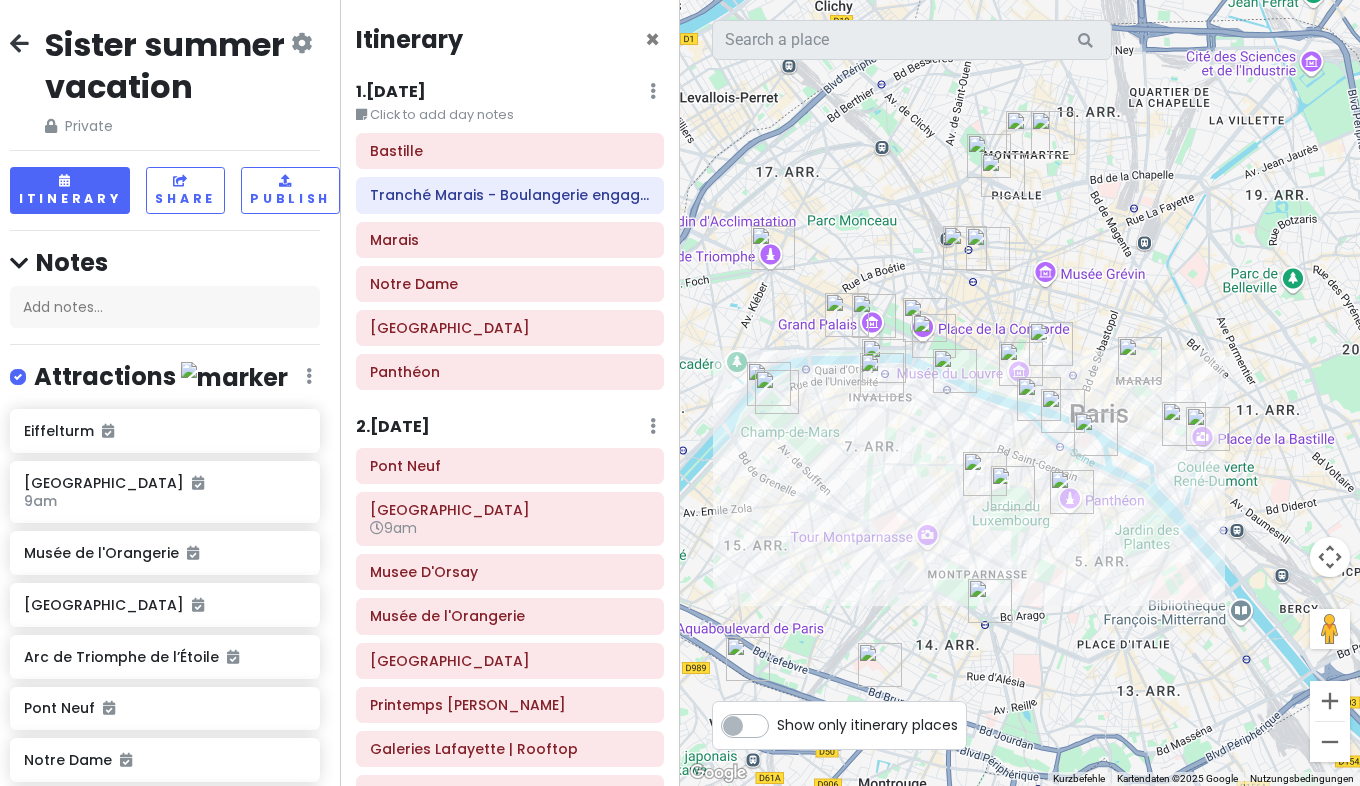 click at bounding box center [301, 43] 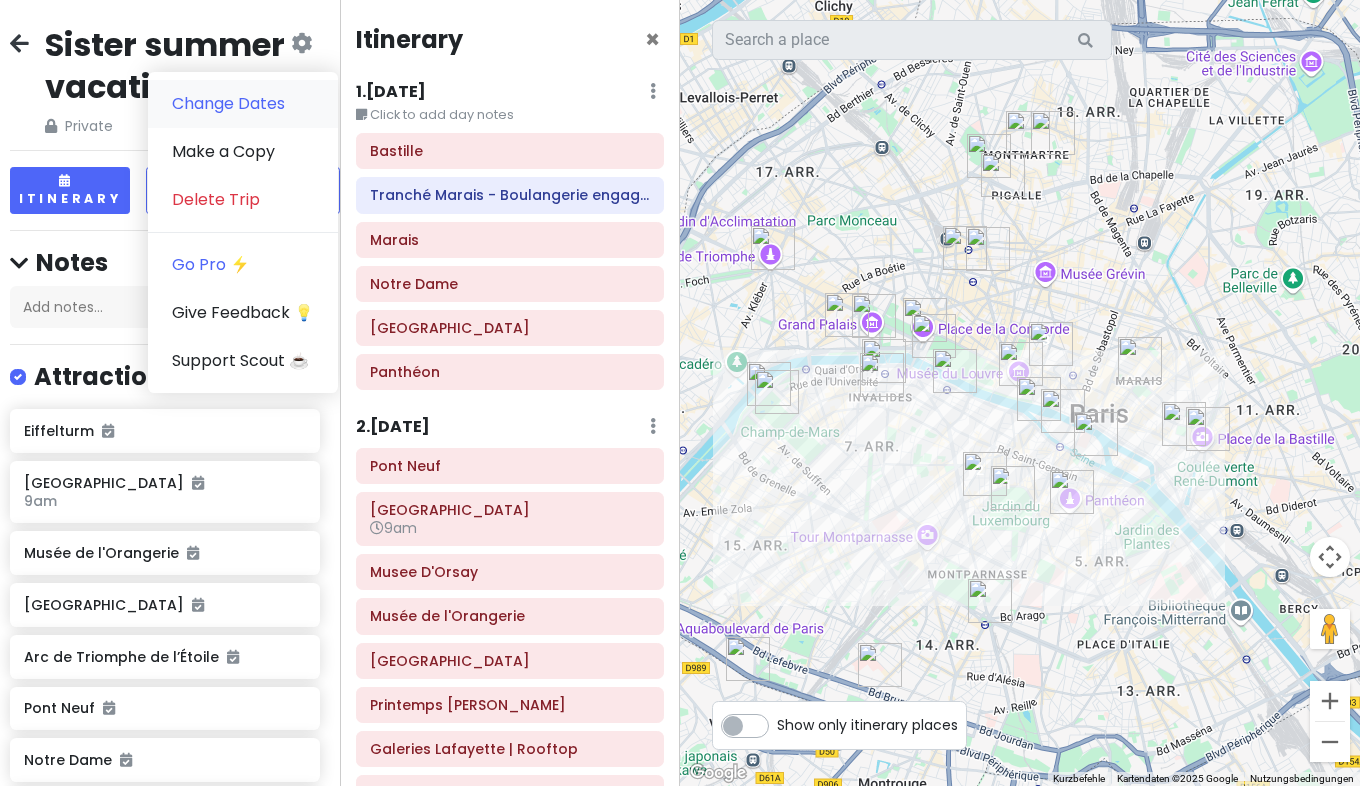 click on "Change Dates" at bounding box center [243, 104] 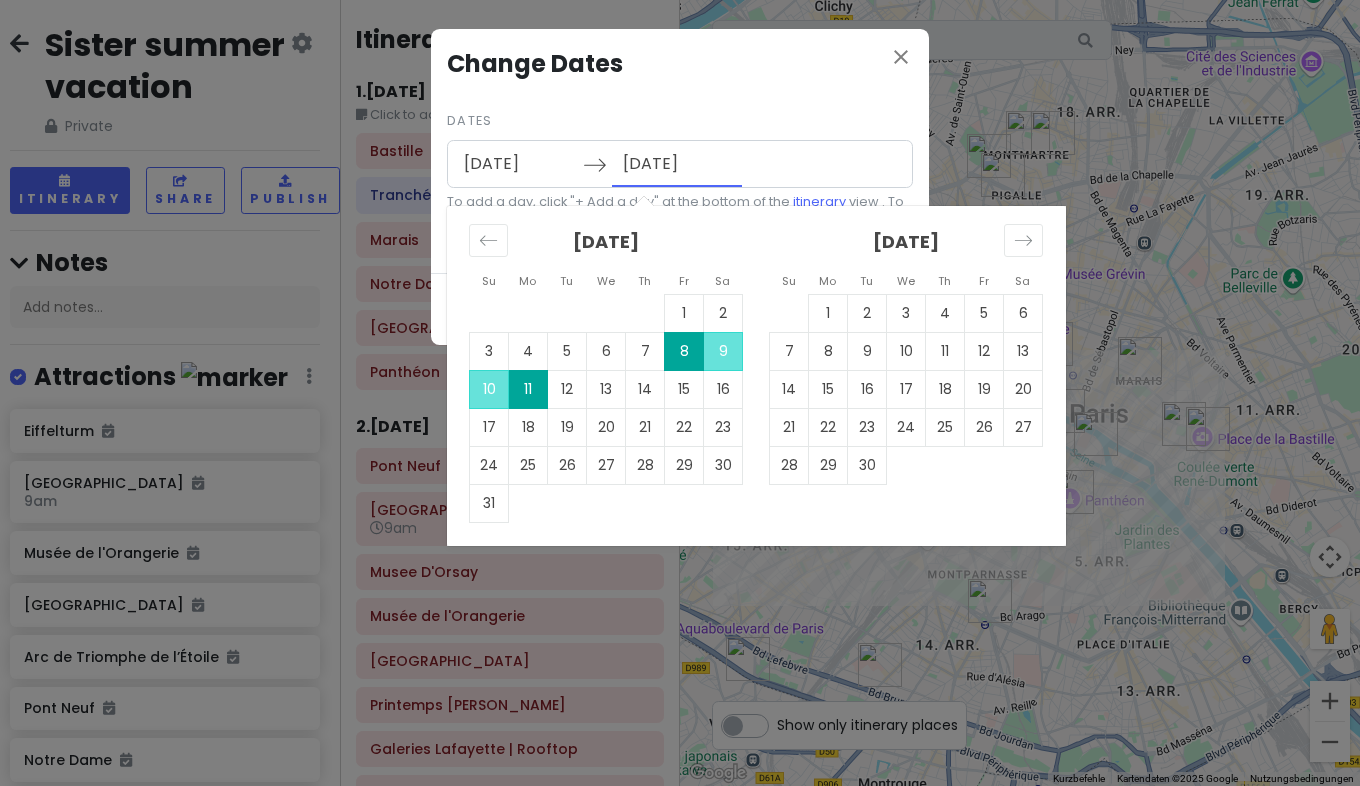 click on "[DATE]" at bounding box center [677, 164] 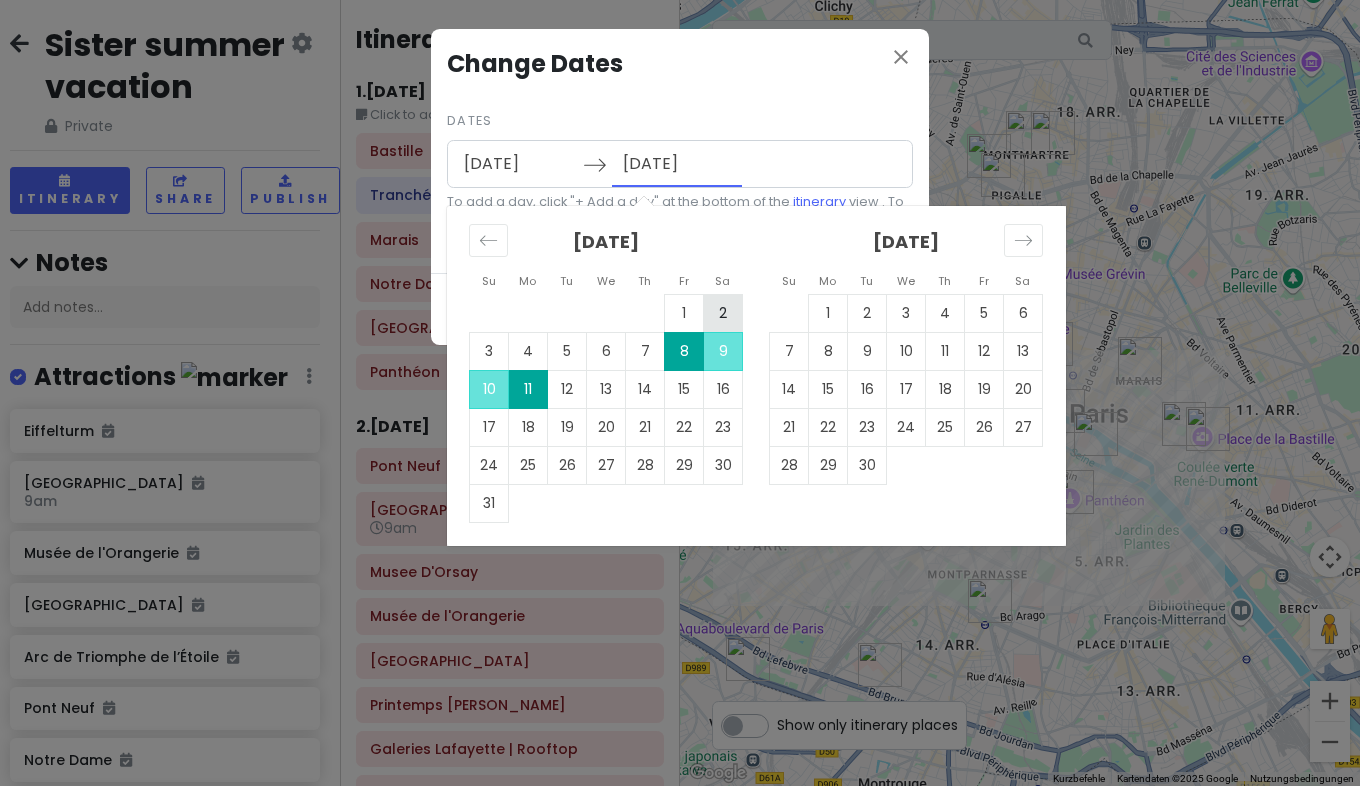 click on "2" at bounding box center [723, 313] 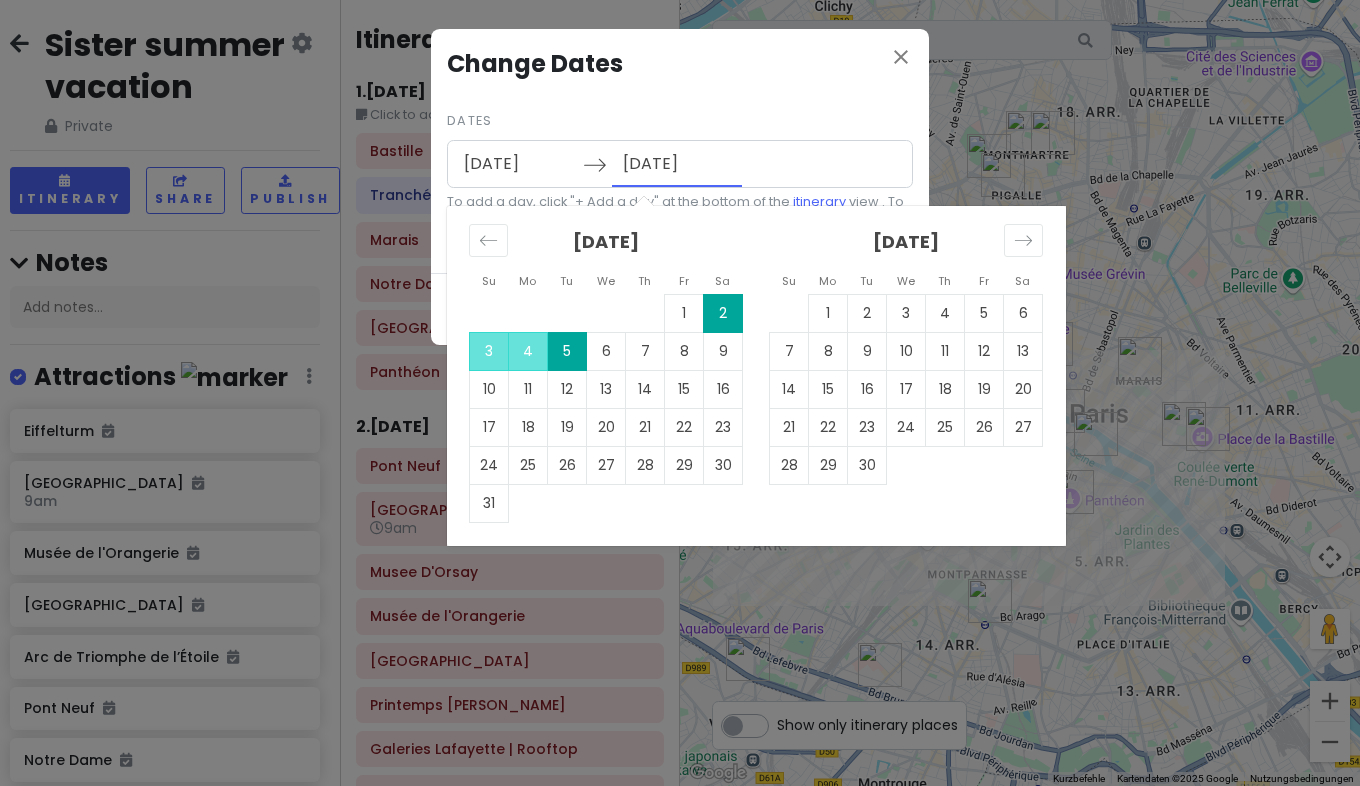 click on "[DATE]" at bounding box center [677, 164] 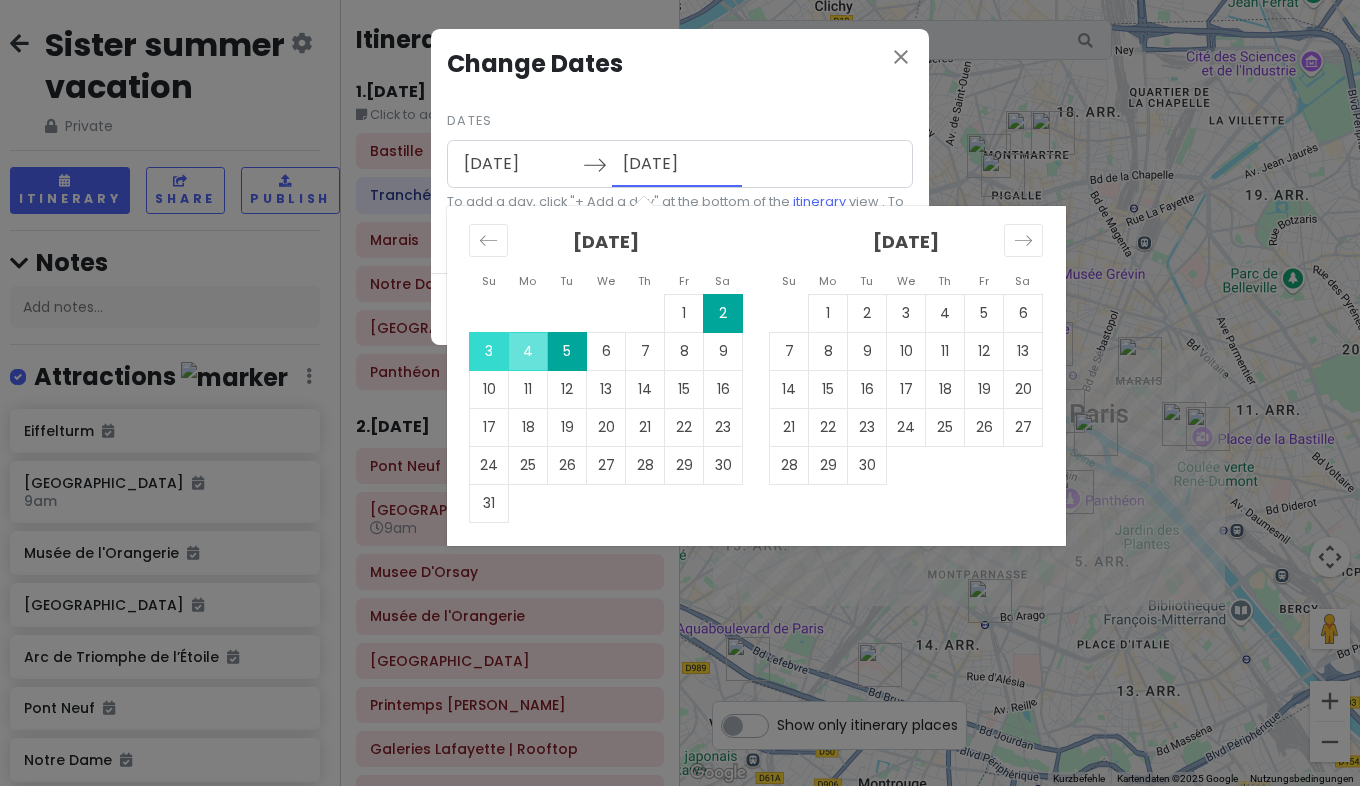 click on "3" at bounding box center [489, 351] 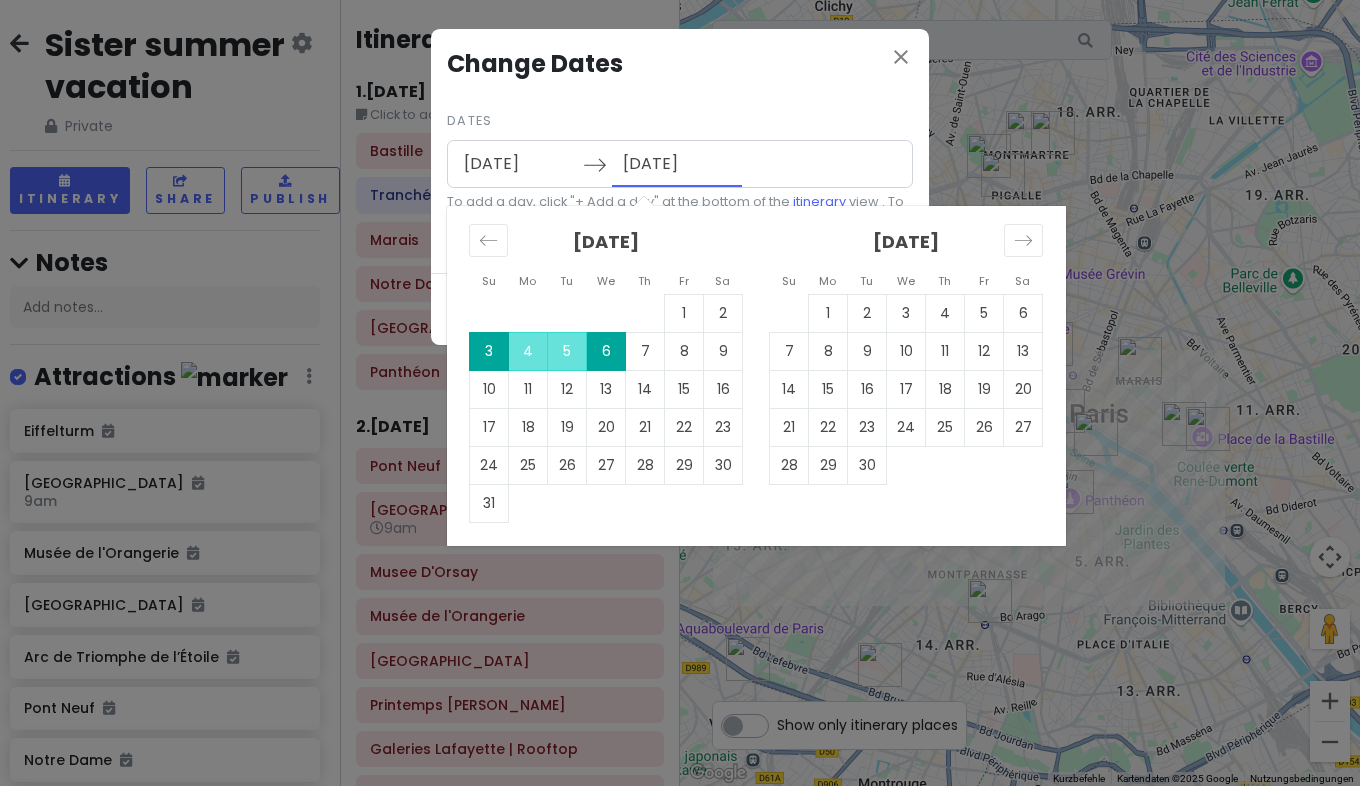 click on "[DATE]" at bounding box center [677, 164] 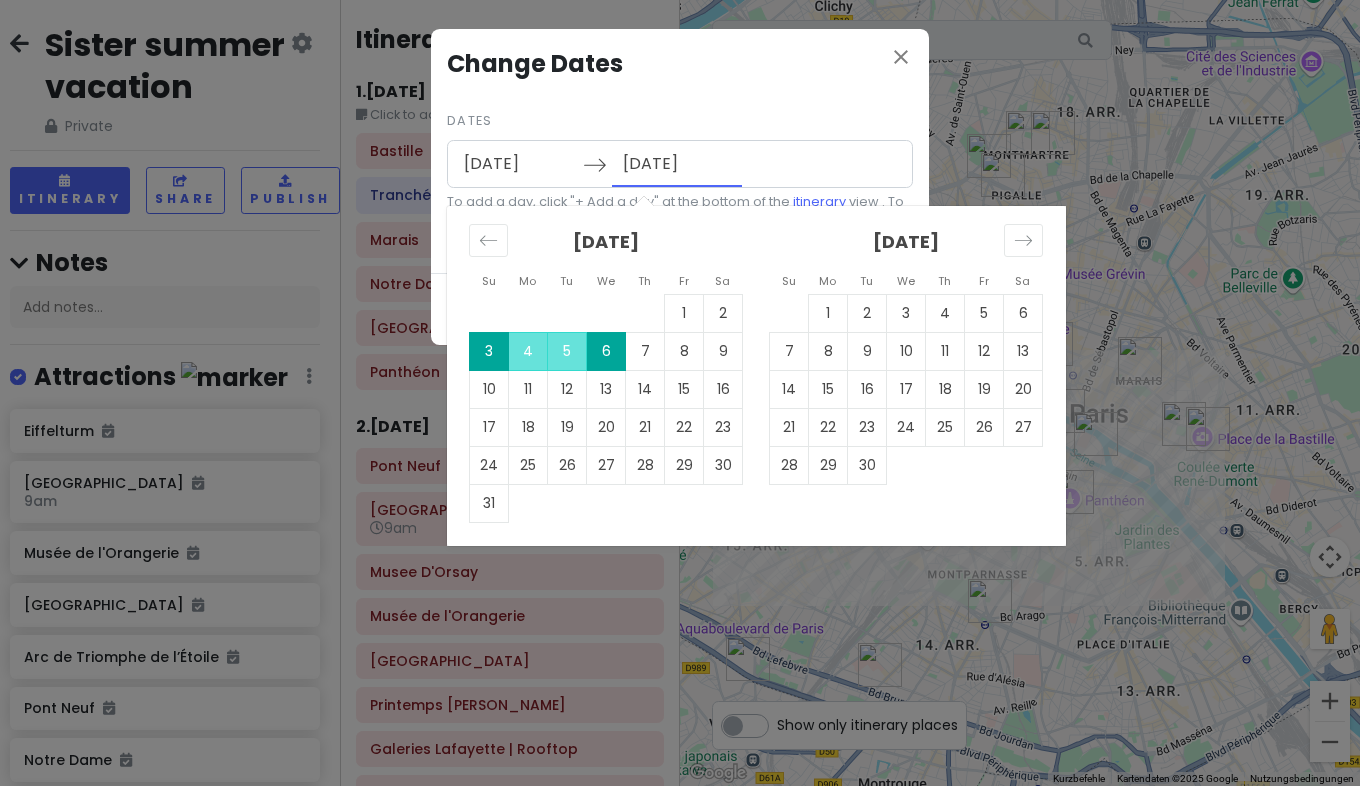 click on "close Change Dates Dates [DATE] Navigate forward to interact with the calendar and select a date. Press the question mark key to get the keyboard shortcuts for changing dates. Su Mo Tu We Th Fr Sa Su Mo Tu We Th Fr Sa [DATE] 1 2 3 4 5 6 7 8 9 10 11 12 13 14 15 16 17 18 19 20 21 22 23 24 25 26 27 28 29 30 [DATE] 1 2 3 4 5 6 7 8 9 10 11 12 13 14 15 16 17 18 19 20 21 22 23 24 25 26 27 28 29 30 31 [DATE] 1 2 3 4 5 6 7 8 9 10 11 12 13 14 15 16 17 18 19 20 21 22 23 24 25 26 27 28 29 [DATE] 1 2 3 4 5 6 7 8 9 10 11 12 13 14 15 16 17 18 19 20 21 22 23 24 25 26 27 28 29 30 31 [DATE] Navigate backward to interact with the calendar and select a date. Press the question mark key to get the keyboard shortcuts for changing dates. To add a day, click "+ Add a day" at the bottom of the   itinerary   view . To delete, click the menu button next to the day and "Delete Day"." at bounding box center (680, 151) 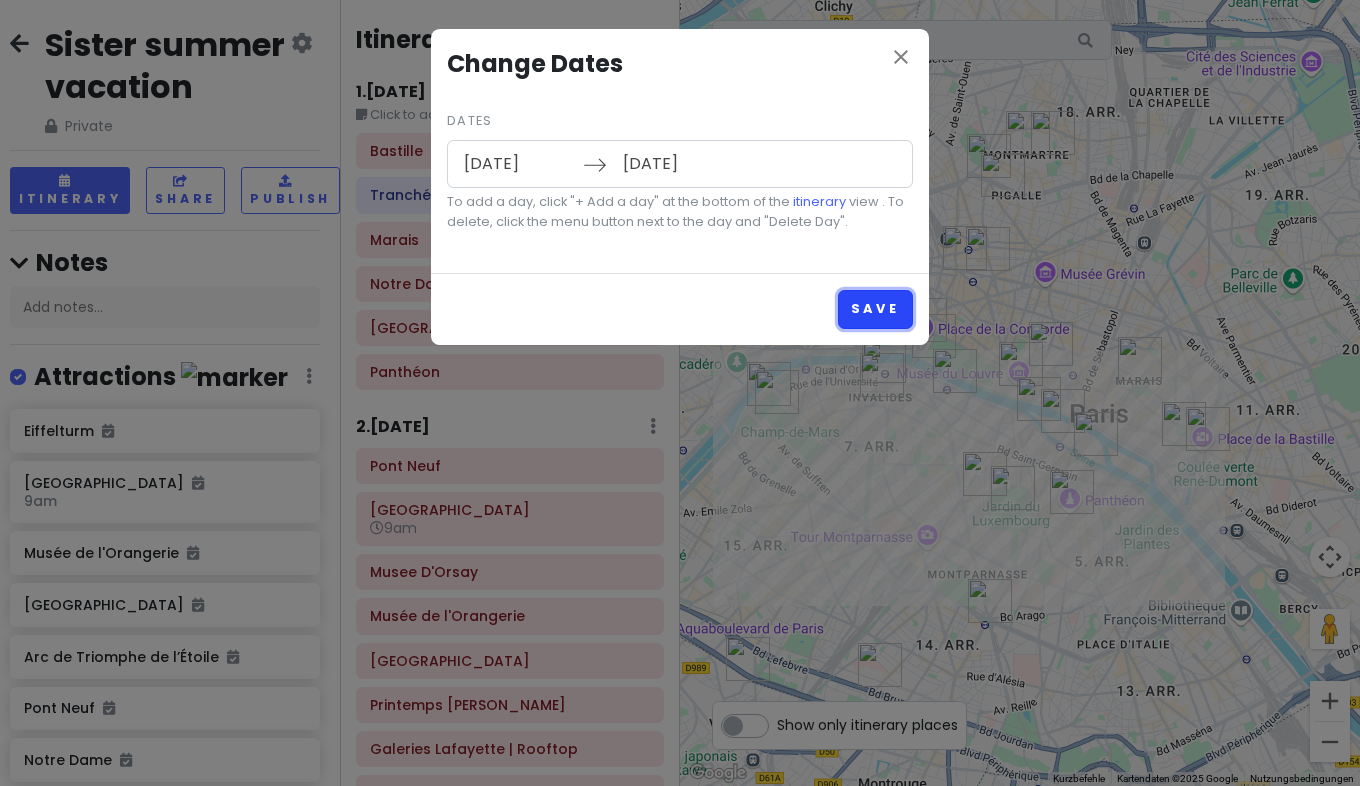 click on "Save" at bounding box center (875, 309) 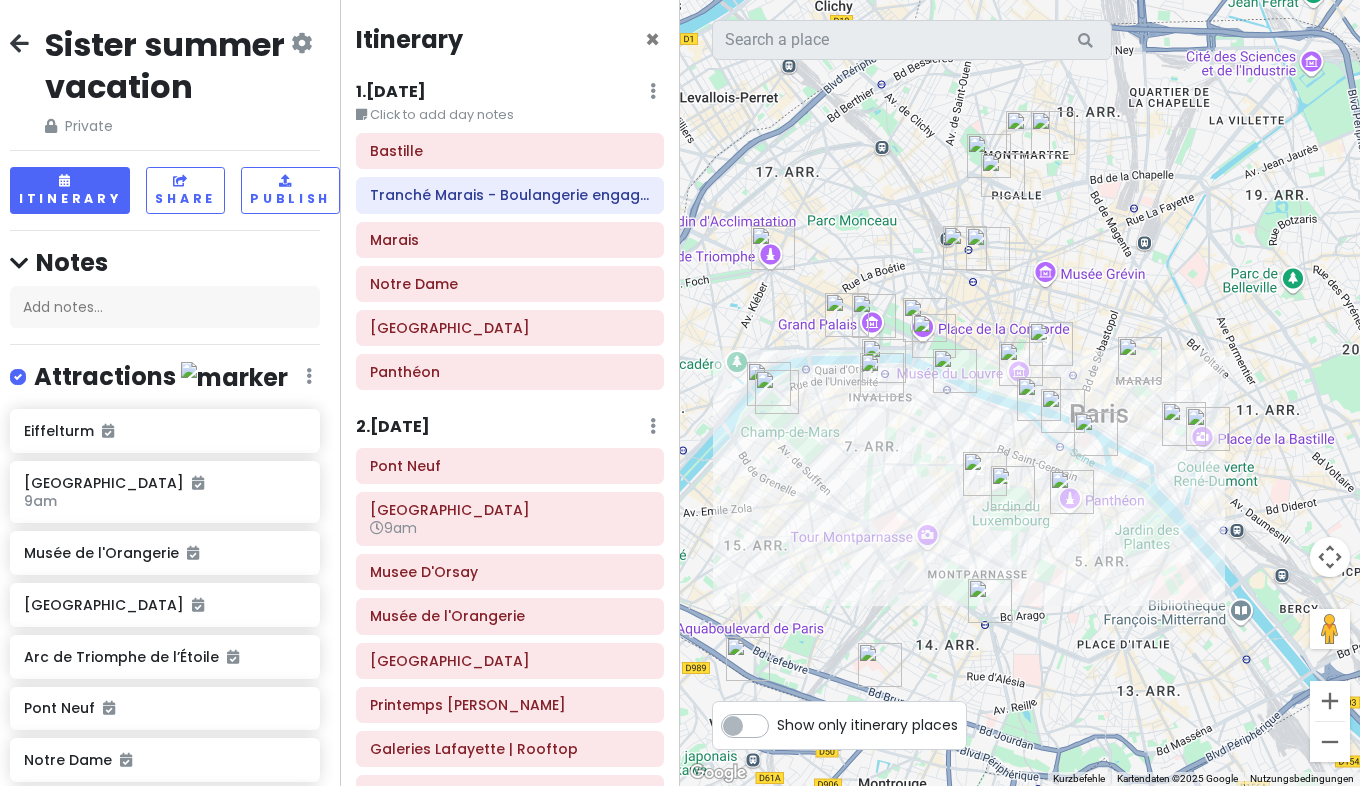 click on "Sister summer vacation" at bounding box center (166, 65) 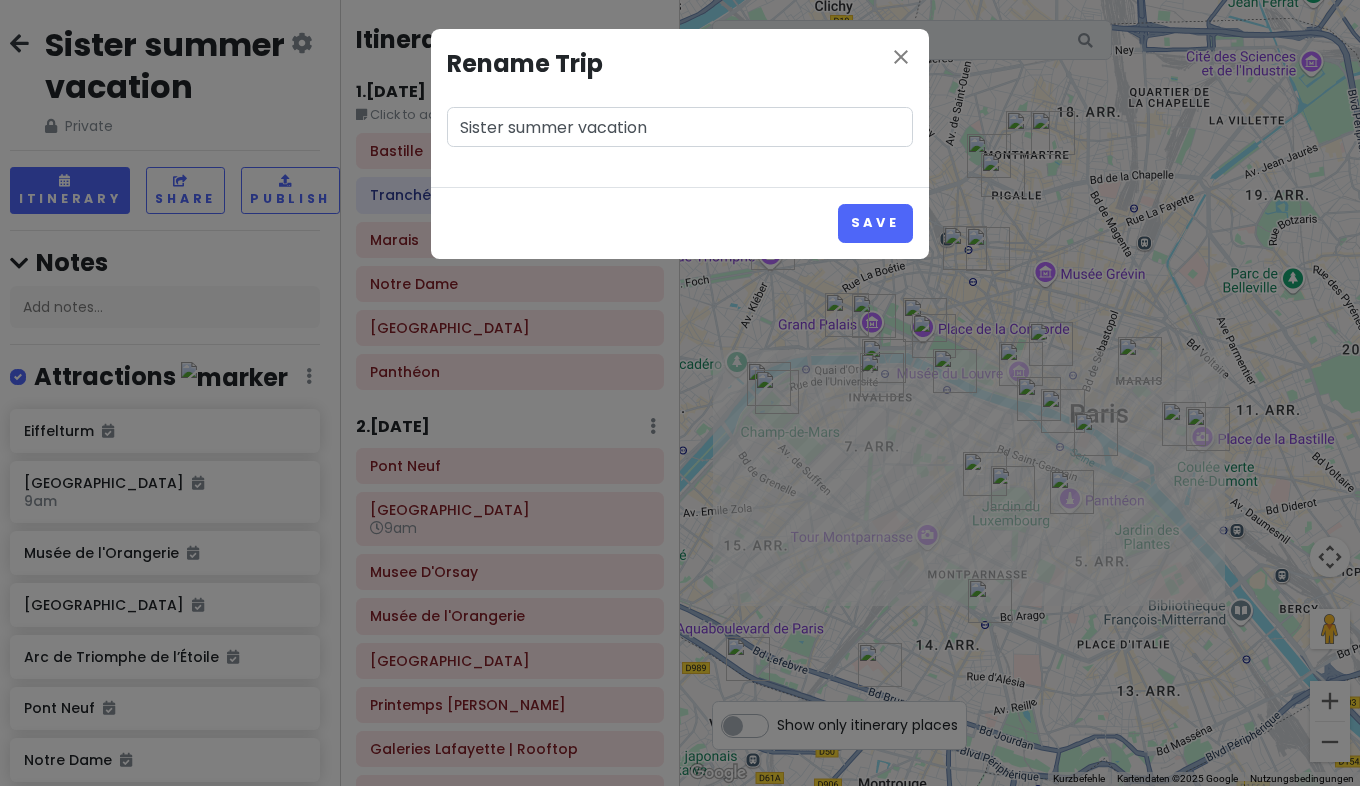 drag, startPoint x: 673, startPoint y: 124, endPoint x: 347, endPoint y: 124, distance: 326 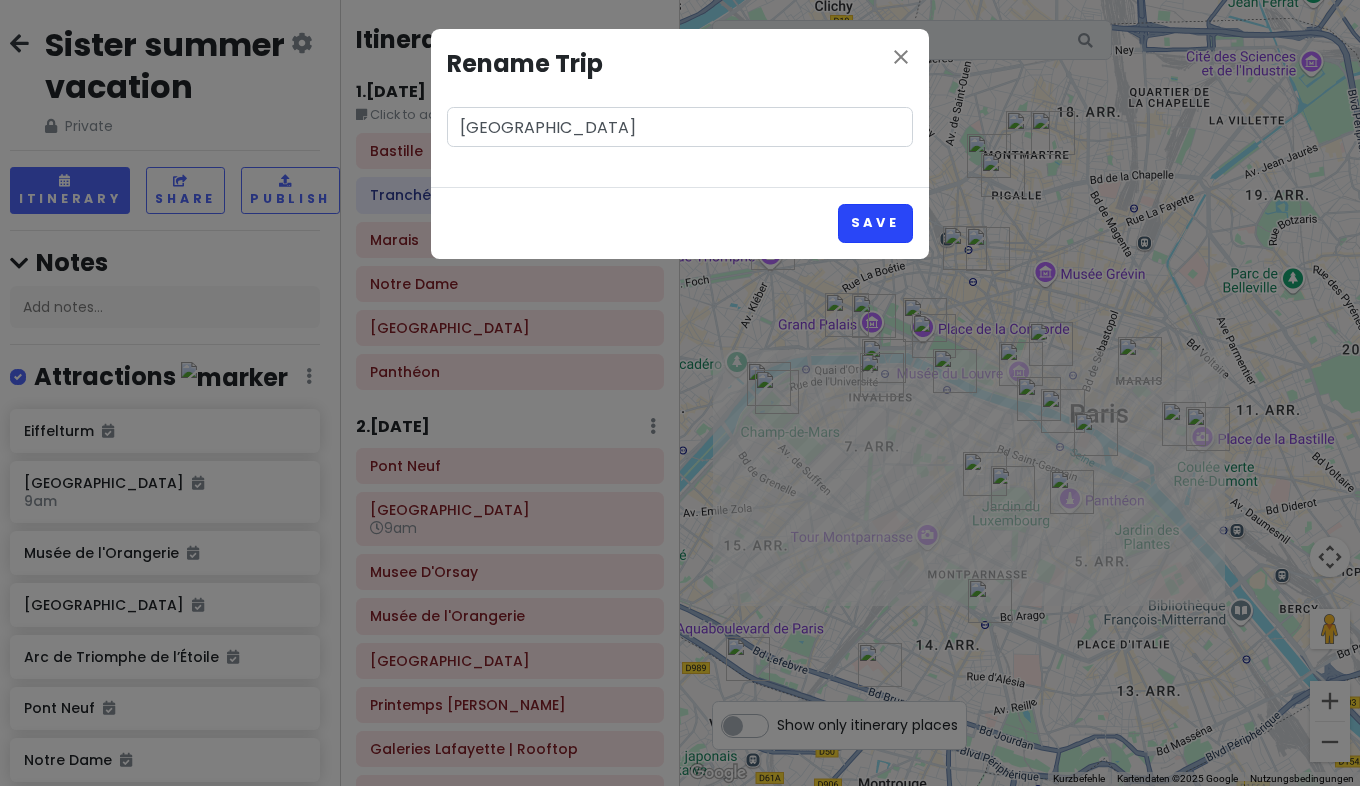 type on "[GEOGRAPHIC_DATA]" 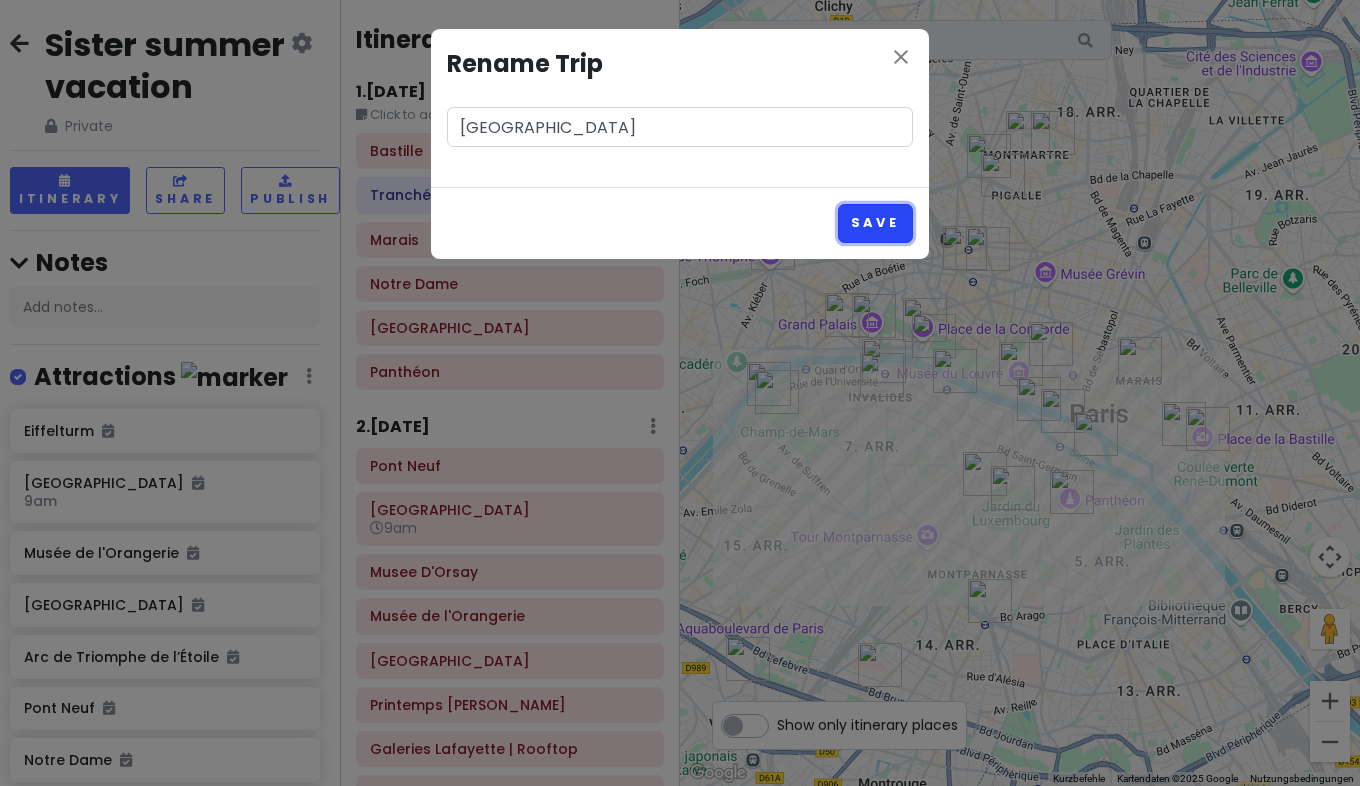 click on "Save" at bounding box center (875, 223) 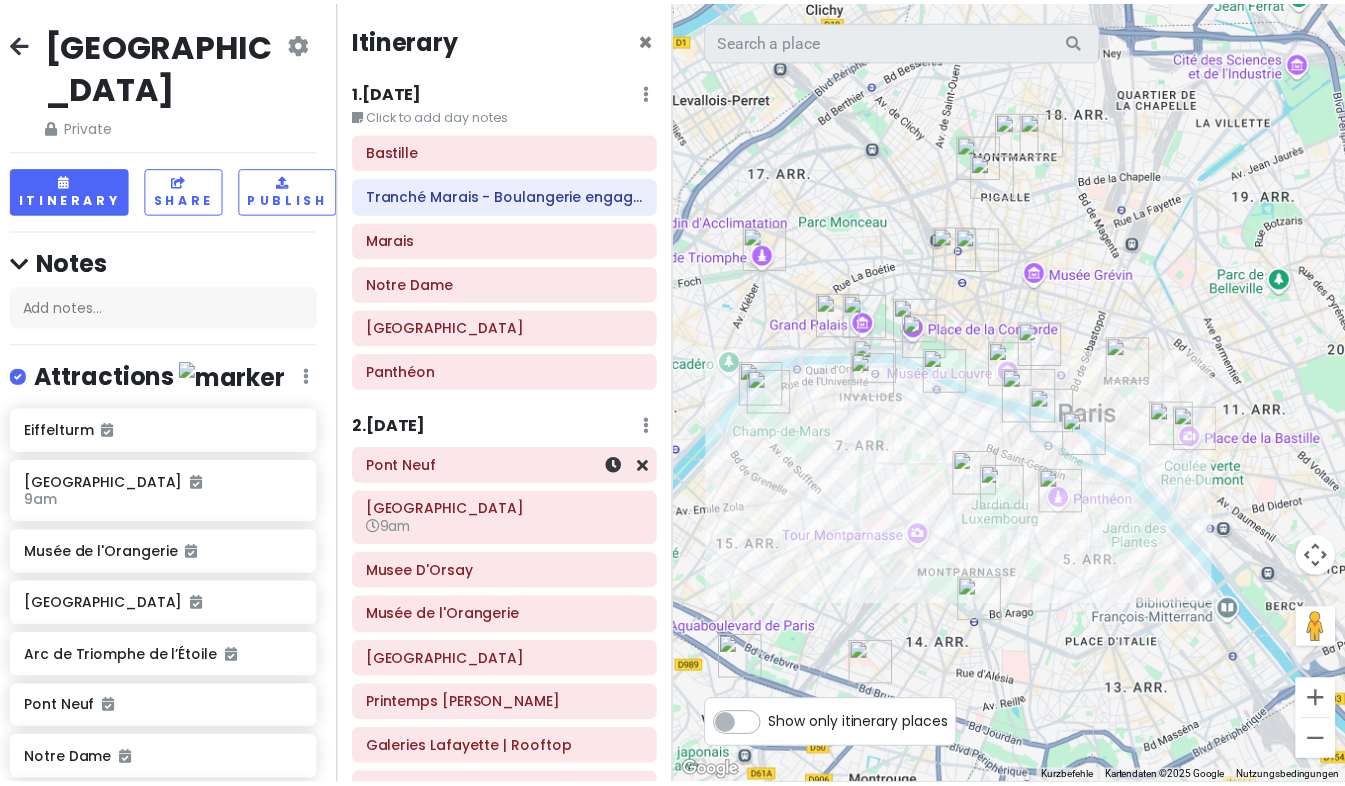 scroll, scrollTop: 813, scrollLeft: 0, axis: vertical 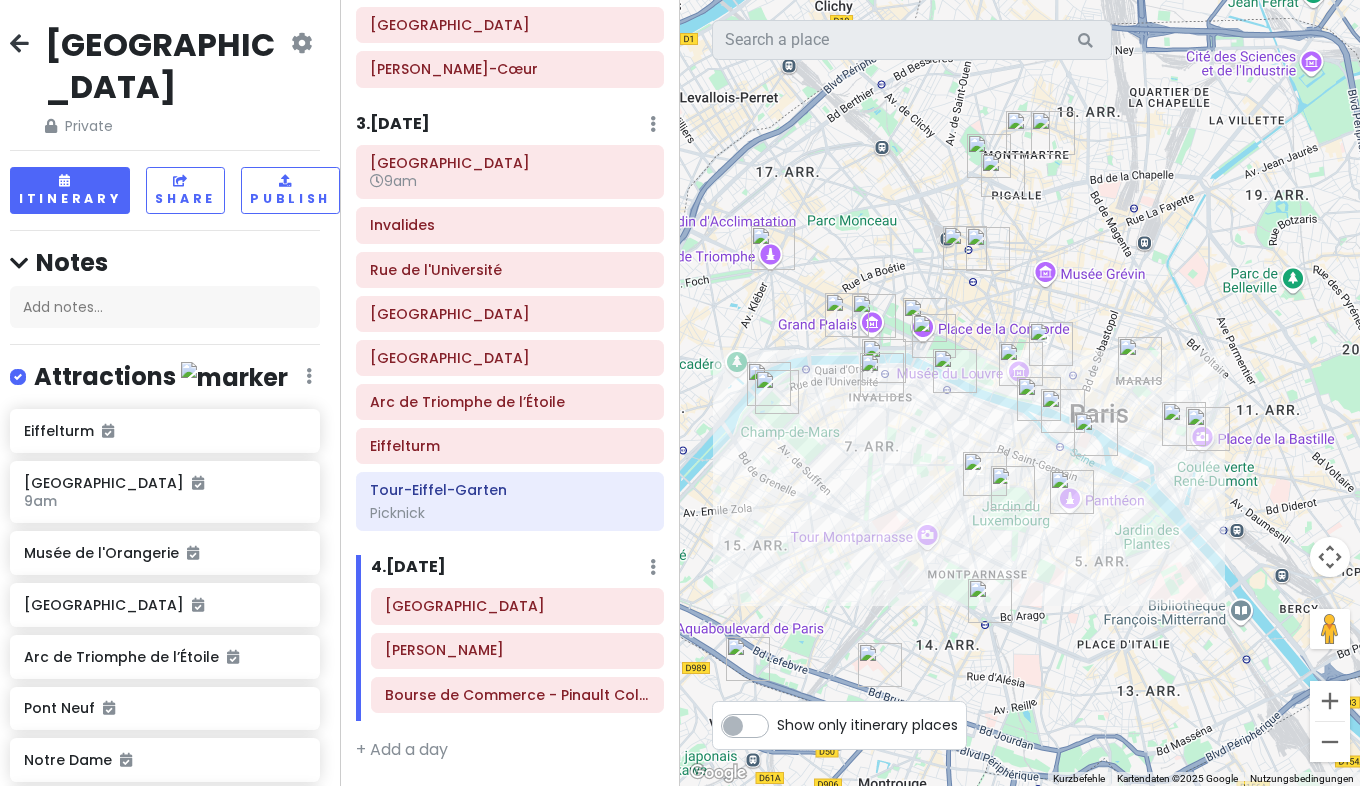 click at bounding box center [19, 43] 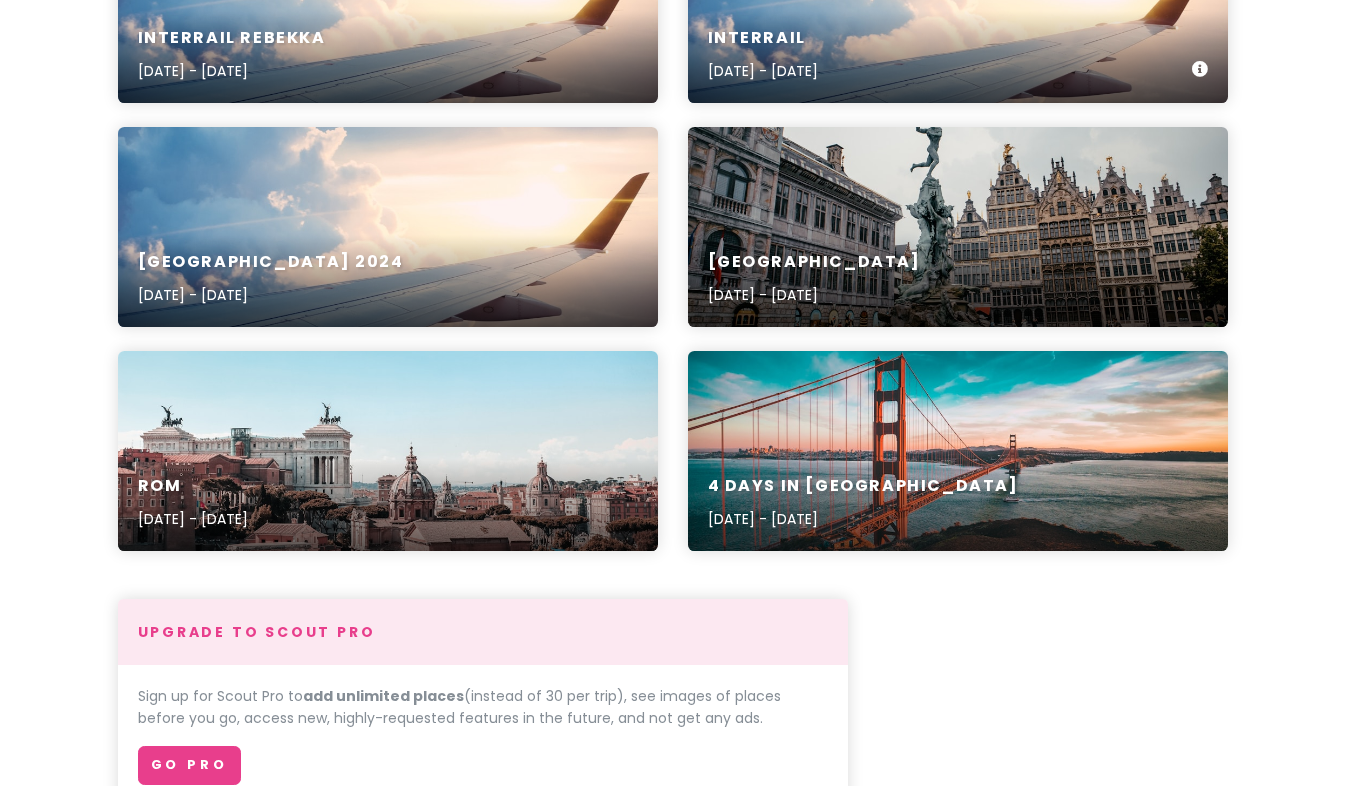 scroll, scrollTop: 639, scrollLeft: 0, axis: vertical 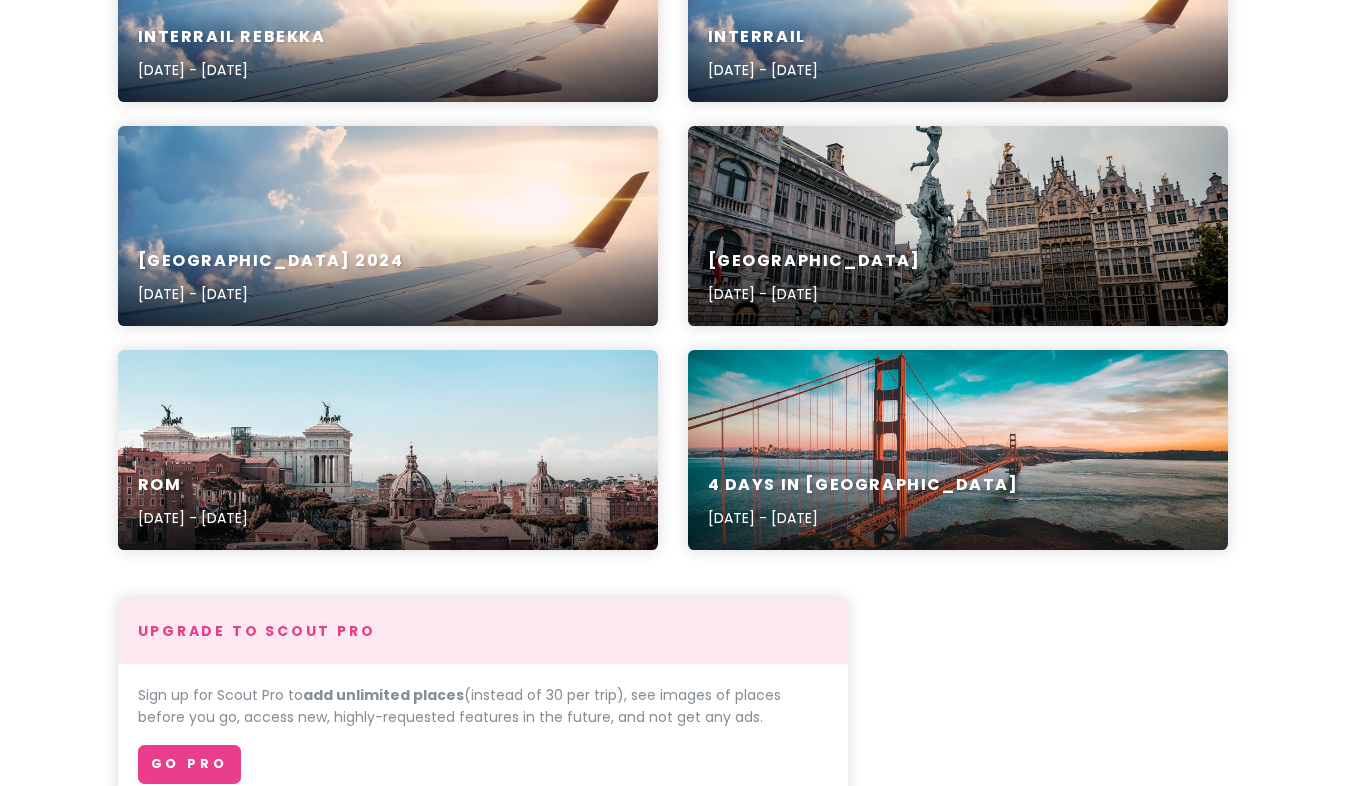 drag, startPoint x: 827, startPoint y: 425, endPoint x: 774, endPoint y: 459, distance: 62.968246 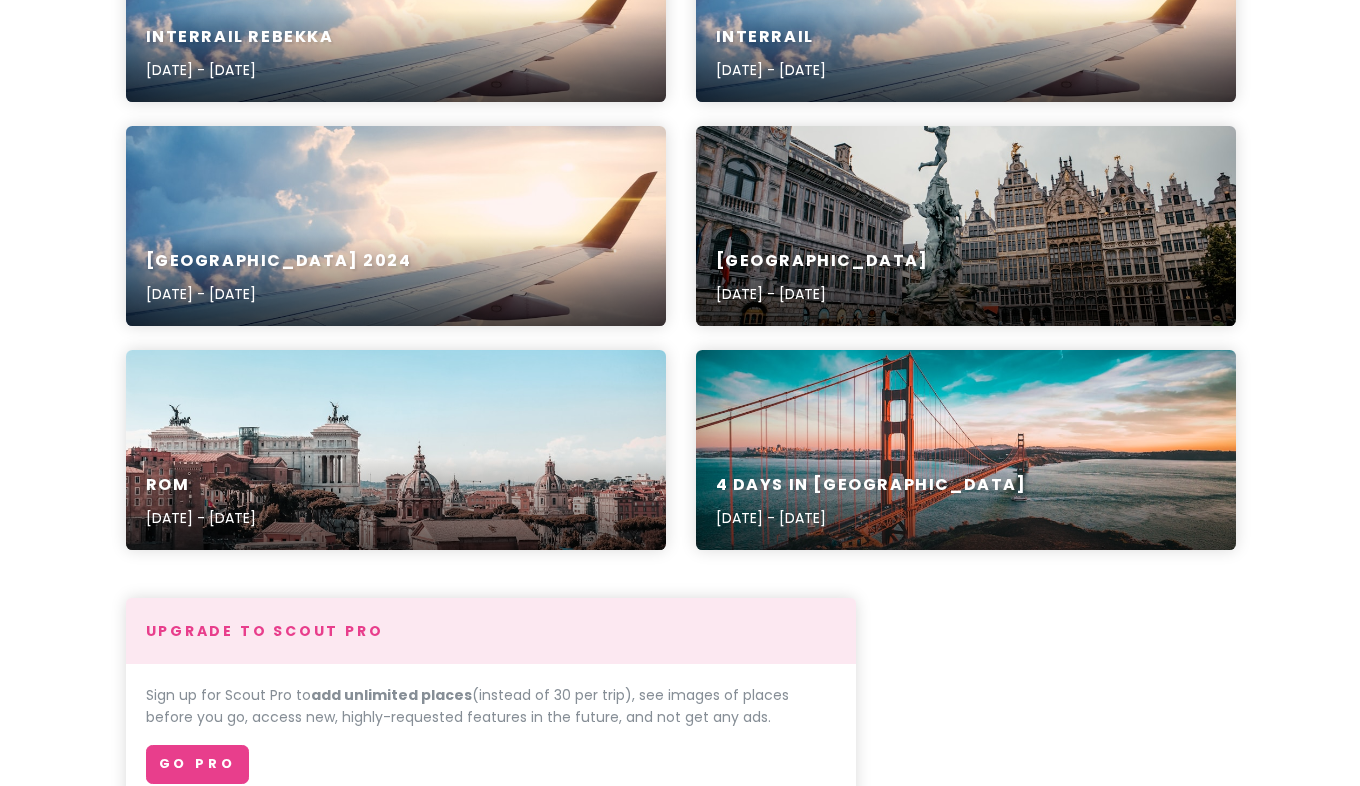 scroll, scrollTop: 0, scrollLeft: 0, axis: both 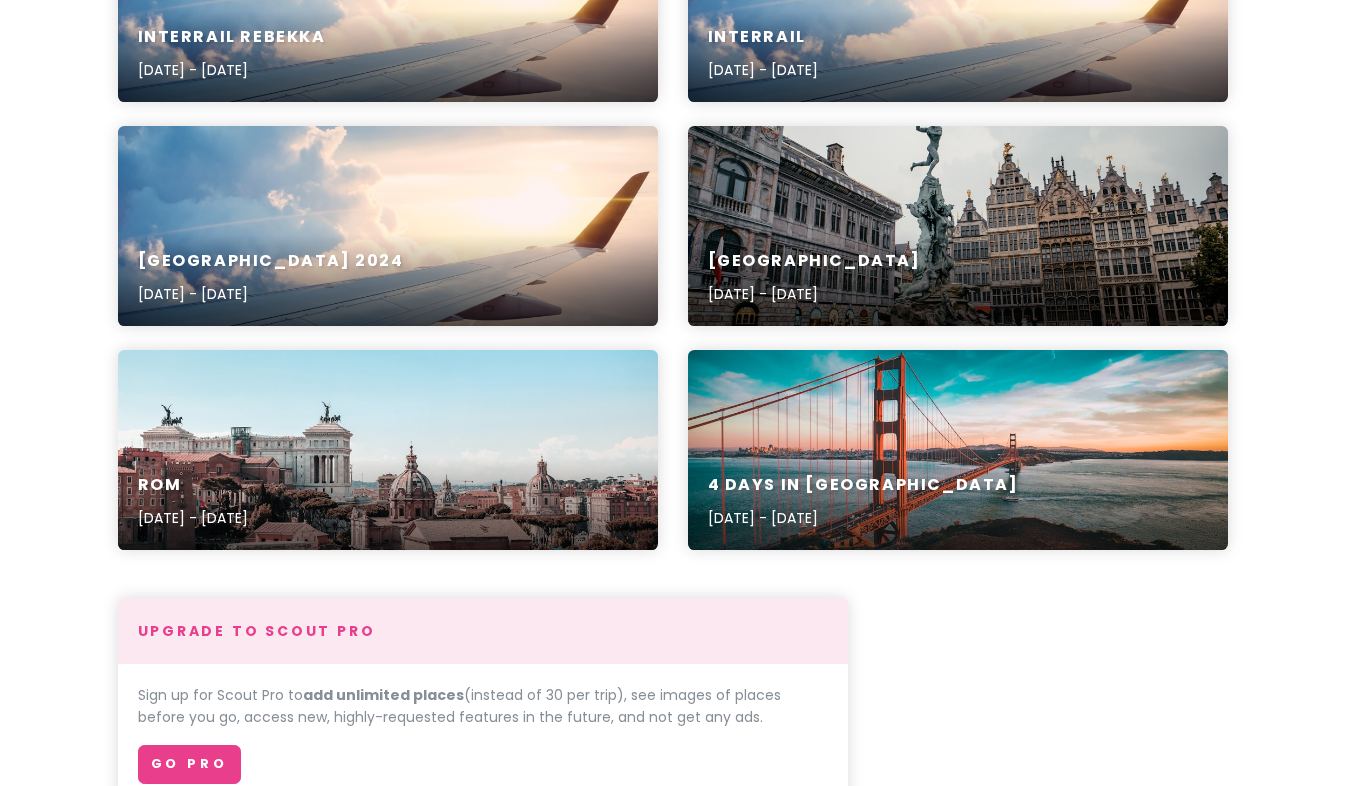 drag, startPoint x: 919, startPoint y: 459, endPoint x: 777, endPoint y: 432, distance: 144.54411 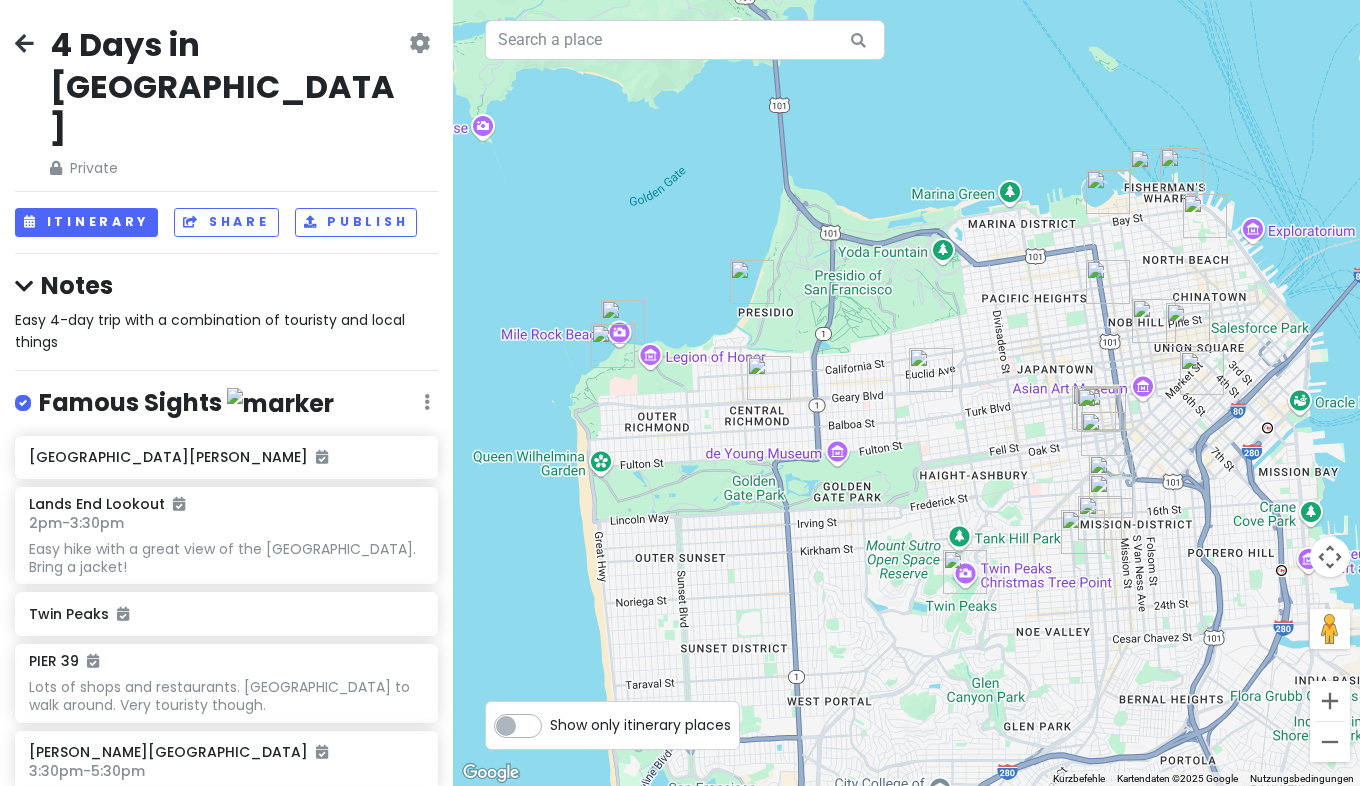 click at bounding box center (419, 43) 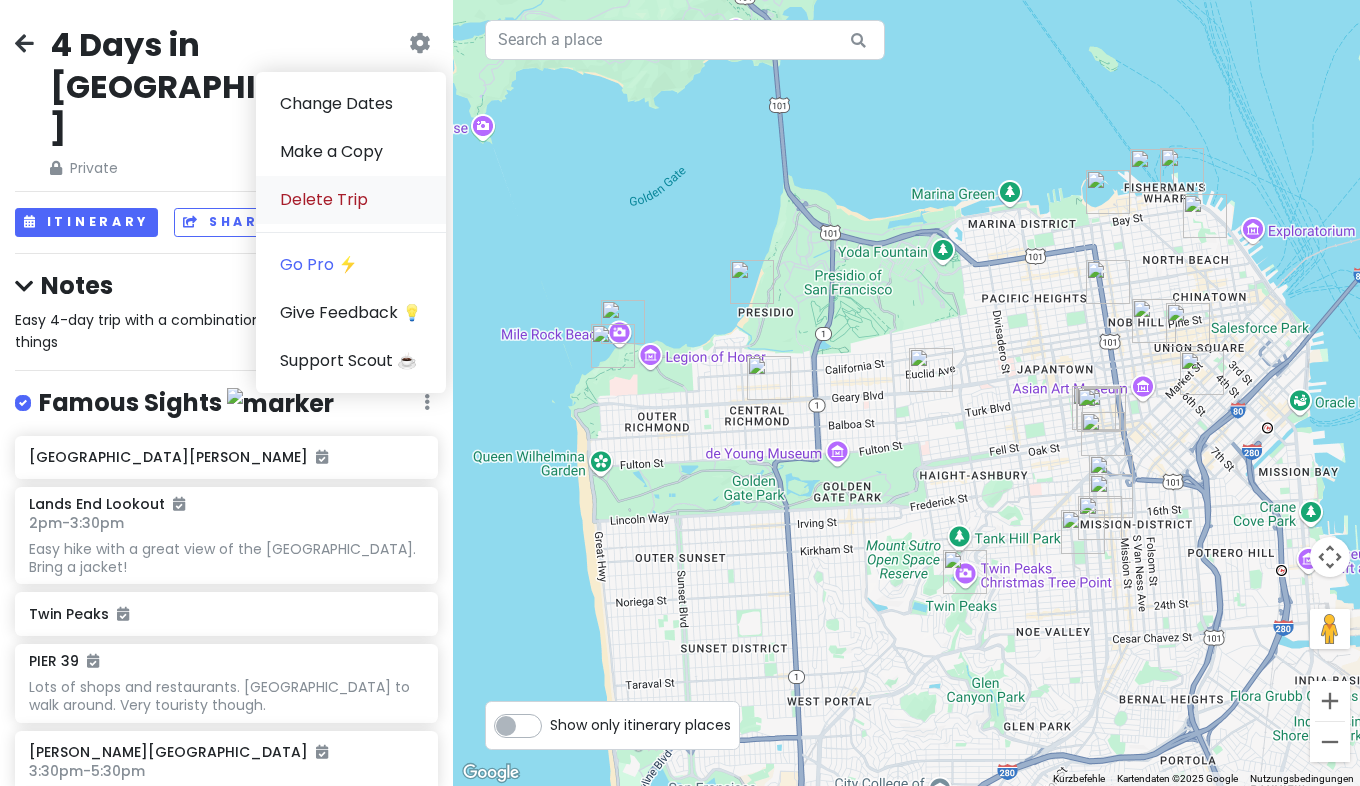 click on "Delete Trip" at bounding box center (351, 200) 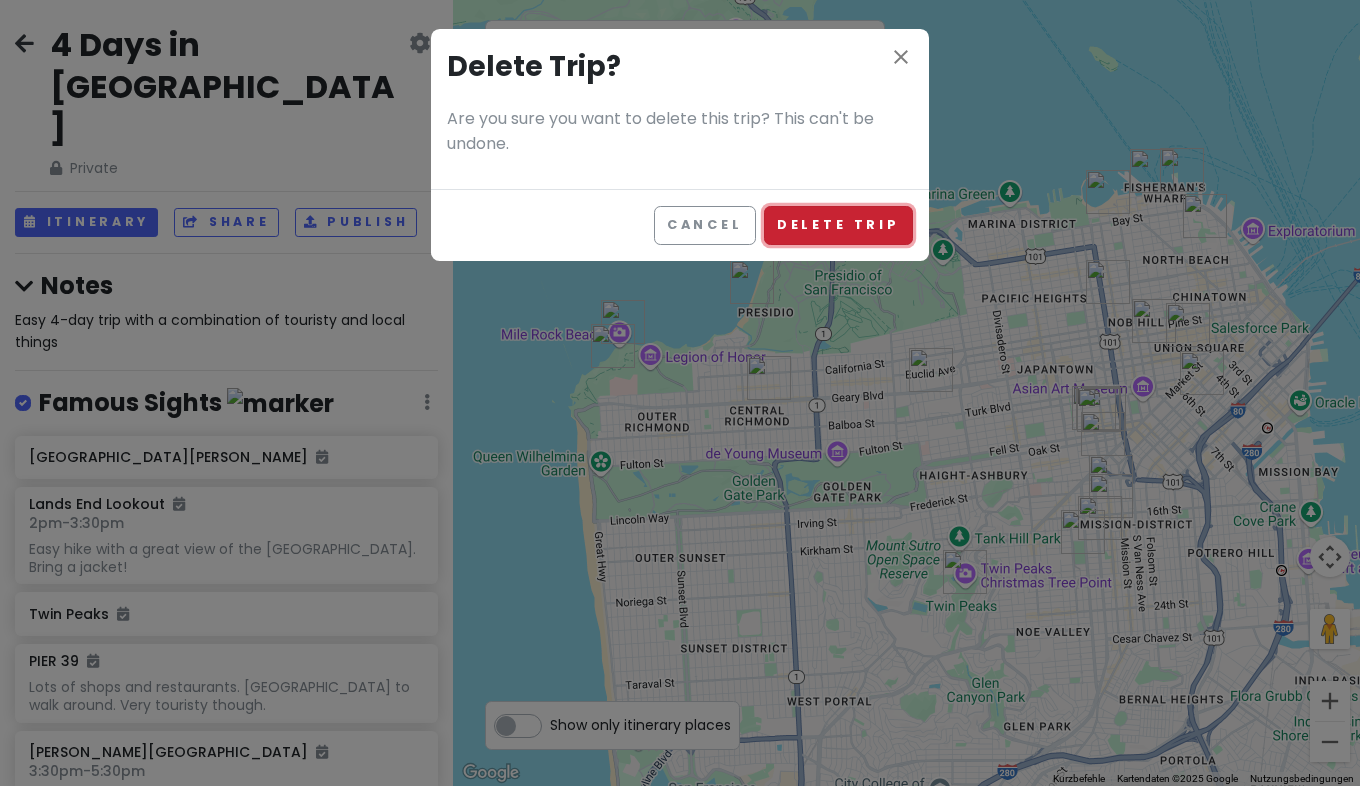 click on "Delete Trip" at bounding box center (838, 225) 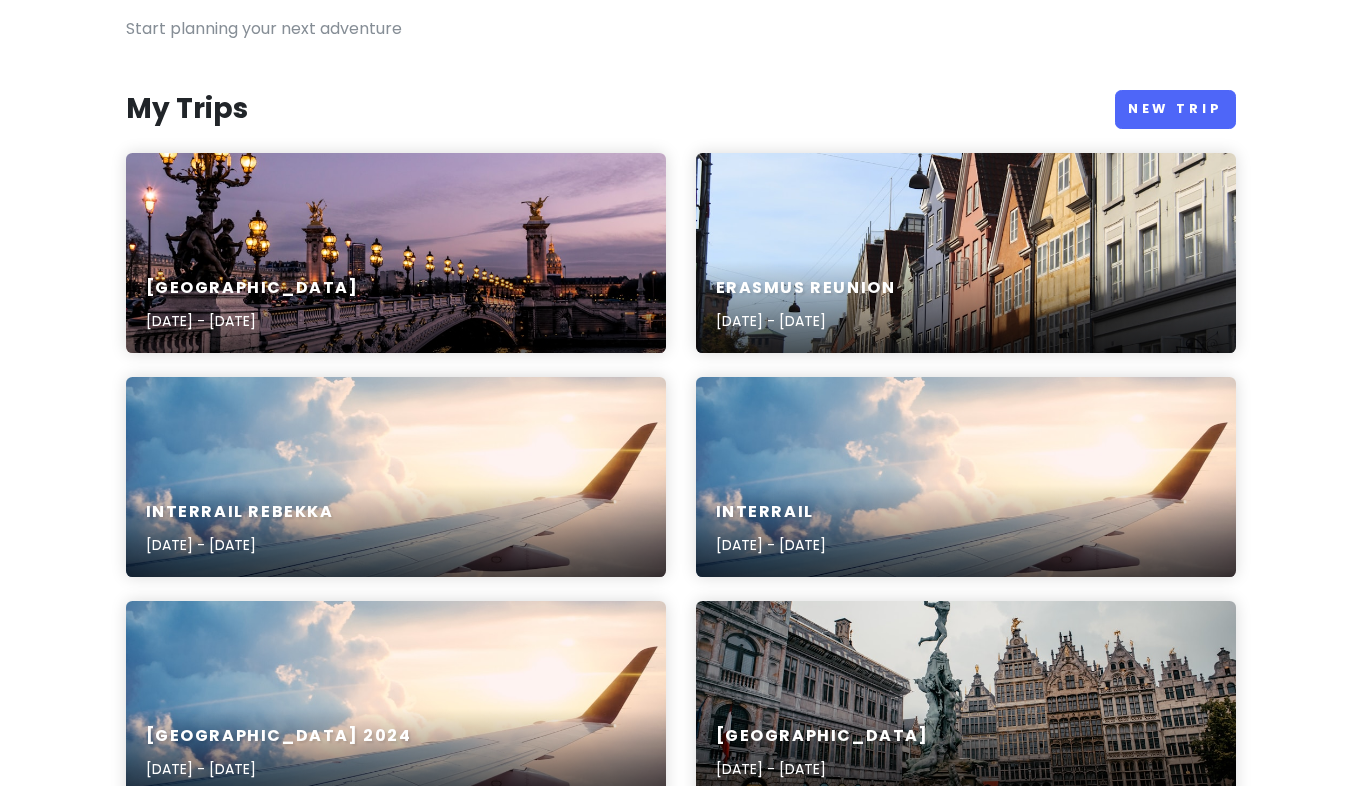 scroll, scrollTop: 0, scrollLeft: 0, axis: both 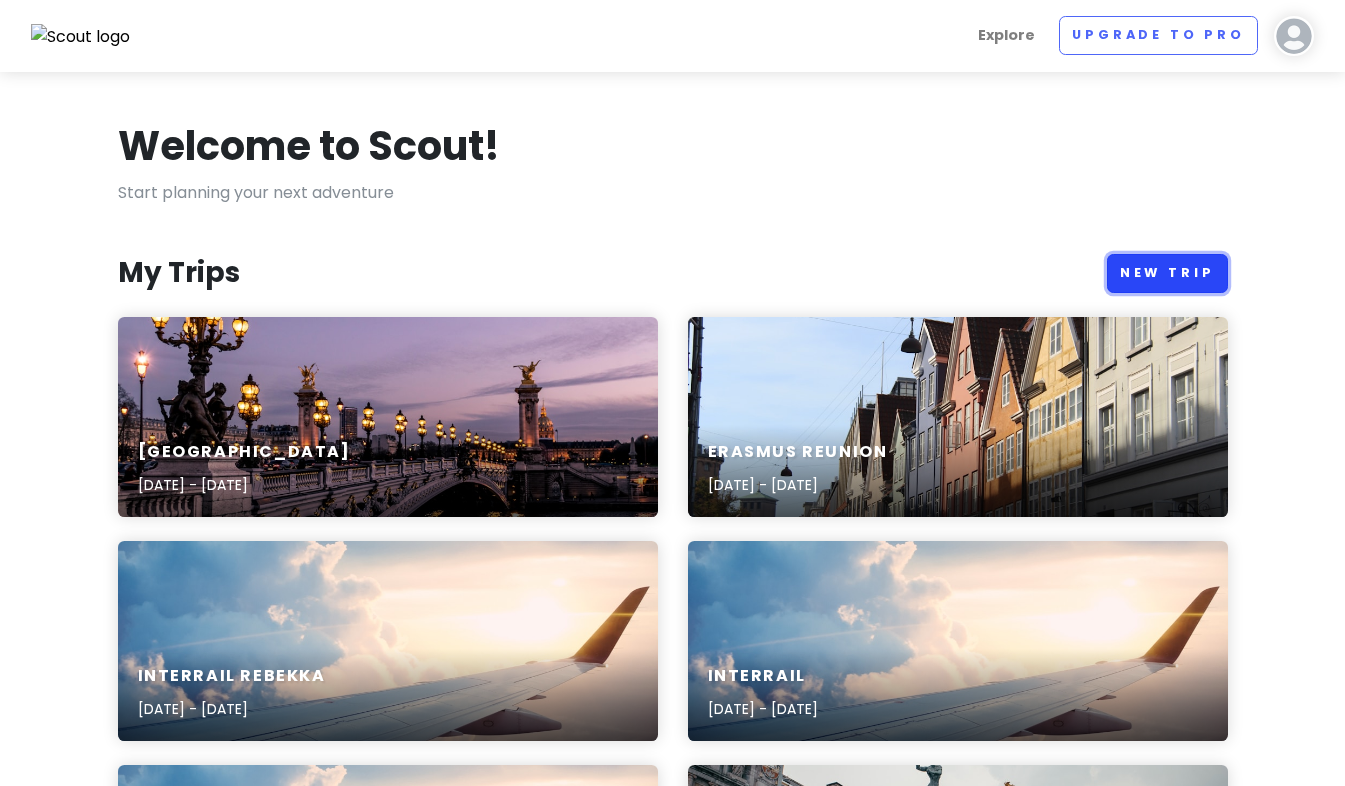 click on "New Trip" at bounding box center [1167, 273] 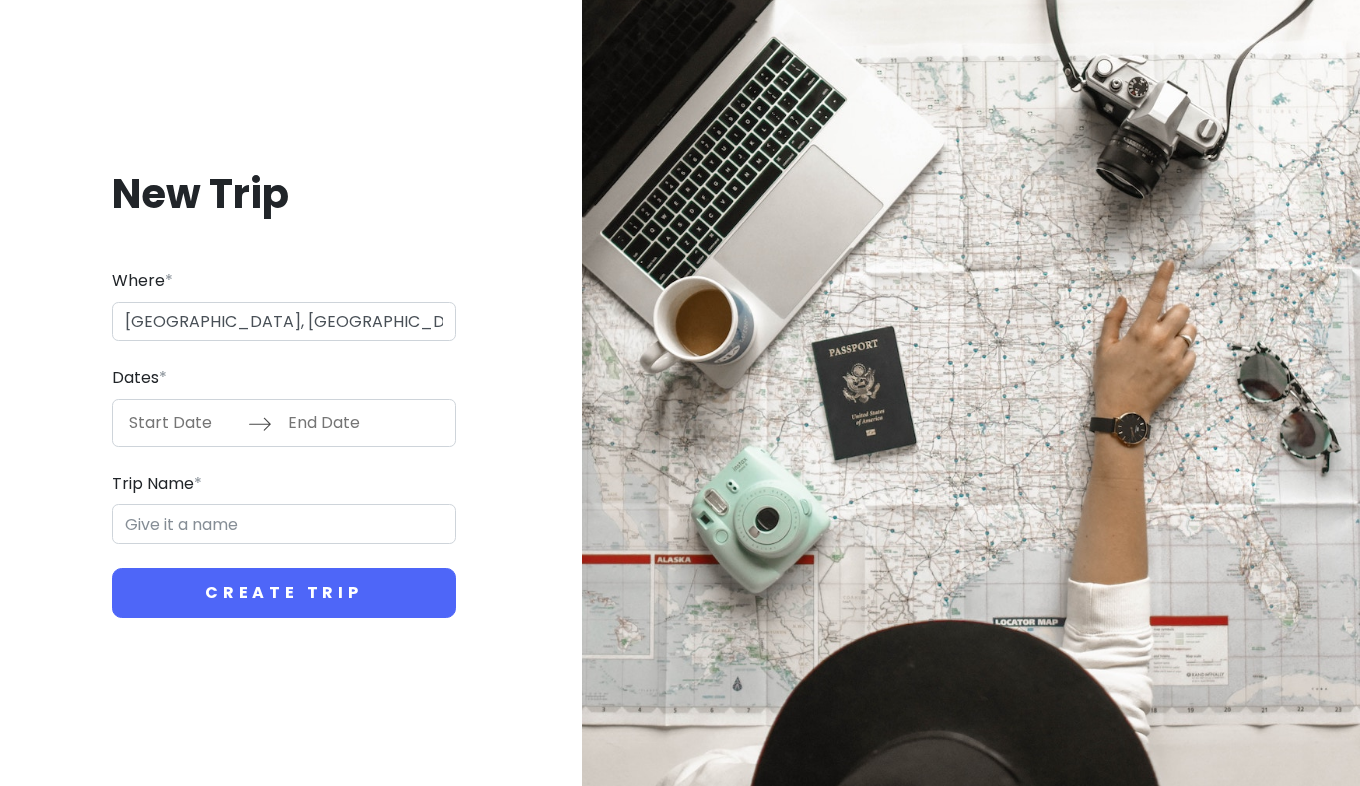 type on "14000 [GEOGRAPHIC_DATA], [GEOGRAPHIC_DATA]" 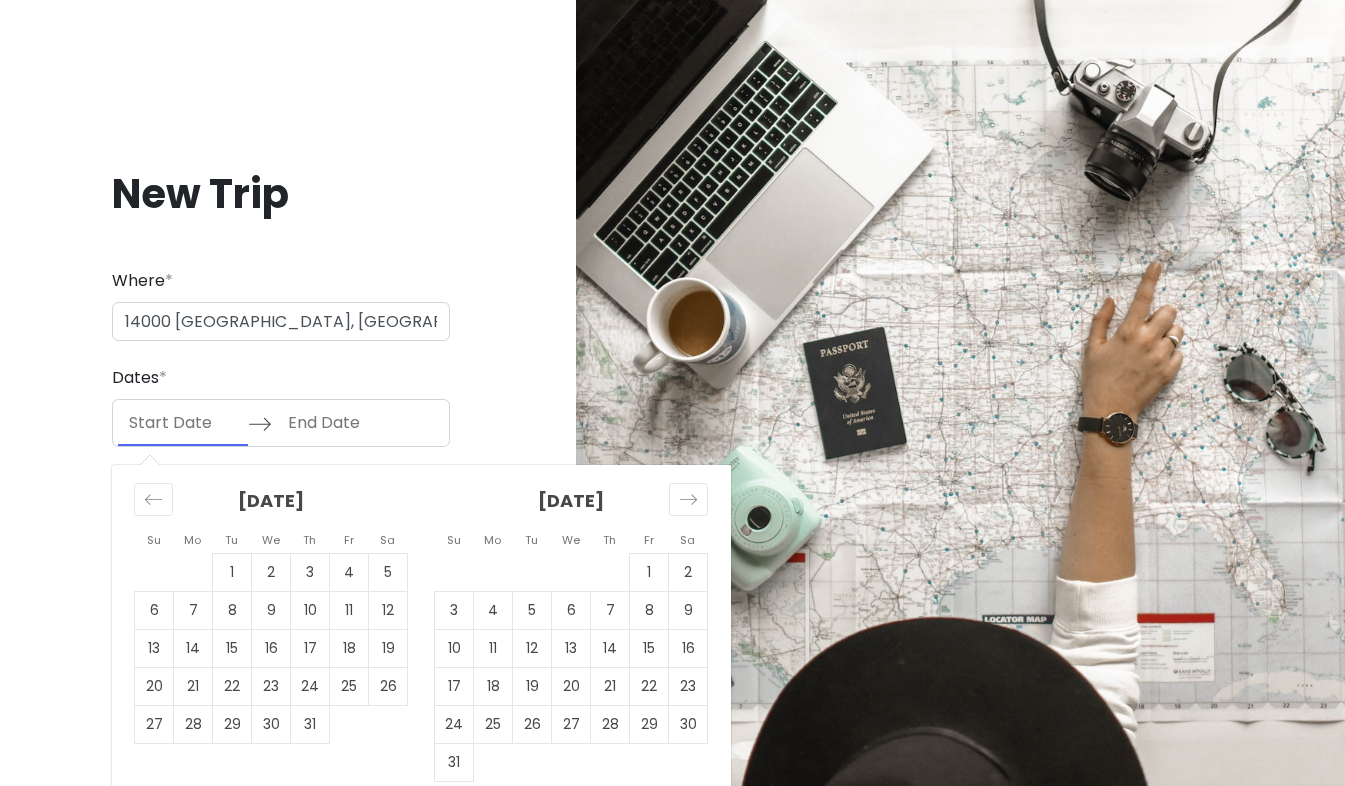 click at bounding box center (183, 423) 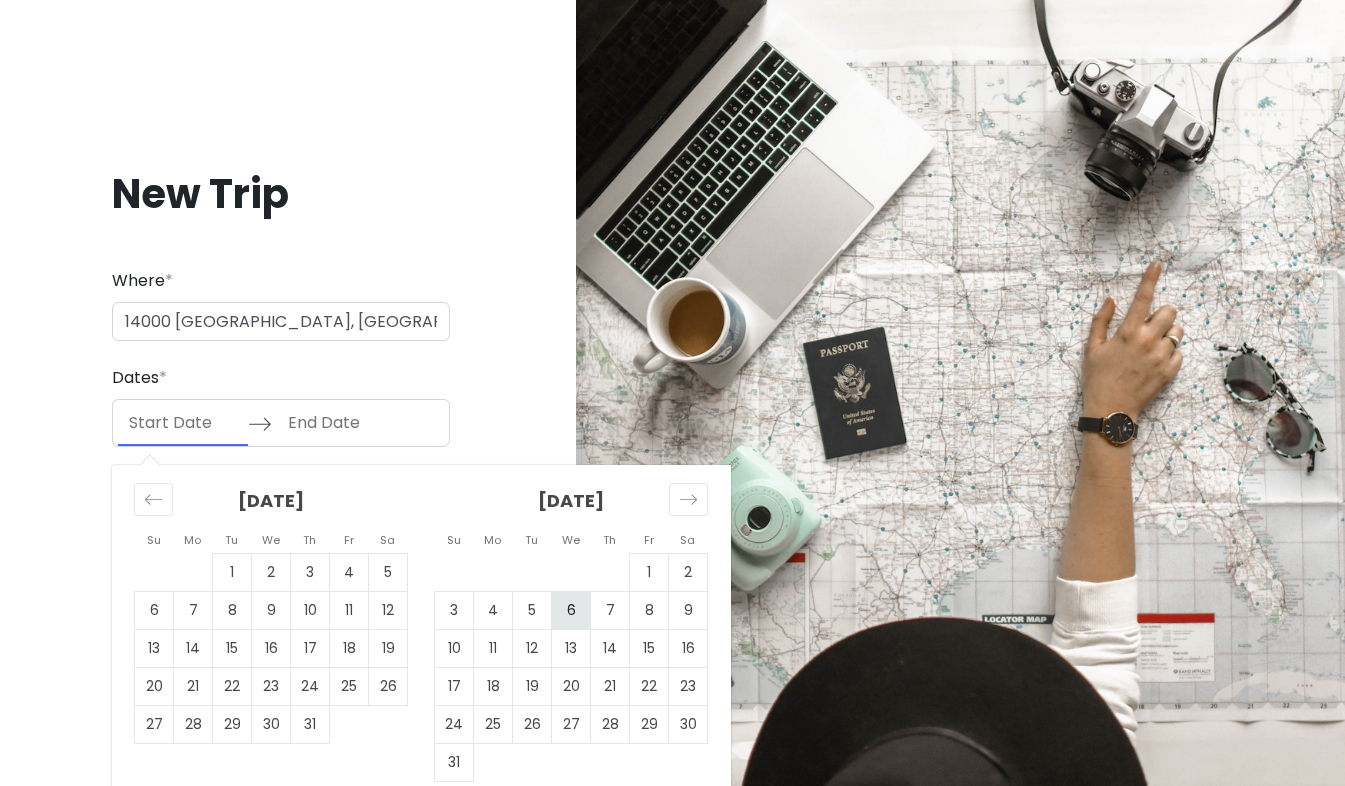 click on "6" at bounding box center (571, 610) 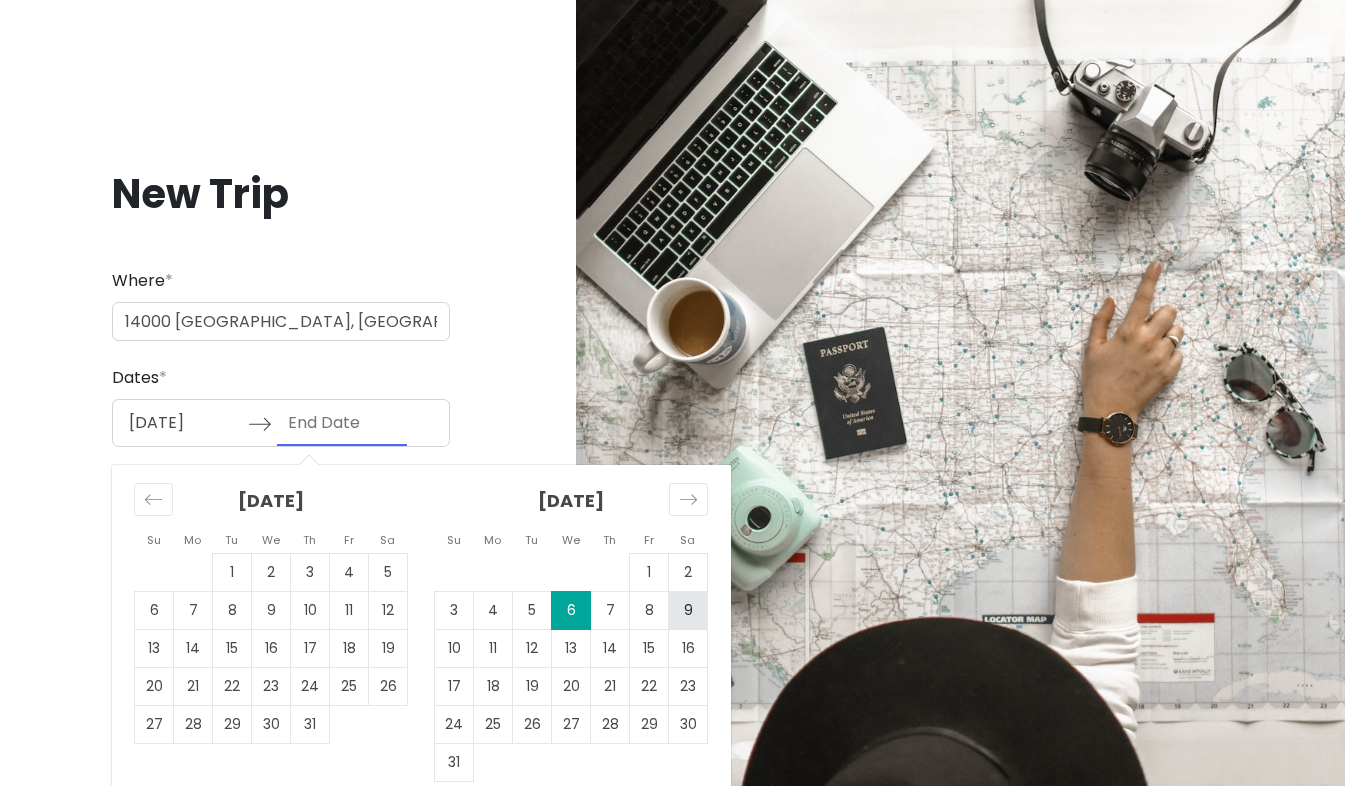 click on "9" at bounding box center [688, 610] 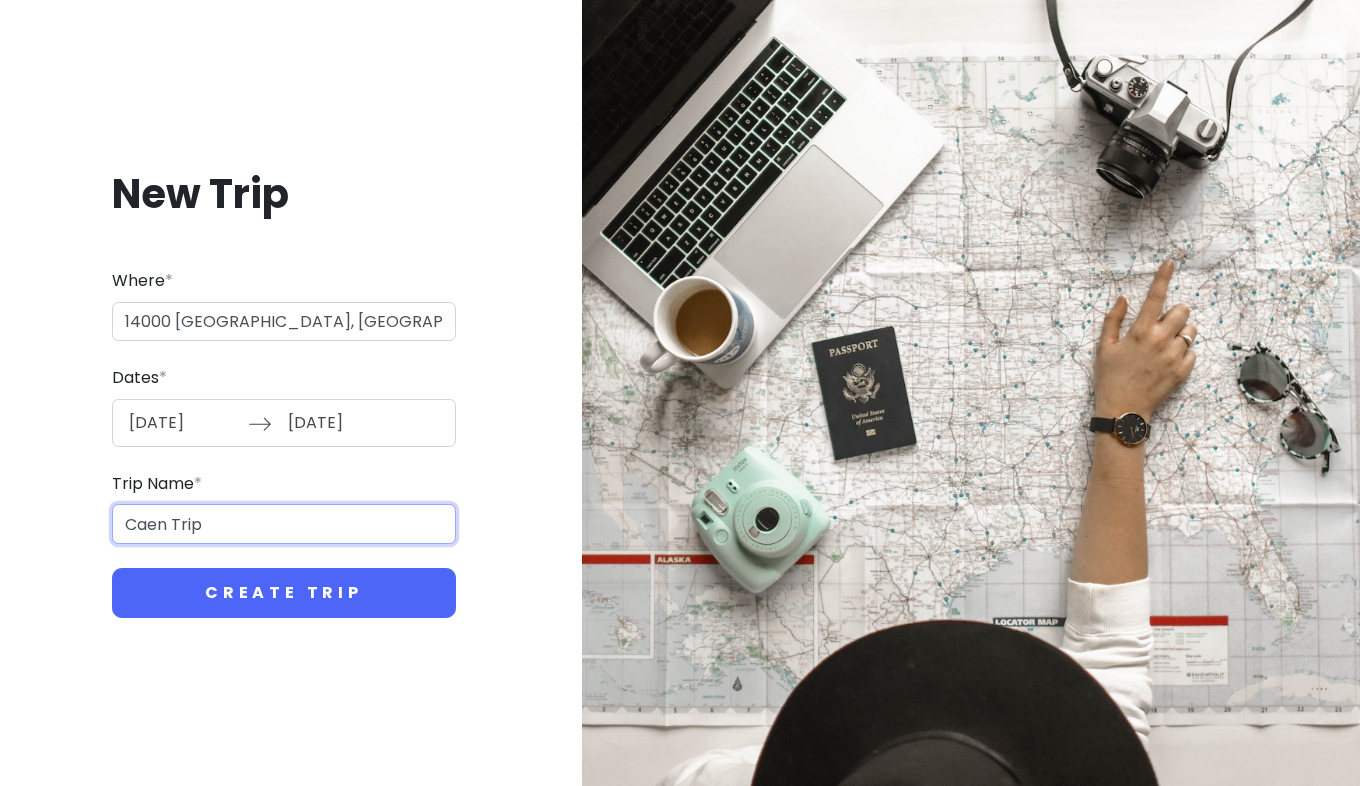 drag, startPoint x: 216, startPoint y: 534, endPoint x: 169, endPoint y: 516, distance: 50.32892 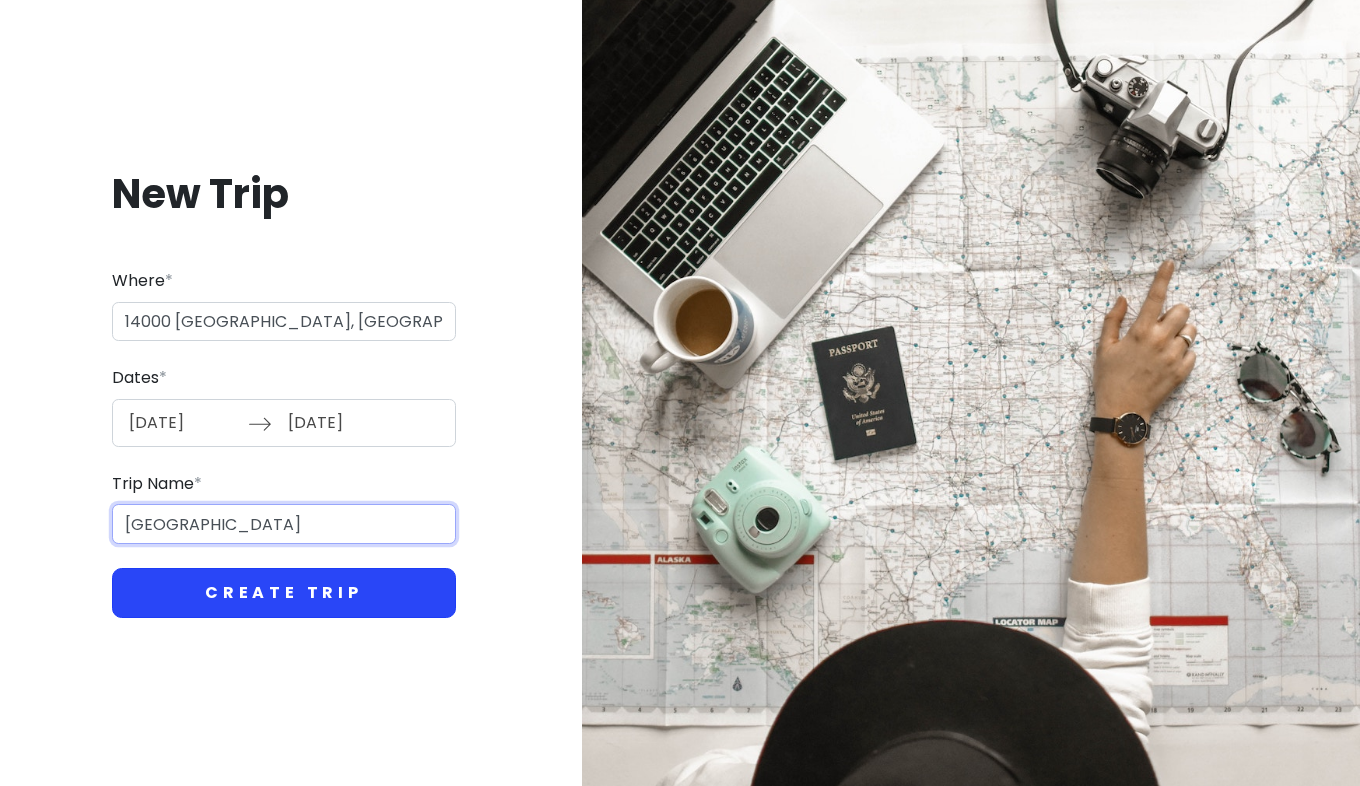 type on "[GEOGRAPHIC_DATA]" 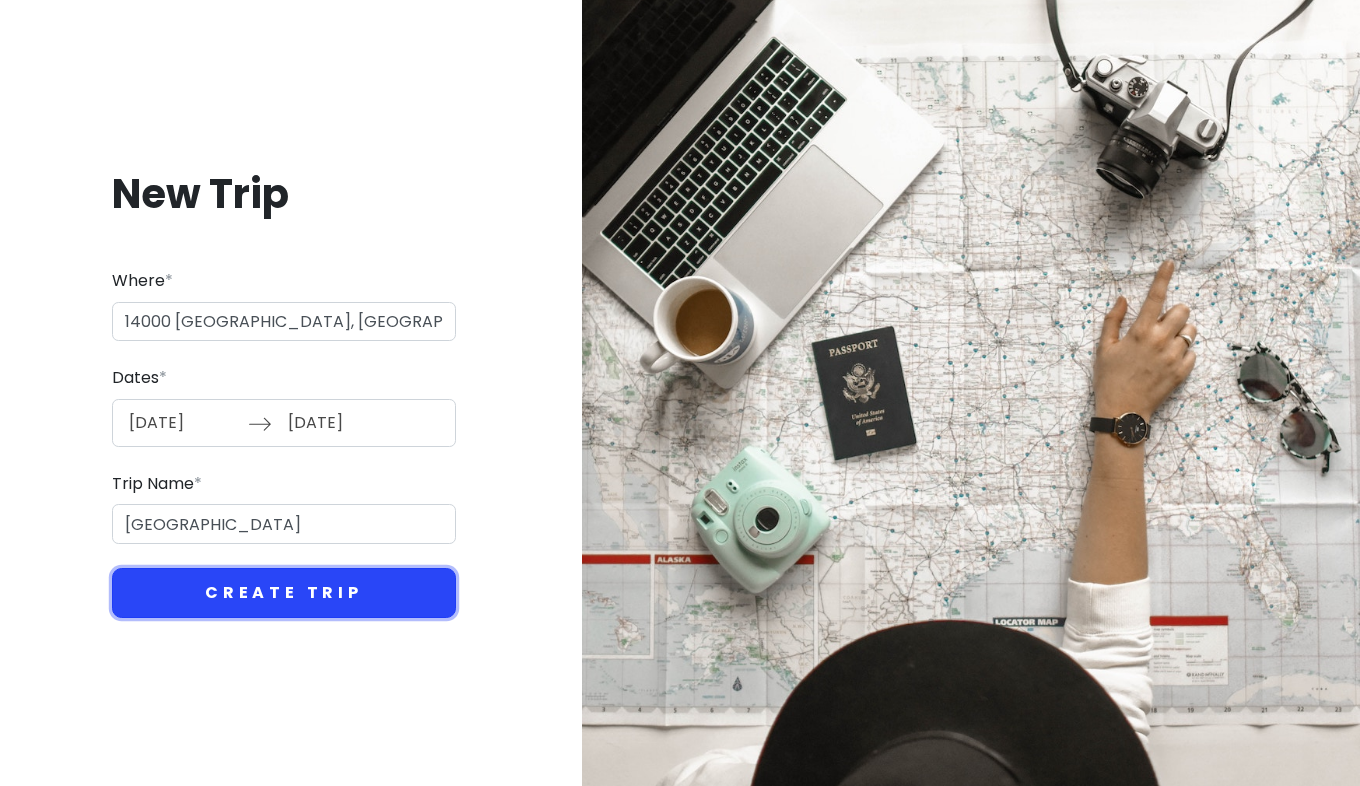 click on "Create Trip" at bounding box center [284, 593] 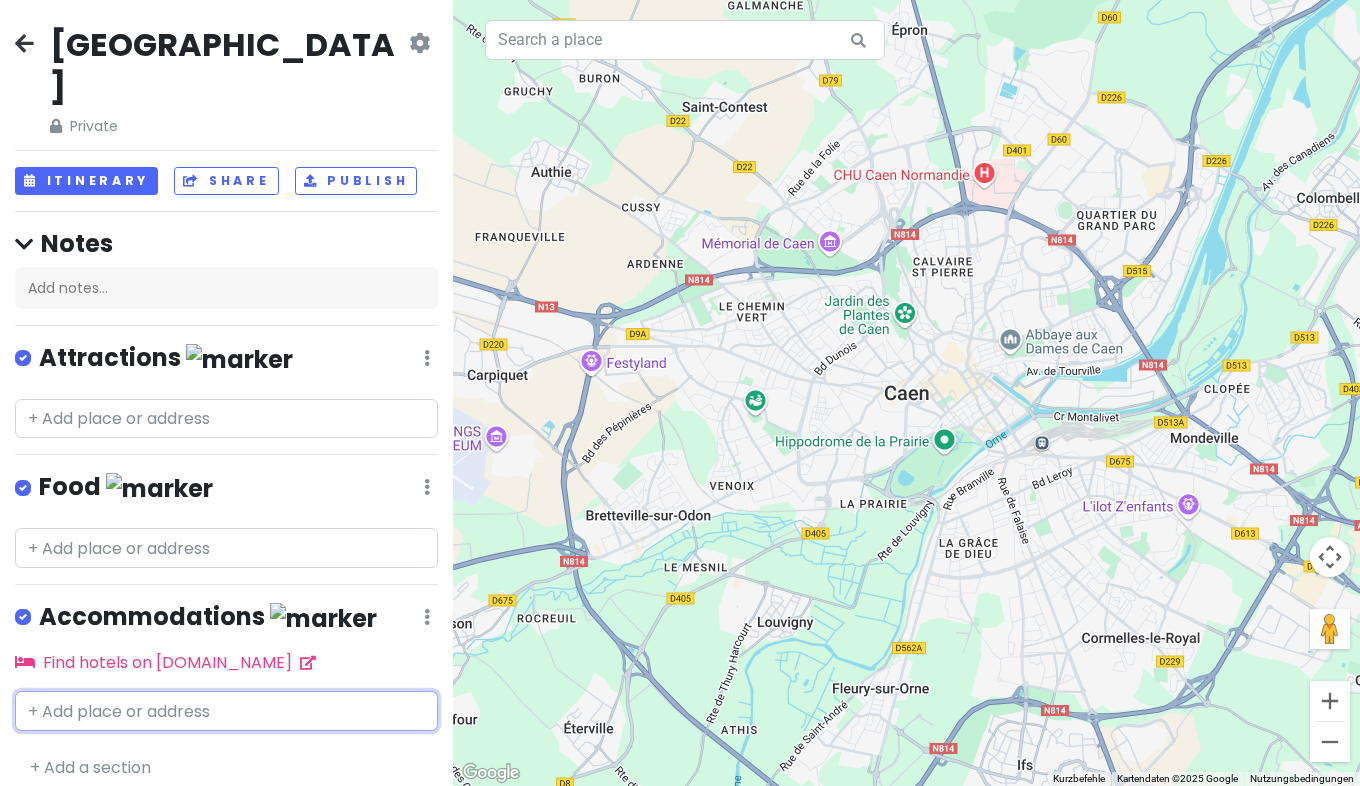 paste on "[STREET_ADDRESS]" 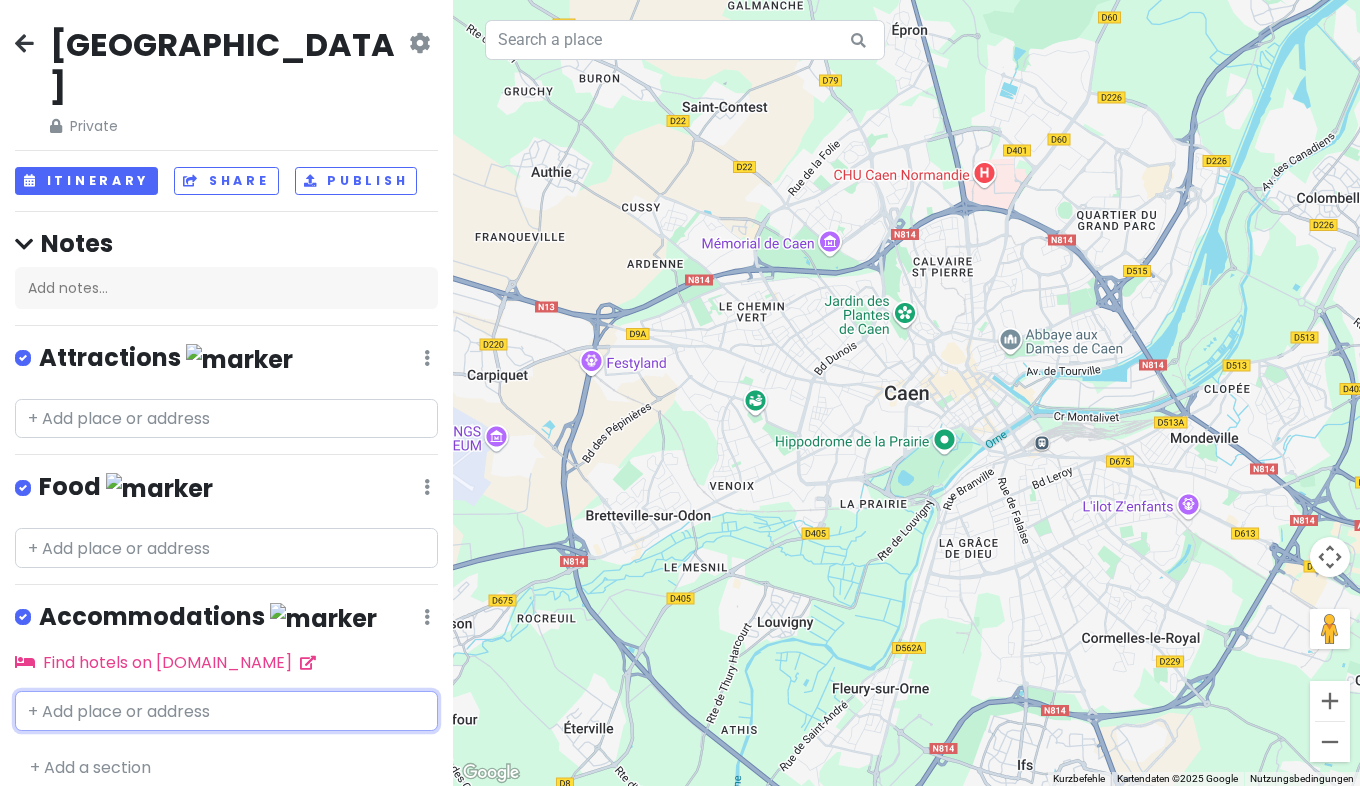 type on "[STREET_ADDRESS]" 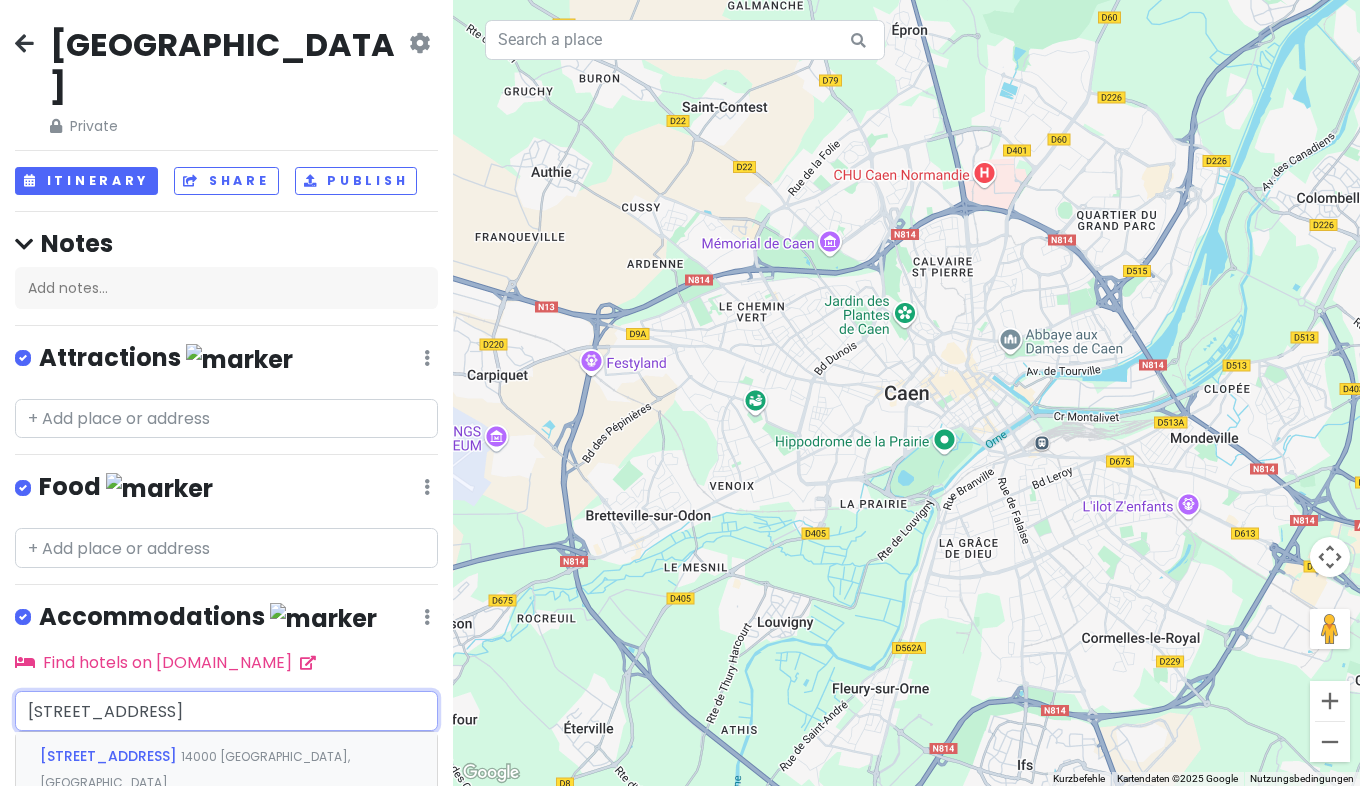 click on "14000 [GEOGRAPHIC_DATA], [GEOGRAPHIC_DATA]" at bounding box center [195, 769] 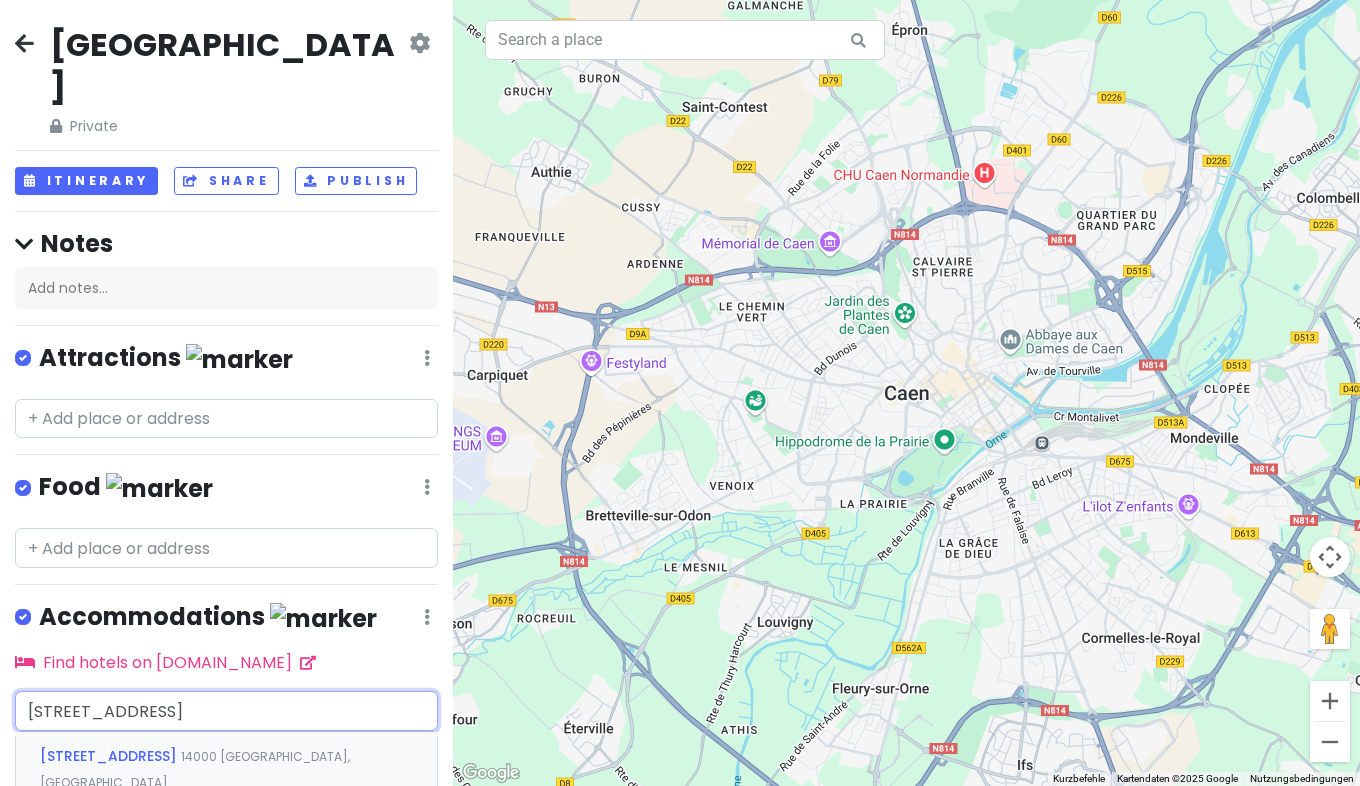 type 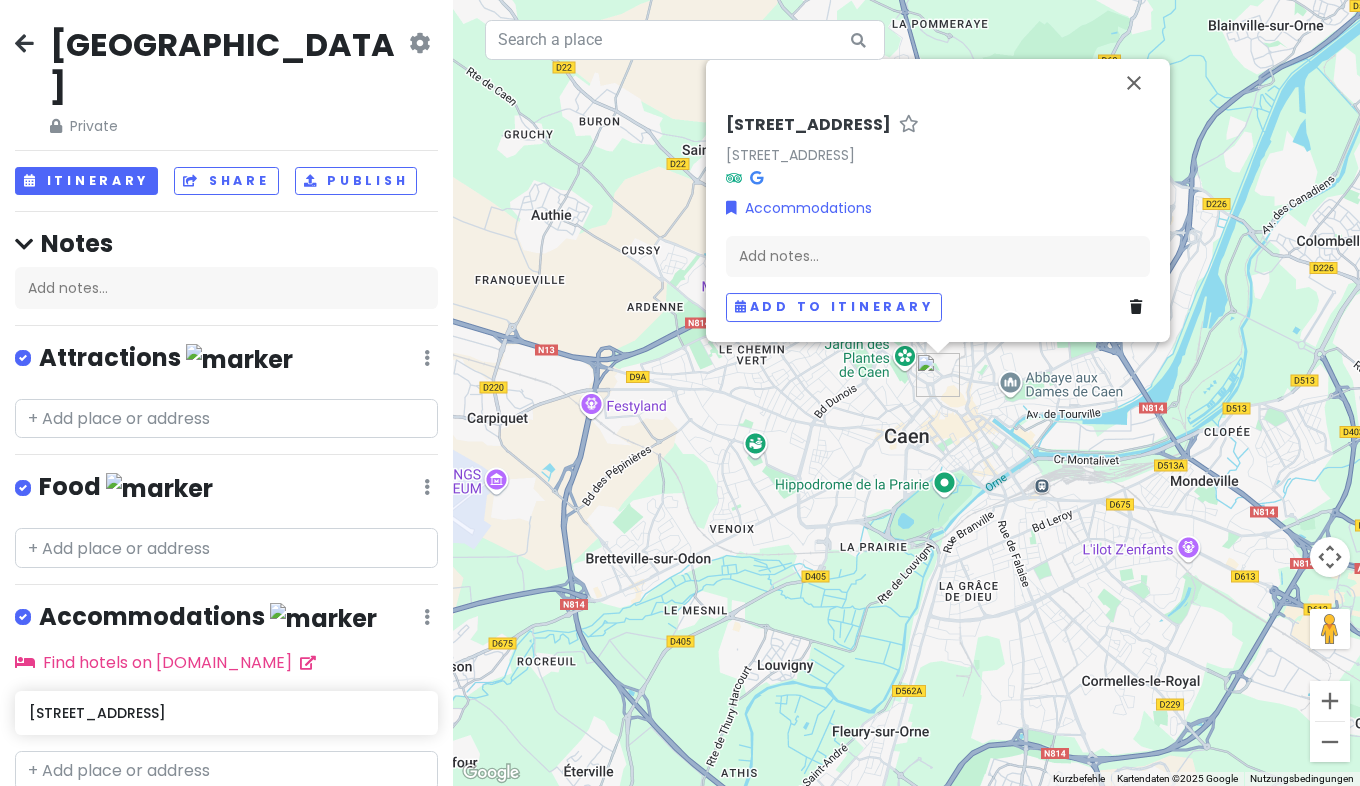 scroll, scrollTop: 31, scrollLeft: 0, axis: vertical 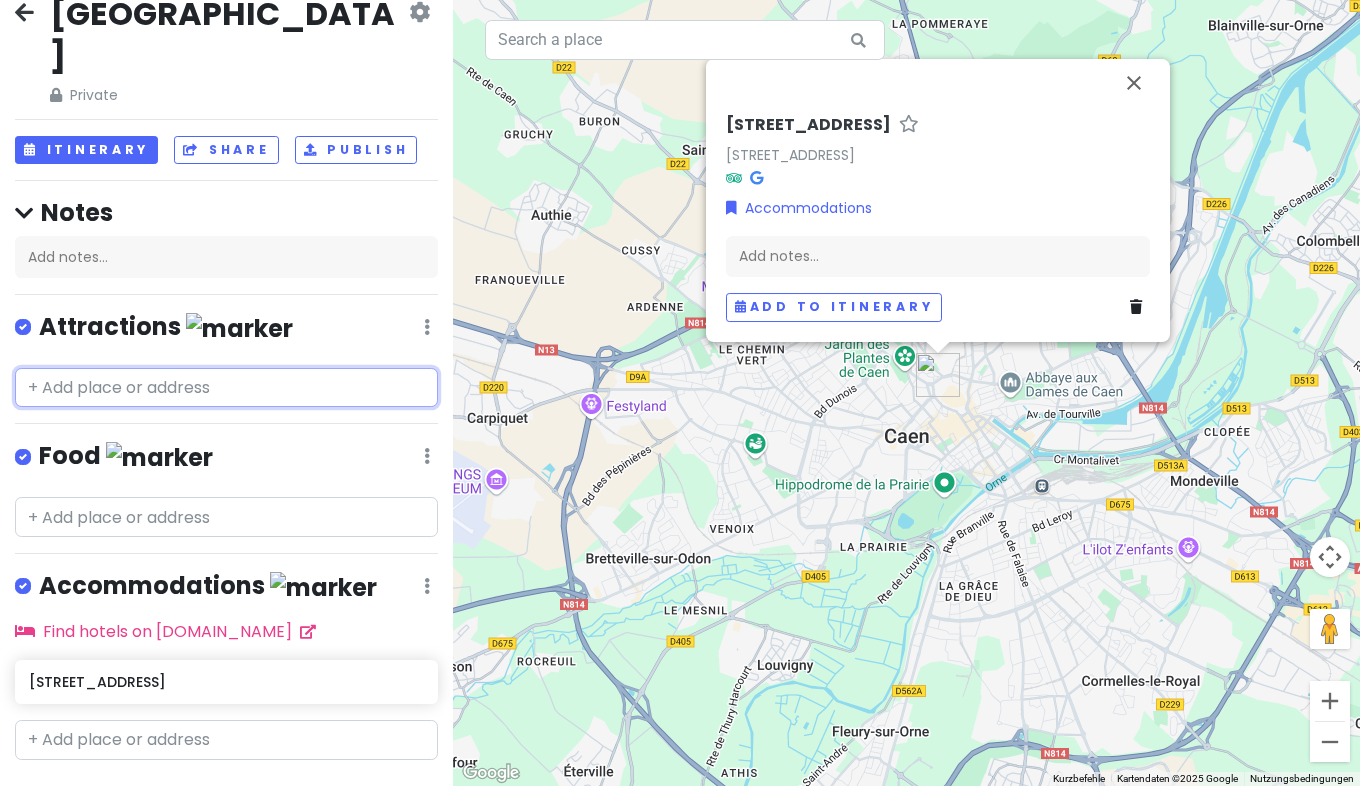 click at bounding box center (226, 388) 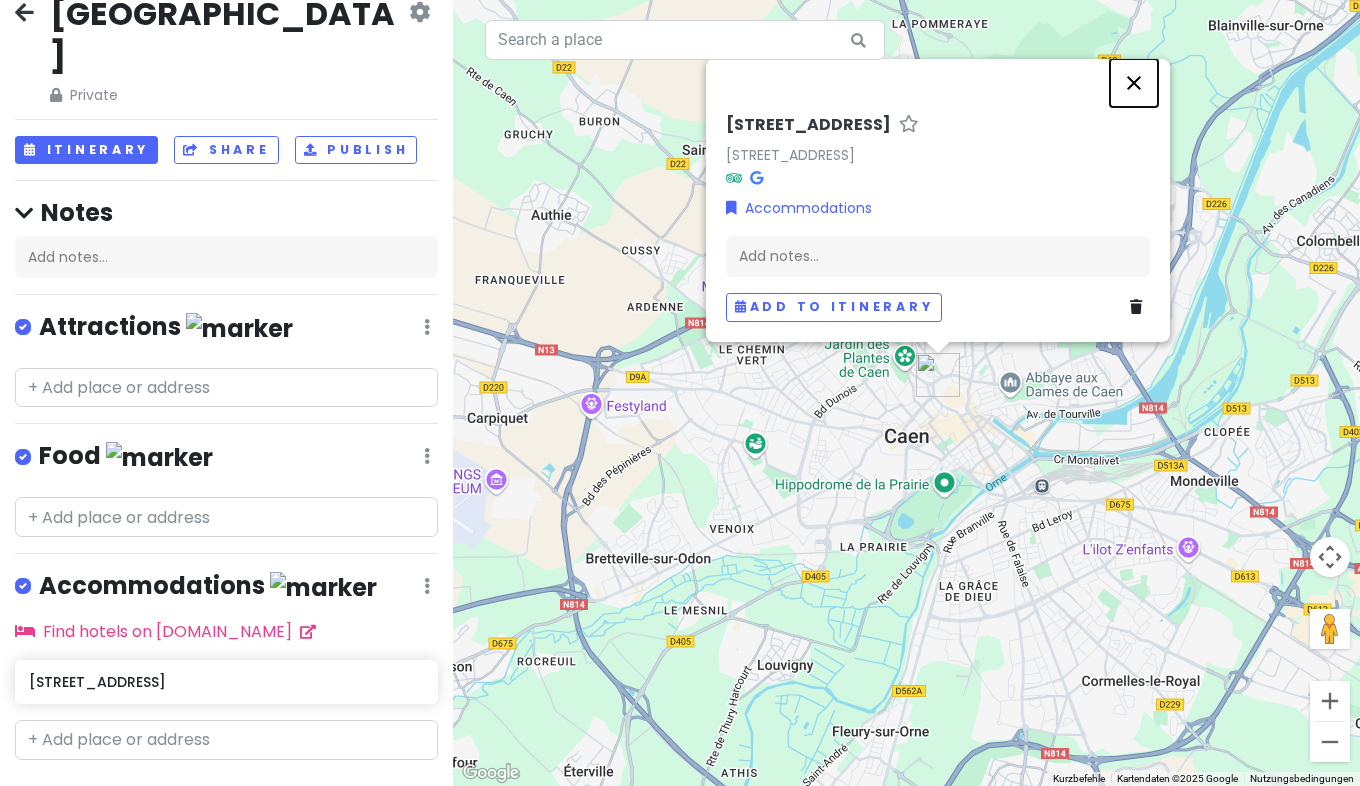 click at bounding box center (1134, 83) 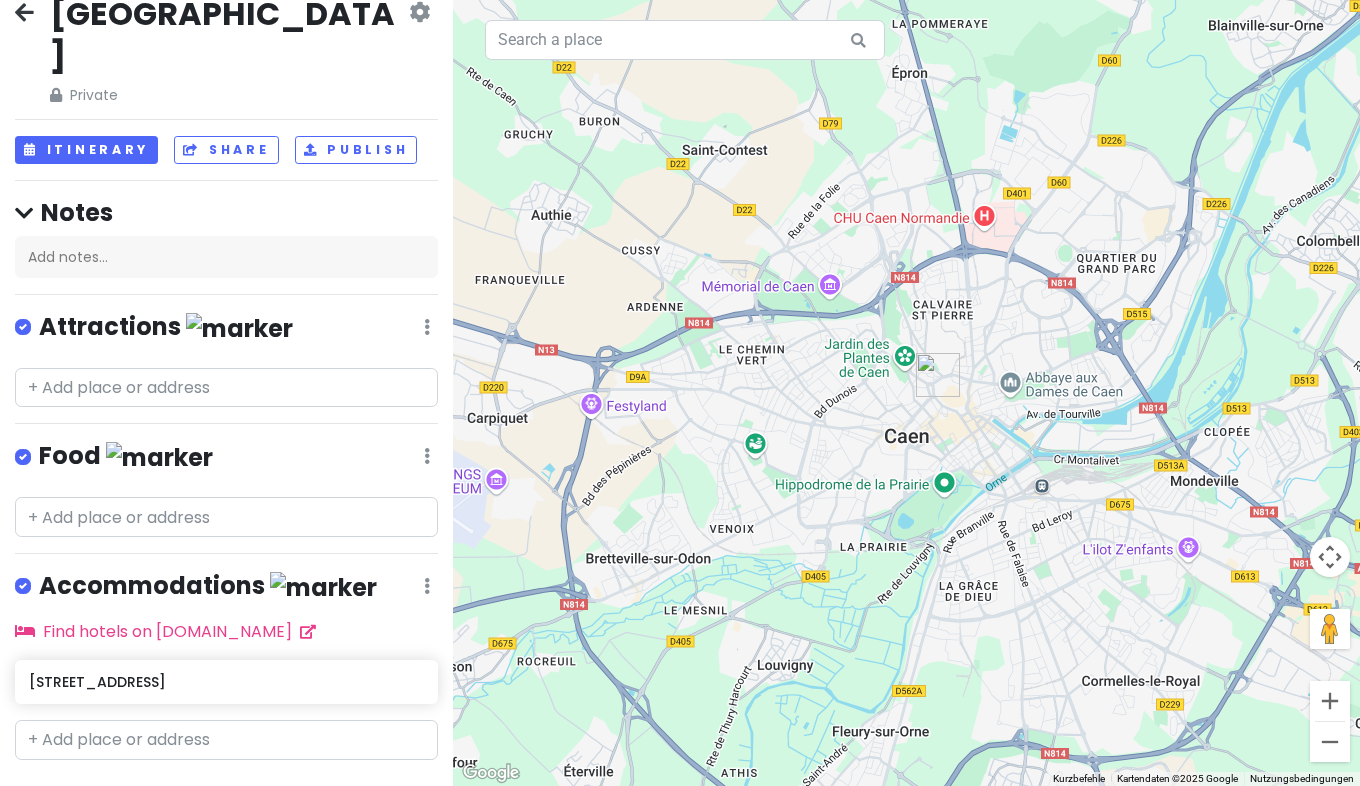 click on "Um von einem Element zum anderen zu gelangen, drückst du die Pfeiltasten entsprechend." at bounding box center (906, 393) 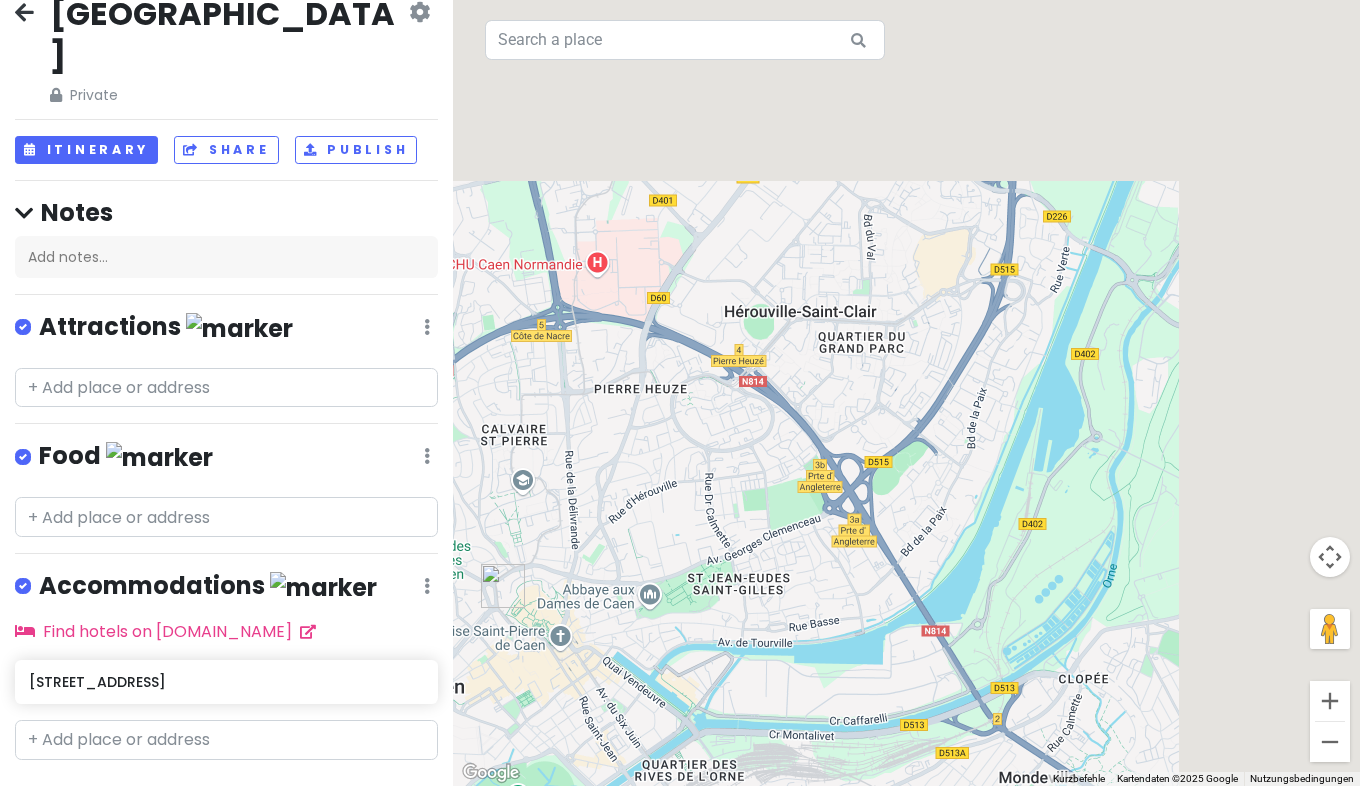 drag, startPoint x: 1116, startPoint y: 367, endPoint x: 679, endPoint y: 699, distance: 548.81055 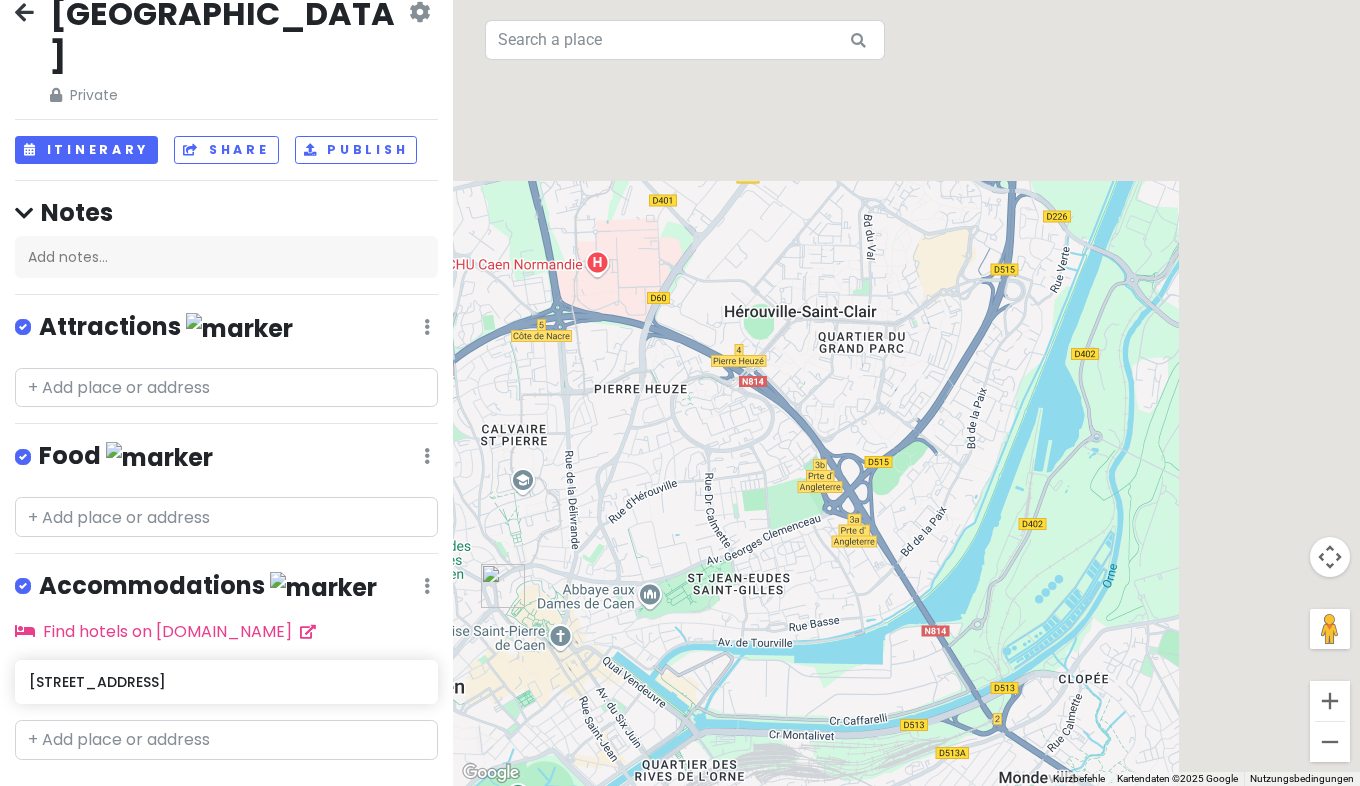 click on "Um von einem Element zum anderen zu gelangen, drückst du die Pfeiltasten entsprechend." at bounding box center [906, 393] 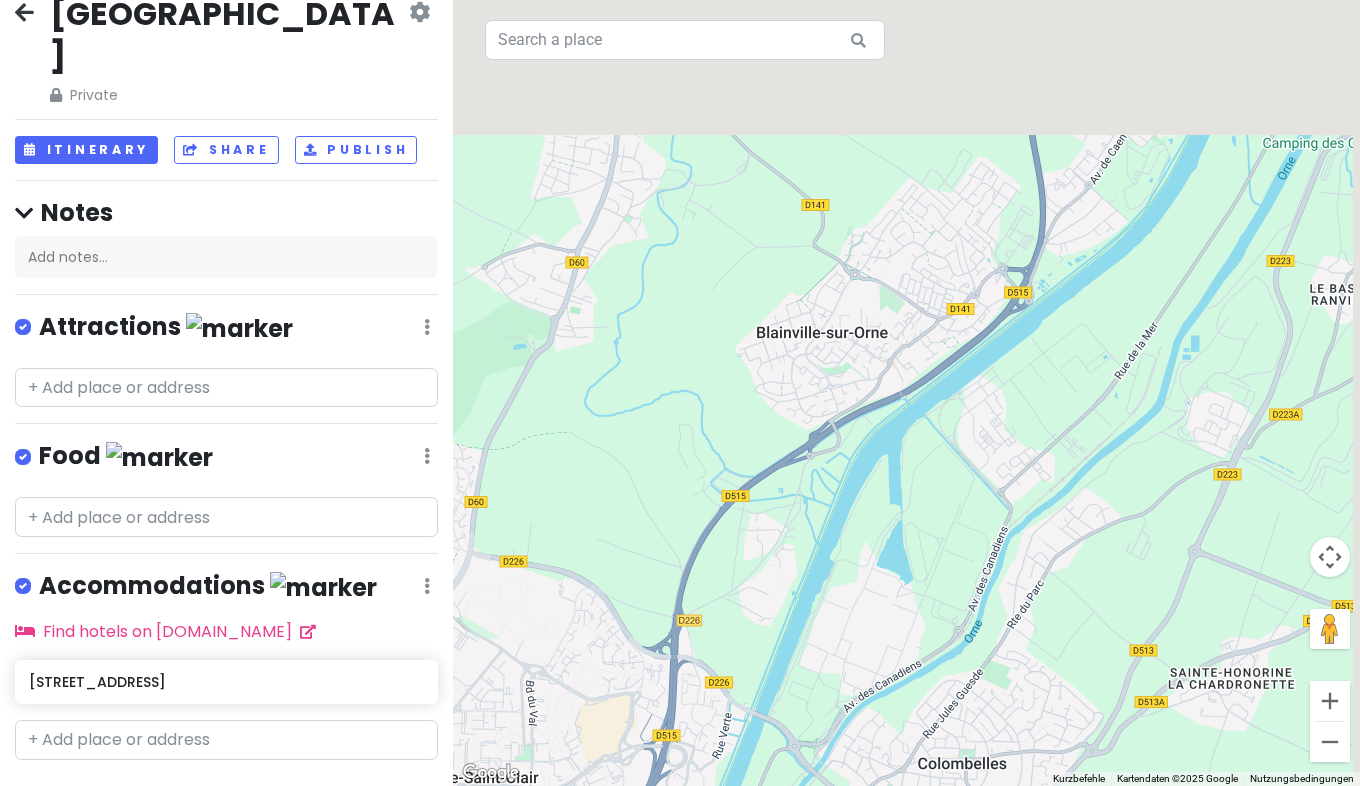 drag, startPoint x: 1015, startPoint y: 338, endPoint x: 748, endPoint y: 756, distance: 495.99698 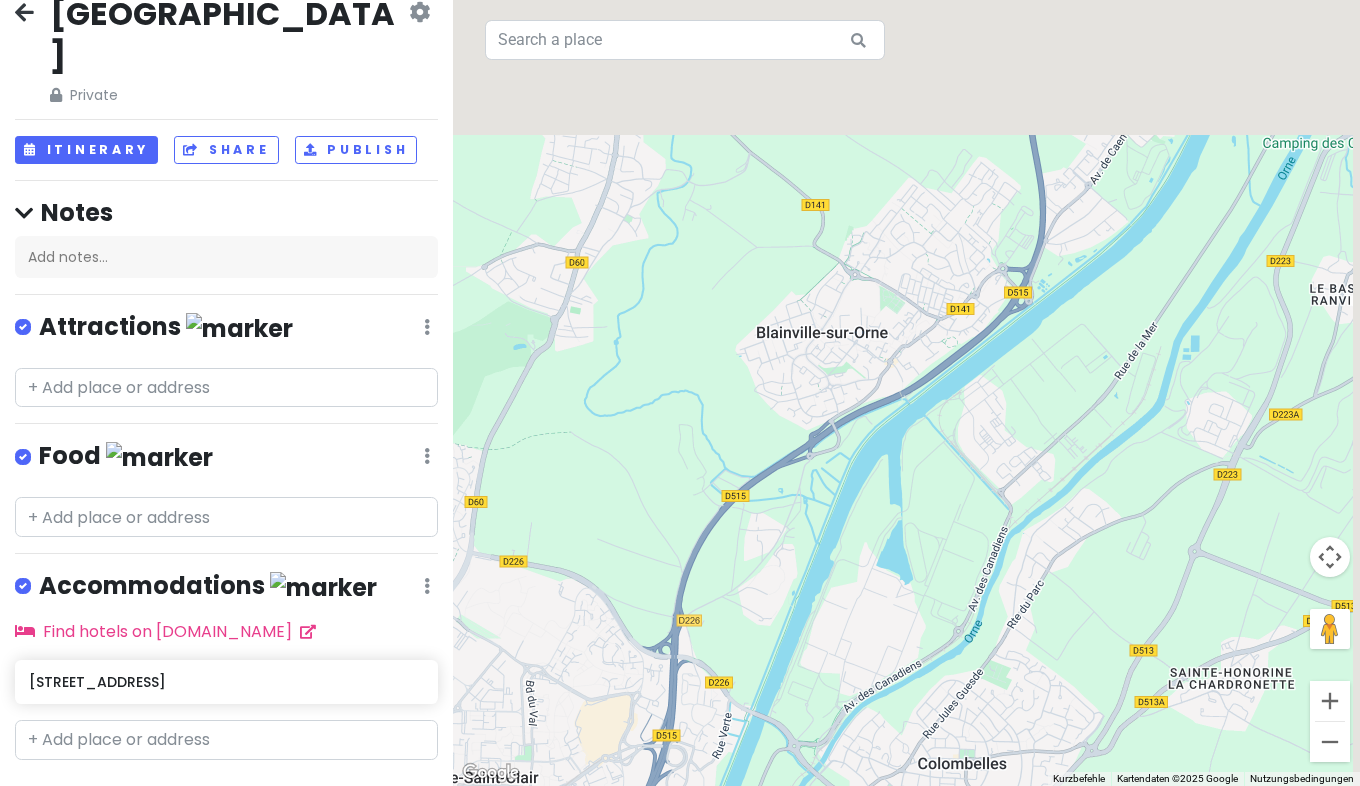 click on "Um von einem Element zum anderen zu gelangen, drückst du die Pfeiltasten entsprechend." at bounding box center (906, 393) 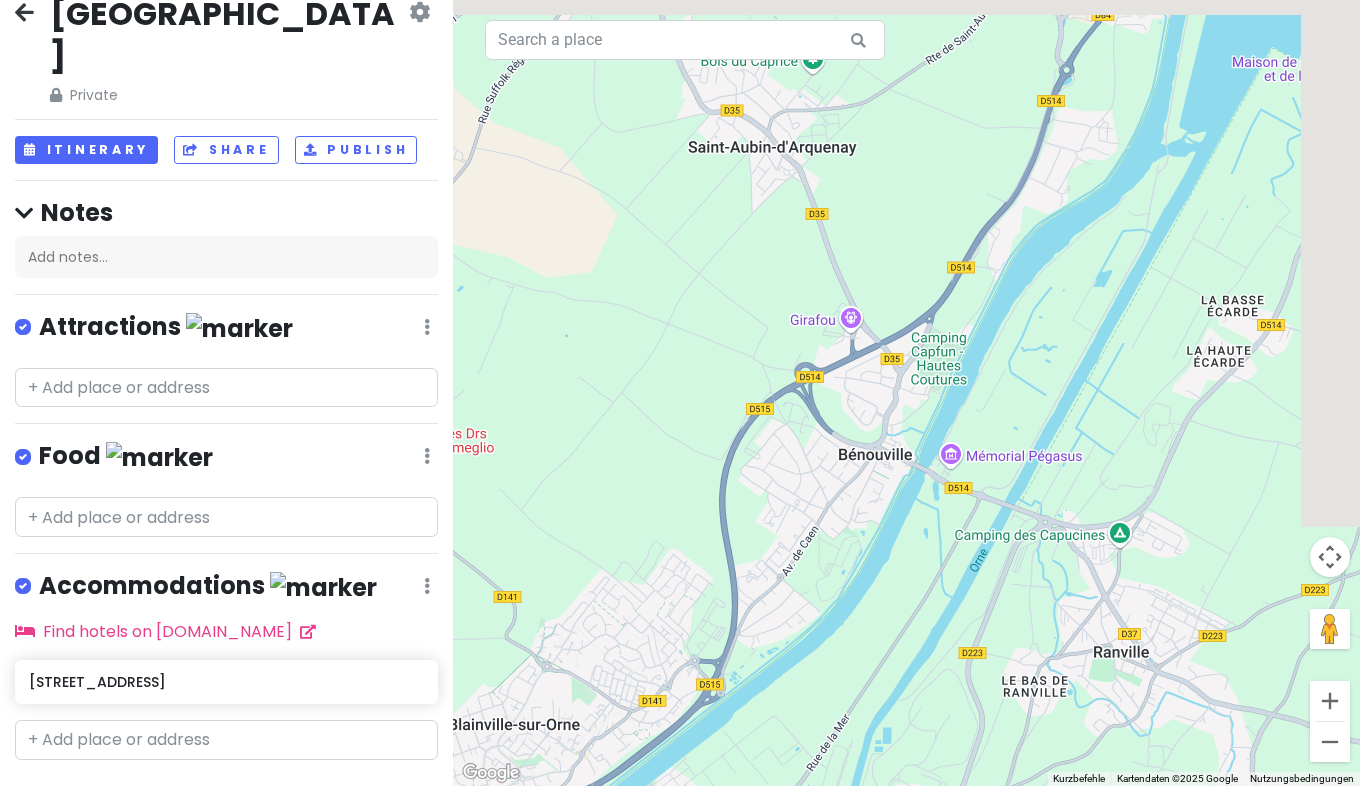 drag, startPoint x: 884, startPoint y: 610, endPoint x: 642, endPoint y: 835, distance: 330.4376 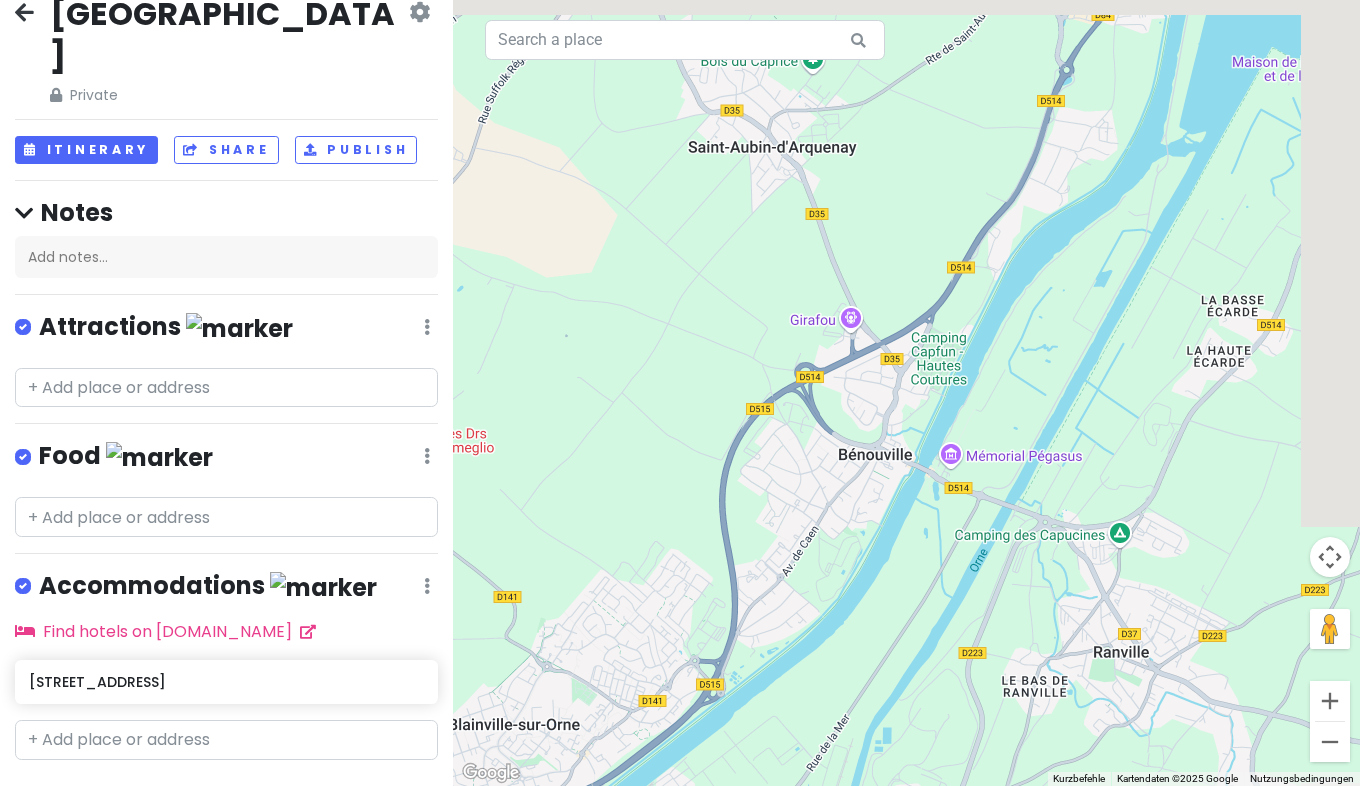 click on "Caen Private Change Dates Make a Copy Delete Trip Go Pro ⚡️ Give Feedback 💡 Support Scout ☕️ Itinerary Share Publish Notes Add notes... Attractions   Edit Reorder Delete List Food   Edit Reorder Delete List Accommodations   Edit Reorder Delete List Find hotels on [DOMAIN_NAME] [STREET_ADDRESS] + Add a section Wenn du die Karte mit Touch-Gesten bewegen möchtest, musst du sie doppelt antippen, halten und dann ziehen. ← Nach links → Nach rechts ↑ Nach oben ↓ Nach unten + Heranzoomen - Herauszoomen Pos1 Um 75 % nach links Ende Um 75 % nach rechts Bild auf Um 75 % nach oben Bild ab Um 75 % nach unten Um von einem Element zum anderen zu gelangen, drückst du die Pfeiltasten entsprechend. Kurzbefehle Kartendaten Kartendaten ©2025 Google Kartendaten ©2025 Google 200 m  Klicken, um zwischen metrischen und angloamerikanischen Maßeinheiten zu wechseln Nutzungsbedingungen Fehler bei Google Maps melden" at bounding box center [680, 393] 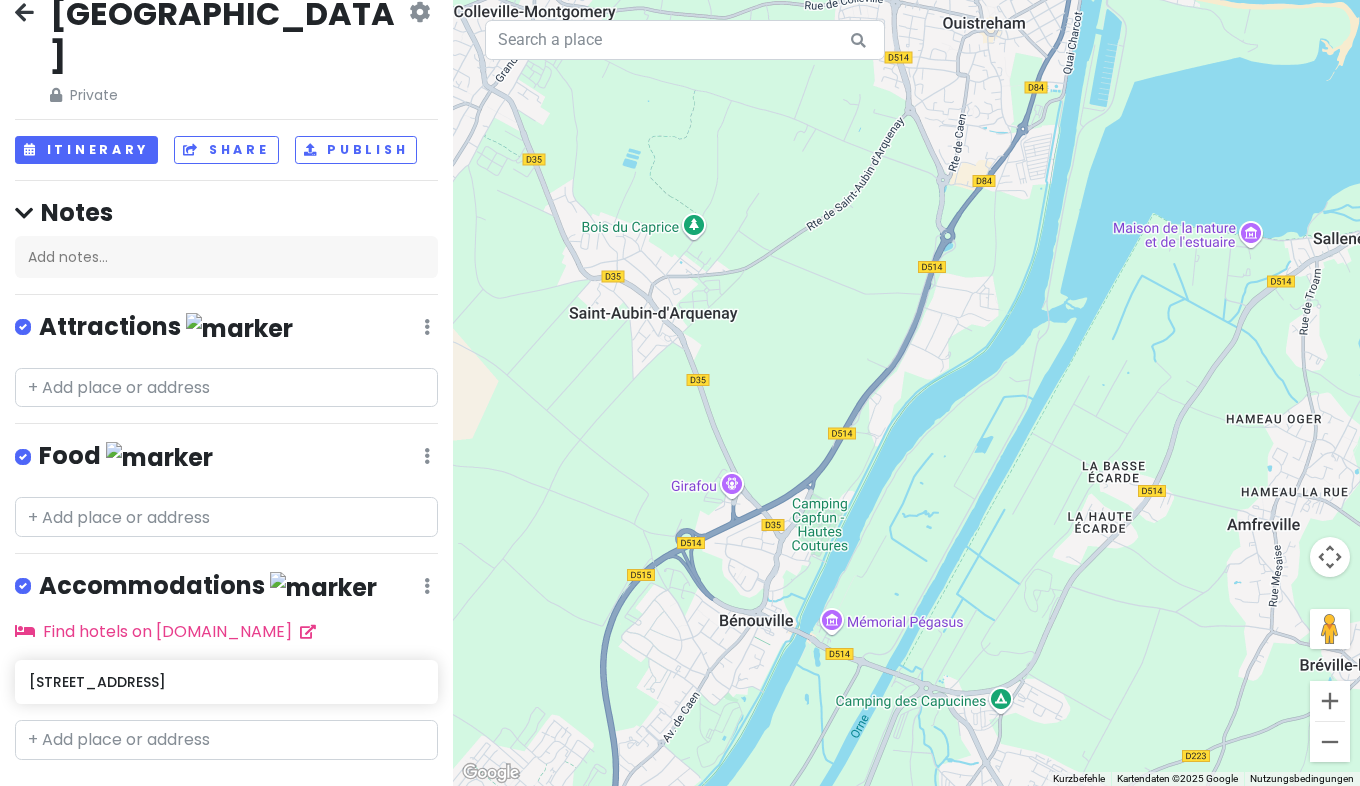 drag, startPoint x: 942, startPoint y: 375, endPoint x: 895, endPoint y: 472, distance: 107.78683 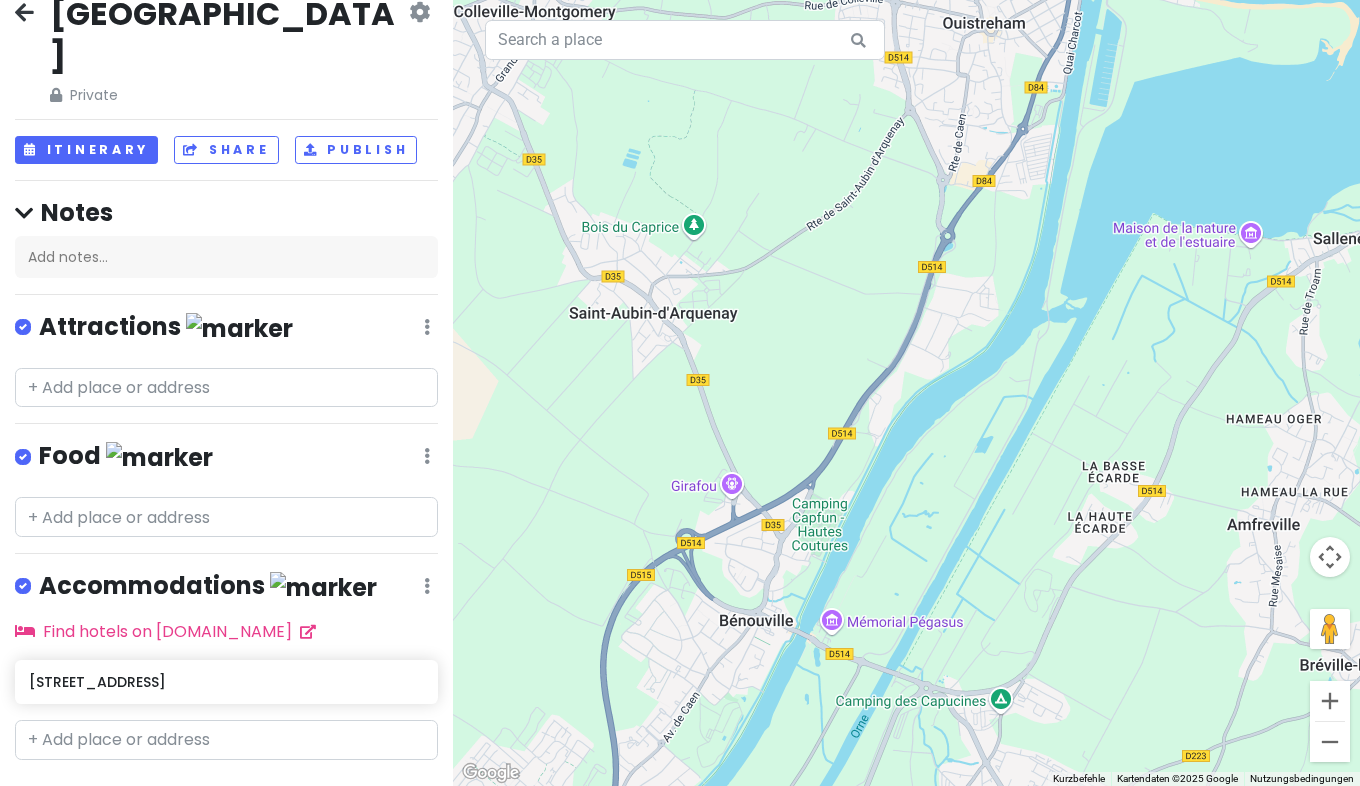 click on "Um von einem Element zum anderen zu gelangen, drückst du die Pfeiltasten entsprechend." at bounding box center [906, 393] 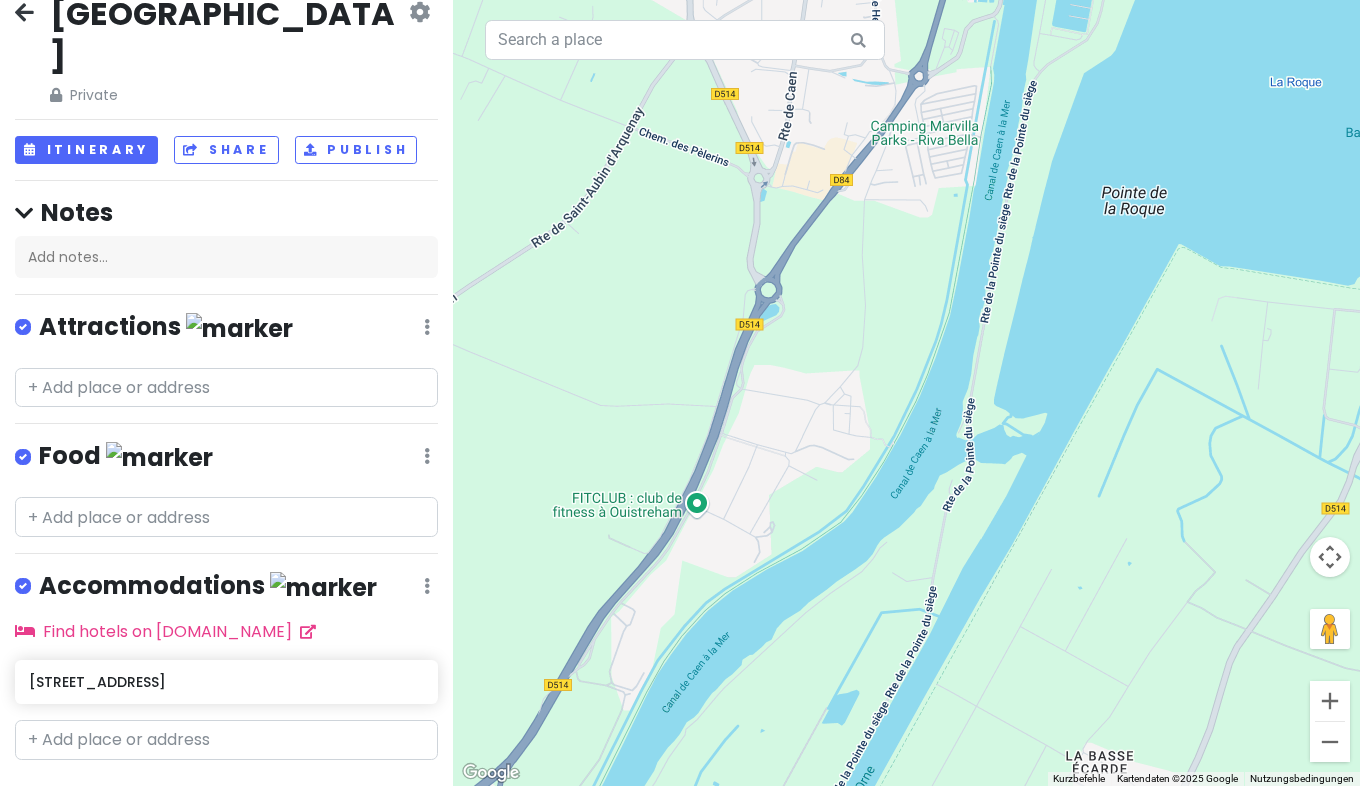 drag, startPoint x: 895, startPoint y: 472, endPoint x: 652, endPoint y: 774, distance: 387.62482 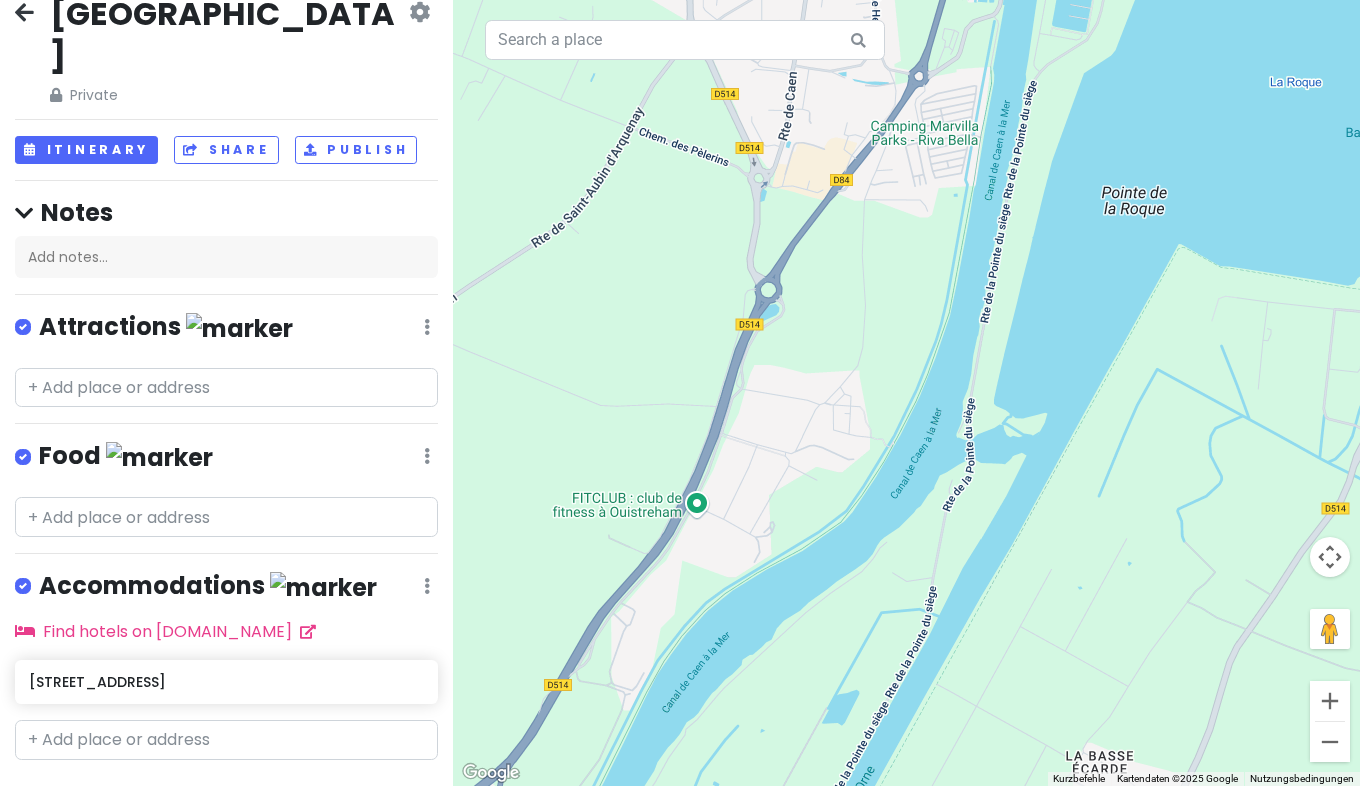 click on "Um von einem Element zum anderen zu gelangen, drückst du die Pfeiltasten entsprechend." at bounding box center [906, 393] 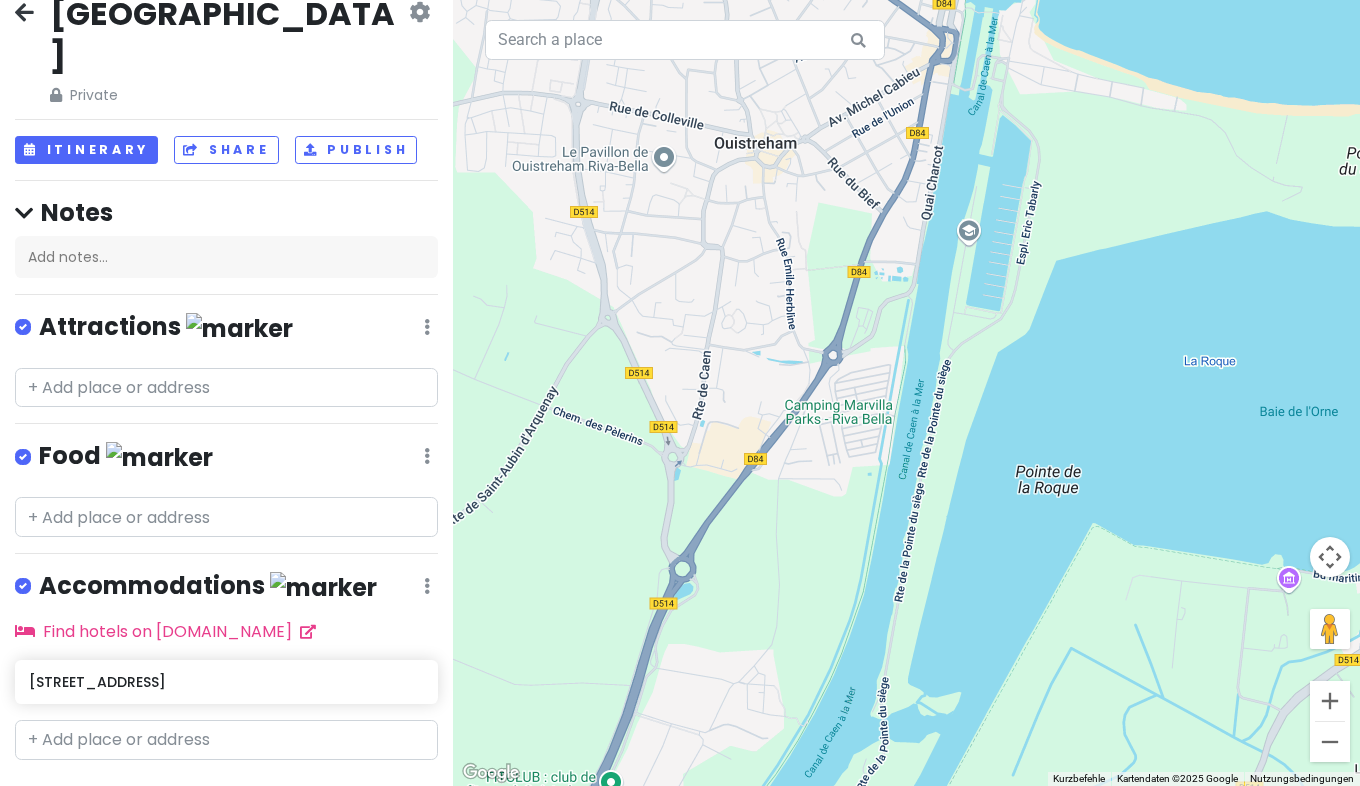 drag, startPoint x: 876, startPoint y: 415, endPoint x: 798, endPoint y: 691, distance: 286.81003 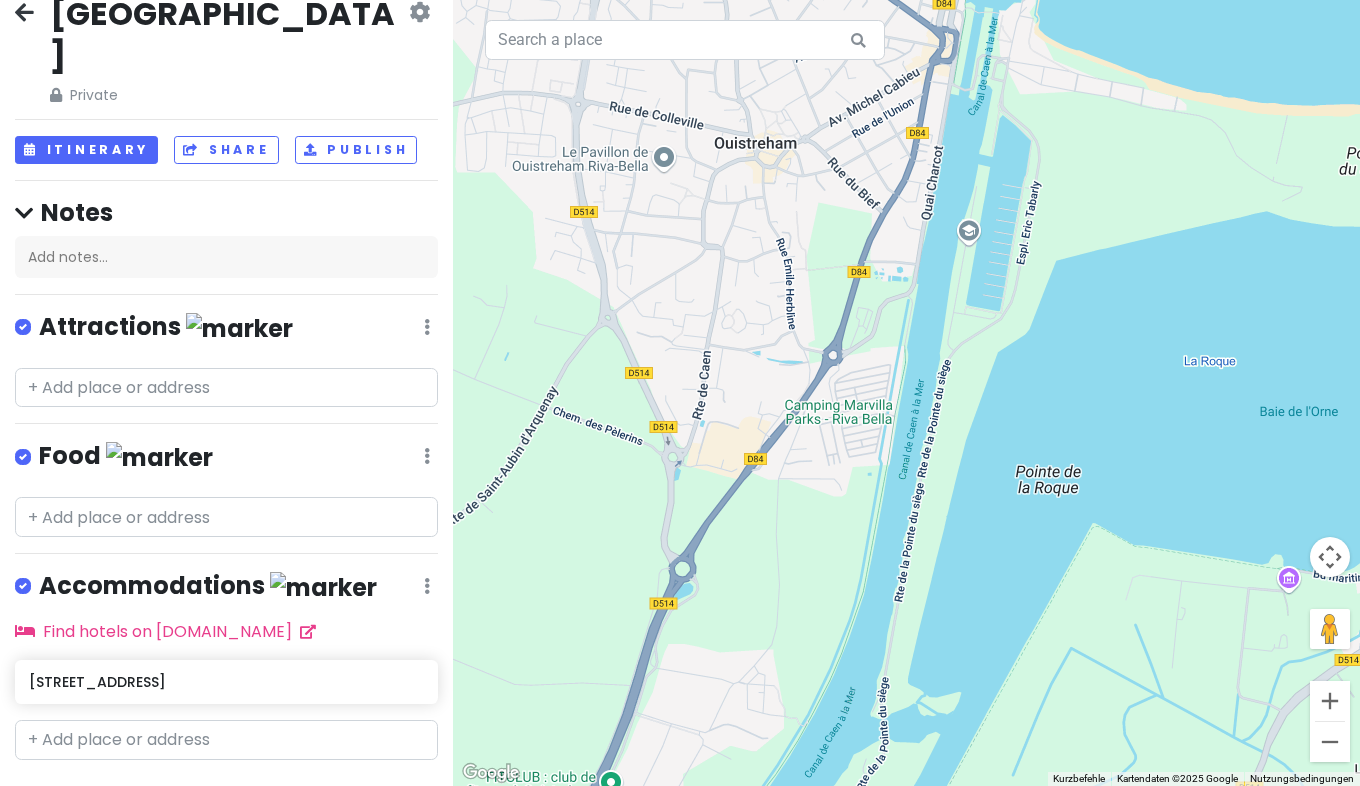 click on "Um von einem Element zum anderen zu gelangen, drückst du die Pfeiltasten entsprechend." at bounding box center [906, 393] 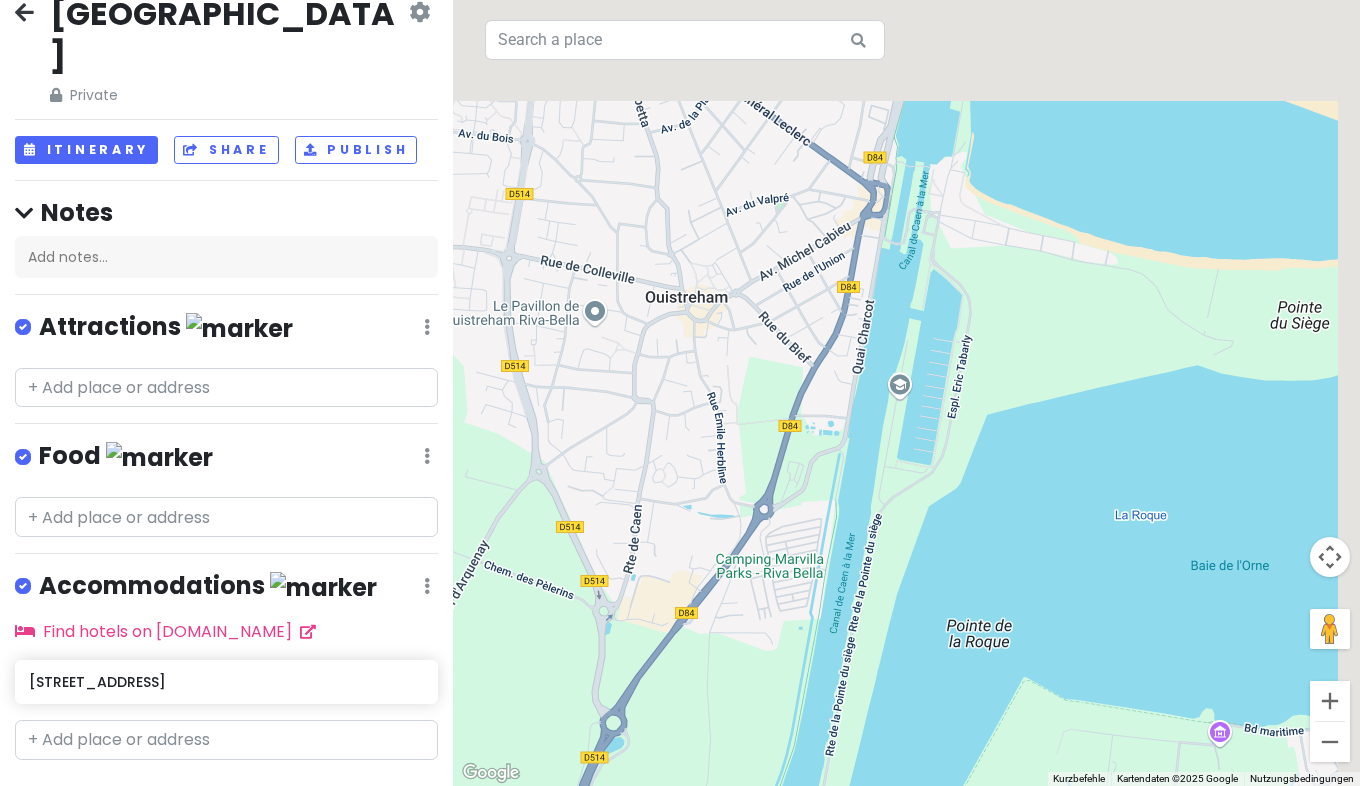 drag, startPoint x: 947, startPoint y: 444, endPoint x: 841, endPoint y: 652, distance: 233.45235 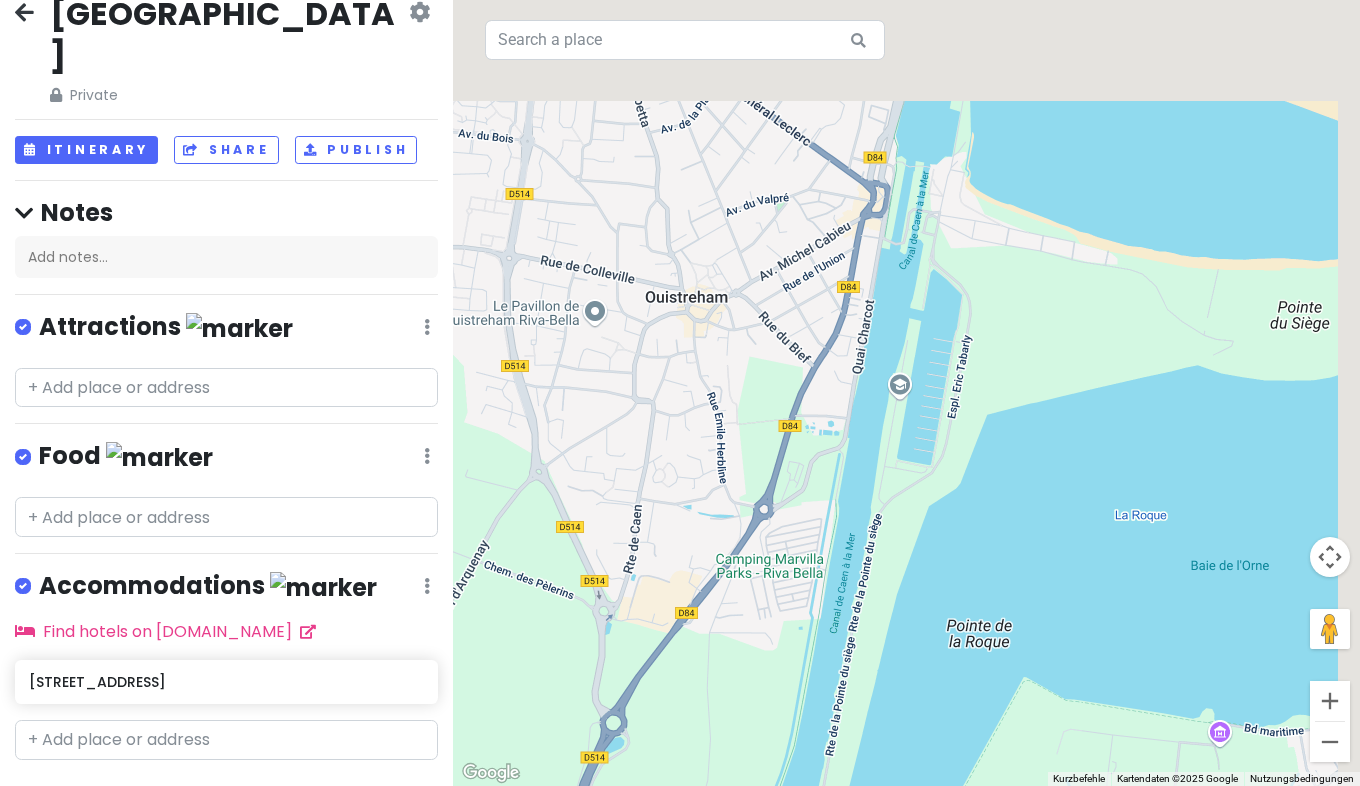 click on "Um von einem Element zum anderen zu gelangen, drückst du die Pfeiltasten entsprechend." at bounding box center [906, 393] 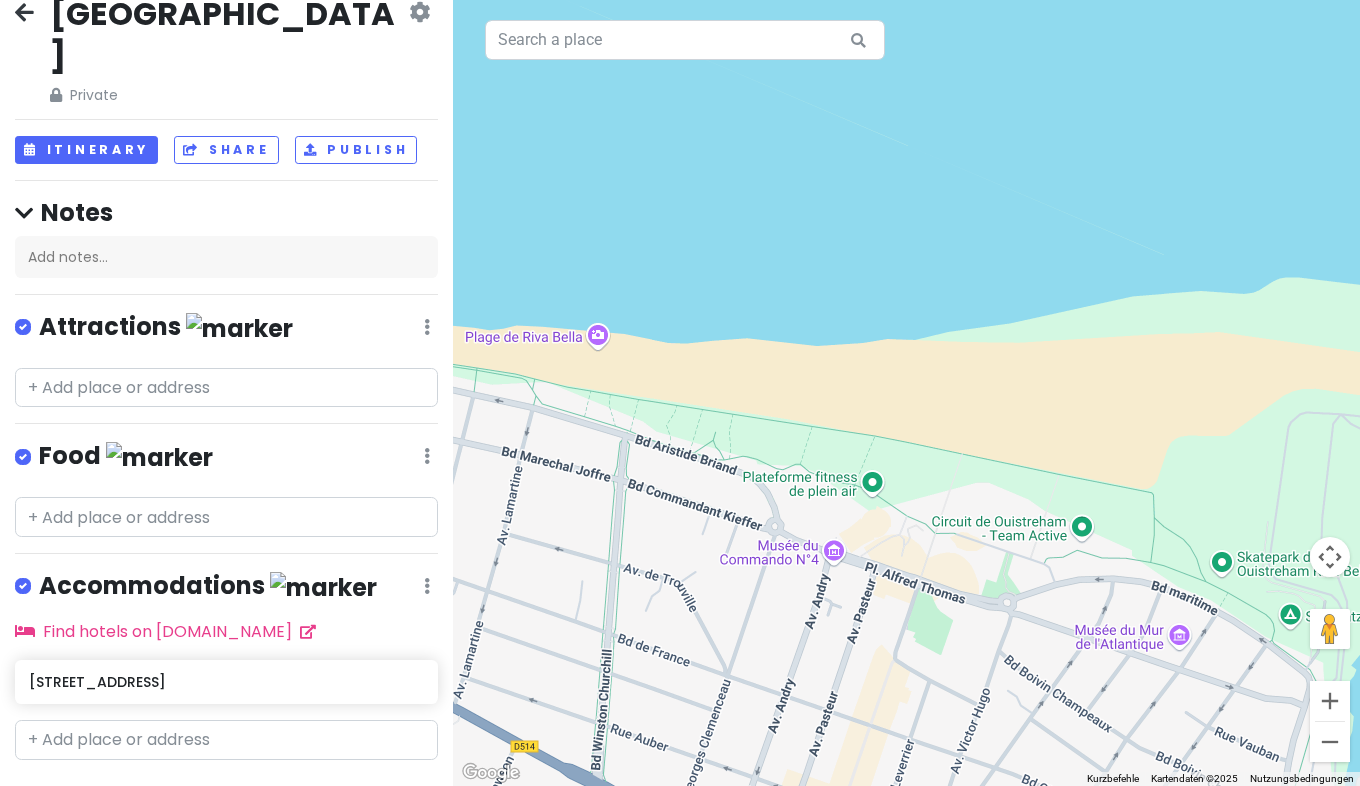 drag, startPoint x: 874, startPoint y: 409, endPoint x: 1168, endPoint y: 445, distance: 296.1959 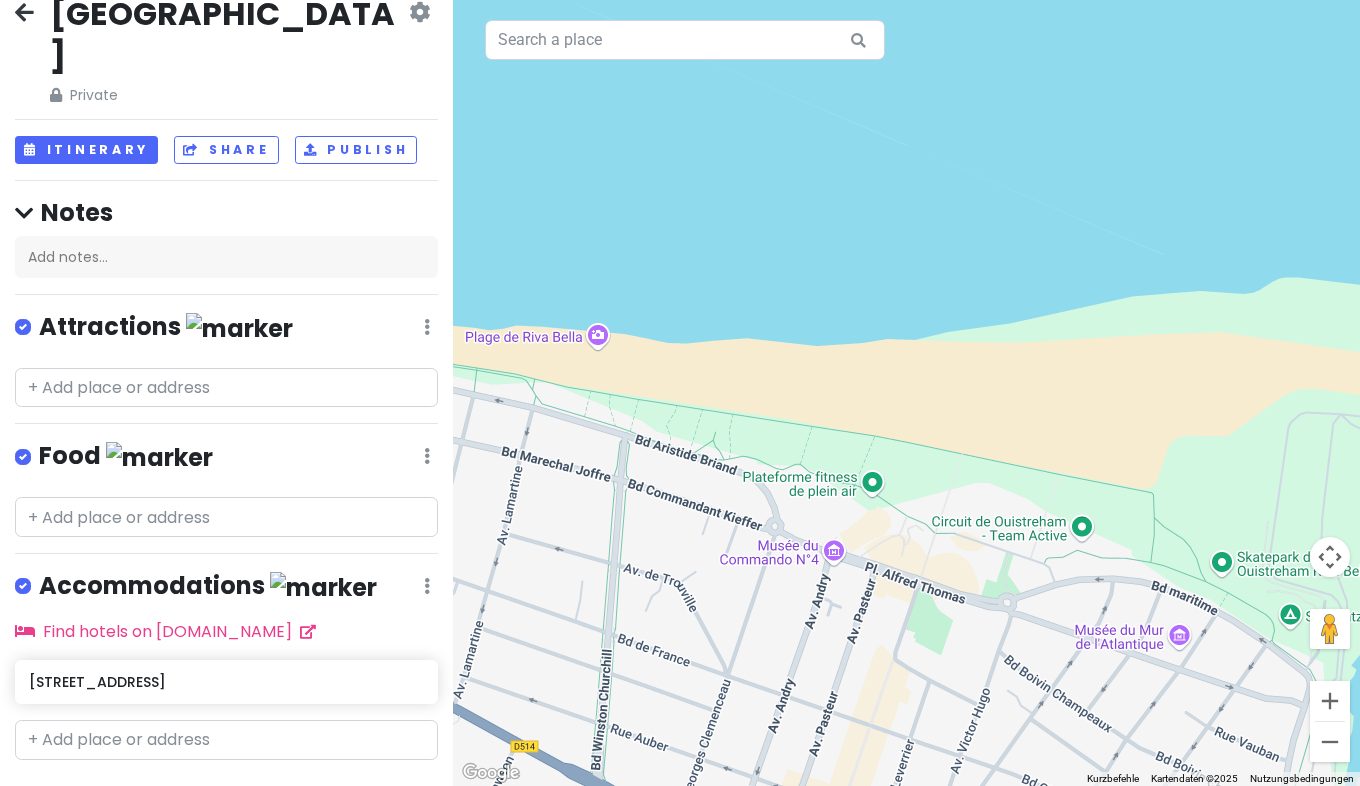 click on "Um von einem Element zum anderen zu gelangen, drückst du die Pfeiltasten entsprechend." at bounding box center (906, 393) 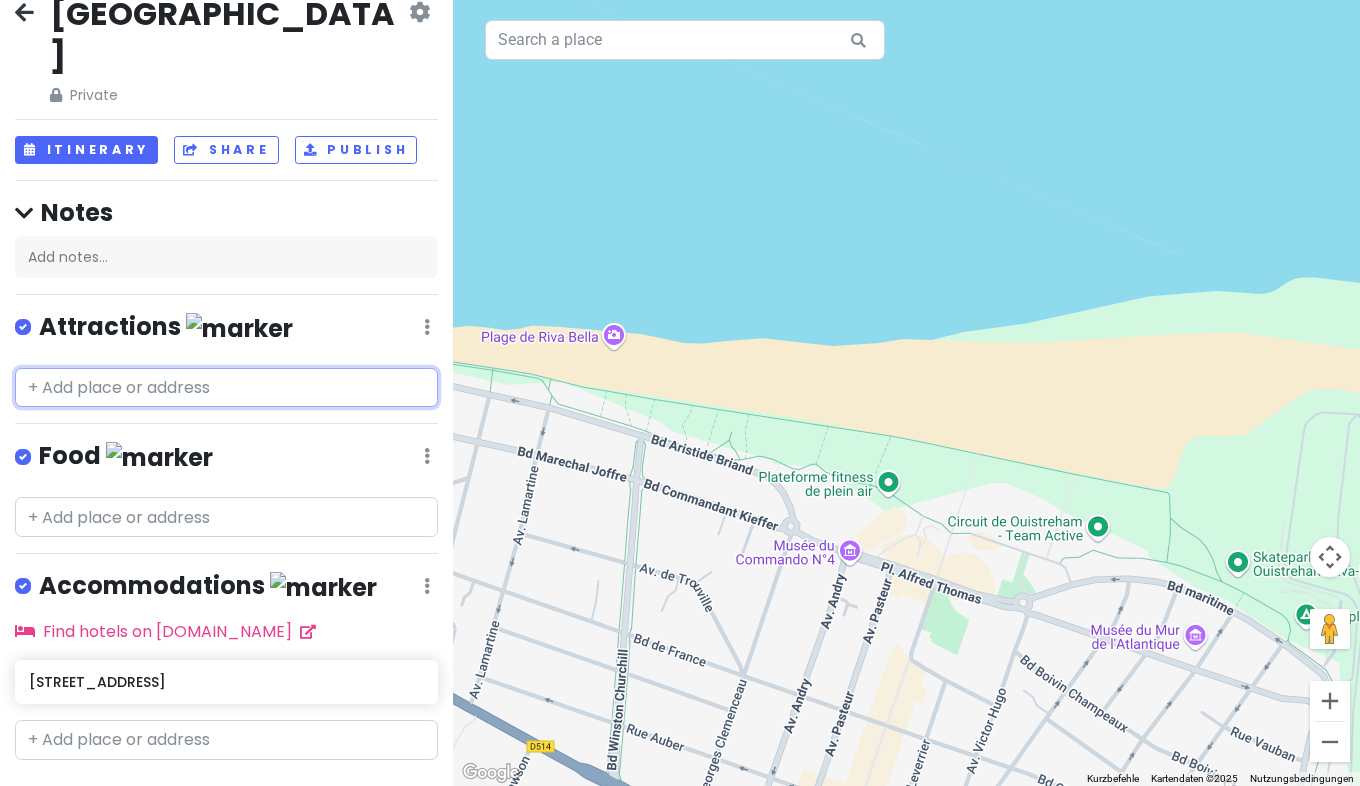 click at bounding box center (226, 388) 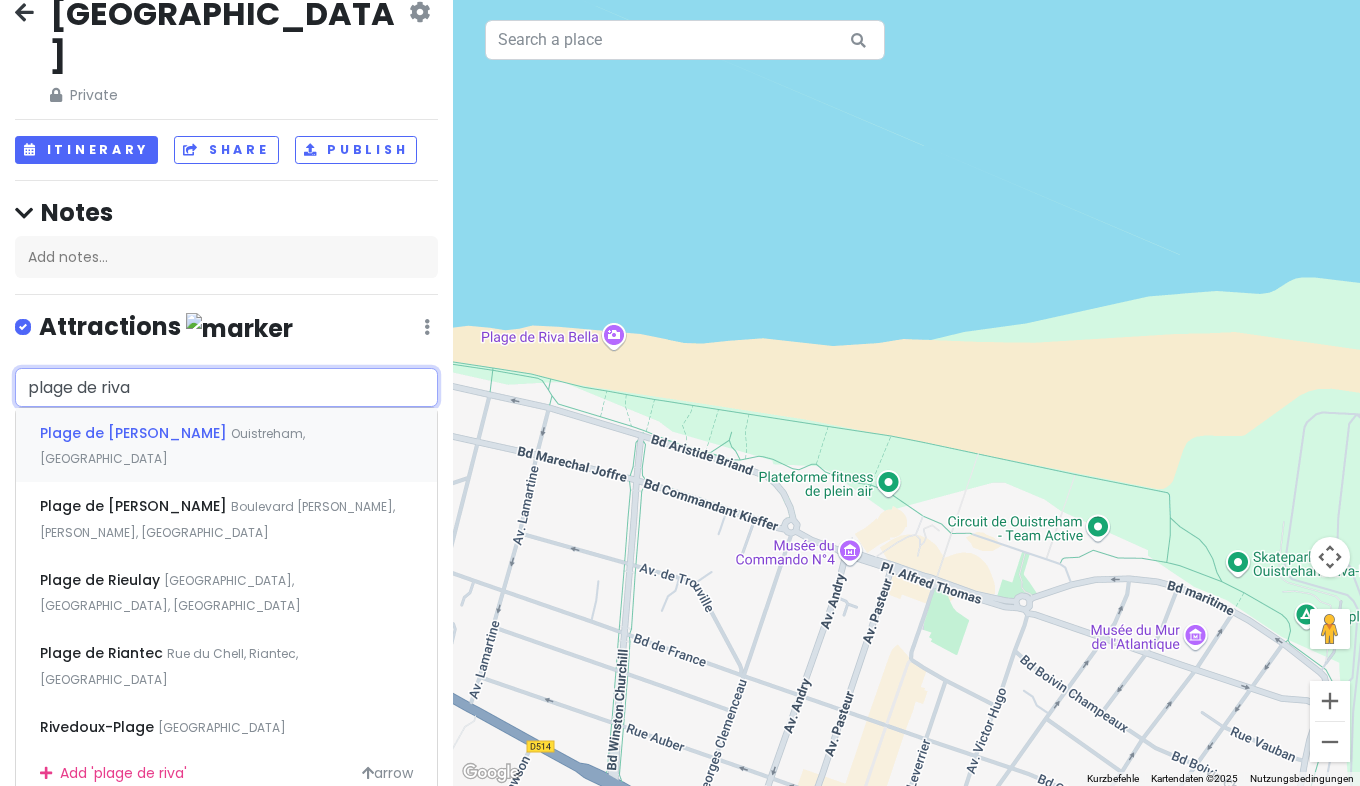 type on "plage de riva" 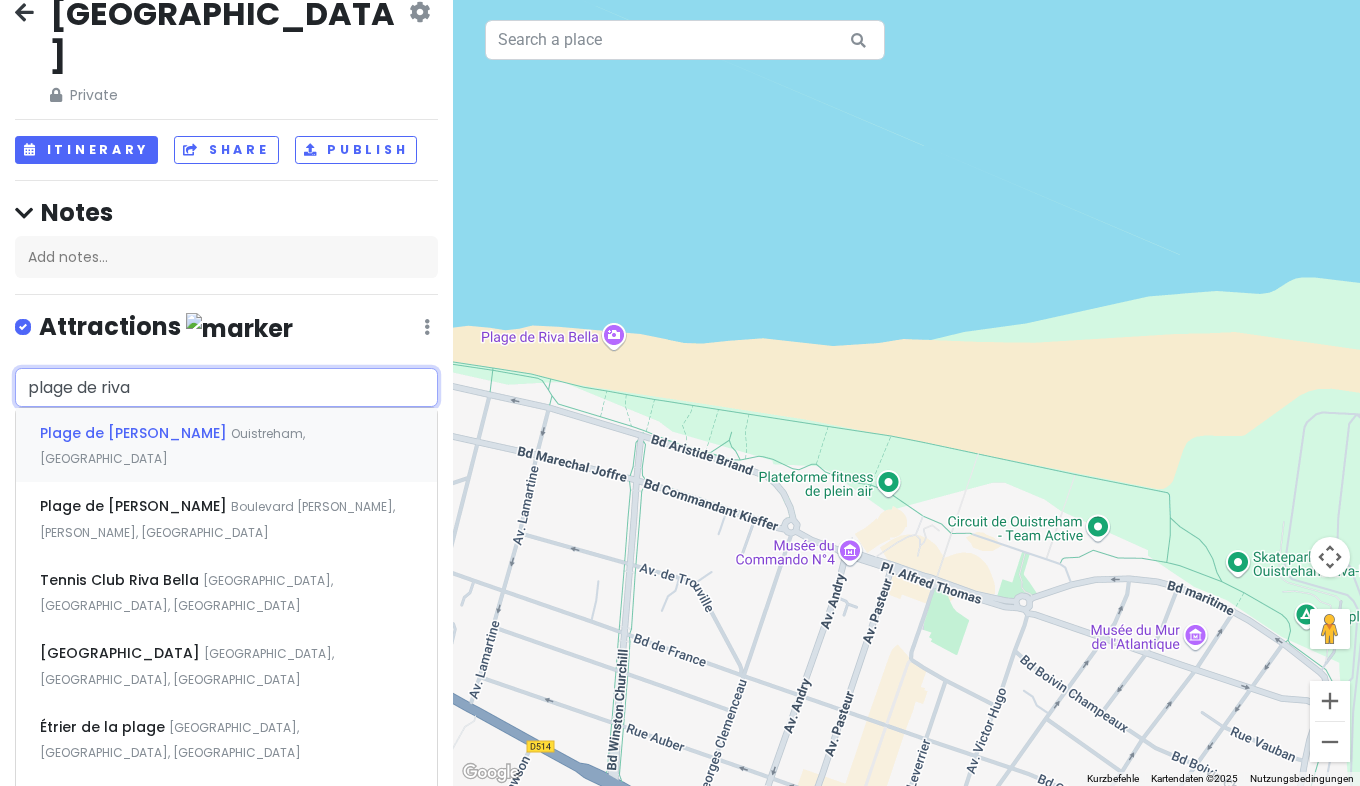 click on "Ouistreham, [GEOGRAPHIC_DATA]" at bounding box center (172, 446) 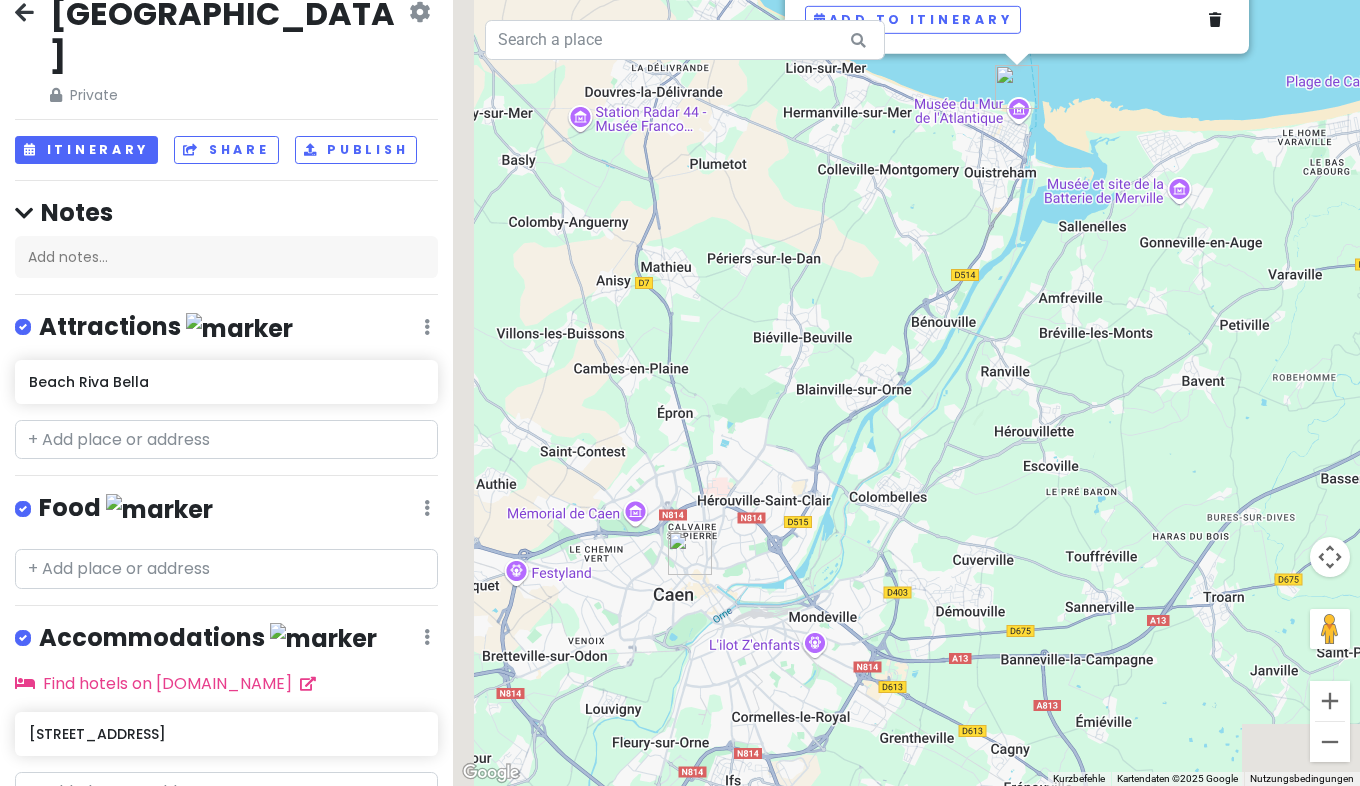 drag, startPoint x: 722, startPoint y: 523, endPoint x: 1010, endPoint y: 207, distance: 427.55118 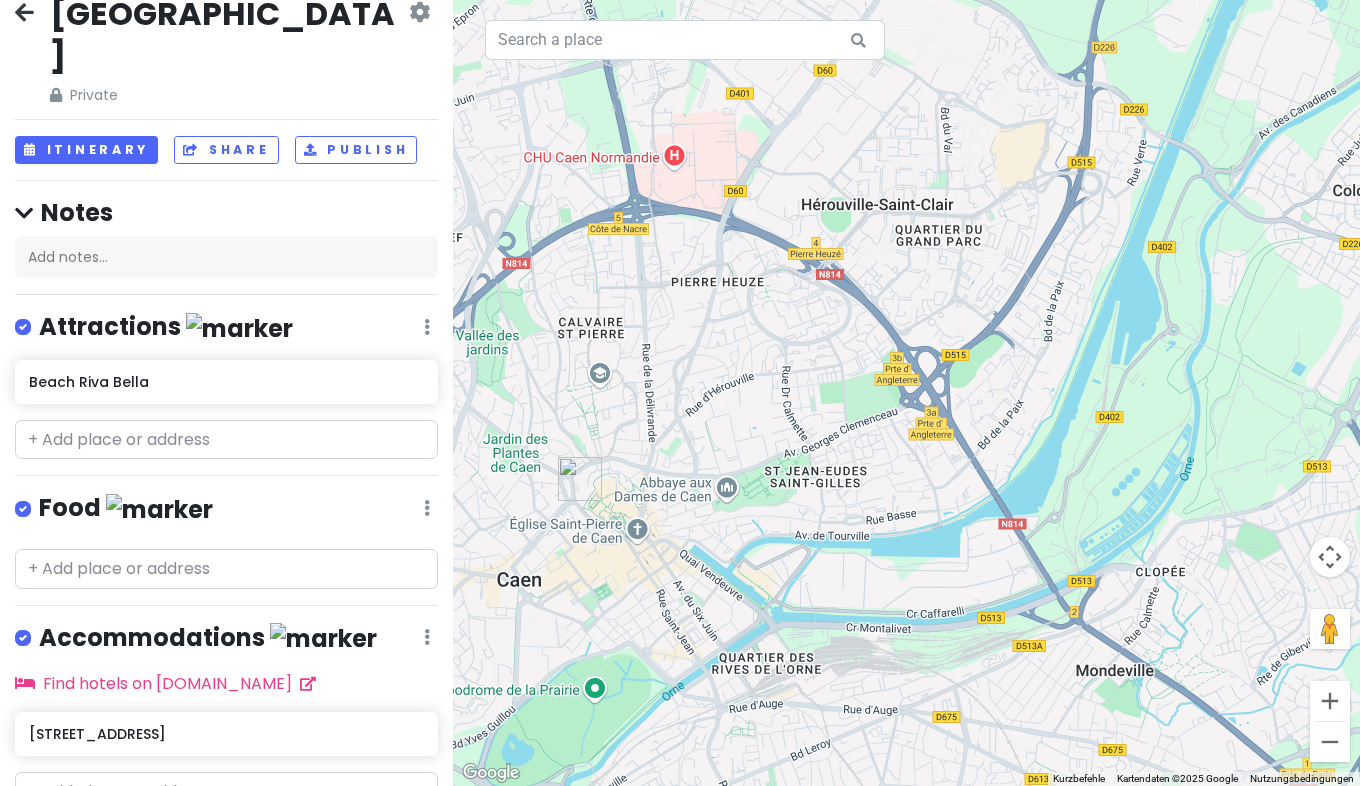 drag, startPoint x: 764, startPoint y: 489, endPoint x: 1020, endPoint y: 258, distance: 344.81445 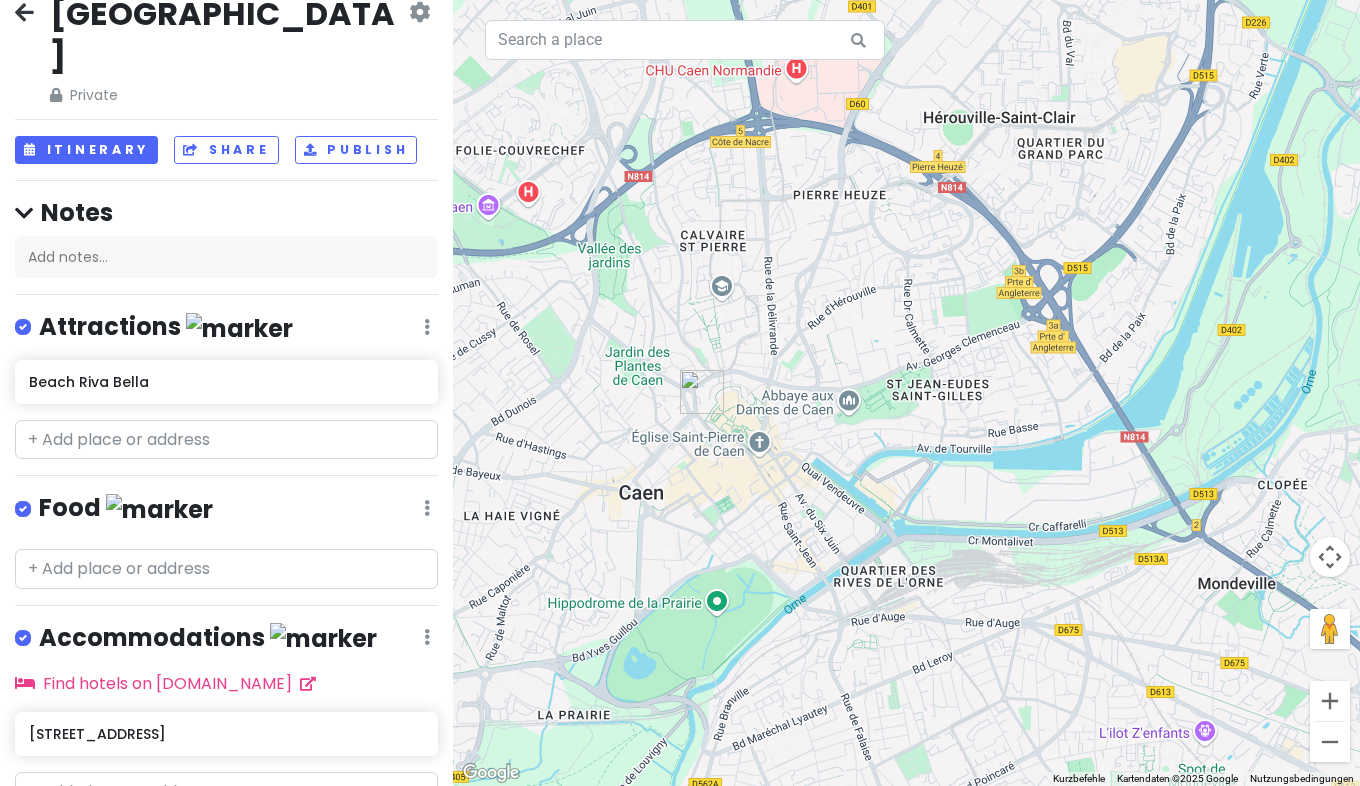 drag, startPoint x: 844, startPoint y: 299, endPoint x: 980, endPoint y: 206, distance: 164.7574 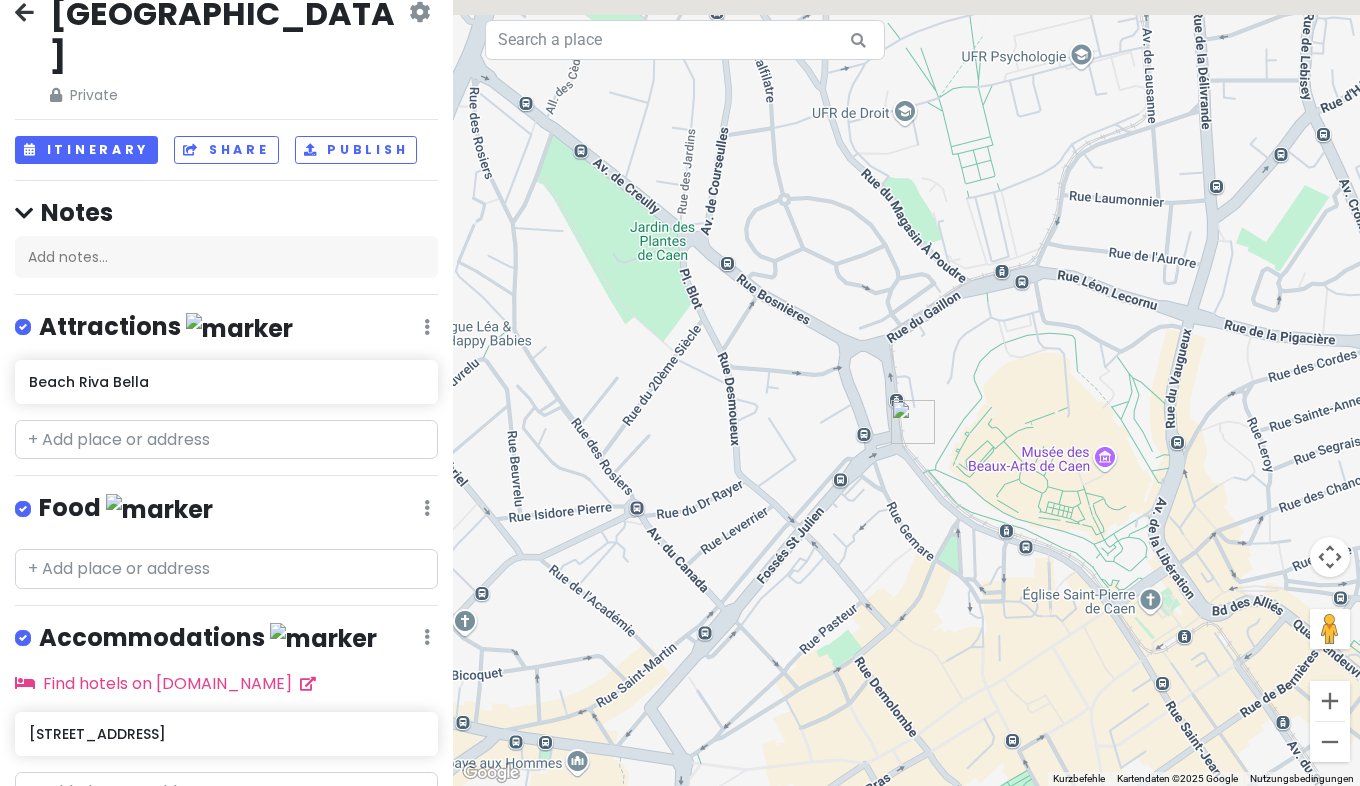 drag, startPoint x: 715, startPoint y: 378, endPoint x: 987, endPoint y: 698, distance: 419.98096 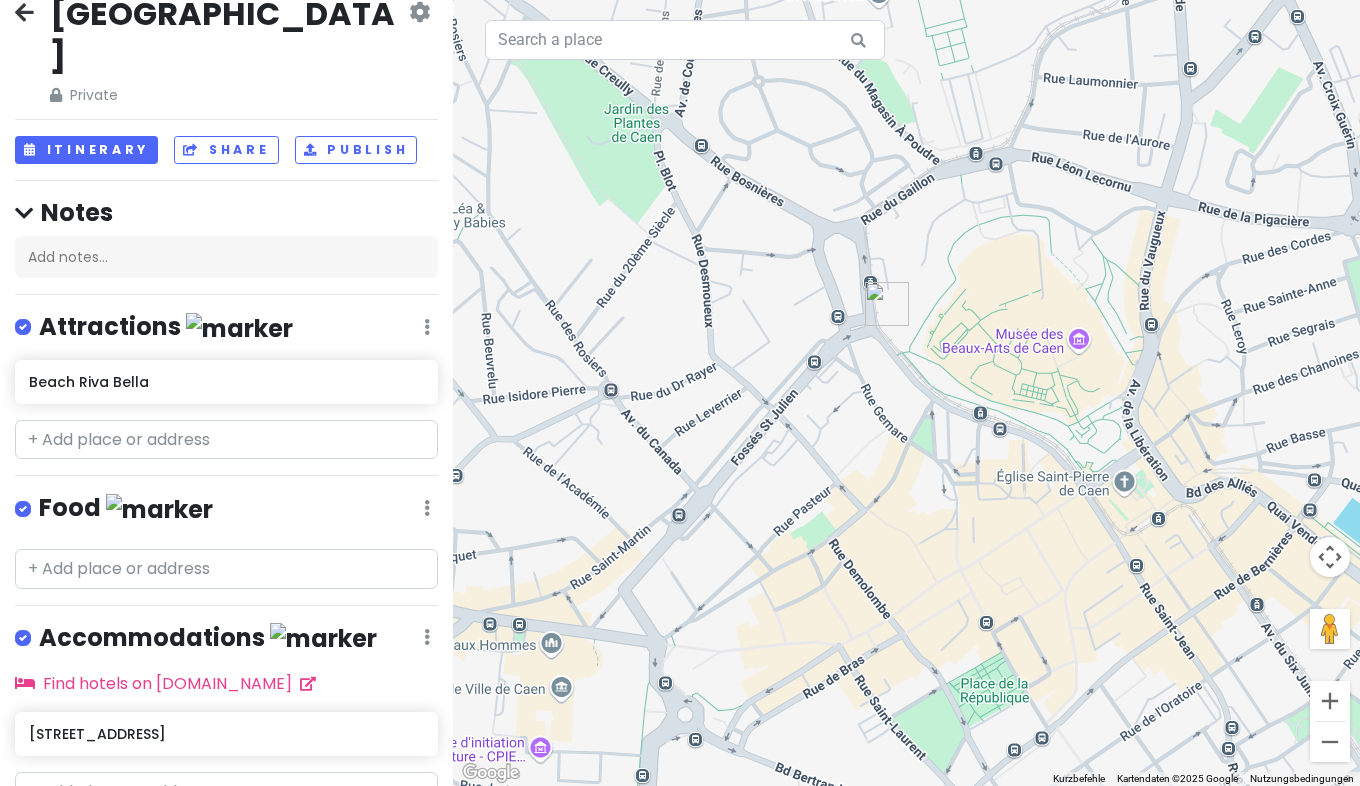 drag, startPoint x: 1050, startPoint y: 389, endPoint x: 1016, endPoint y: 198, distance: 194.00258 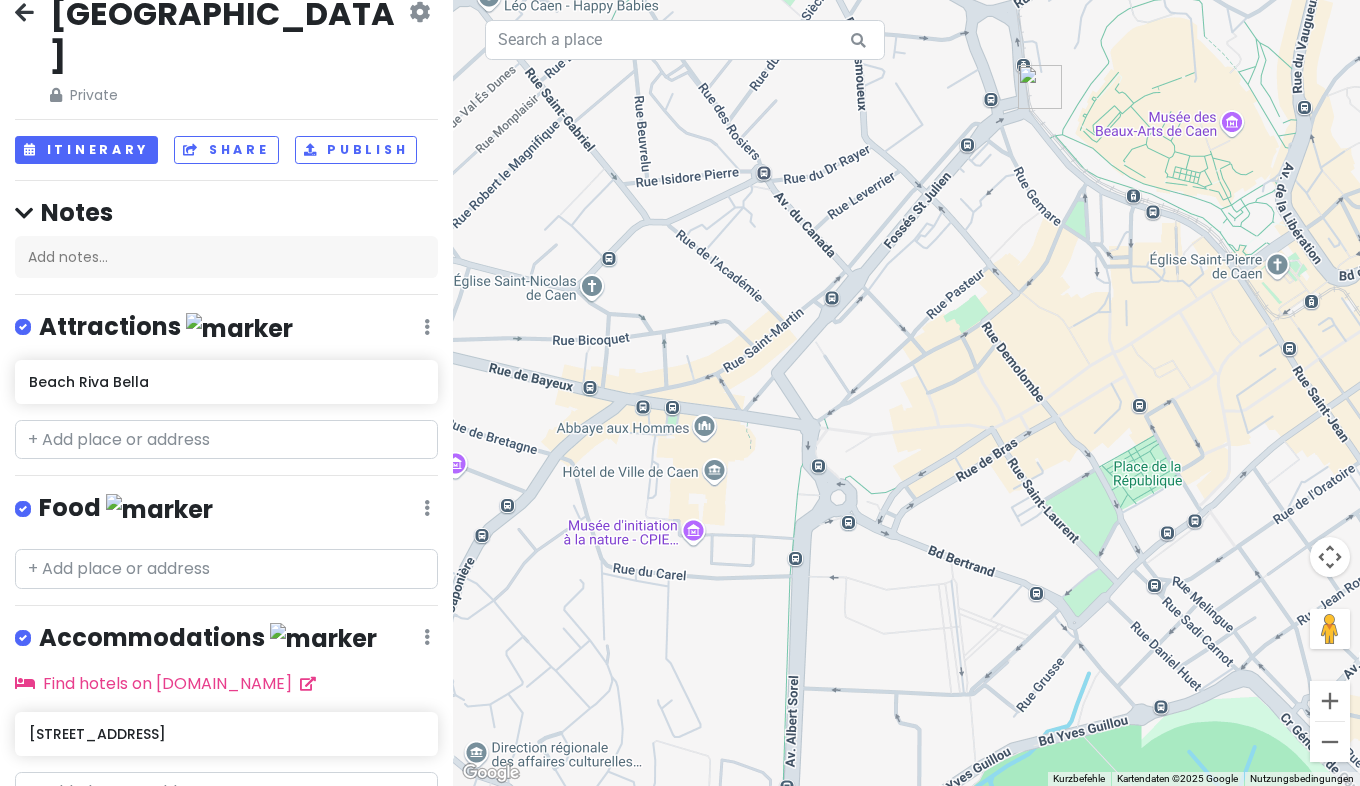 drag, startPoint x: 850, startPoint y: 472, endPoint x: 1039, endPoint y: 268, distance: 278.0953 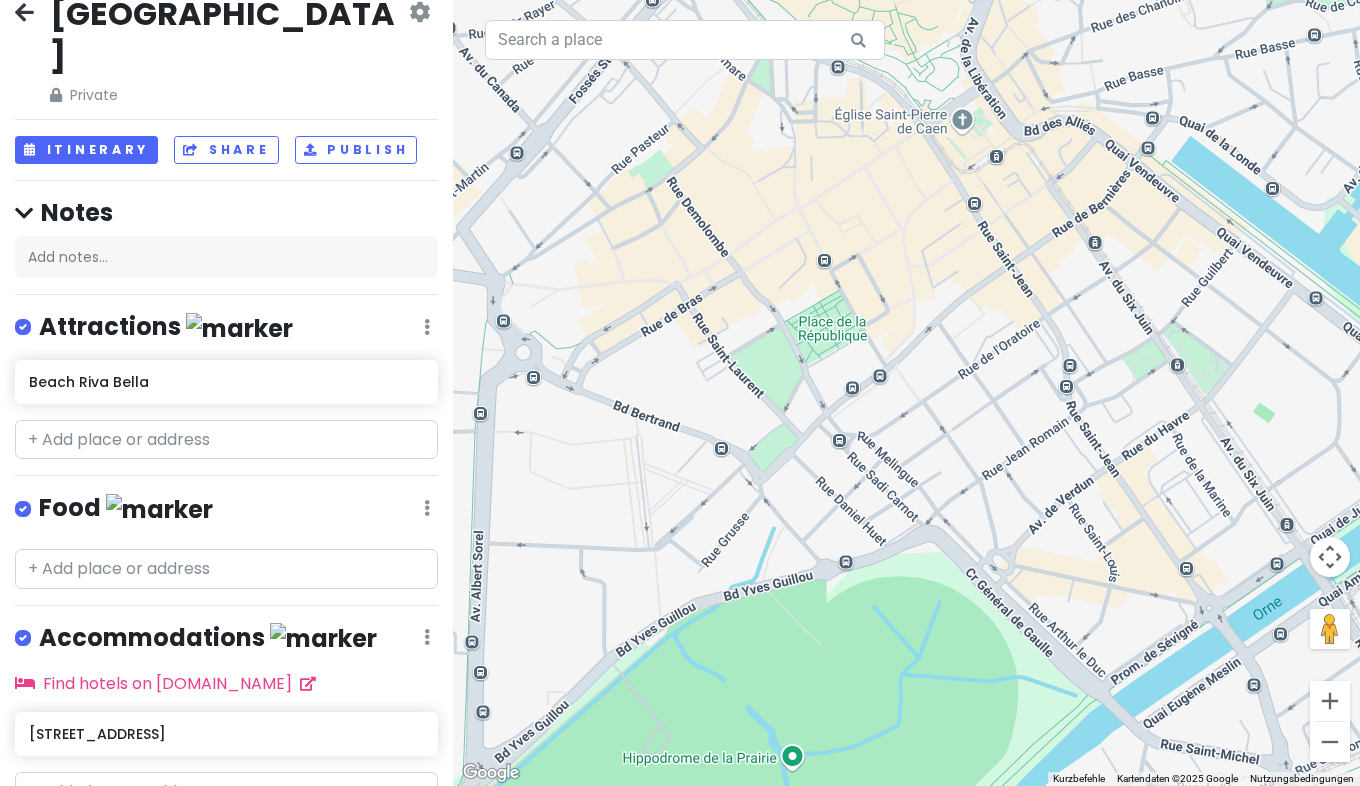drag, startPoint x: 930, startPoint y: 465, endPoint x: 607, endPoint y: 292, distance: 366.41232 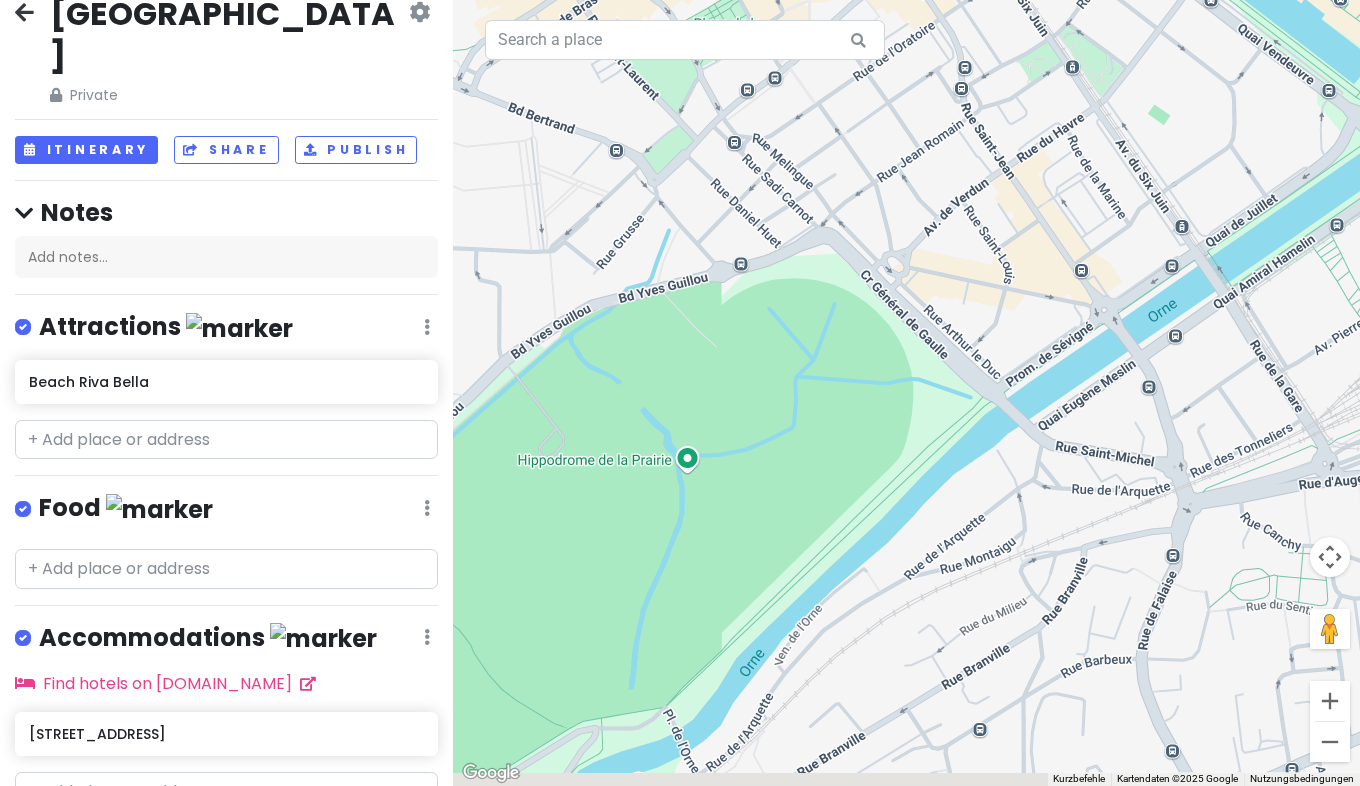 drag, startPoint x: 823, startPoint y: 512, endPoint x: 724, endPoint y: 242, distance: 287.57782 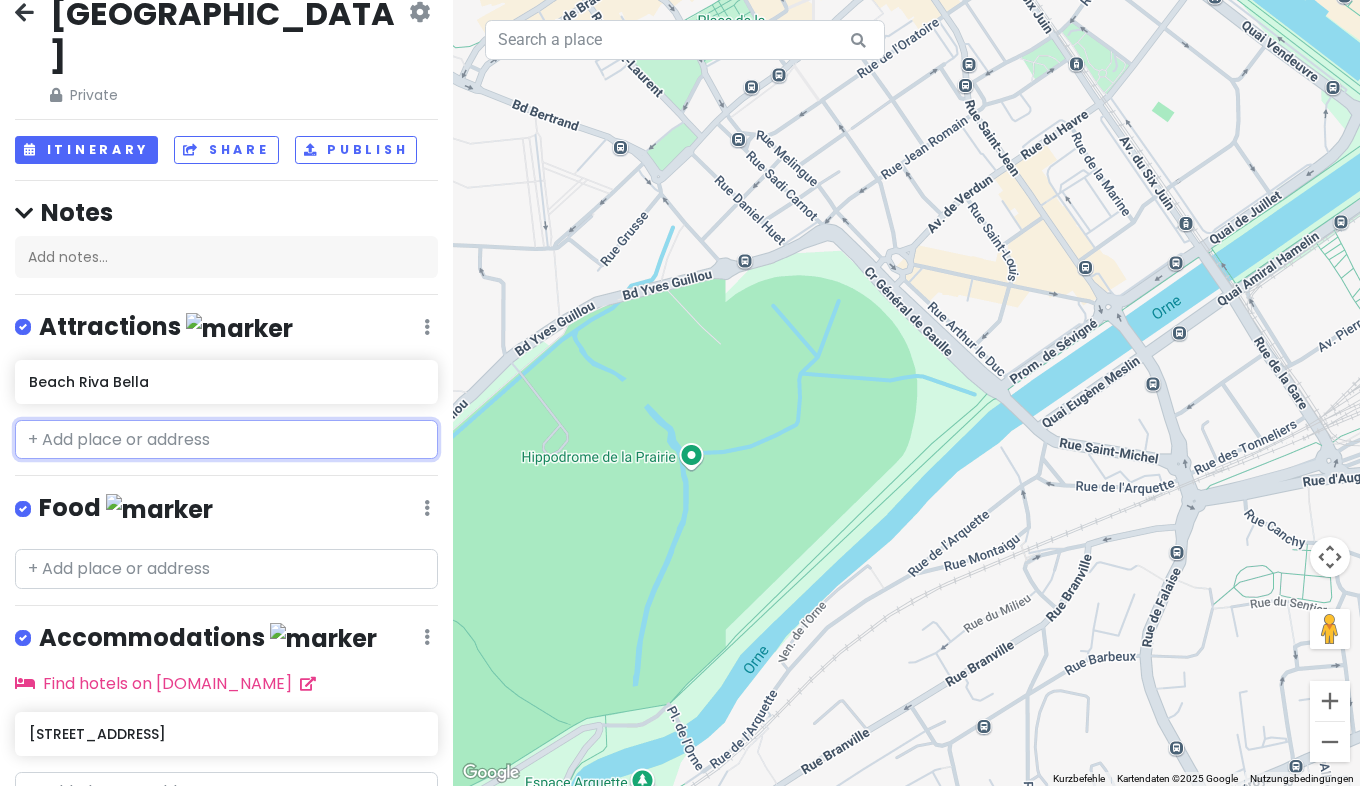 click at bounding box center (226, 440) 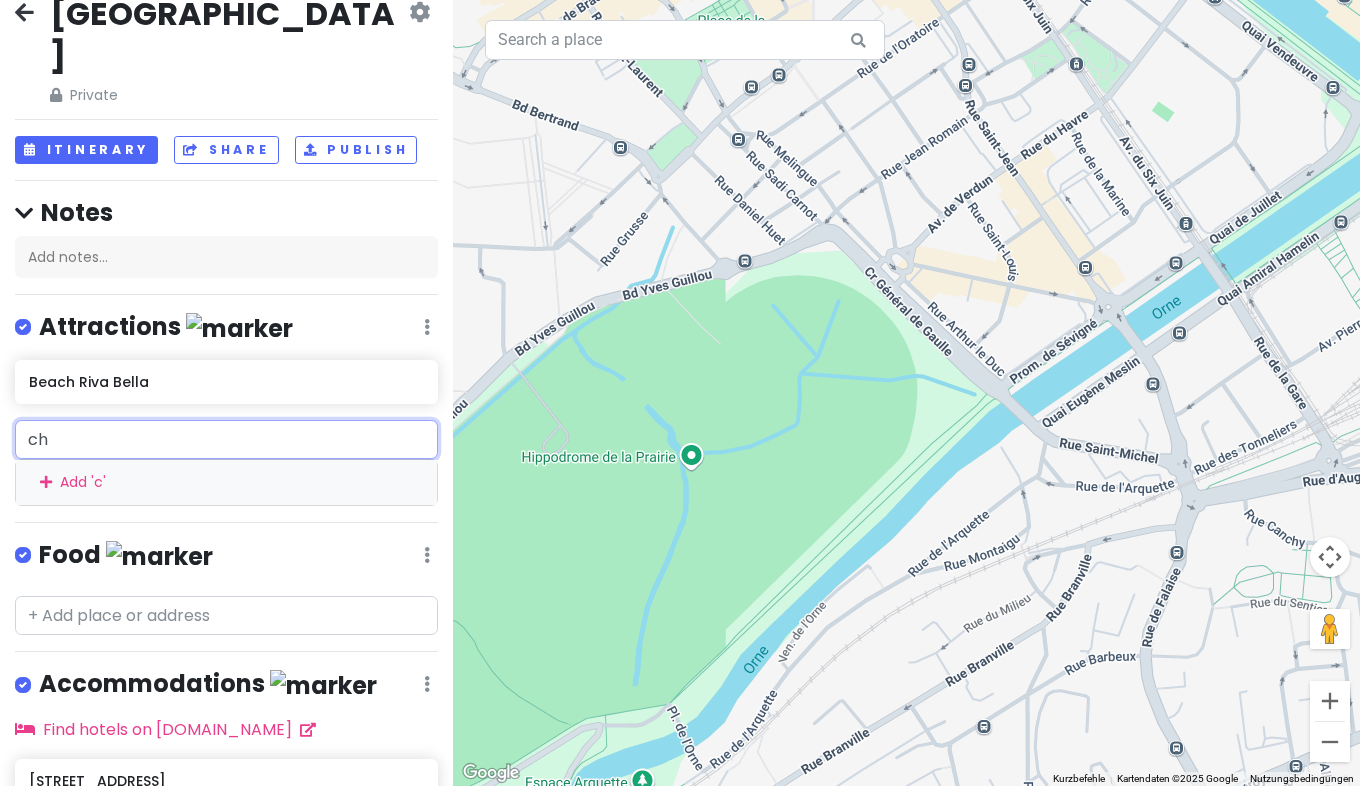 type on "cha" 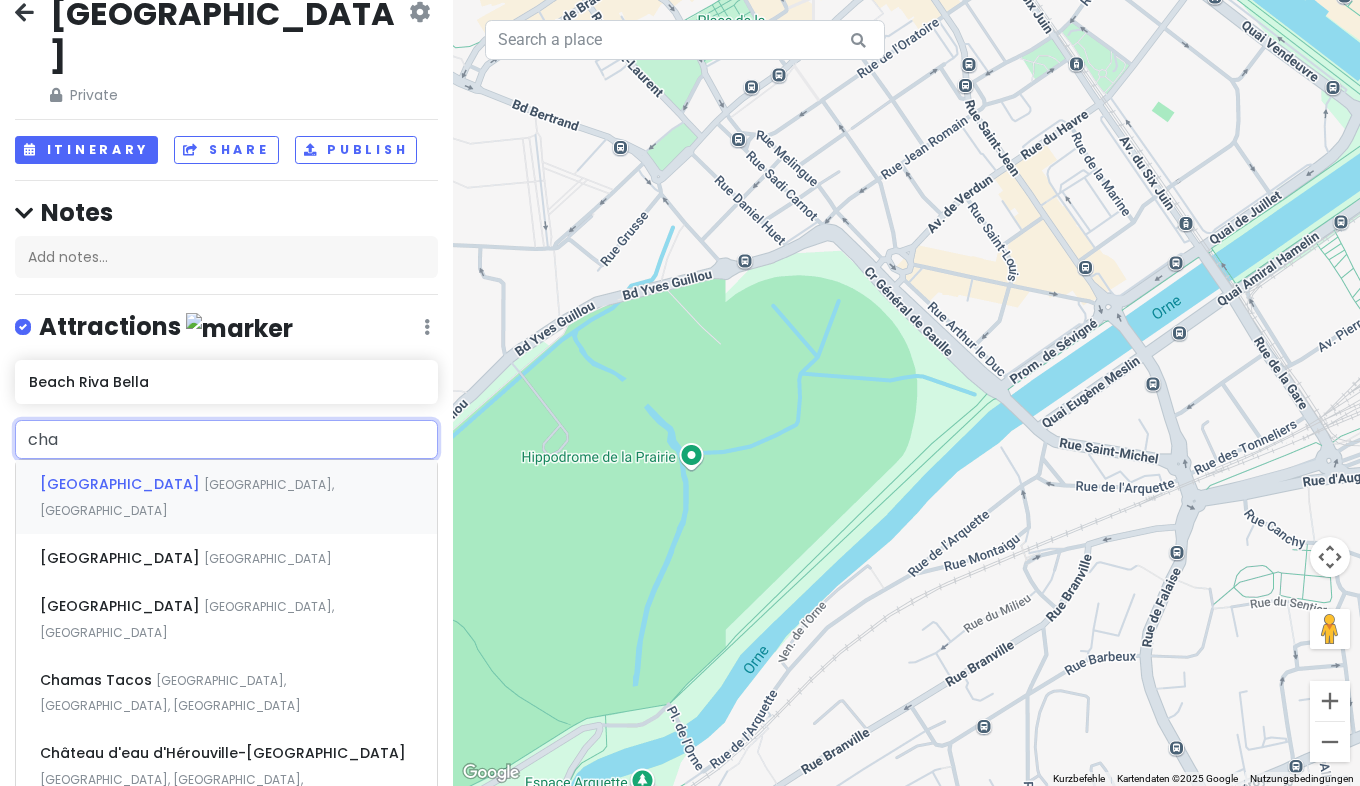 click on "[GEOGRAPHIC_DATA]   [GEOGRAPHIC_DATA], [GEOGRAPHIC_DATA]" at bounding box center (226, 497) 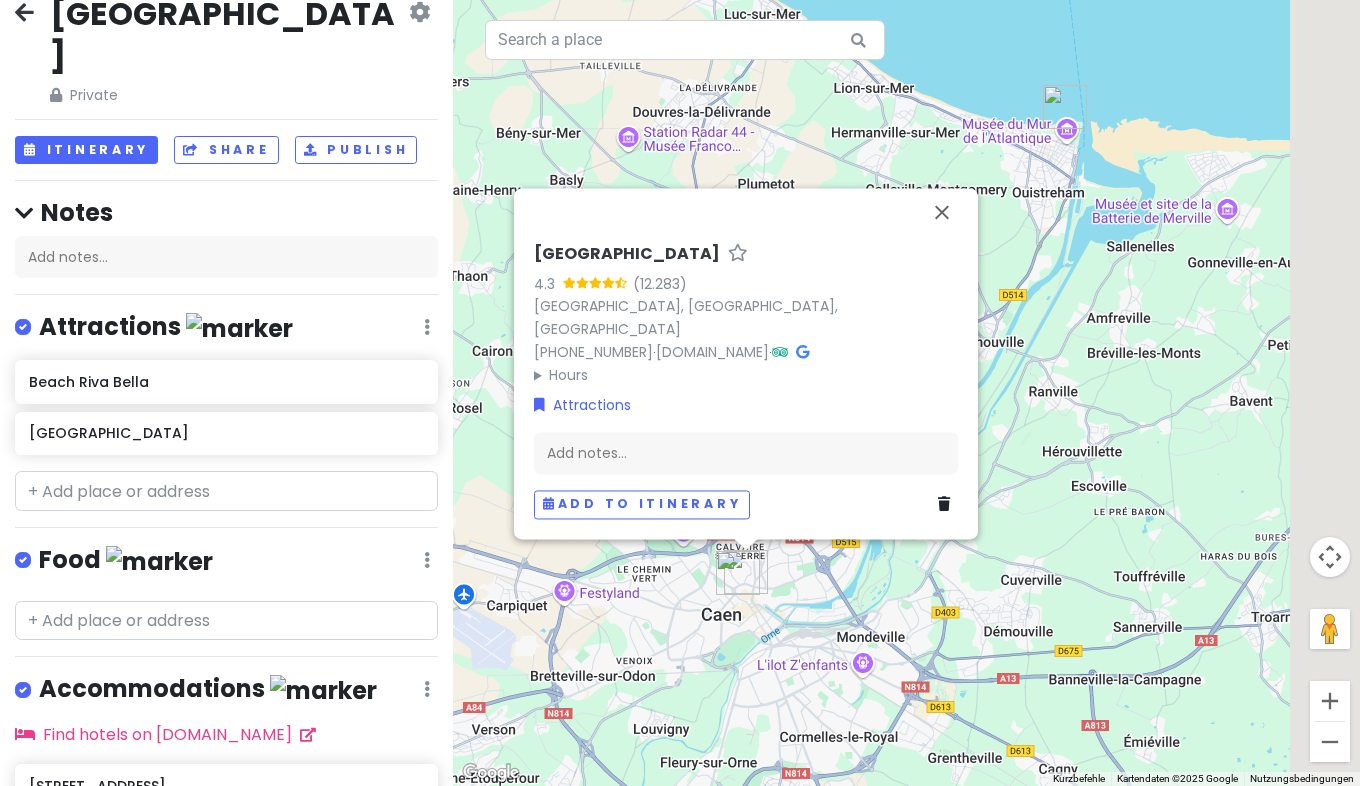 drag, startPoint x: 937, startPoint y: 530, endPoint x: 754, endPoint y: 601, distance: 196.2906 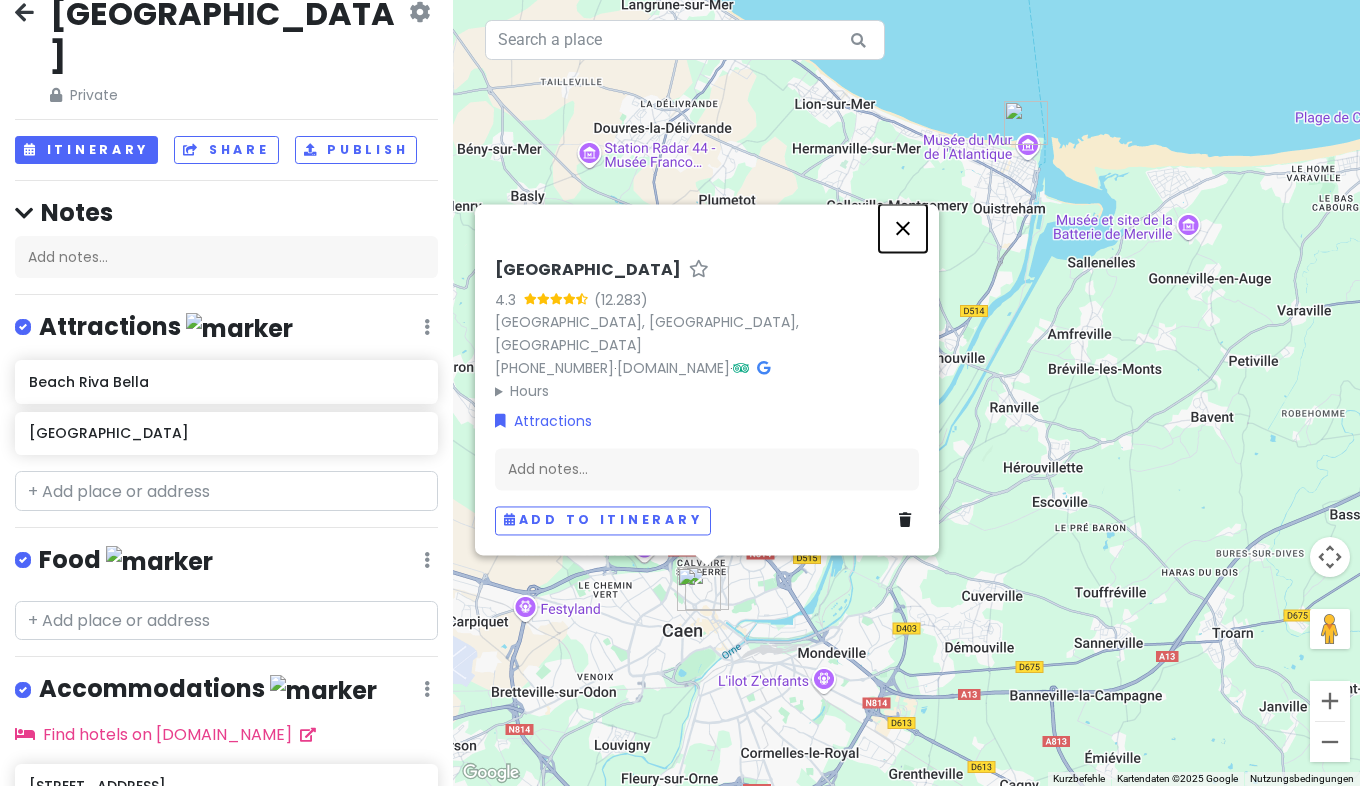 click at bounding box center (903, 228) 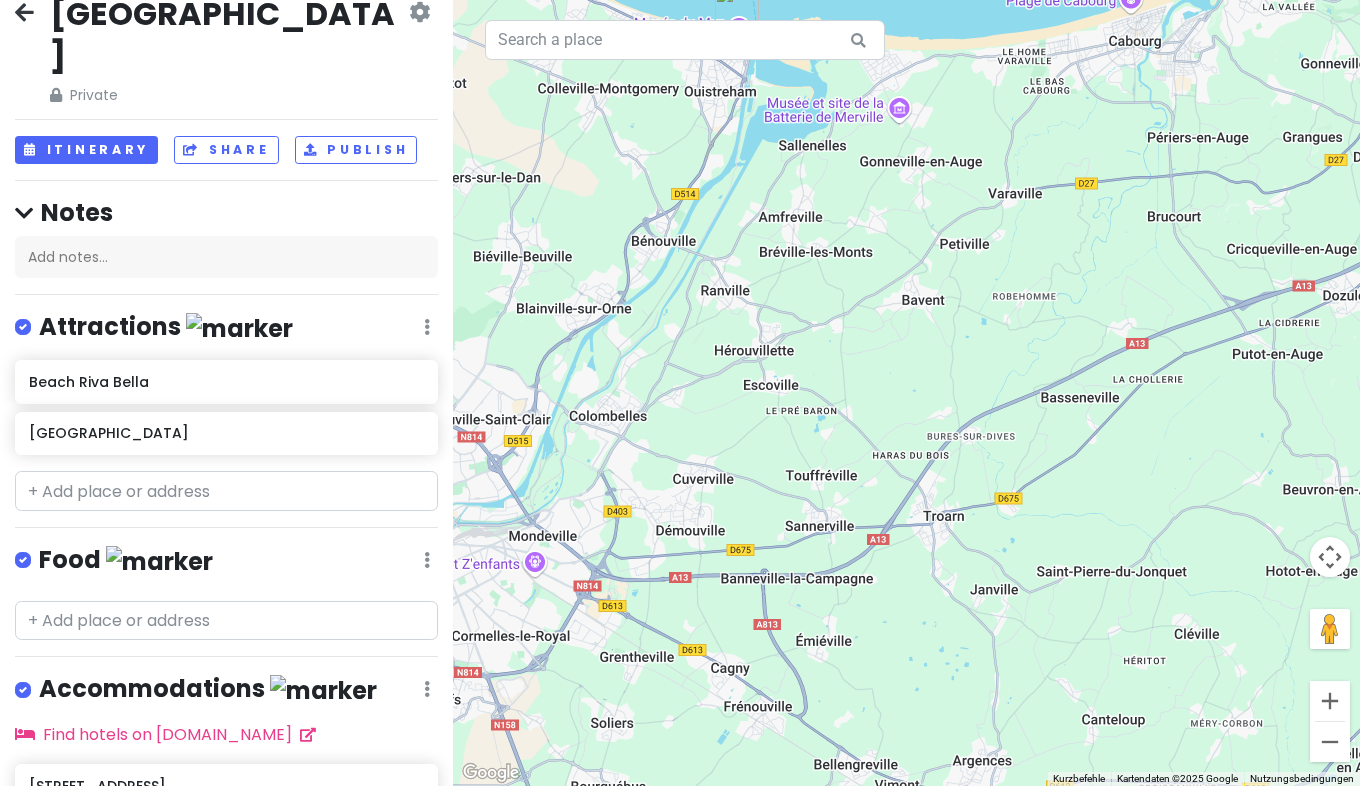 drag, startPoint x: 1065, startPoint y: 419, endPoint x: 771, endPoint y: 298, distance: 317.9261 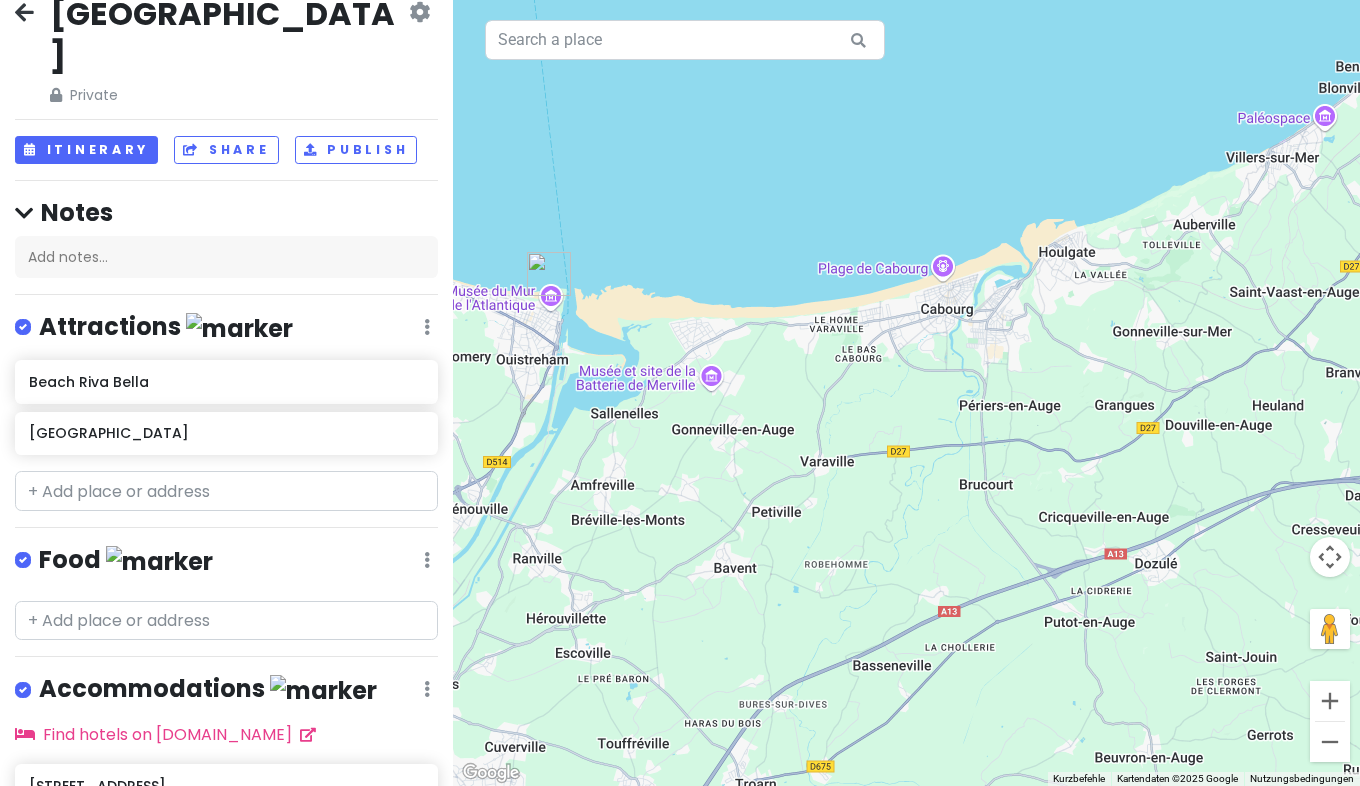drag, startPoint x: 952, startPoint y: 252, endPoint x: 765, endPoint y: 527, distance: 332.55676 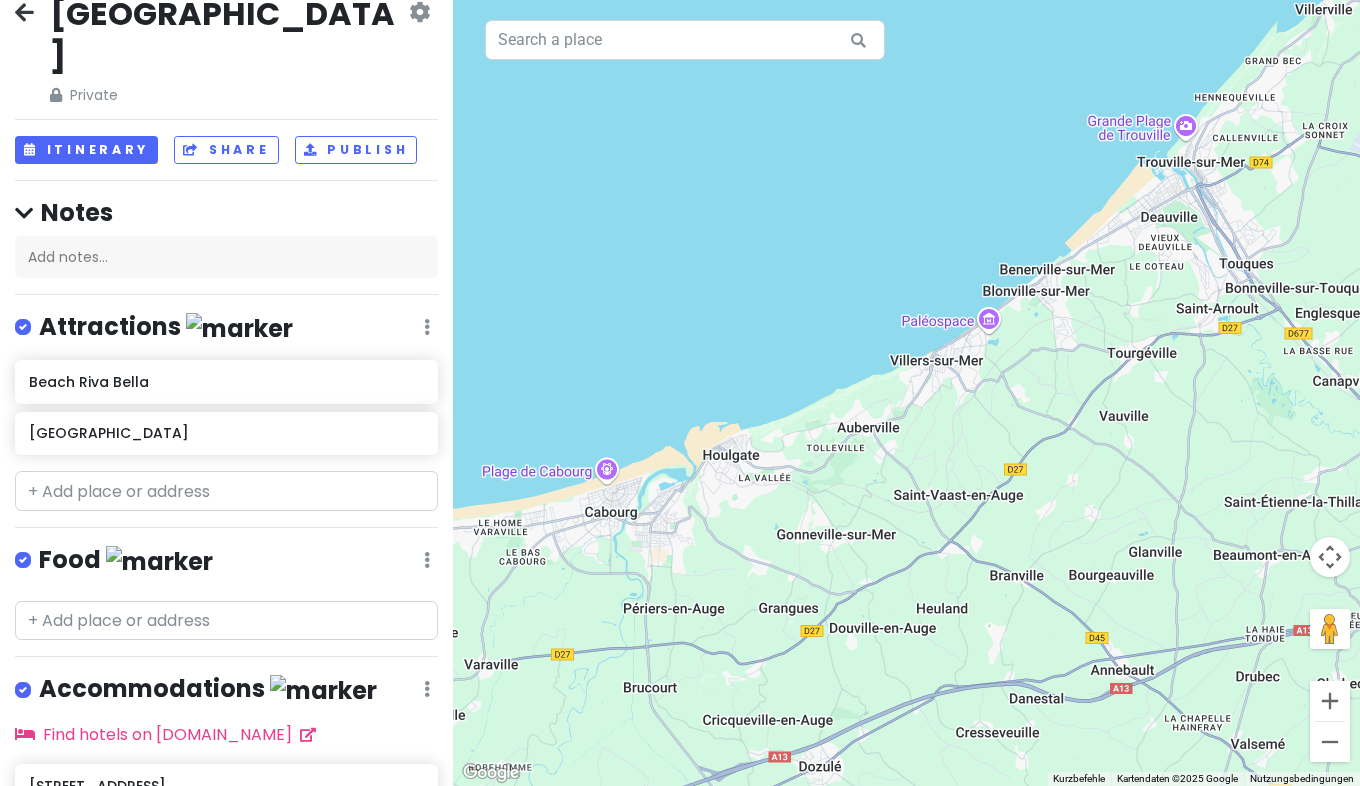 drag, startPoint x: 883, startPoint y: 430, endPoint x: 534, endPoint y: 641, distance: 407.82596 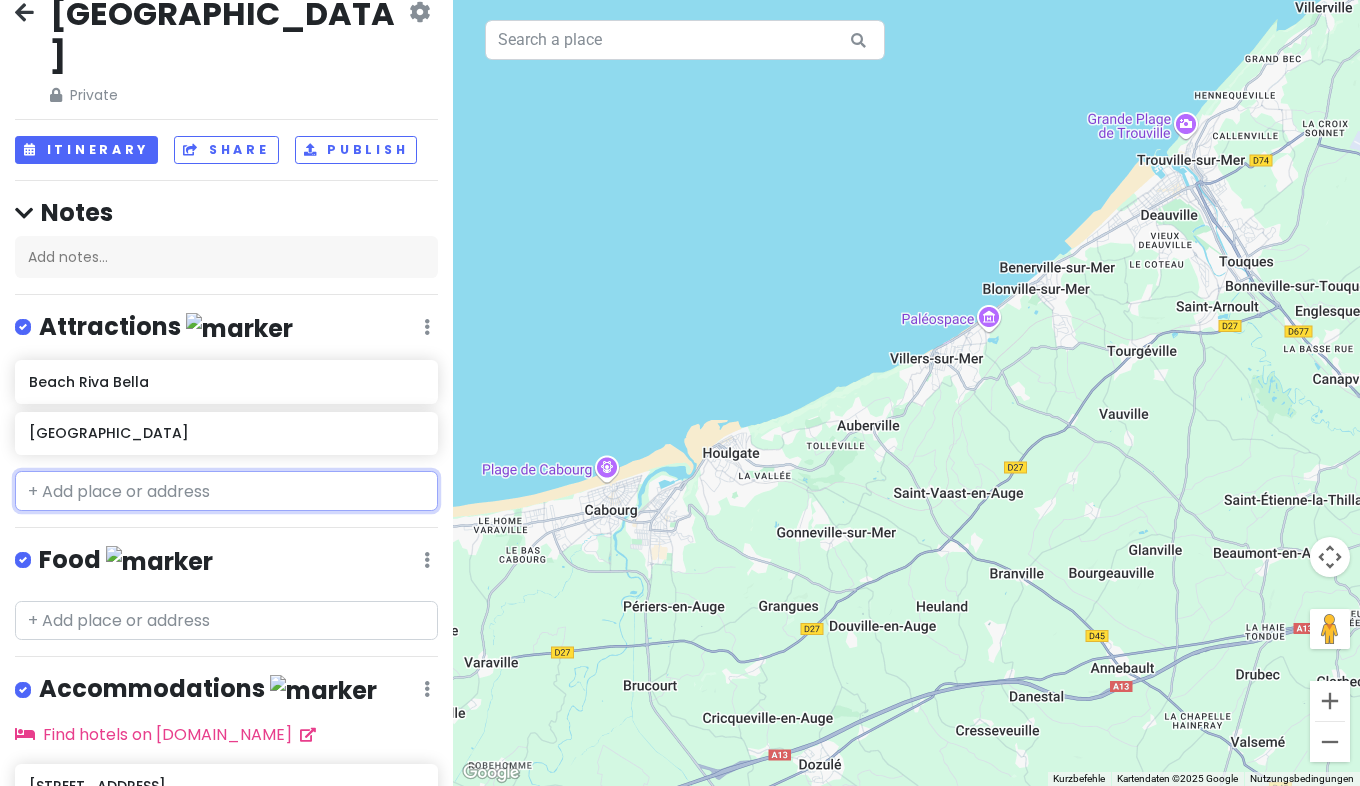 click at bounding box center (226, 491) 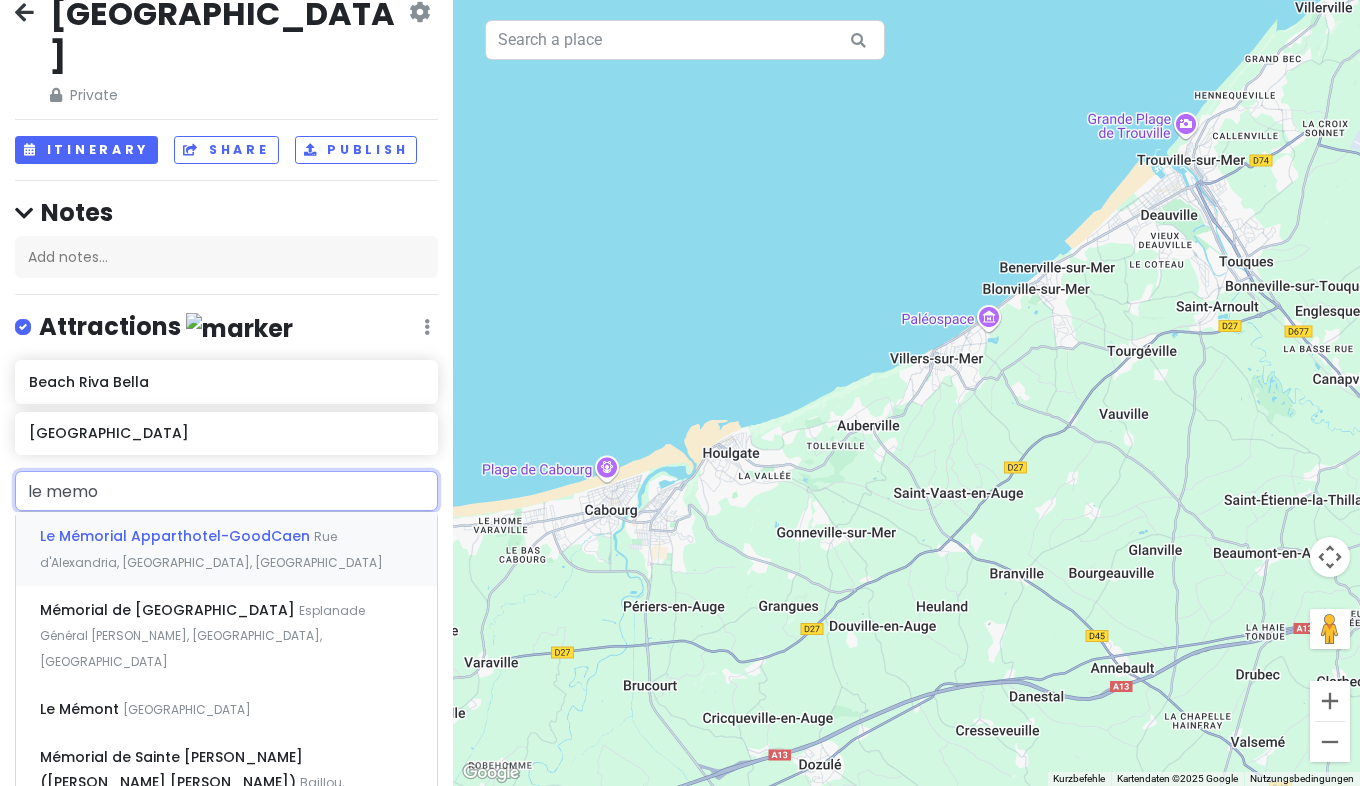 type on "le memor" 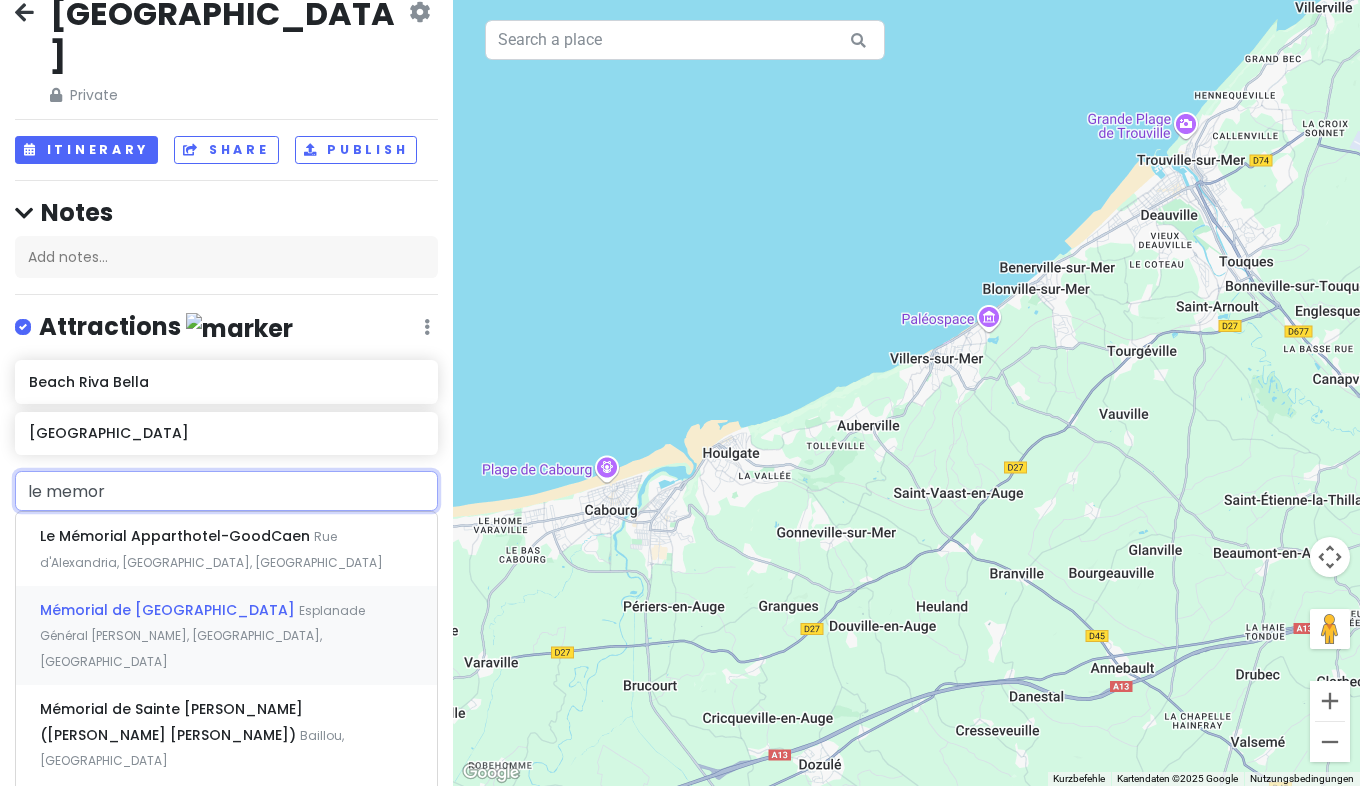 click on "Mémorial de [GEOGRAPHIC_DATA]" at bounding box center (177, 536) 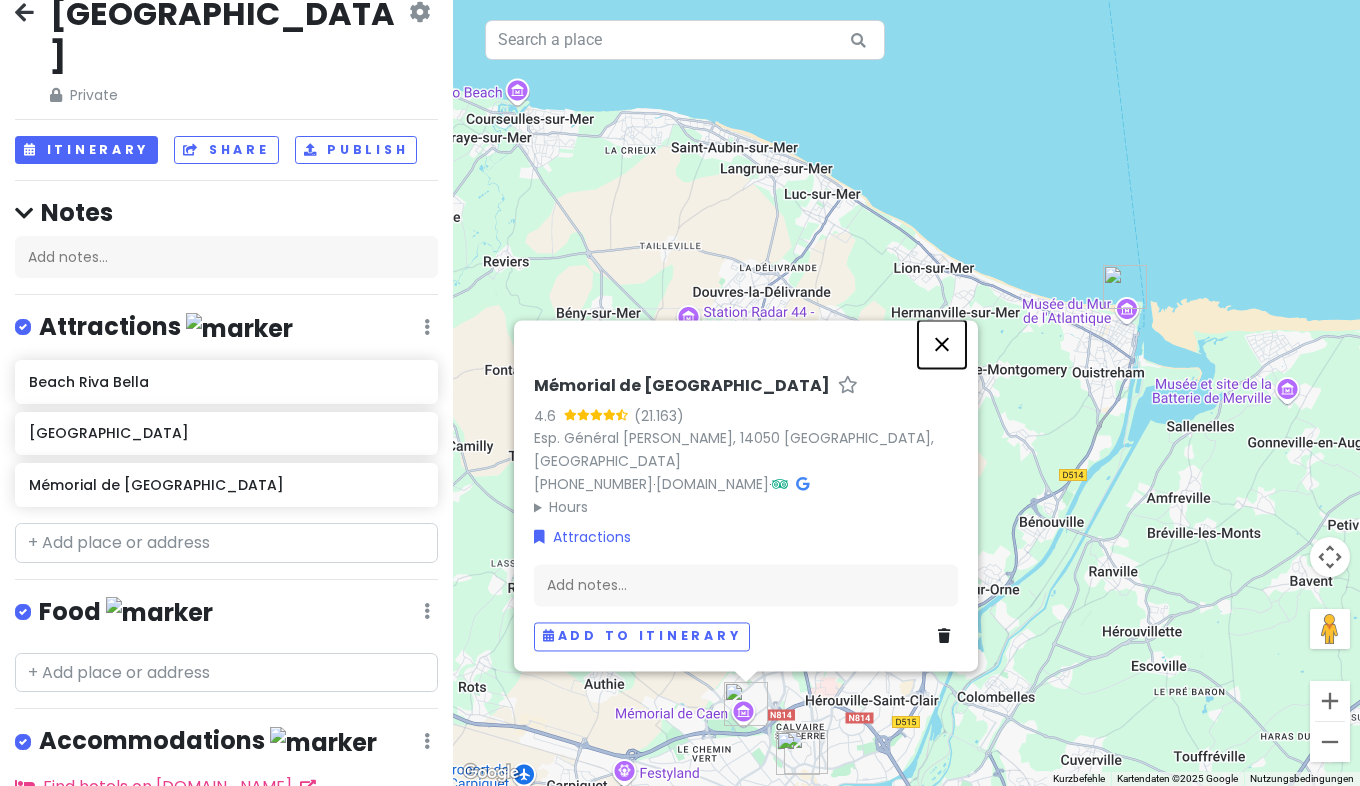 click at bounding box center (942, 344) 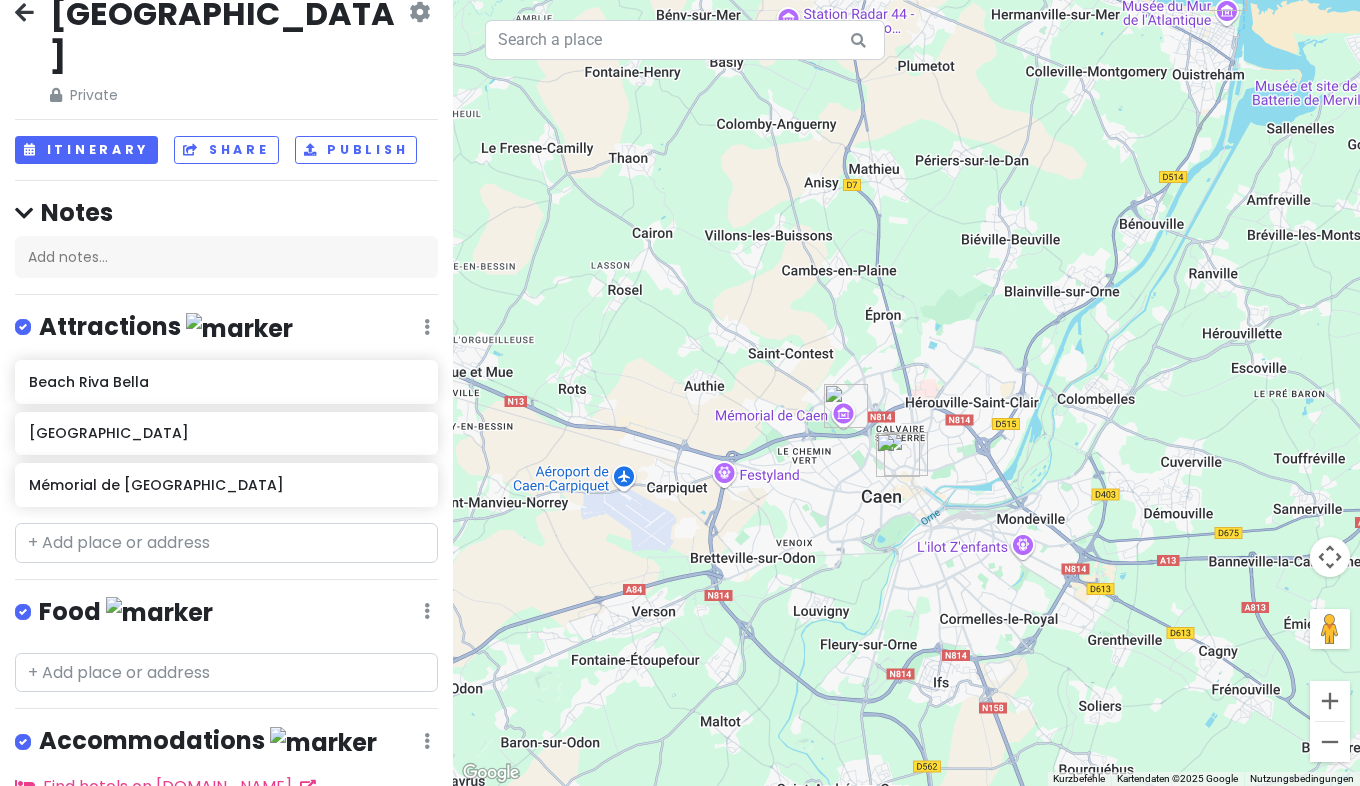 drag, startPoint x: 897, startPoint y: 571, endPoint x: 1005, endPoint y: 251, distance: 337.7336 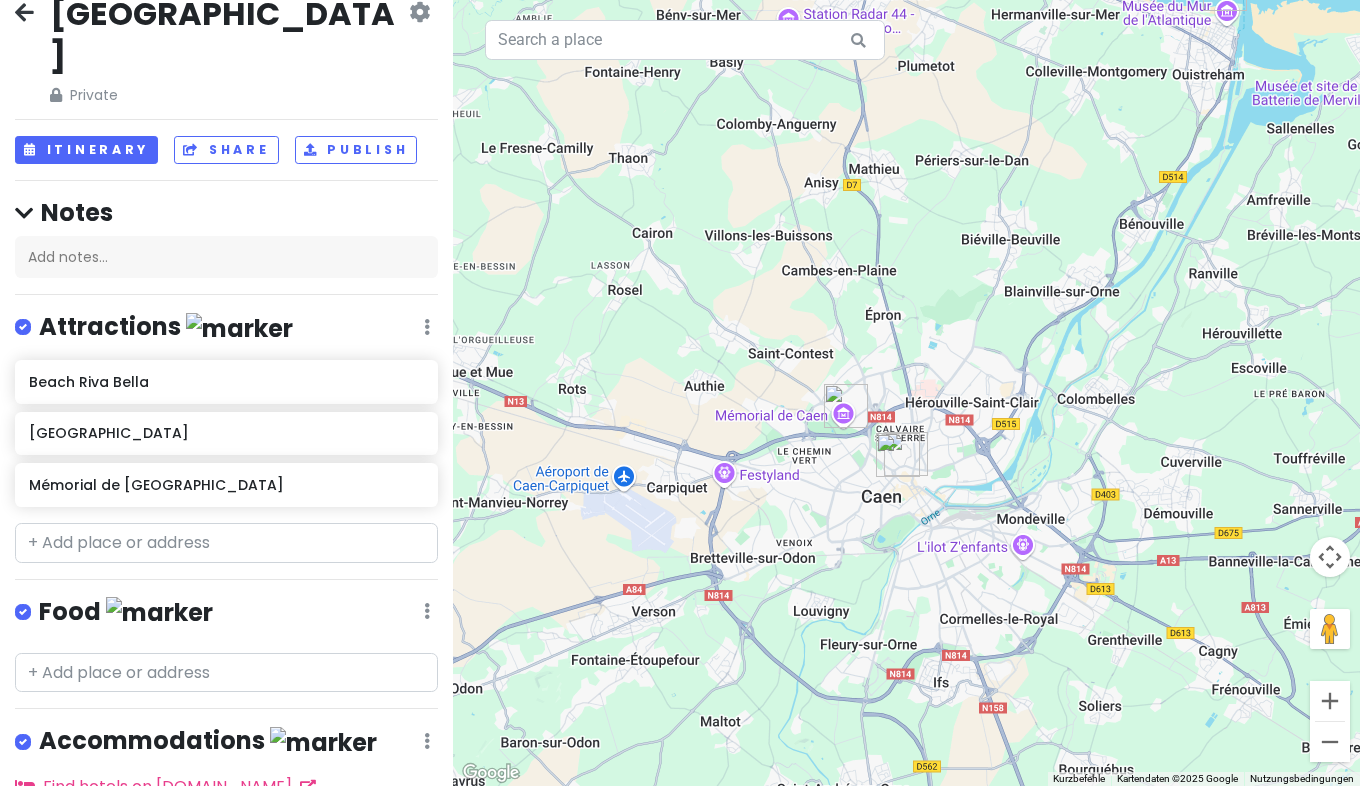 click on "Um von einem Element zum anderen zu gelangen, drückst du die Pfeiltasten entsprechend." at bounding box center [906, 393] 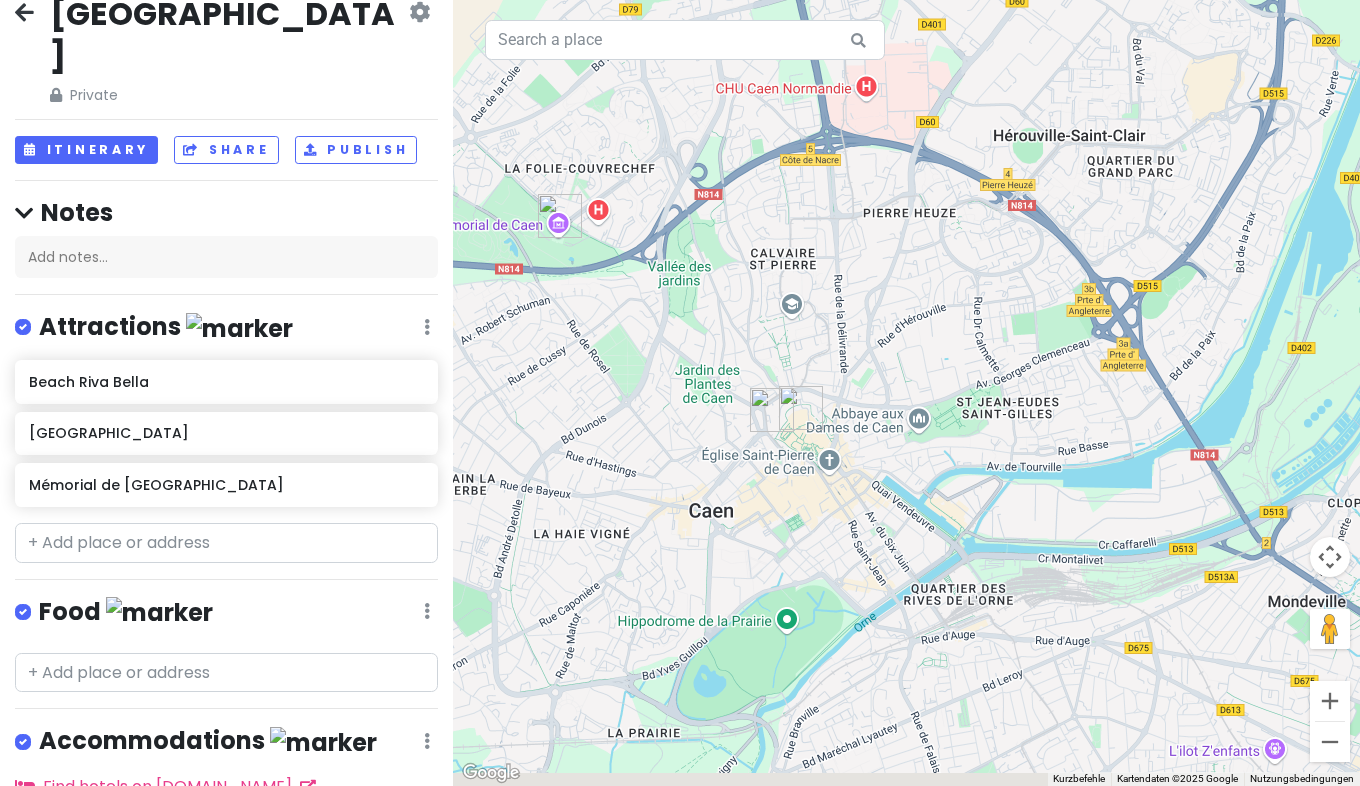 drag, startPoint x: 874, startPoint y: 487, endPoint x: 896, endPoint y: 257, distance: 231.04977 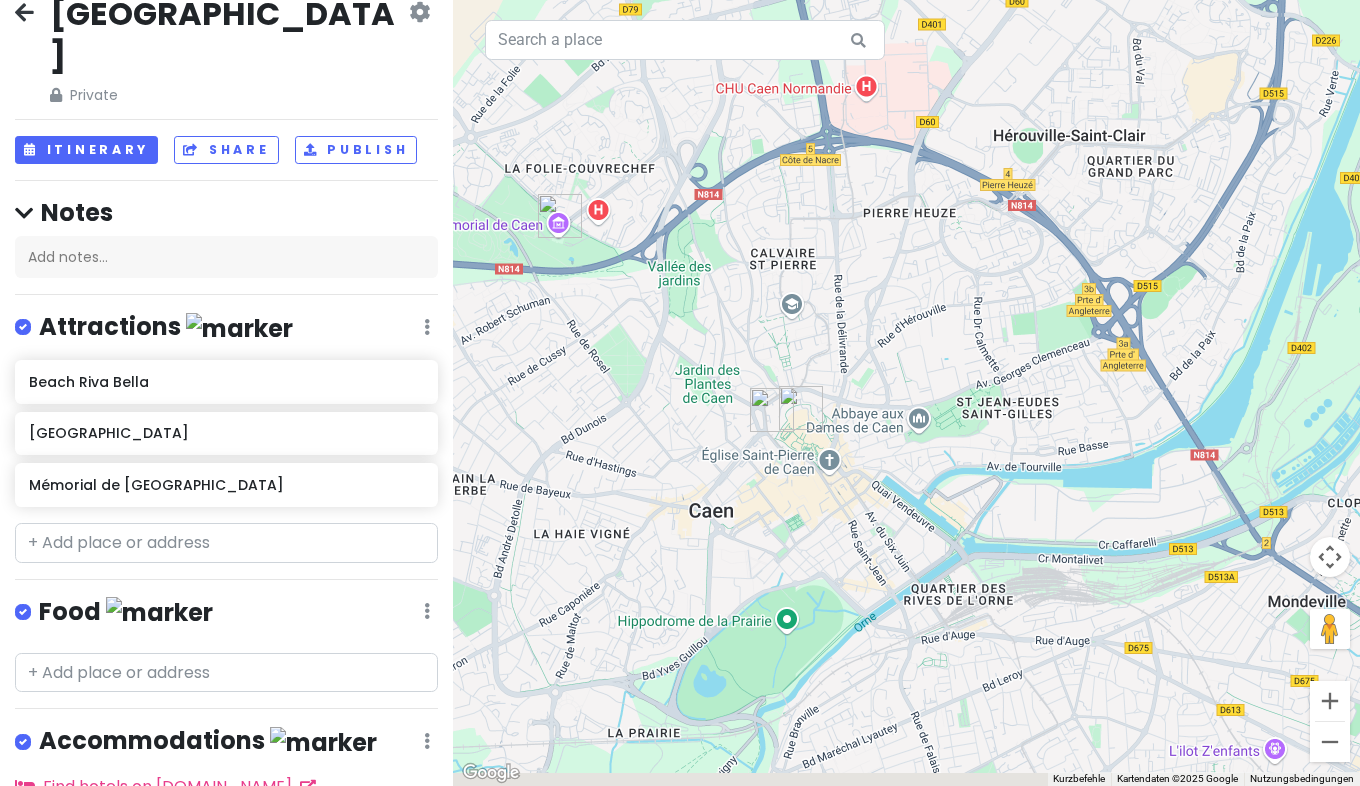 click on "Um von einem Element zum anderen zu gelangen, drückst du die Pfeiltasten entsprechend." at bounding box center [906, 393] 